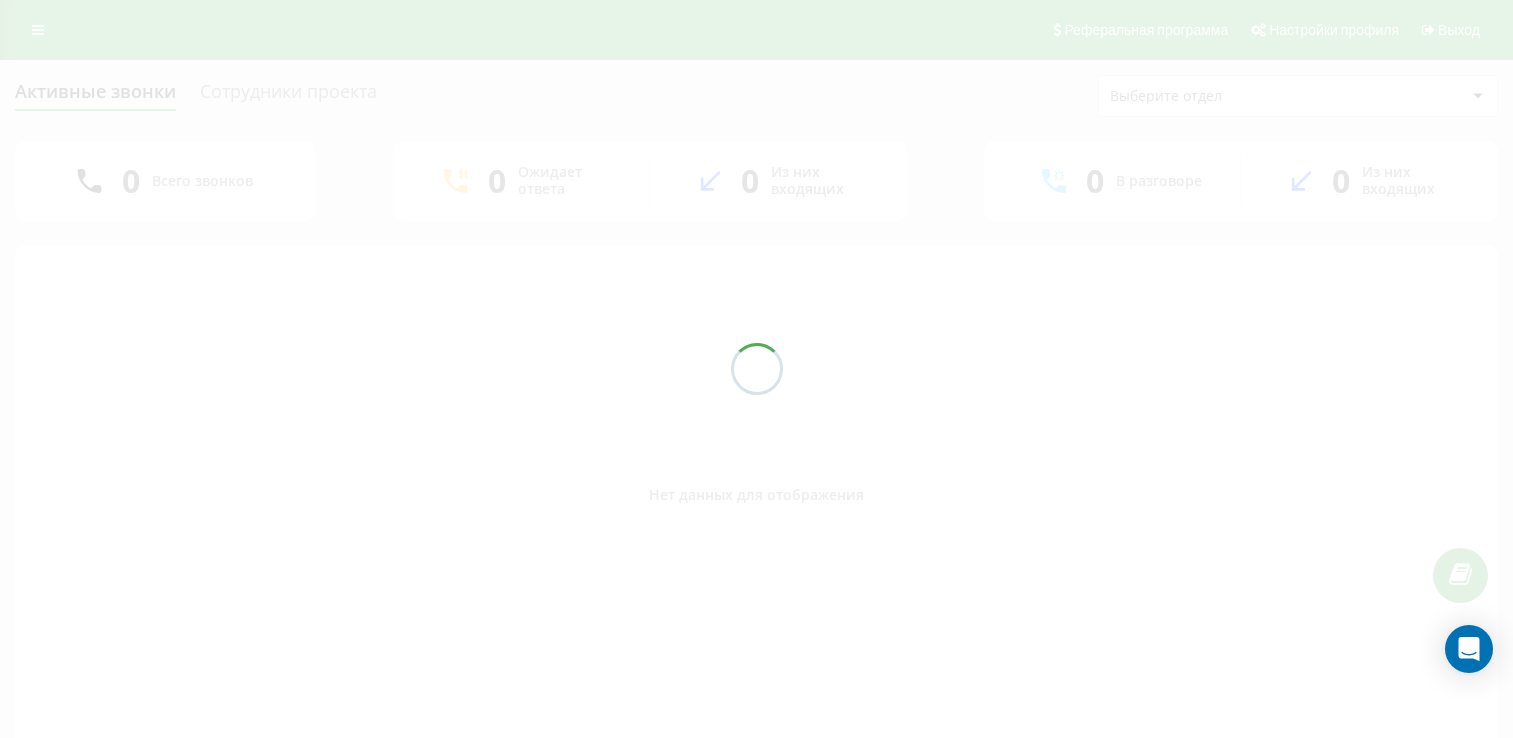 scroll, scrollTop: 0, scrollLeft: 0, axis: both 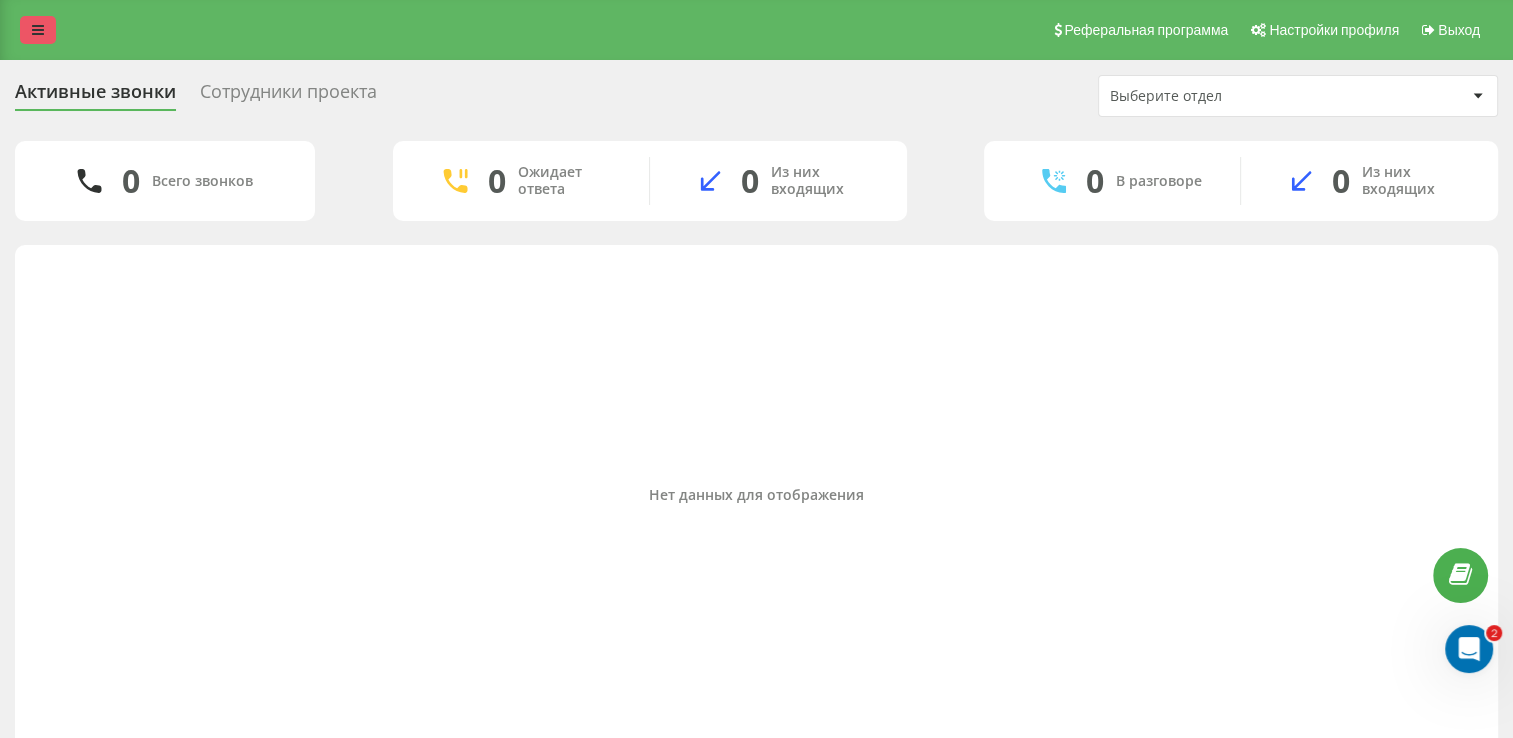 click at bounding box center [38, 30] 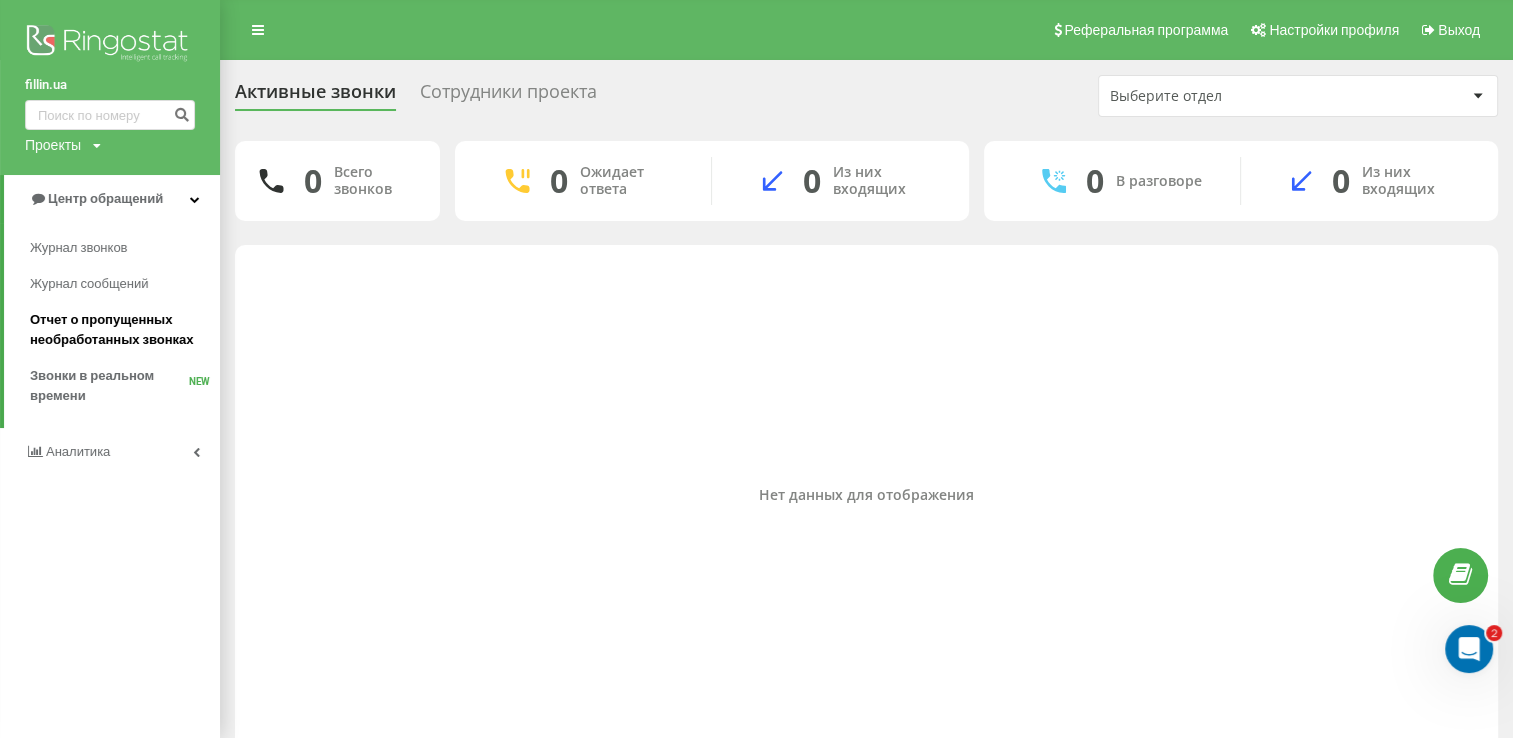 click on "Отчет о пропущенных необработанных звонках" at bounding box center [120, 330] 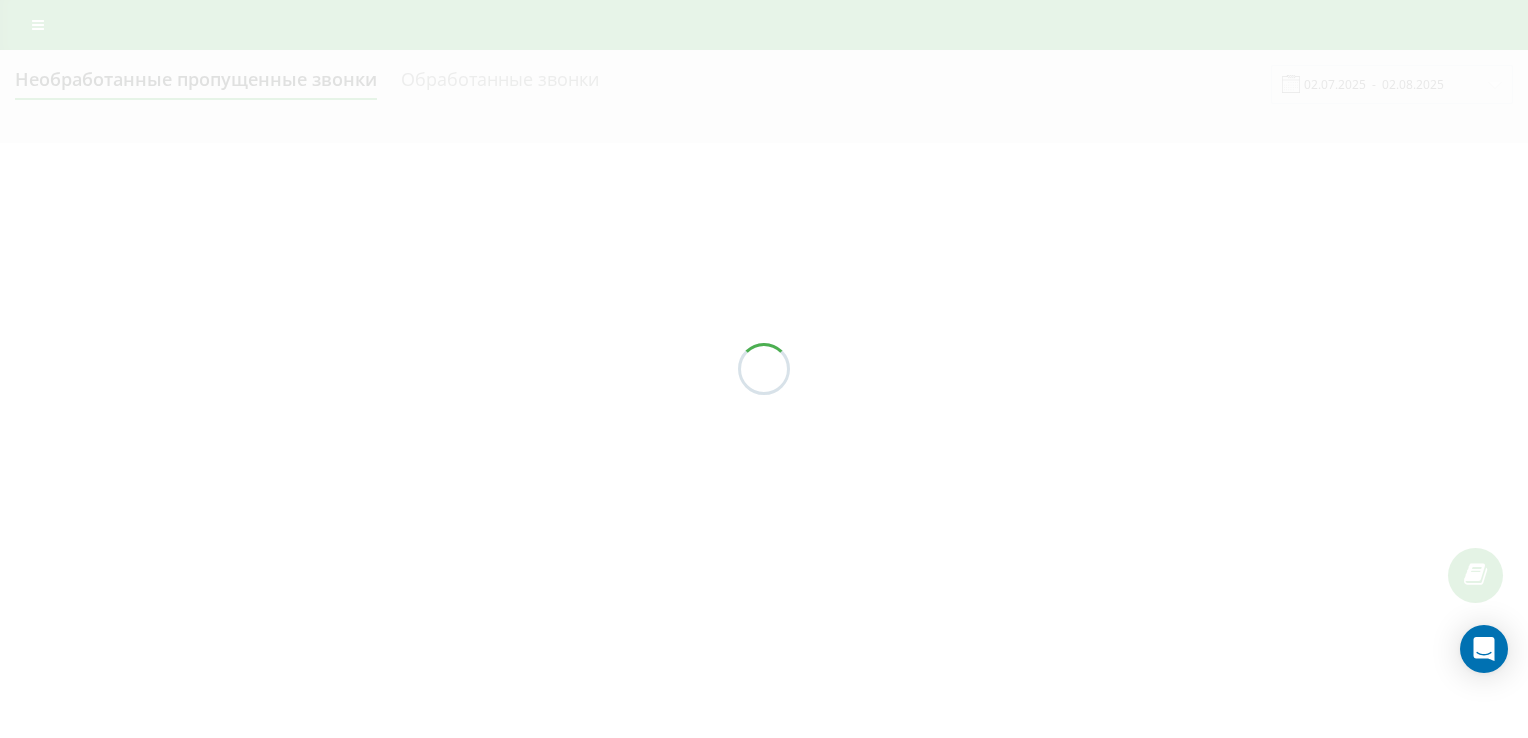 scroll, scrollTop: 0, scrollLeft: 0, axis: both 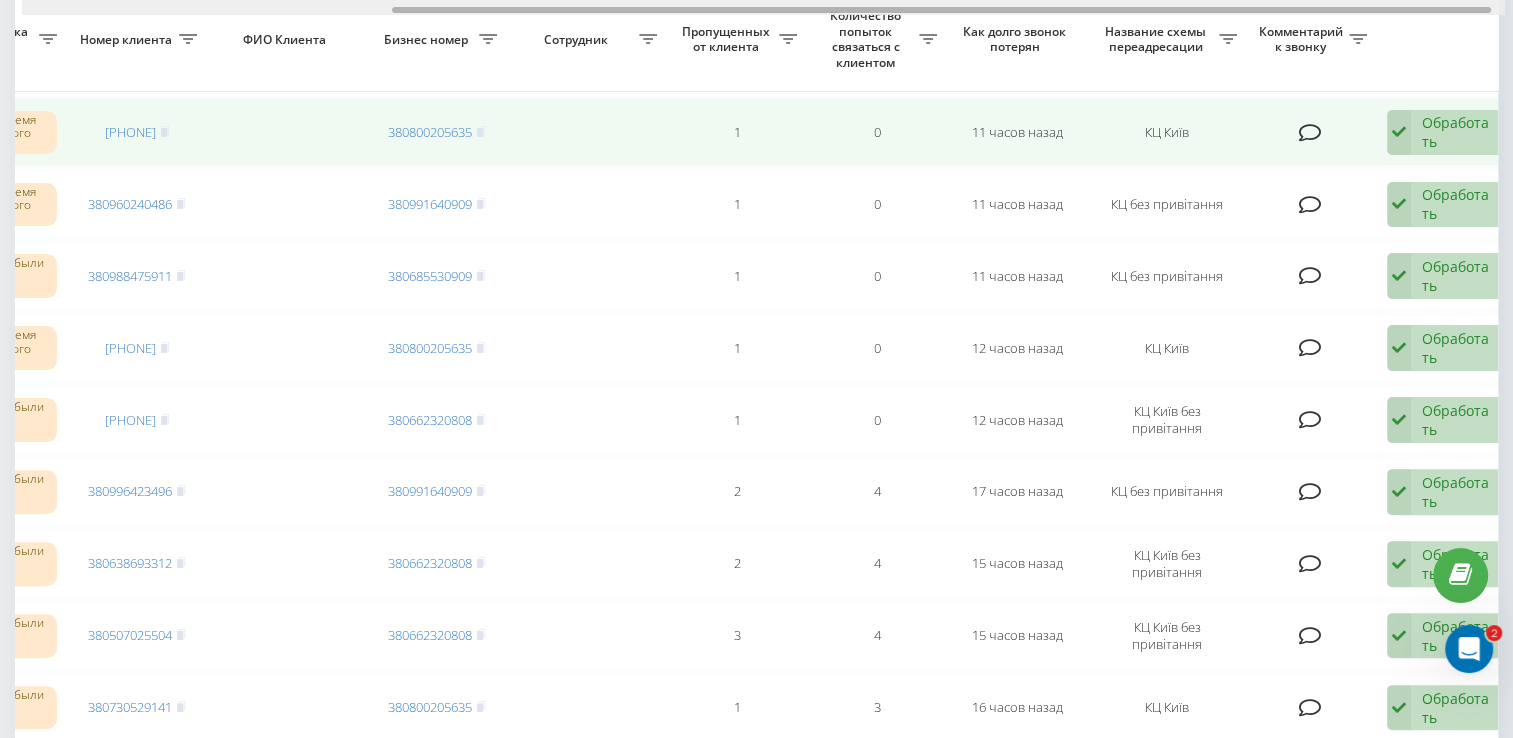 drag, startPoint x: 475, startPoint y: 12, endPoint x: 845, endPoint y: 140, distance: 391.515 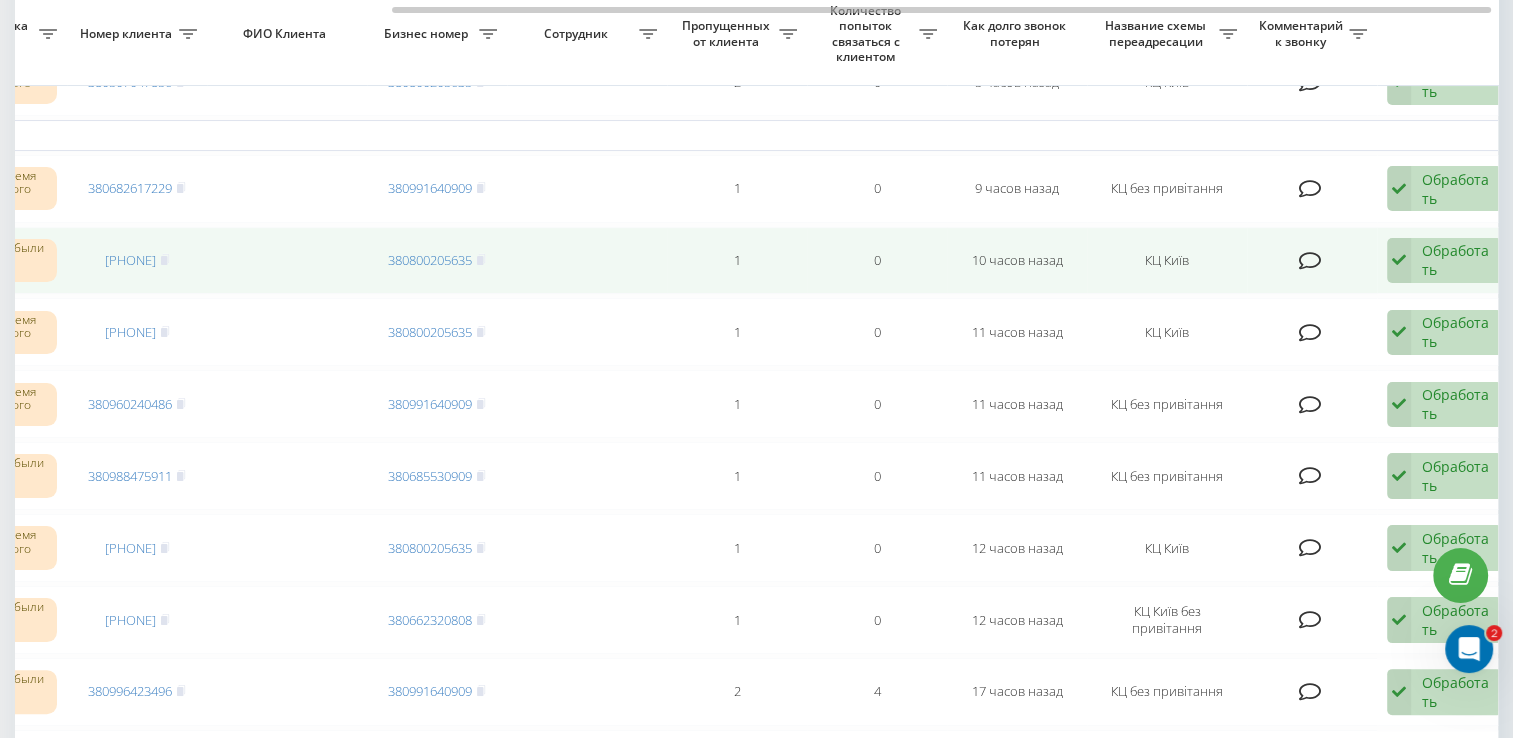 scroll, scrollTop: 200, scrollLeft: 0, axis: vertical 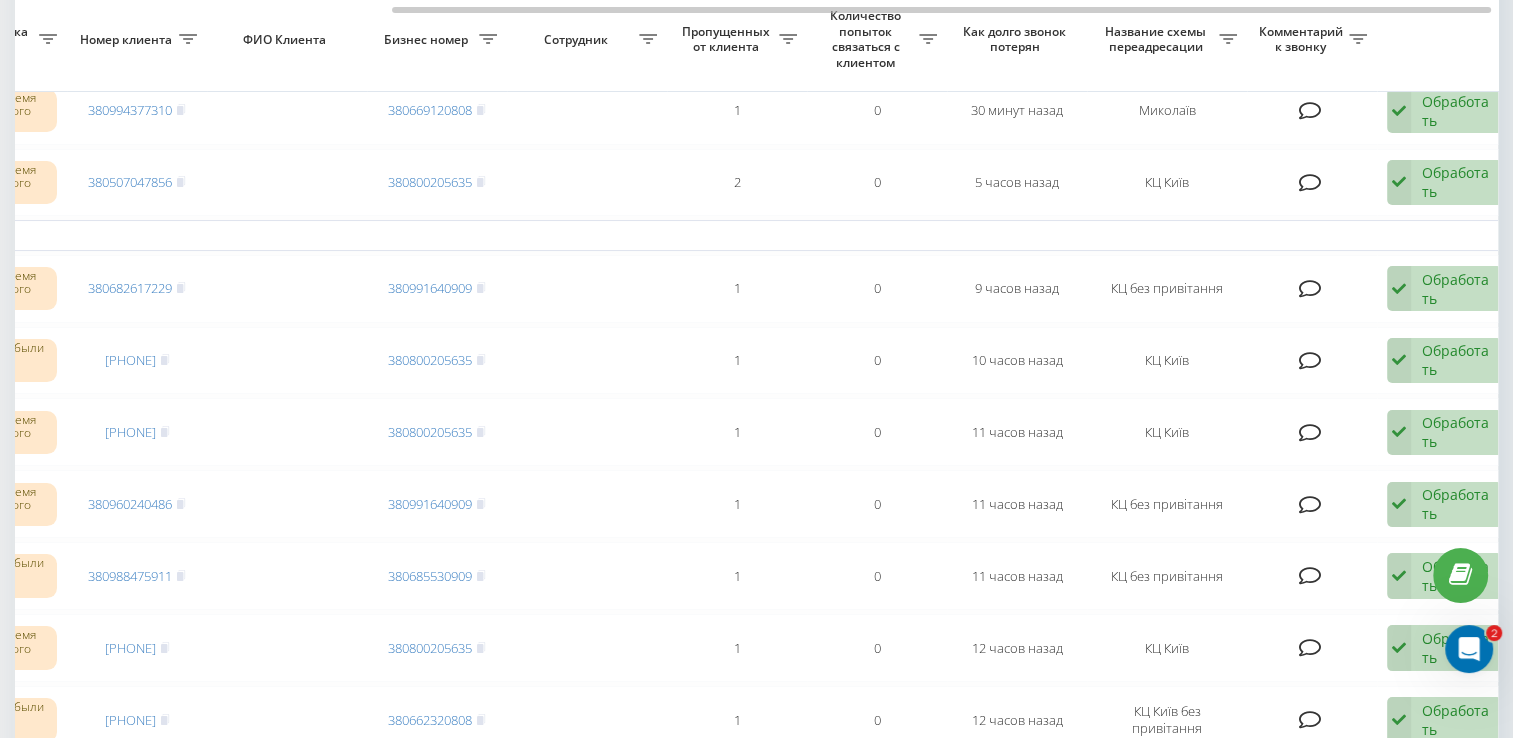 drag, startPoint x: 1514, startPoint y: 165, endPoint x: 1501, endPoint y: 183, distance: 22.203604 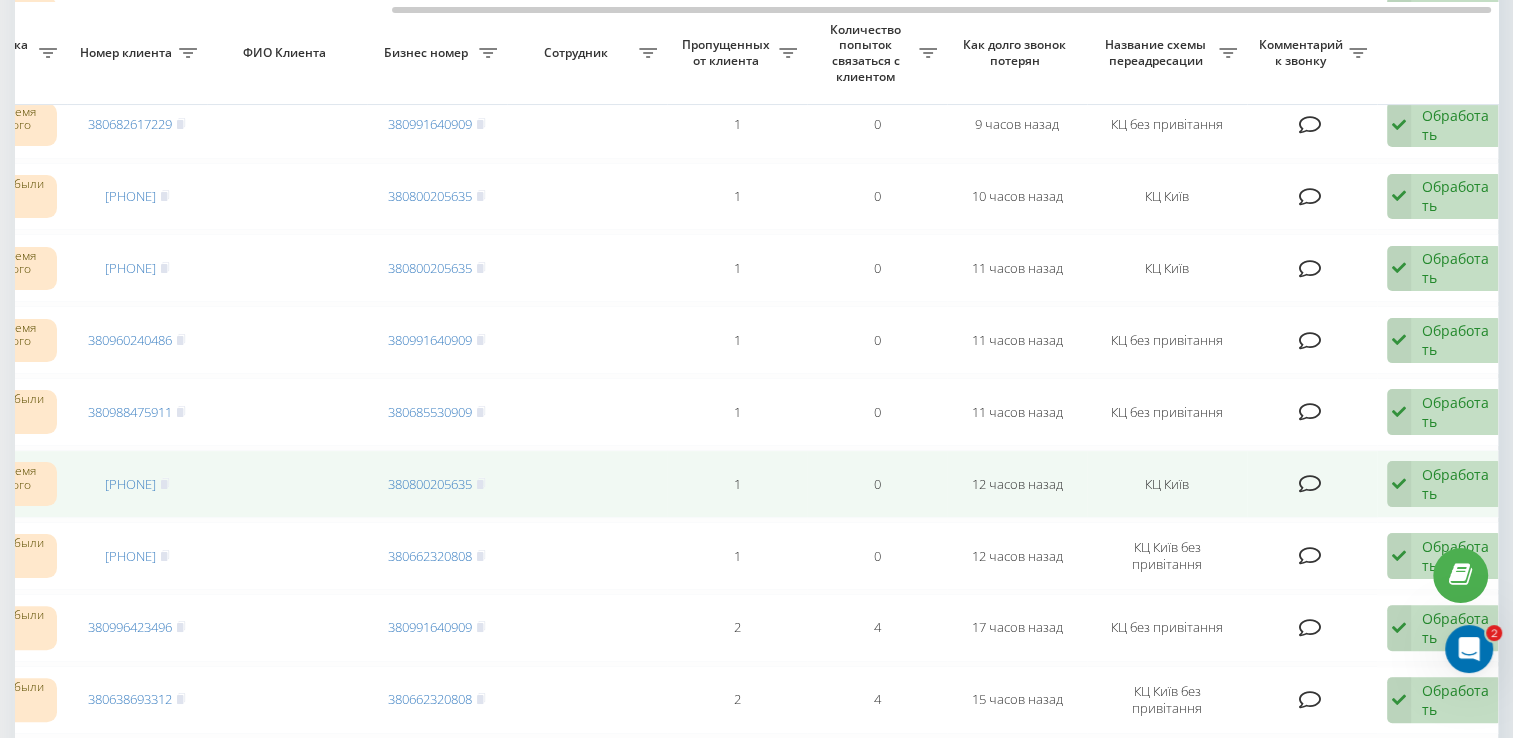 scroll, scrollTop: 400, scrollLeft: 0, axis: vertical 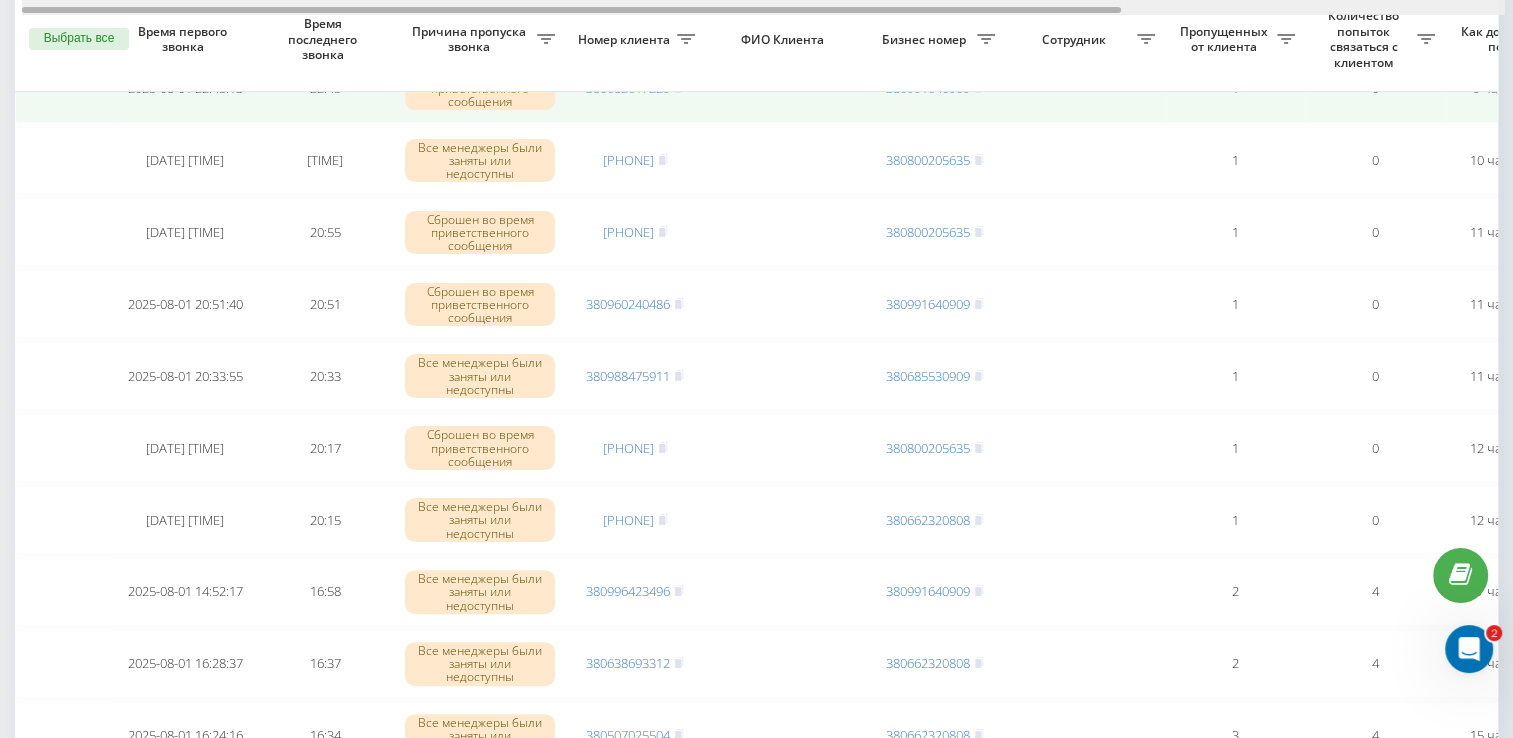 drag, startPoint x: 630, startPoint y: 8, endPoint x: 260, endPoint y: 115, distance: 385.161 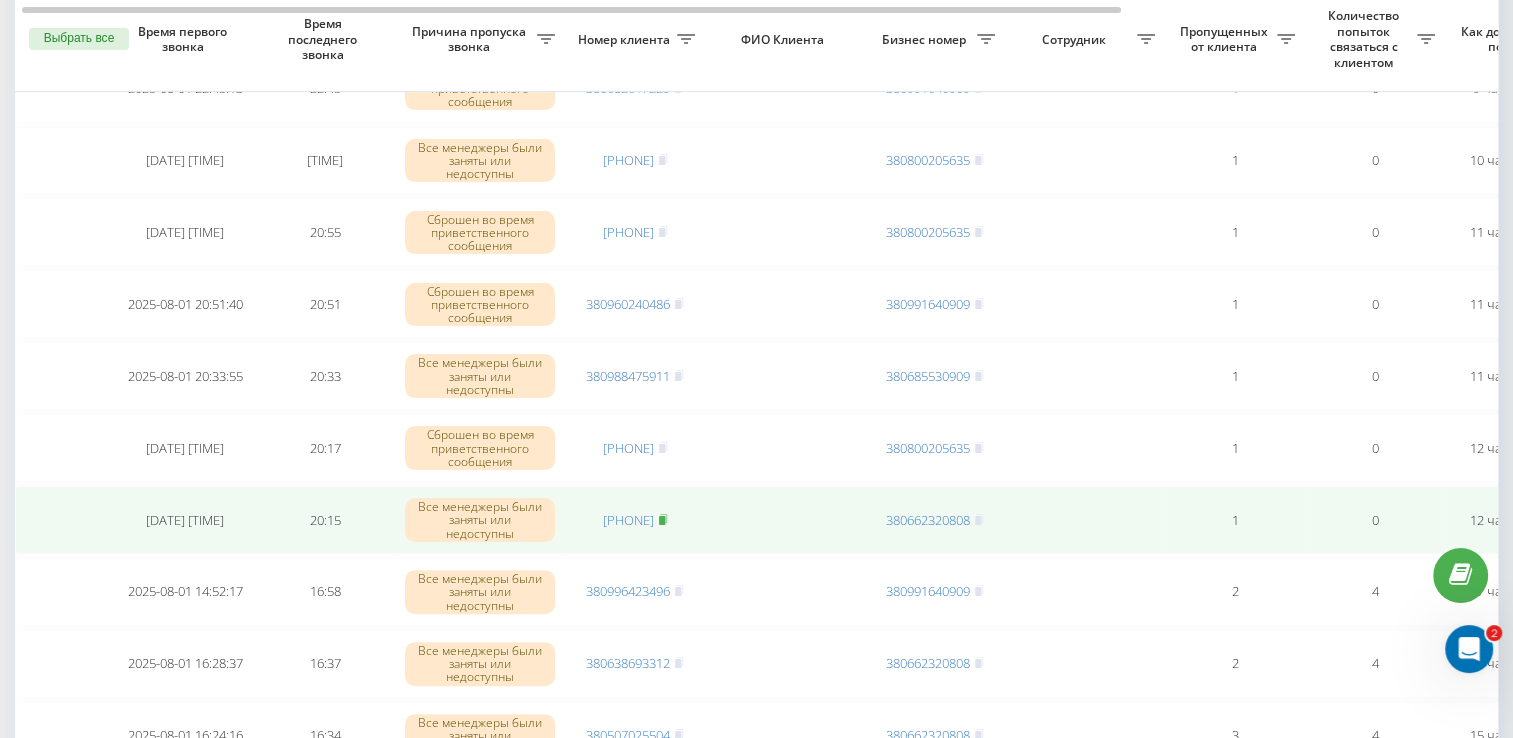 click 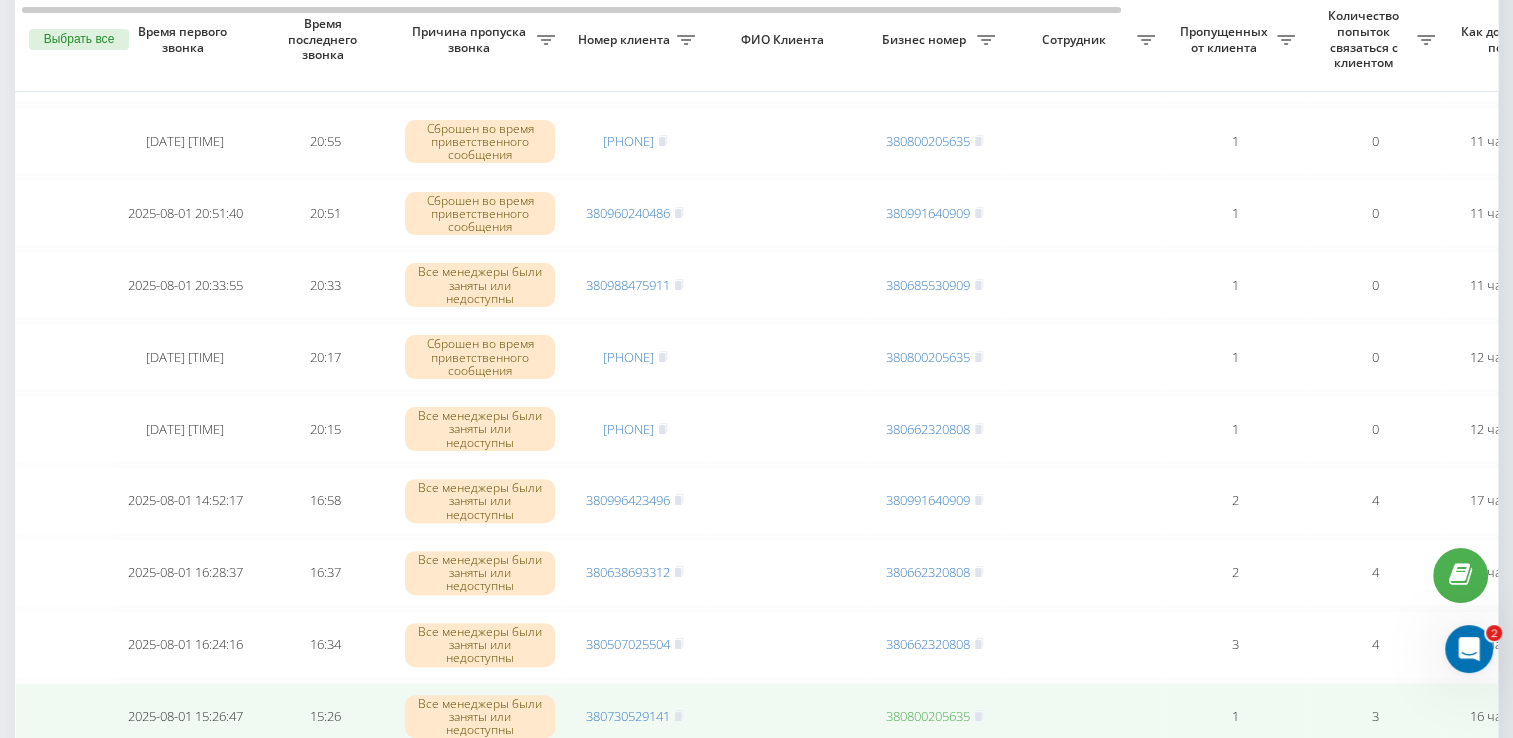scroll, scrollTop: 300, scrollLeft: 0, axis: vertical 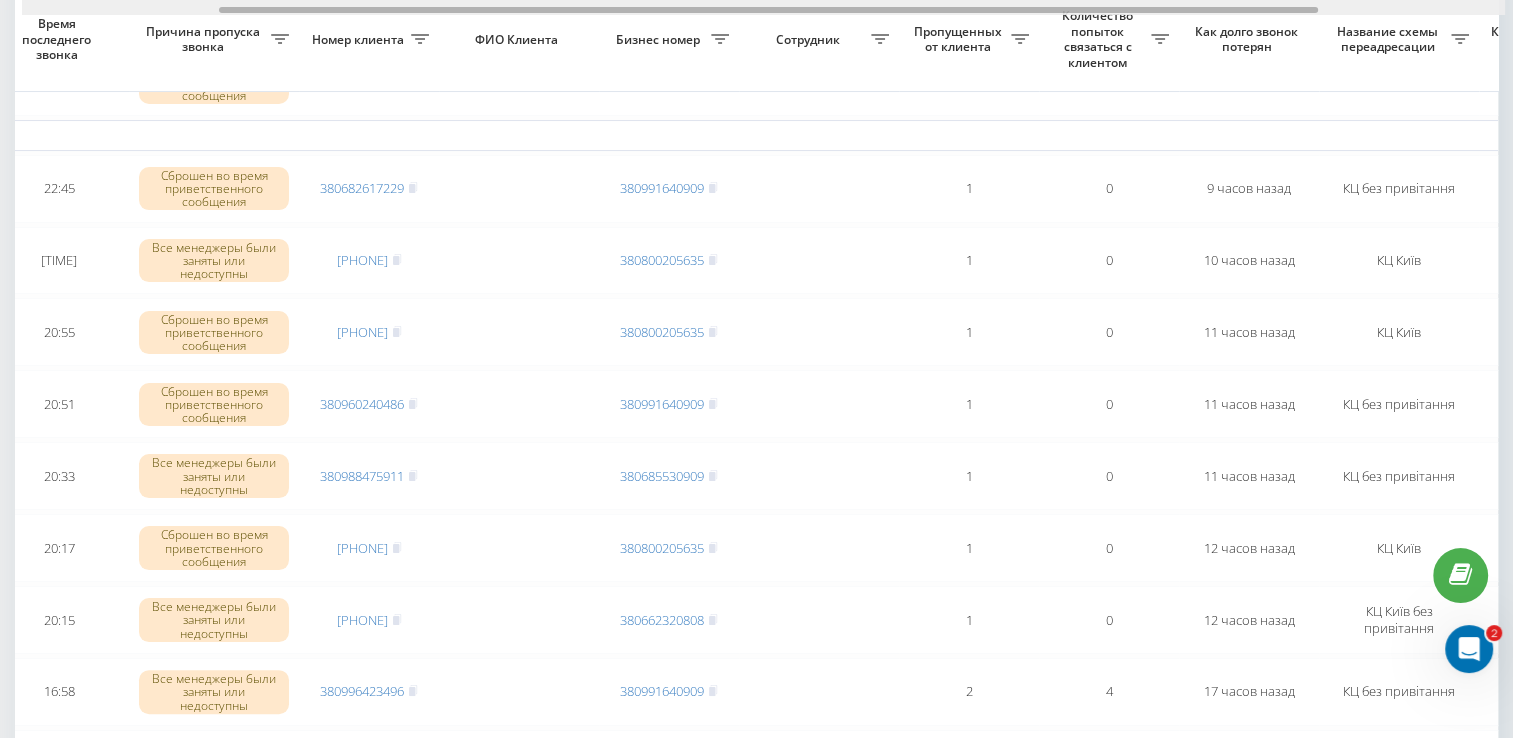 drag, startPoint x: 501, startPoint y: 10, endPoint x: 699, endPoint y: 41, distance: 200.41208 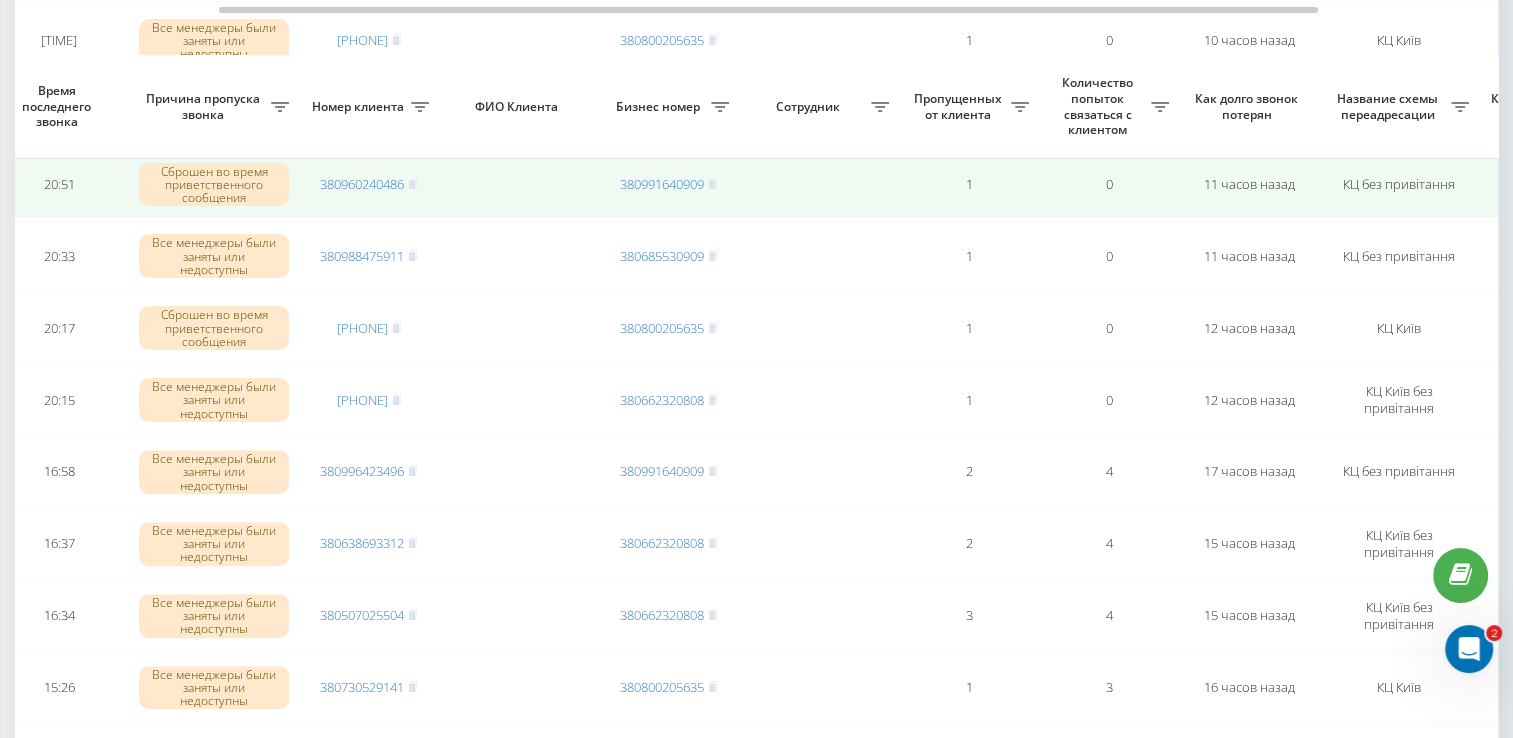 scroll, scrollTop: 600, scrollLeft: 0, axis: vertical 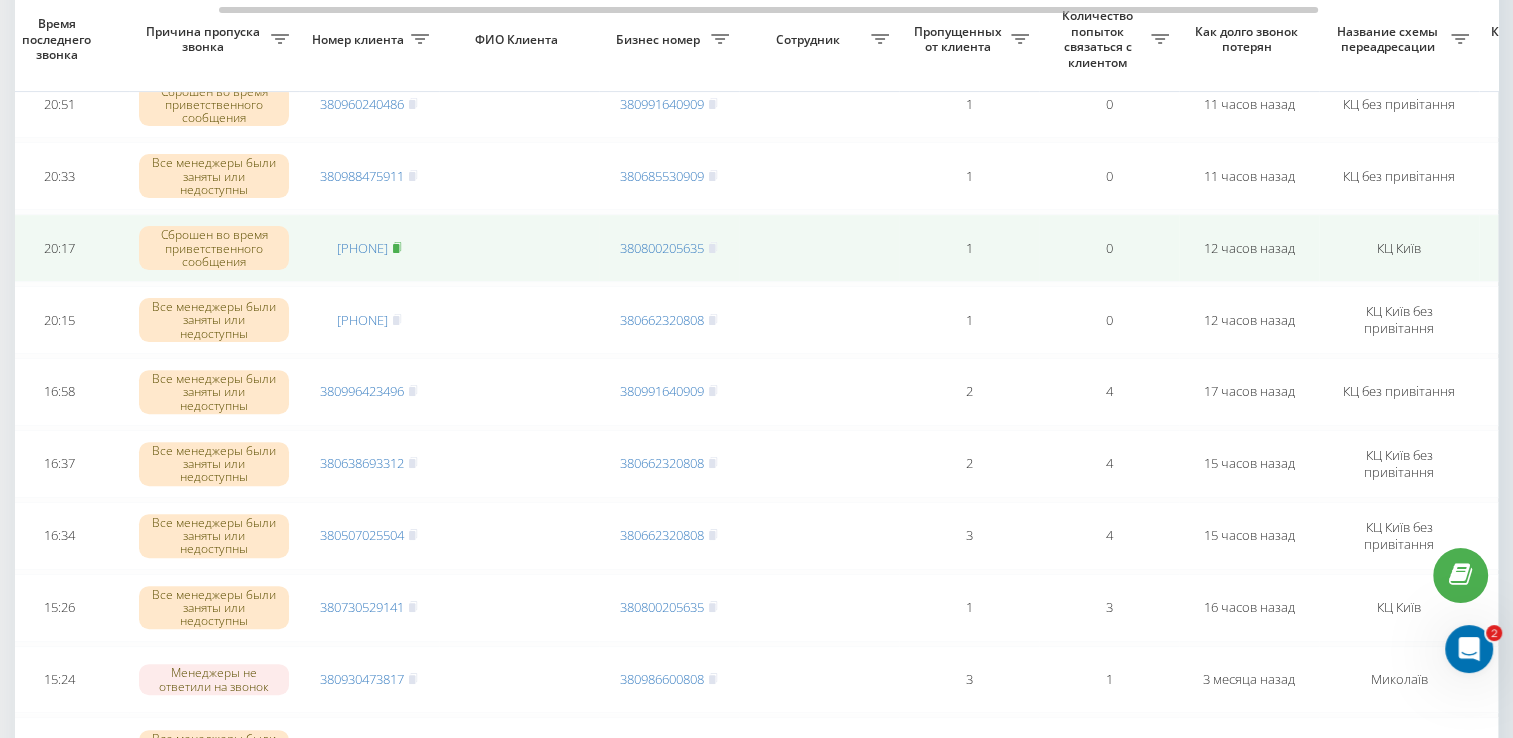 click 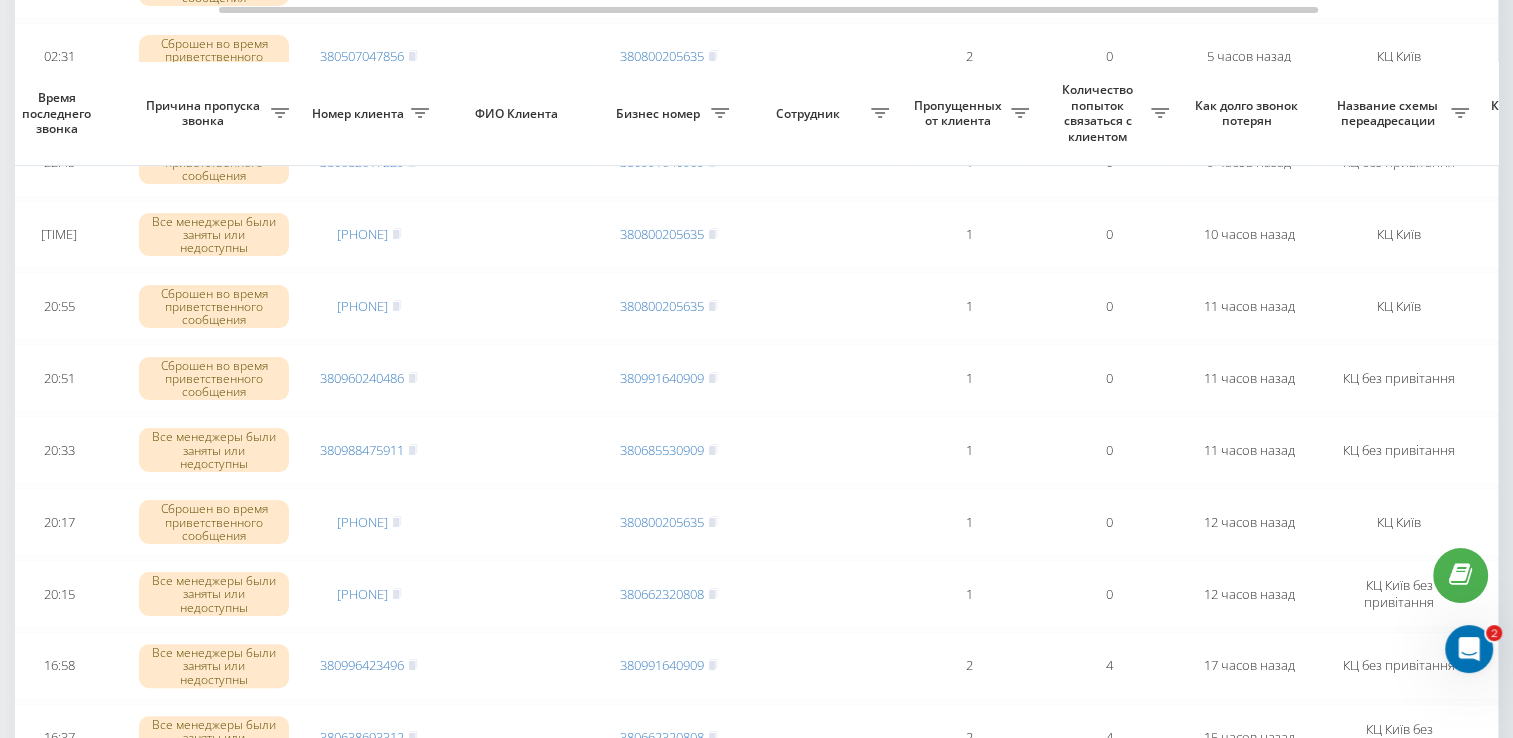 scroll, scrollTop: 300, scrollLeft: 0, axis: vertical 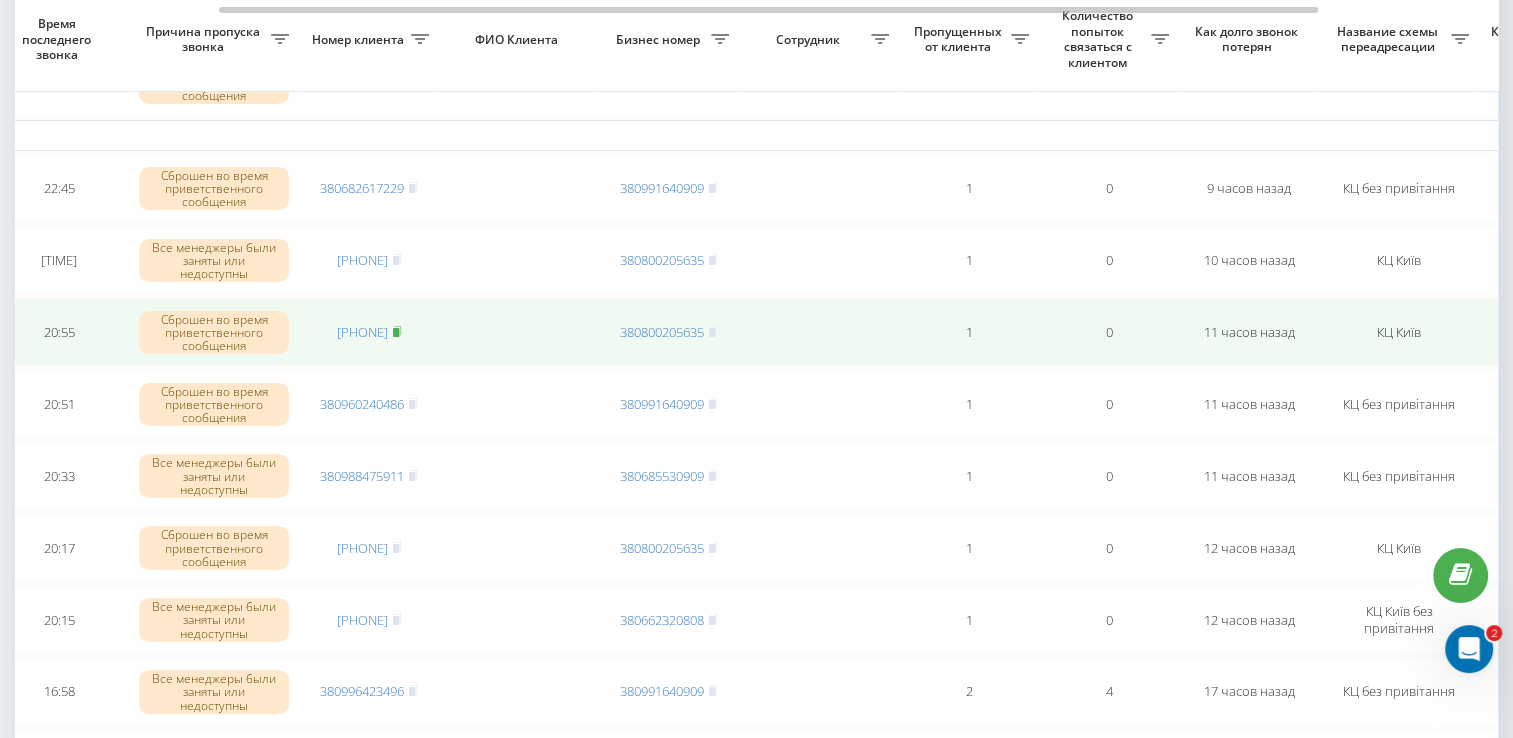 click 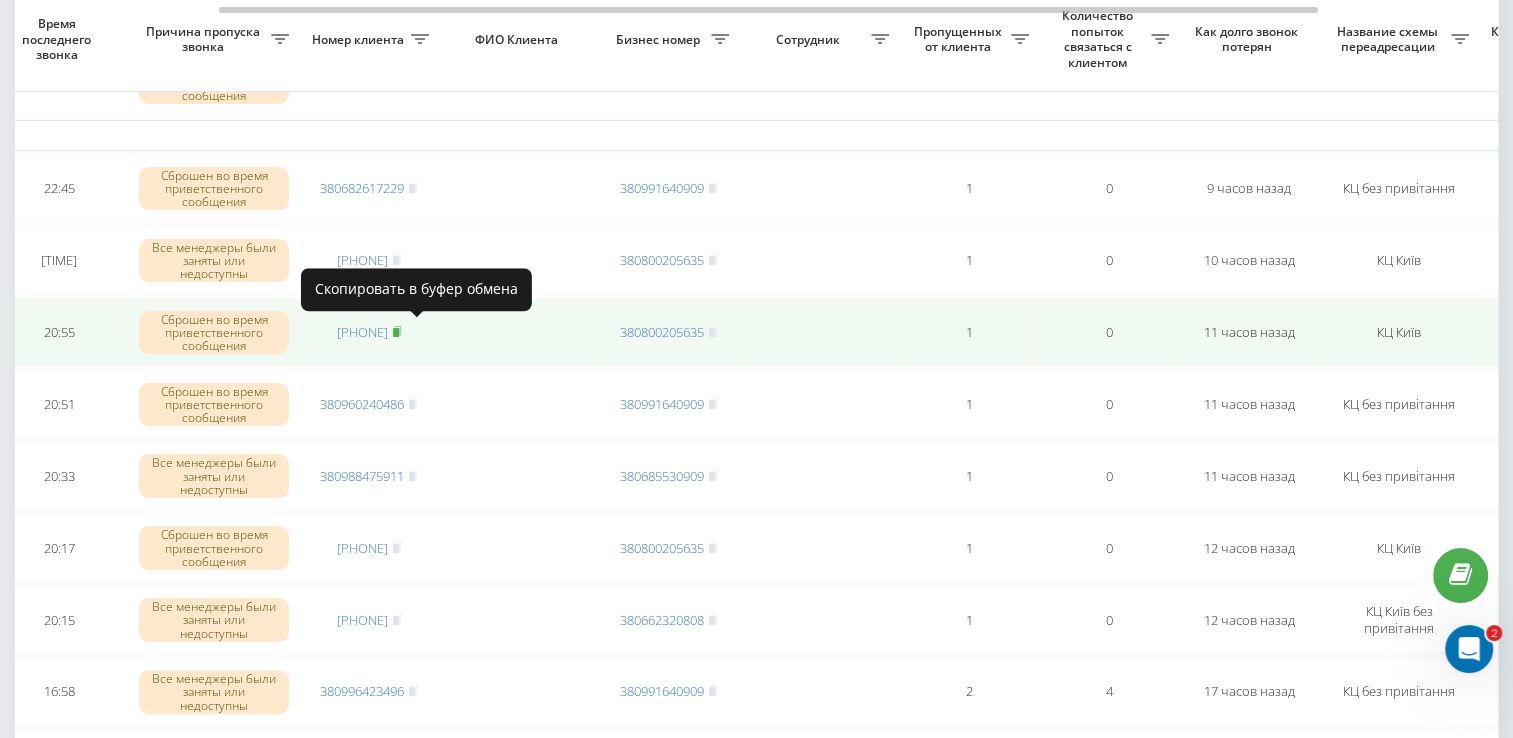 click 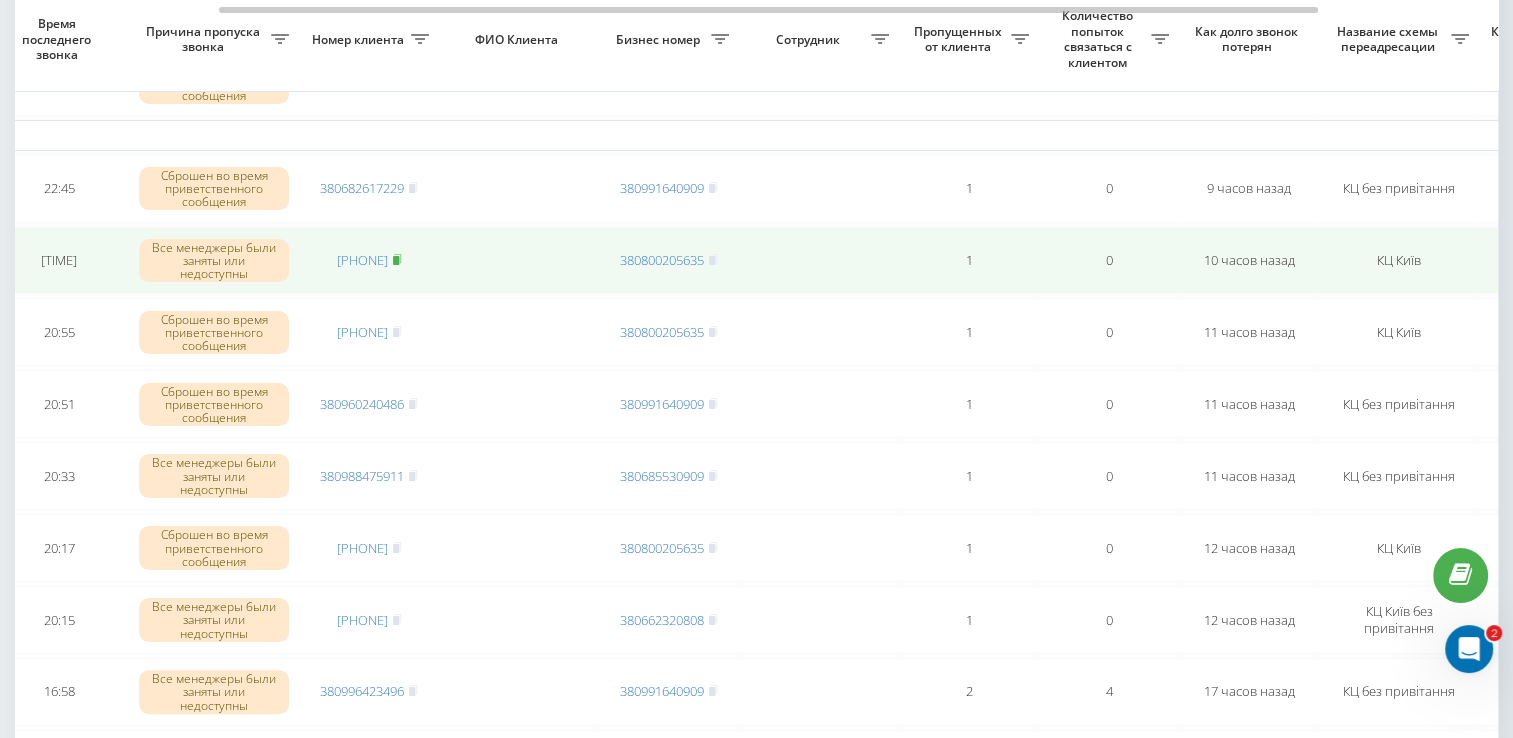 click 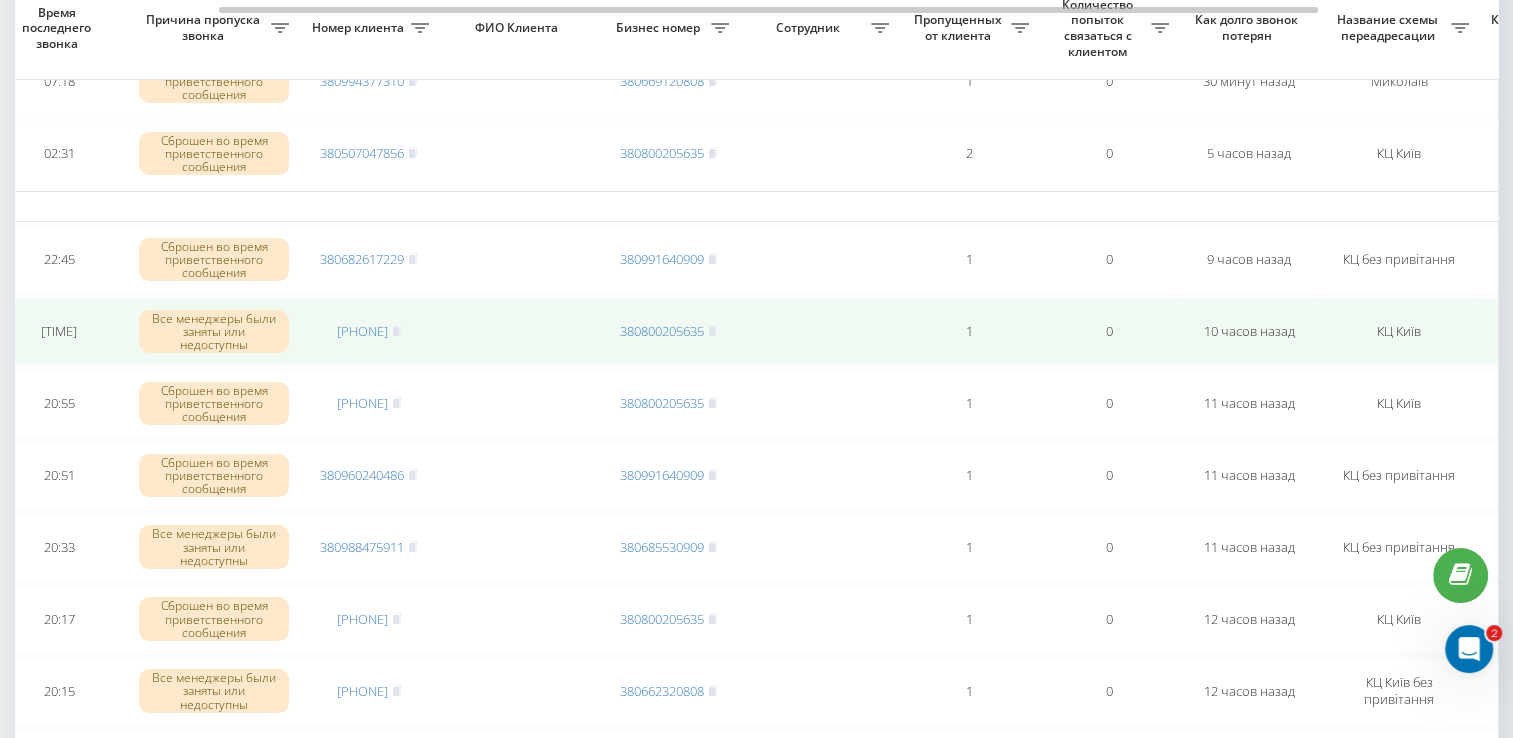 scroll, scrollTop: 200, scrollLeft: 0, axis: vertical 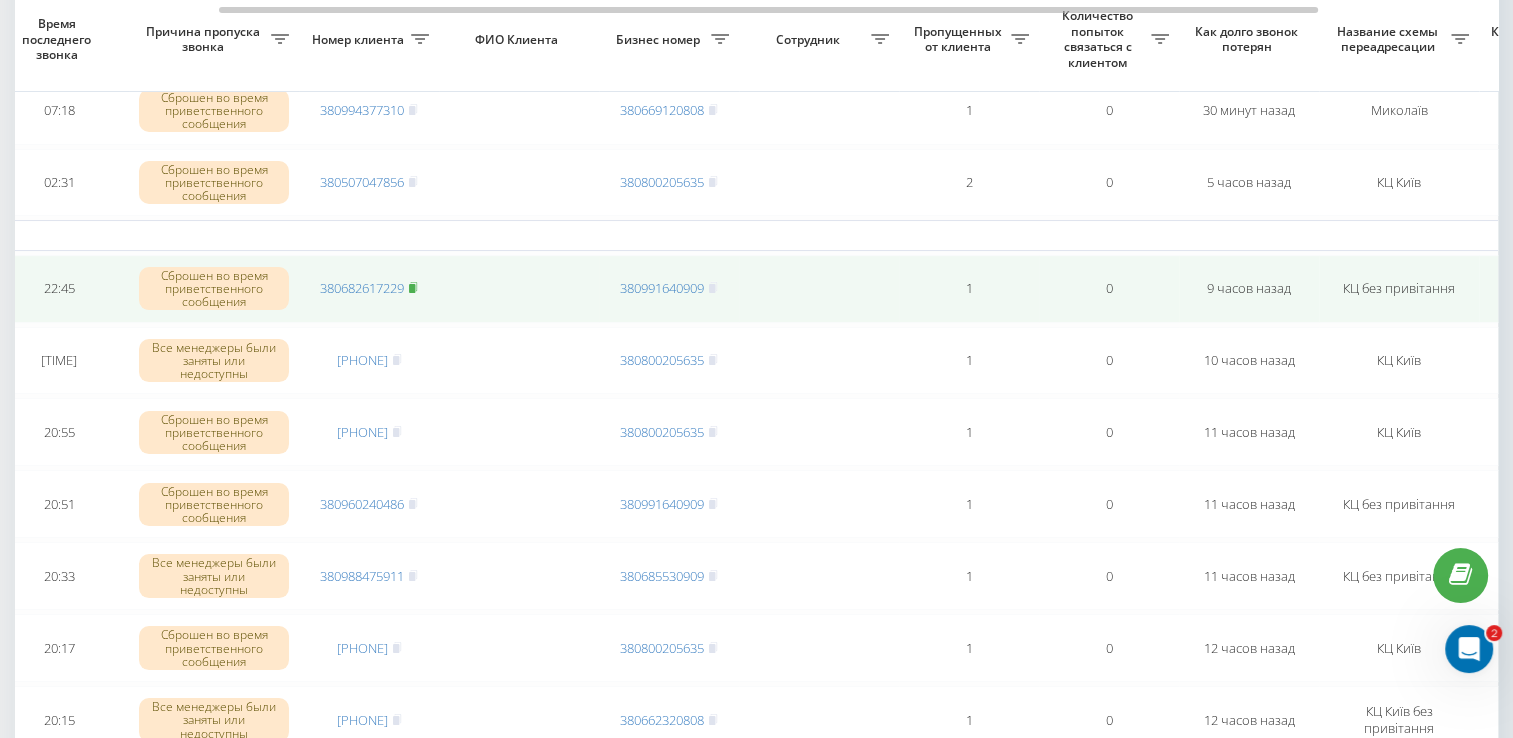 click 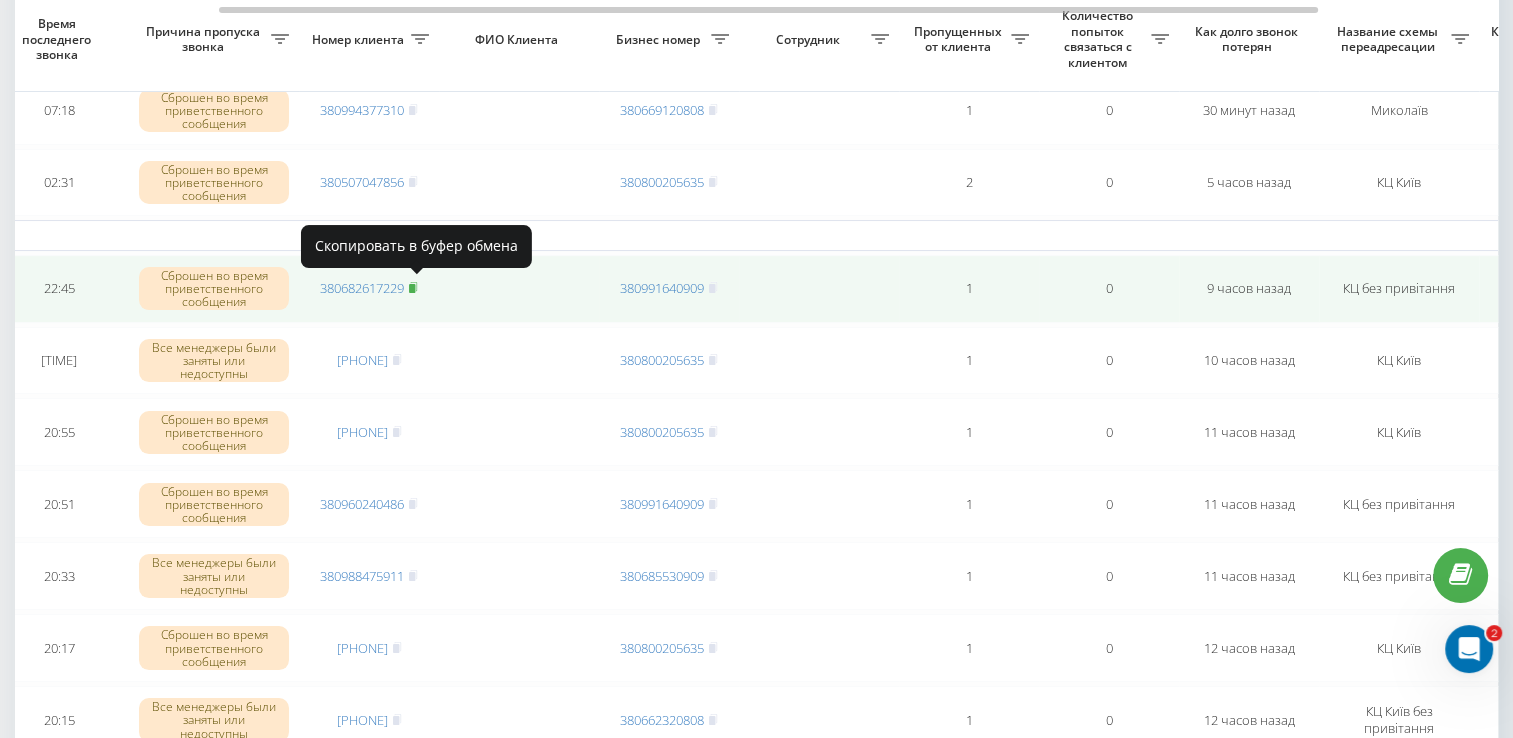 click 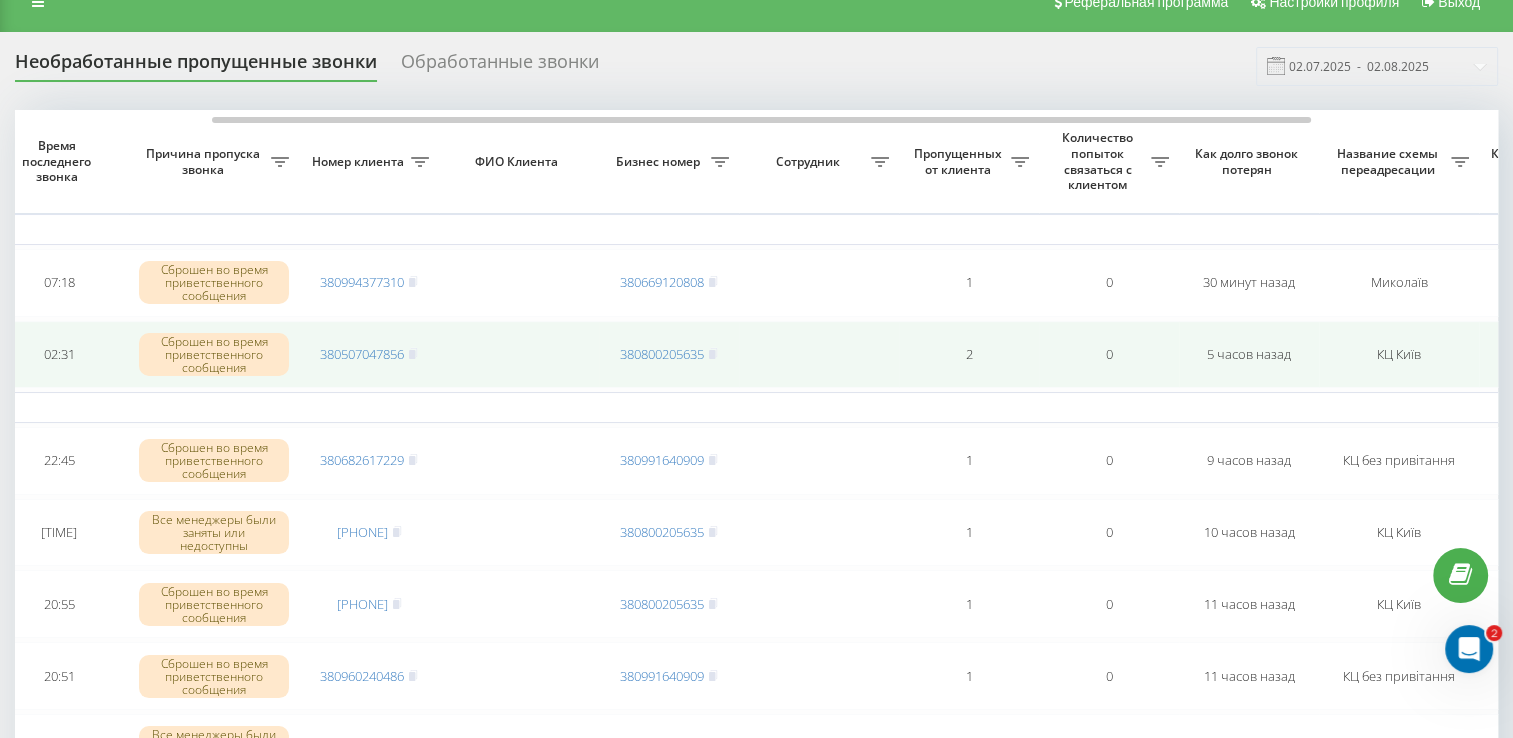 scroll, scrollTop: 0, scrollLeft: 0, axis: both 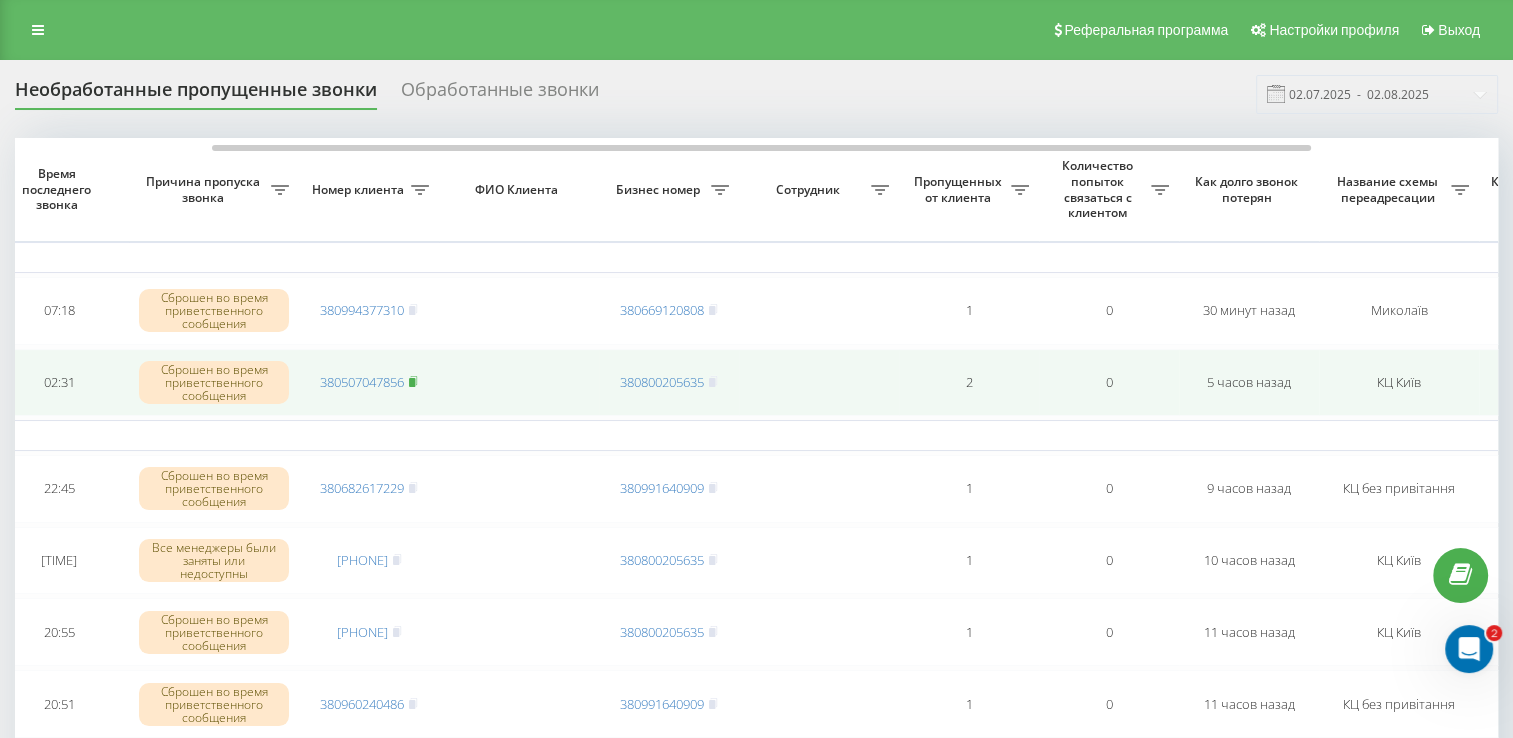 click 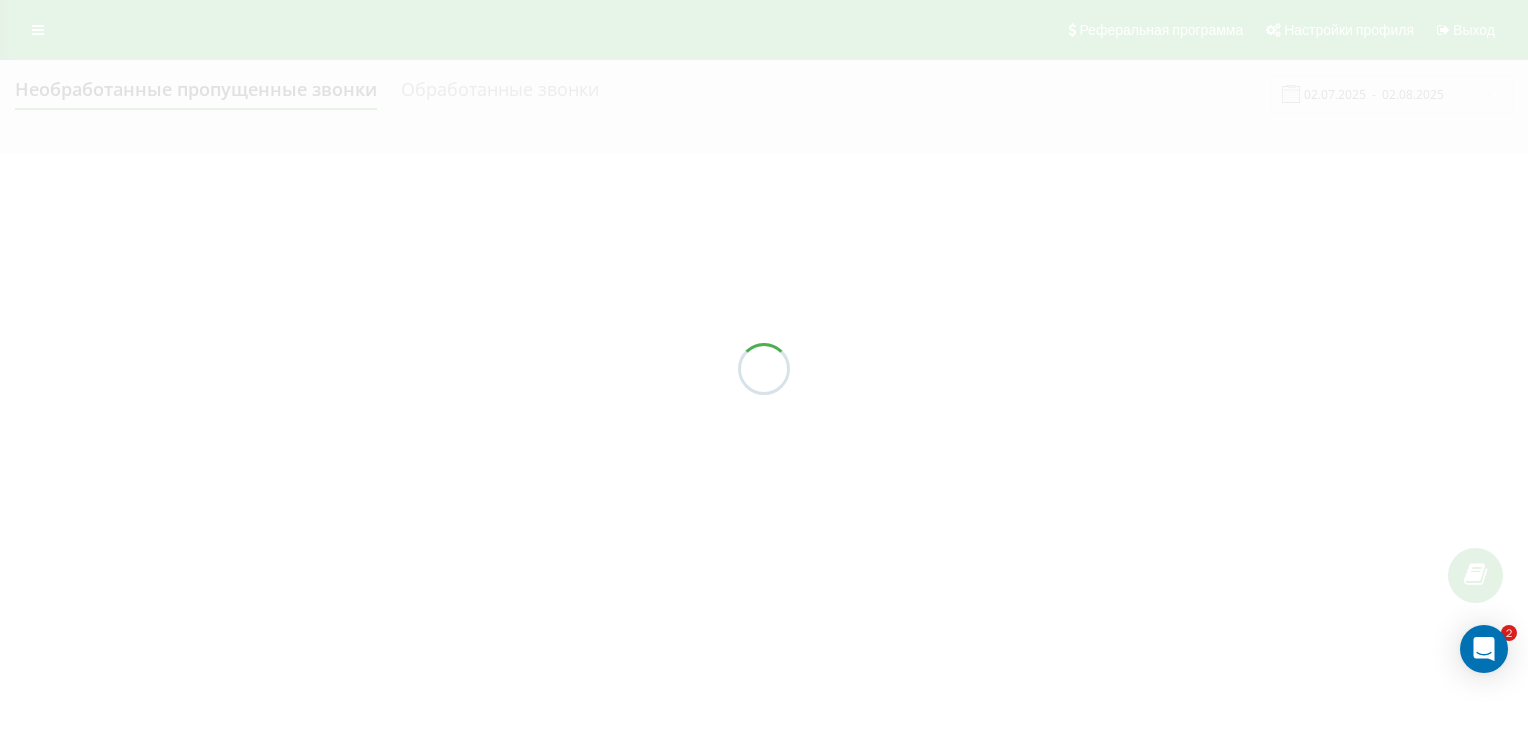 scroll, scrollTop: 0, scrollLeft: 0, axis: both 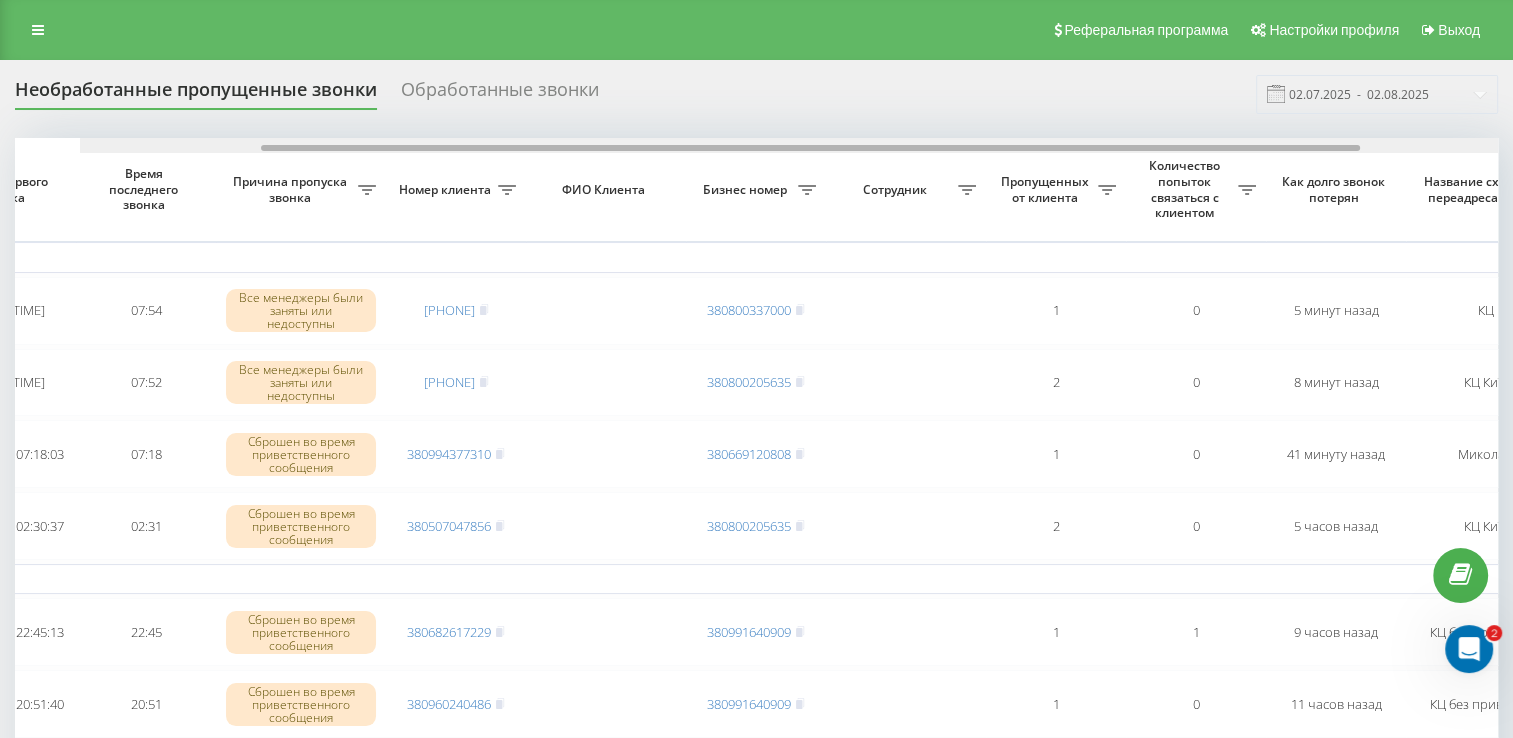 drag, startPoint x: 572, startPoint y: 145, endPoint x: 705, endPoint y: 242, distance: 164.6147 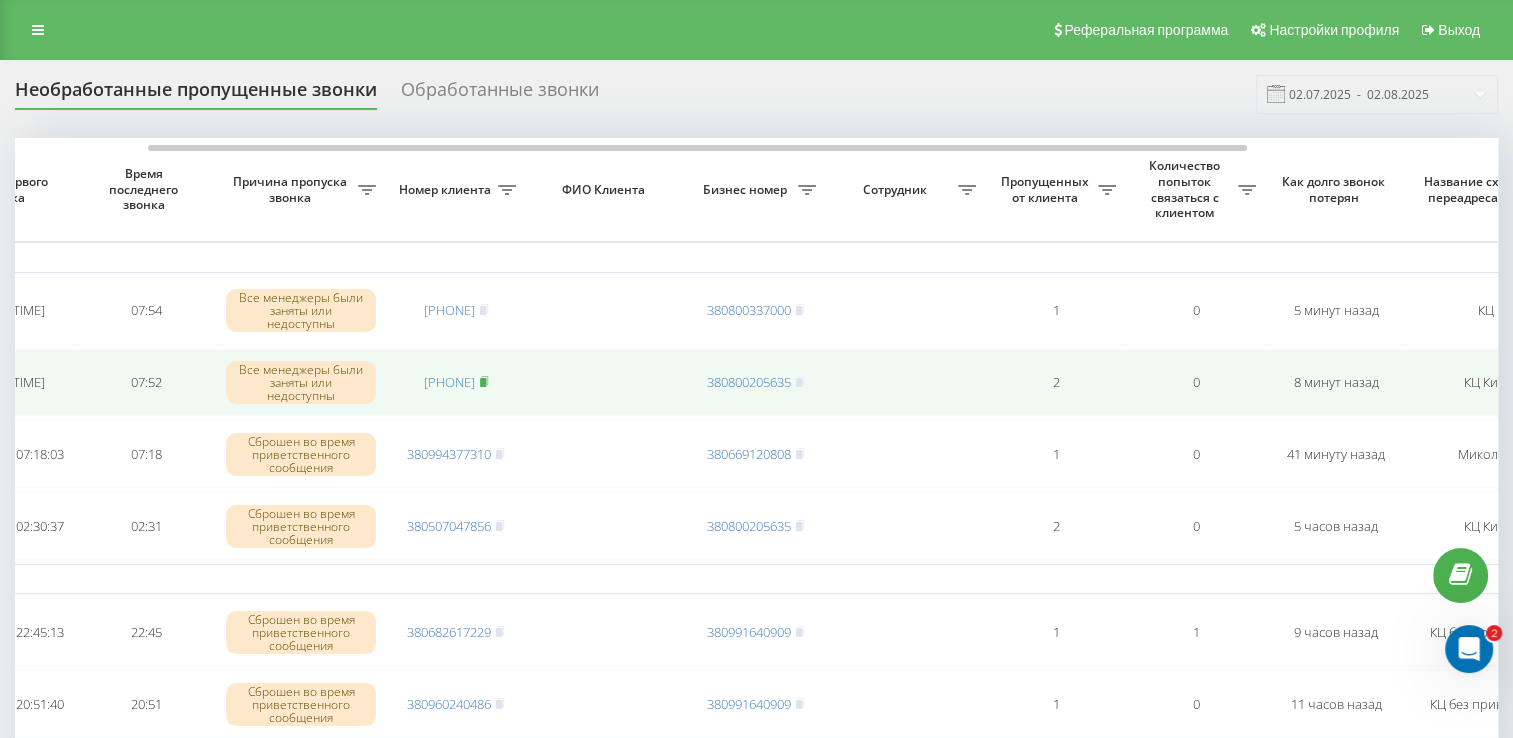 click 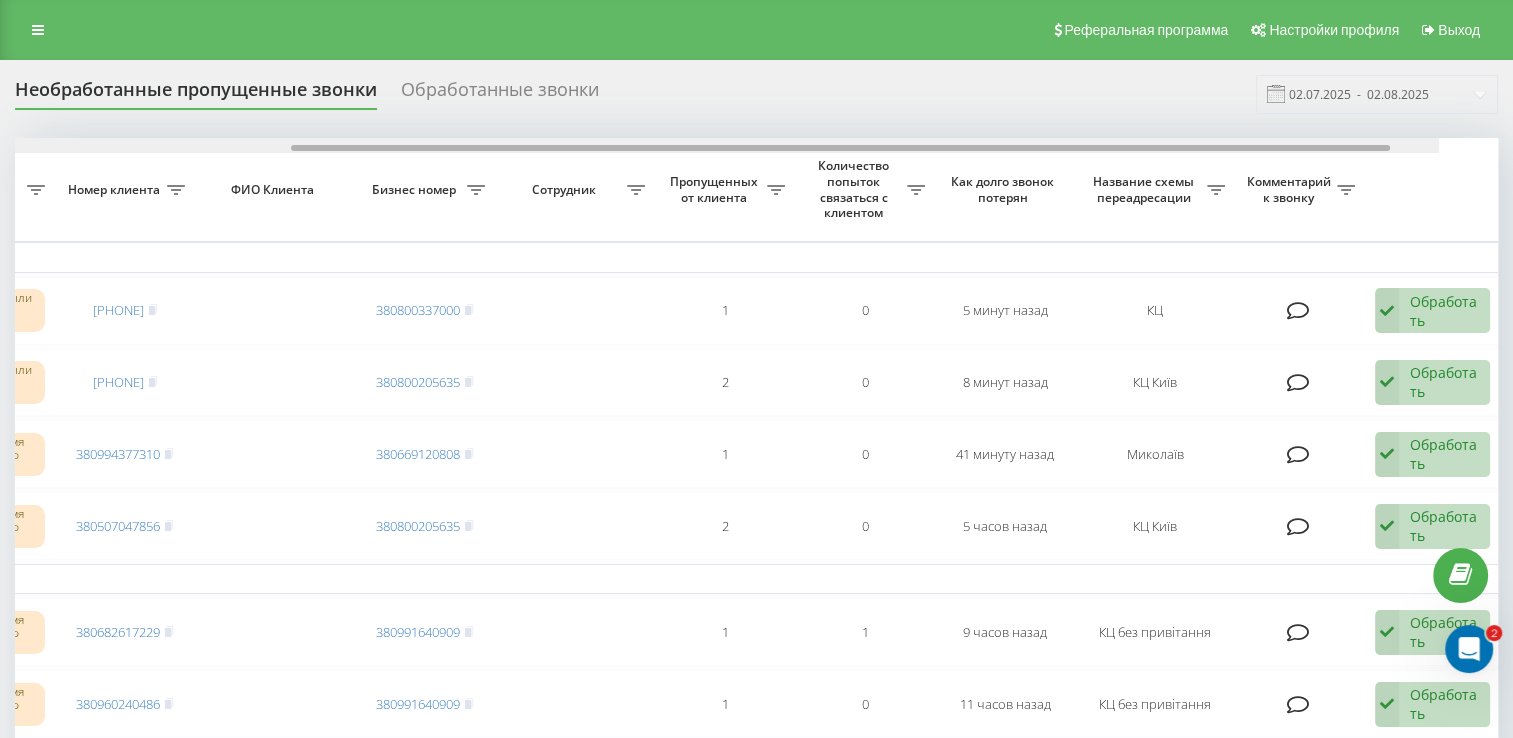 scroll, scrollTop: 0, scrollLeft: 516, axis: horizontal 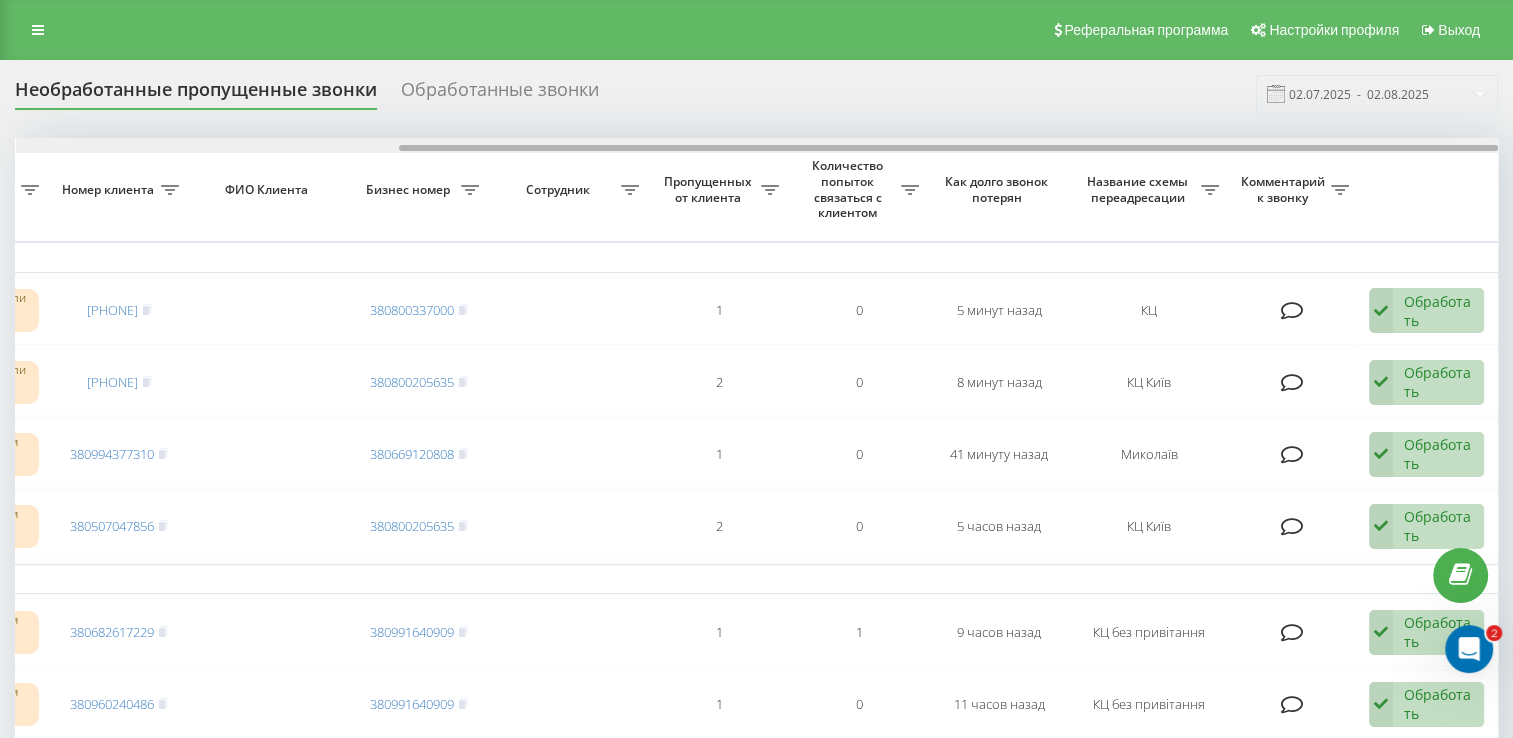 drag, startPoint x: 674, startPoint y: 149, endPoint x: 973, endPoint y: 180, distance: 300.60272 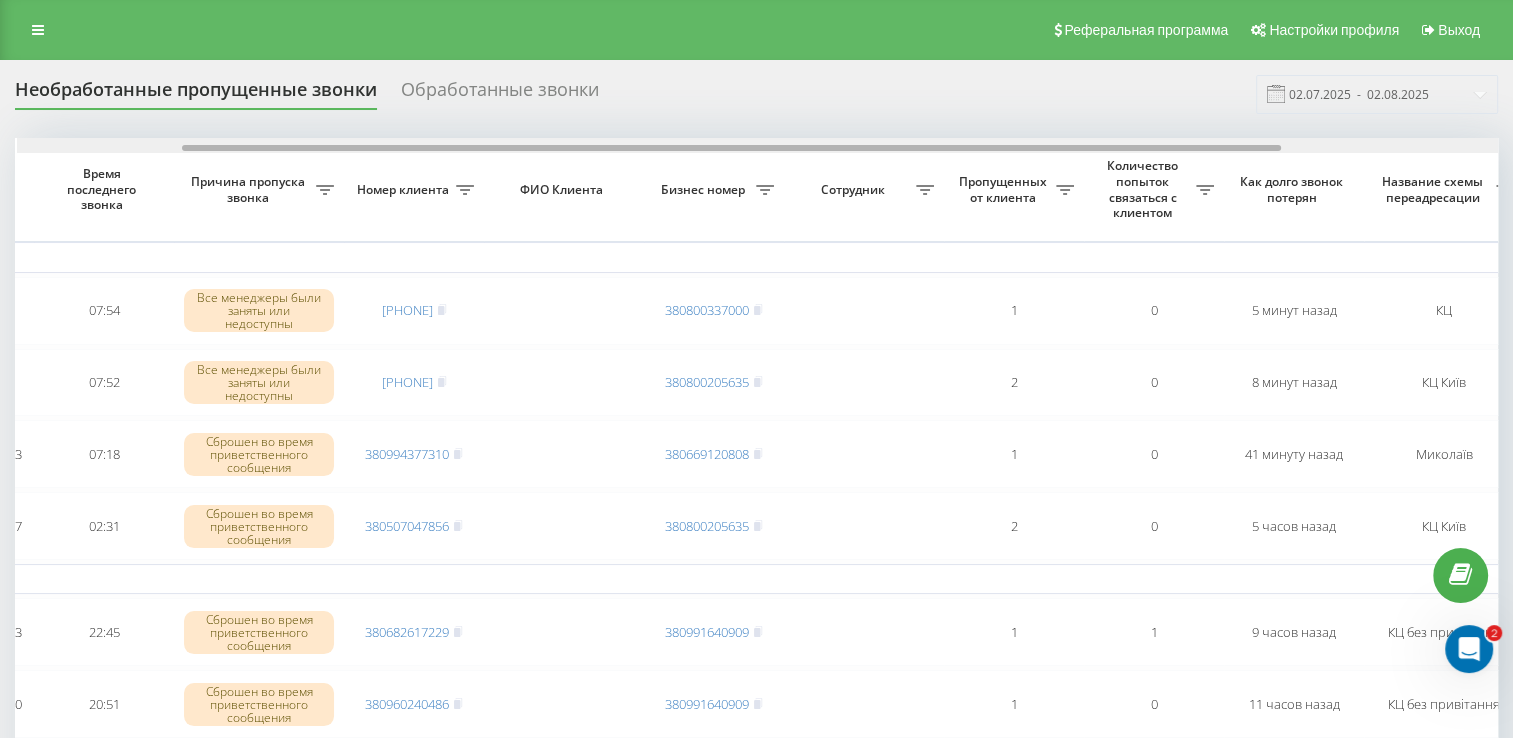 scroll, scrollTop: 0, scrollLeft: 220, axis: horizontal 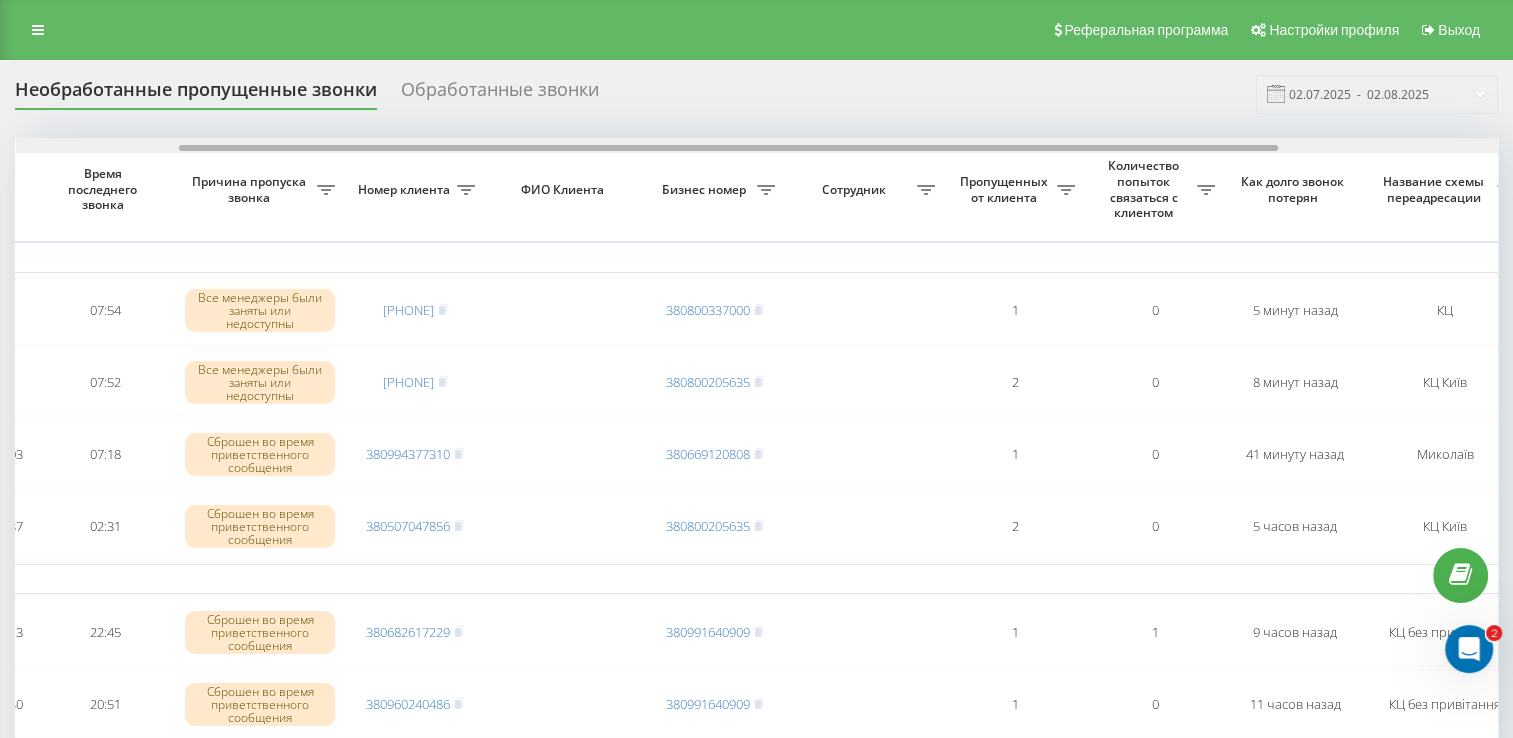 drag, startPoint x: 658, startPoint y: 144, endPoint x: 438, endPoint y: 130, distance: 220.445 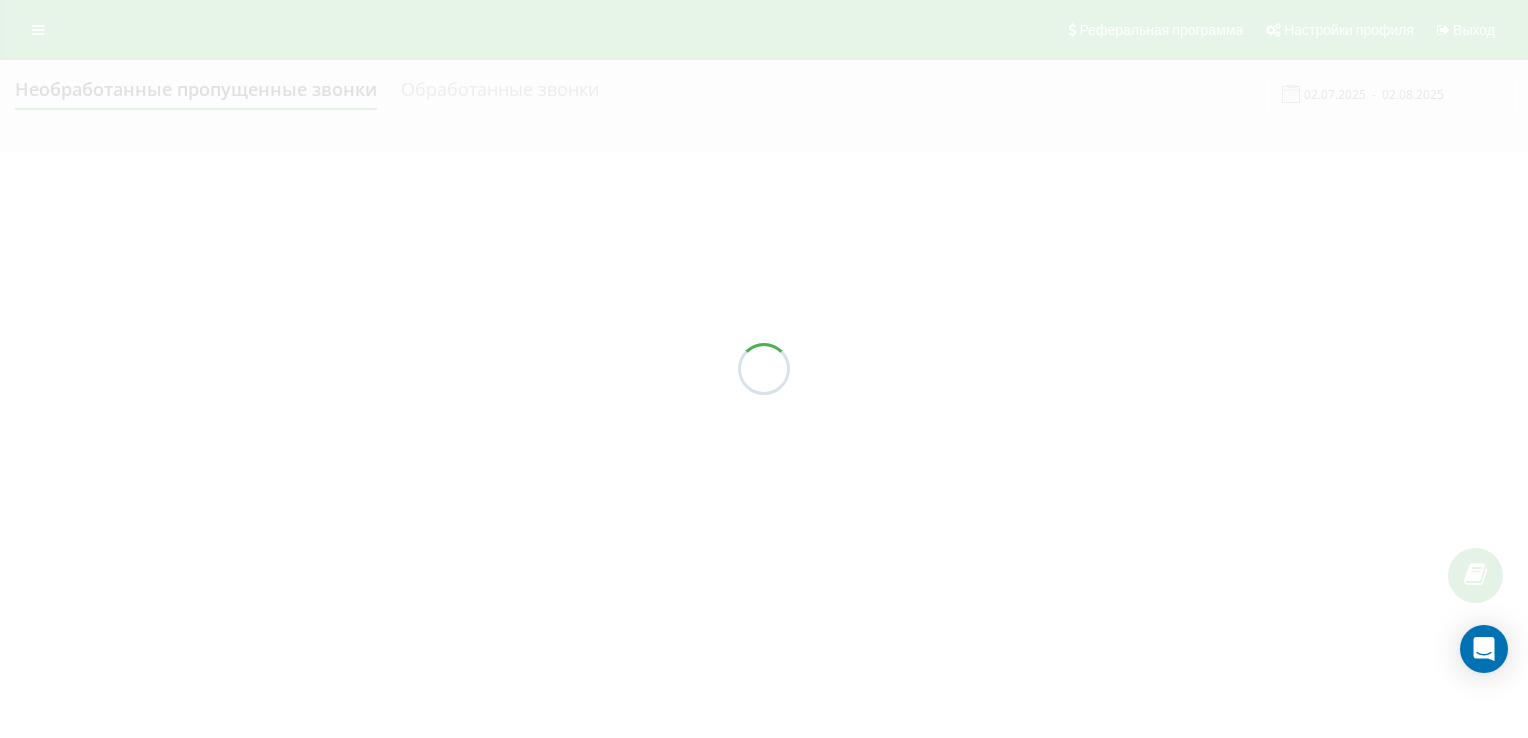 scroll, scrollTop: 0, scrollLeft: 0, axis: both 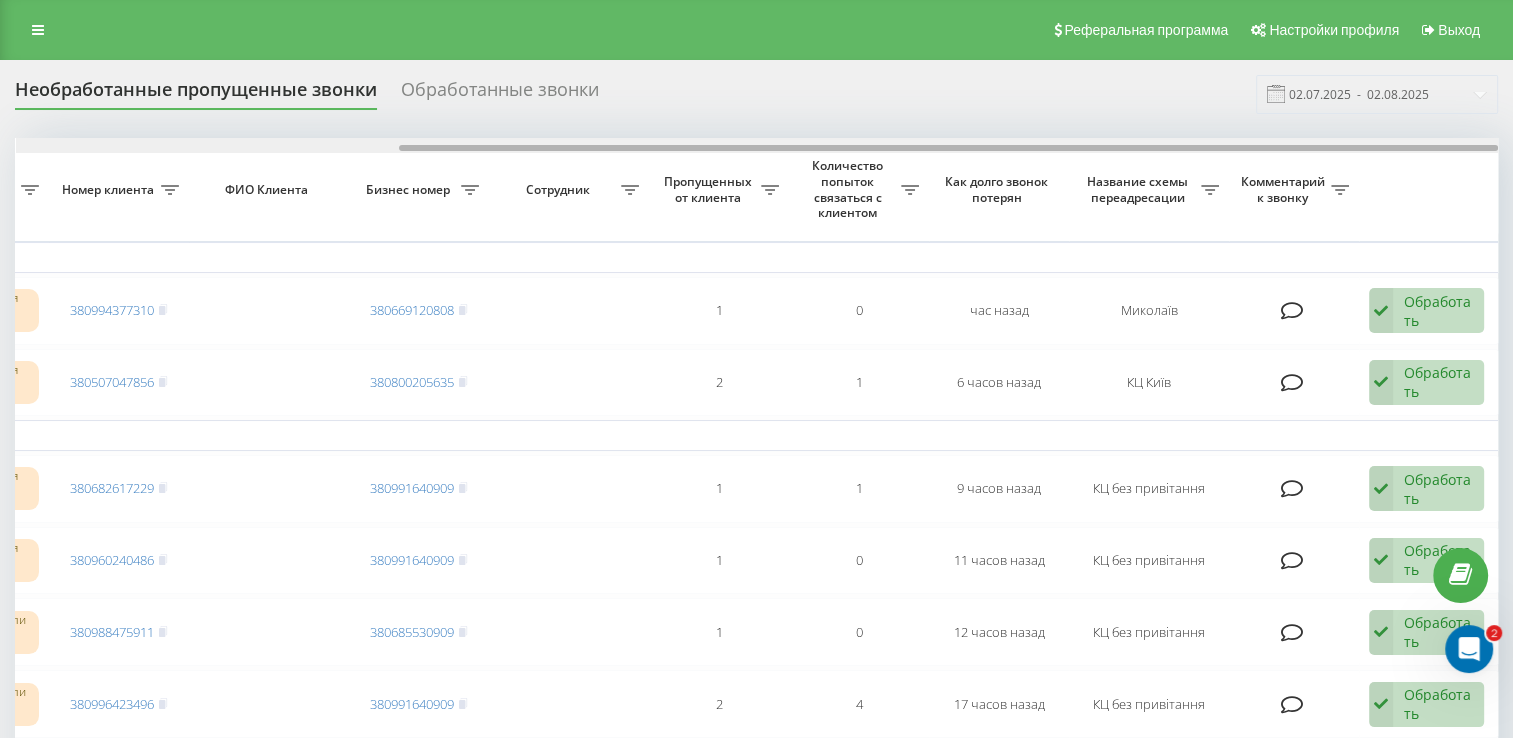 drag, startPoint x: 395, startPoint y: 144, endPoint x: 813, endPoint y: 210, distance: 423.17844 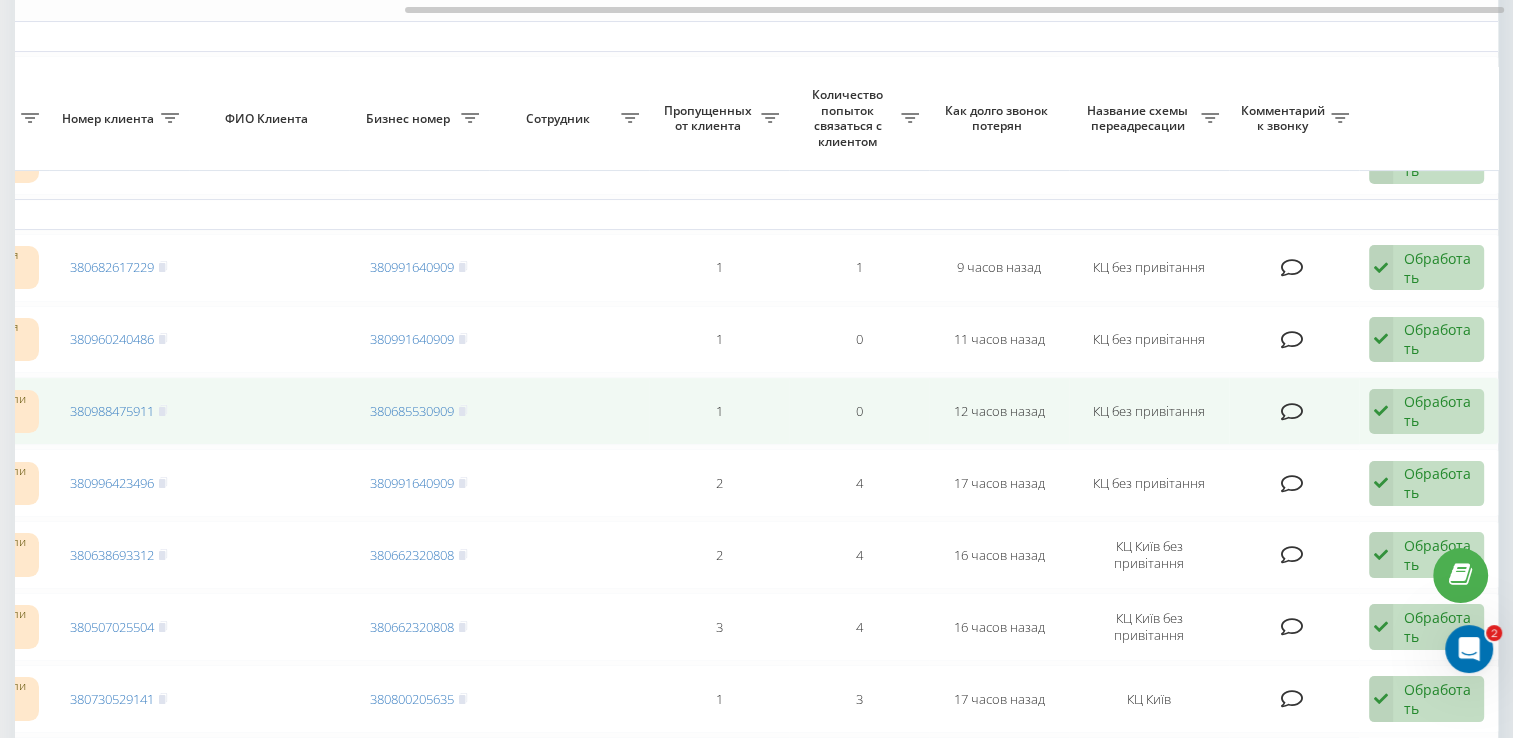 scroll, scrollTop: 200, scrollLeft: 0, axis: vertical 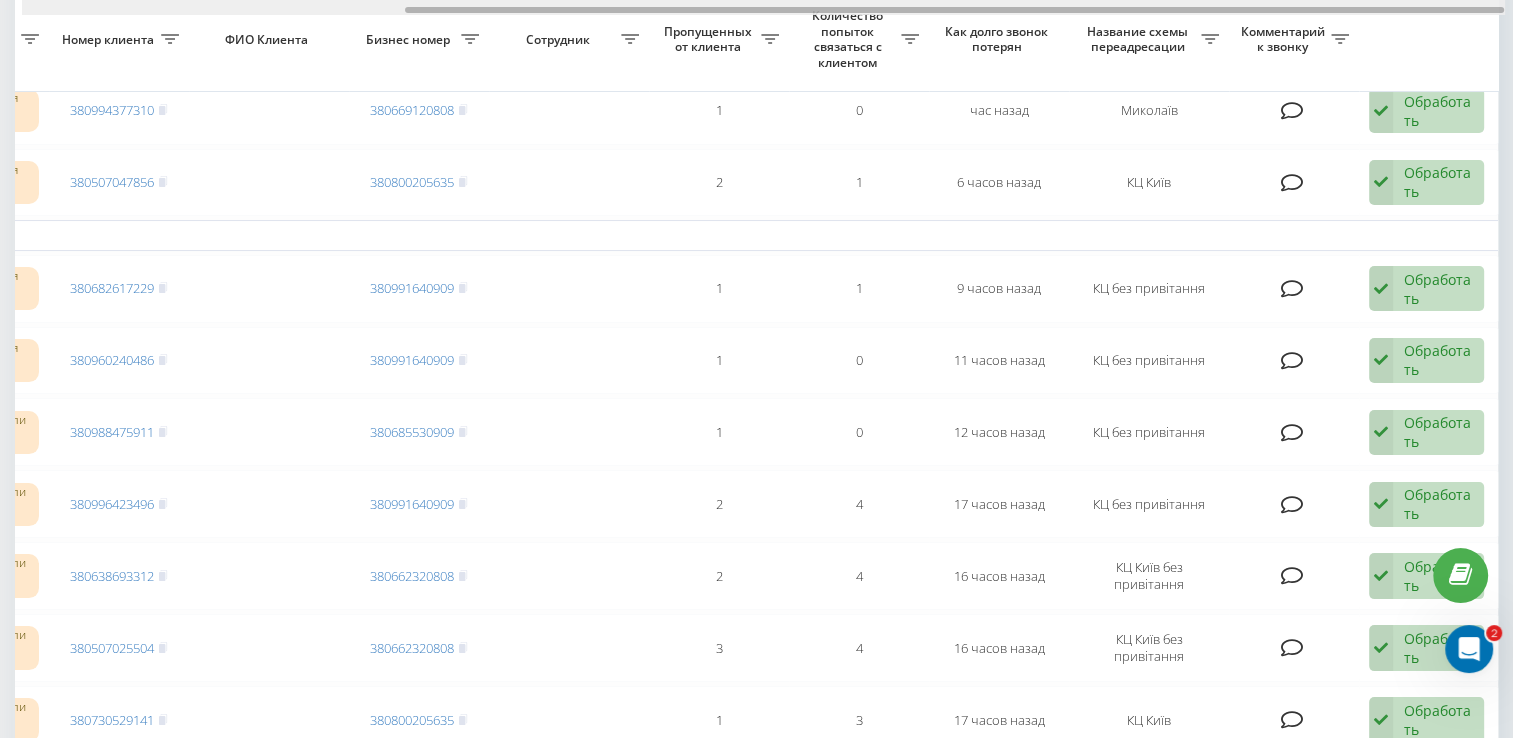 drag, startPoint x: 754, startPoint y: 6, endPoint x: 536, endPoint y: 9, distance: 218.02065 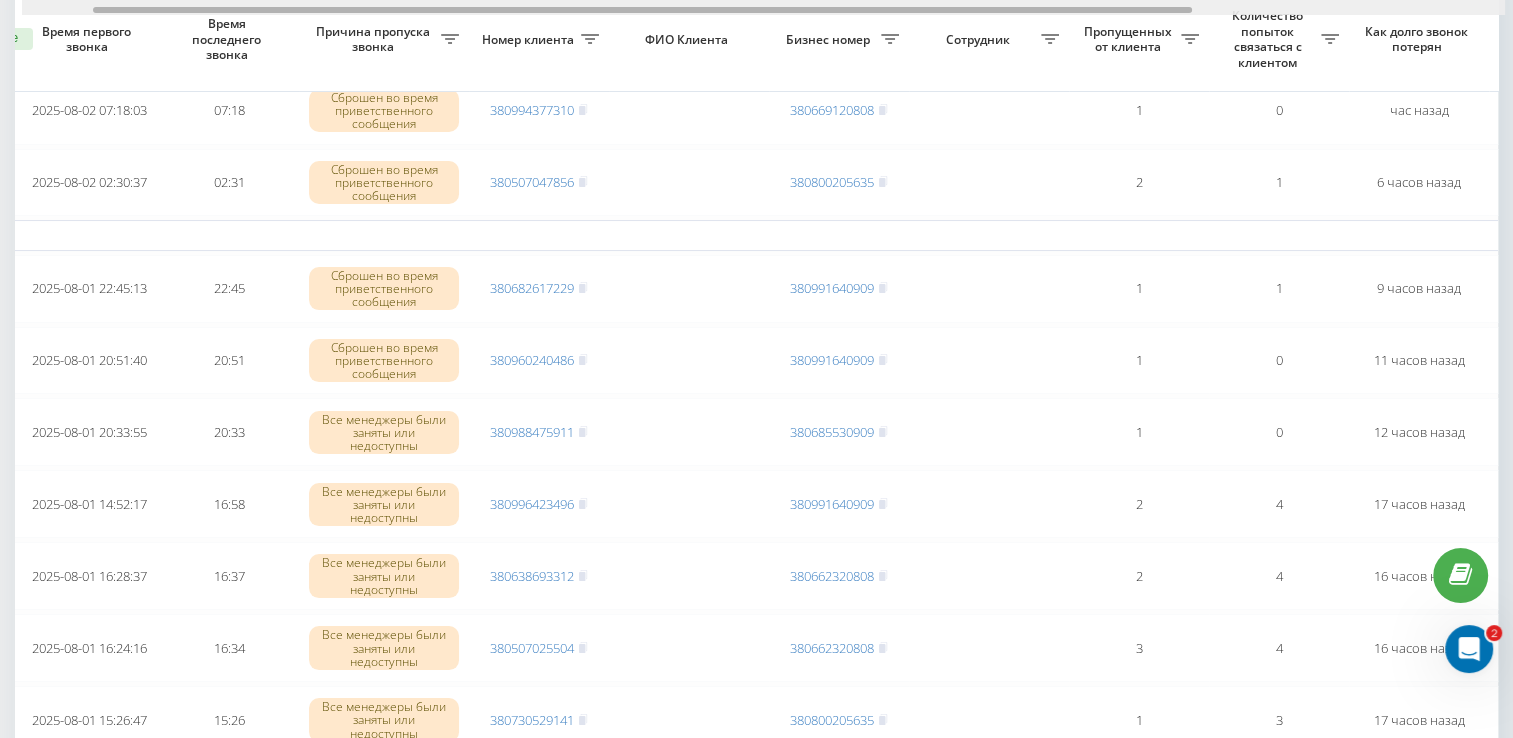 scroll, scrollTop: 0, scrollLeft: 100, axis: horizontal 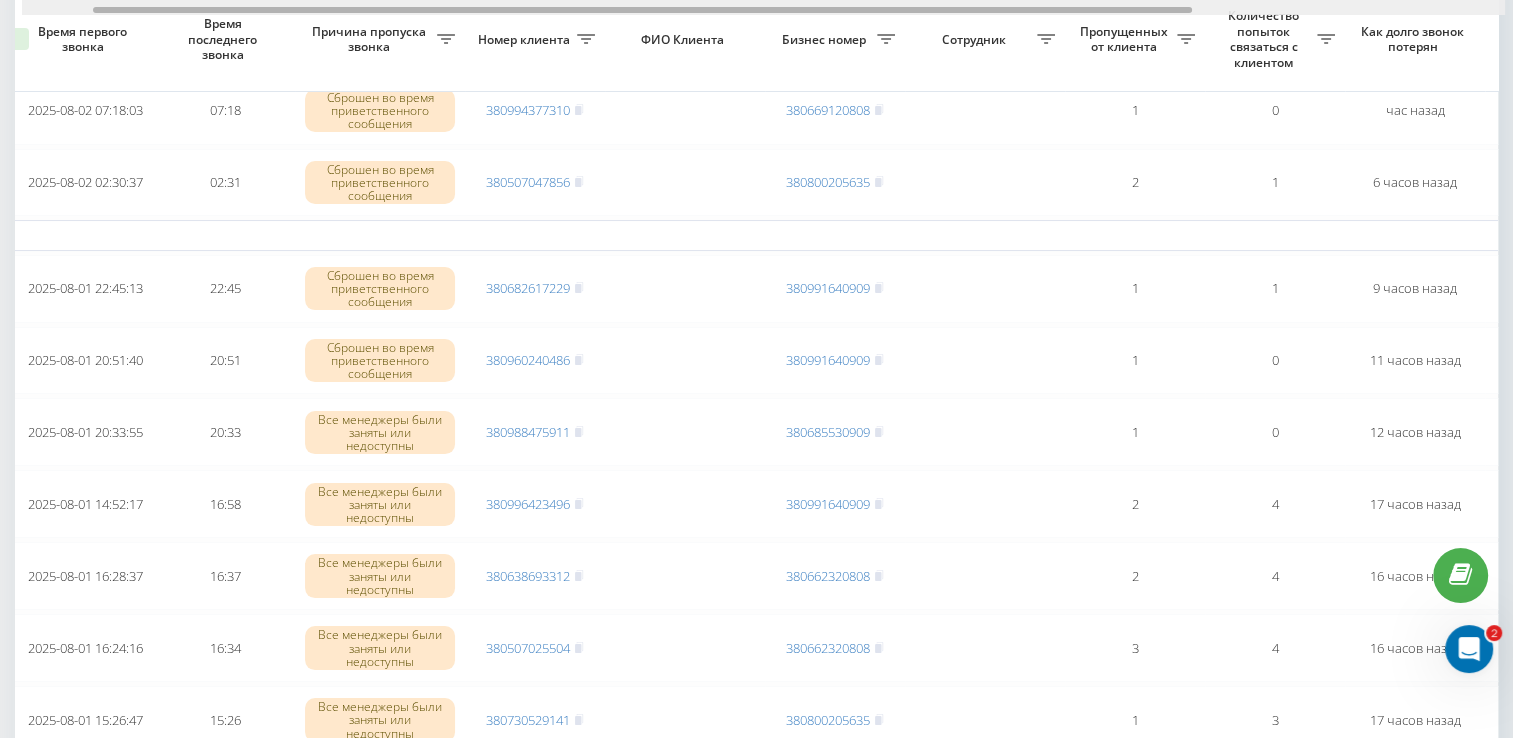 drag, startPoint x: 560, startPoint y: 7, endPoint x: 251, endPoint y: 33, distance: 310.09192 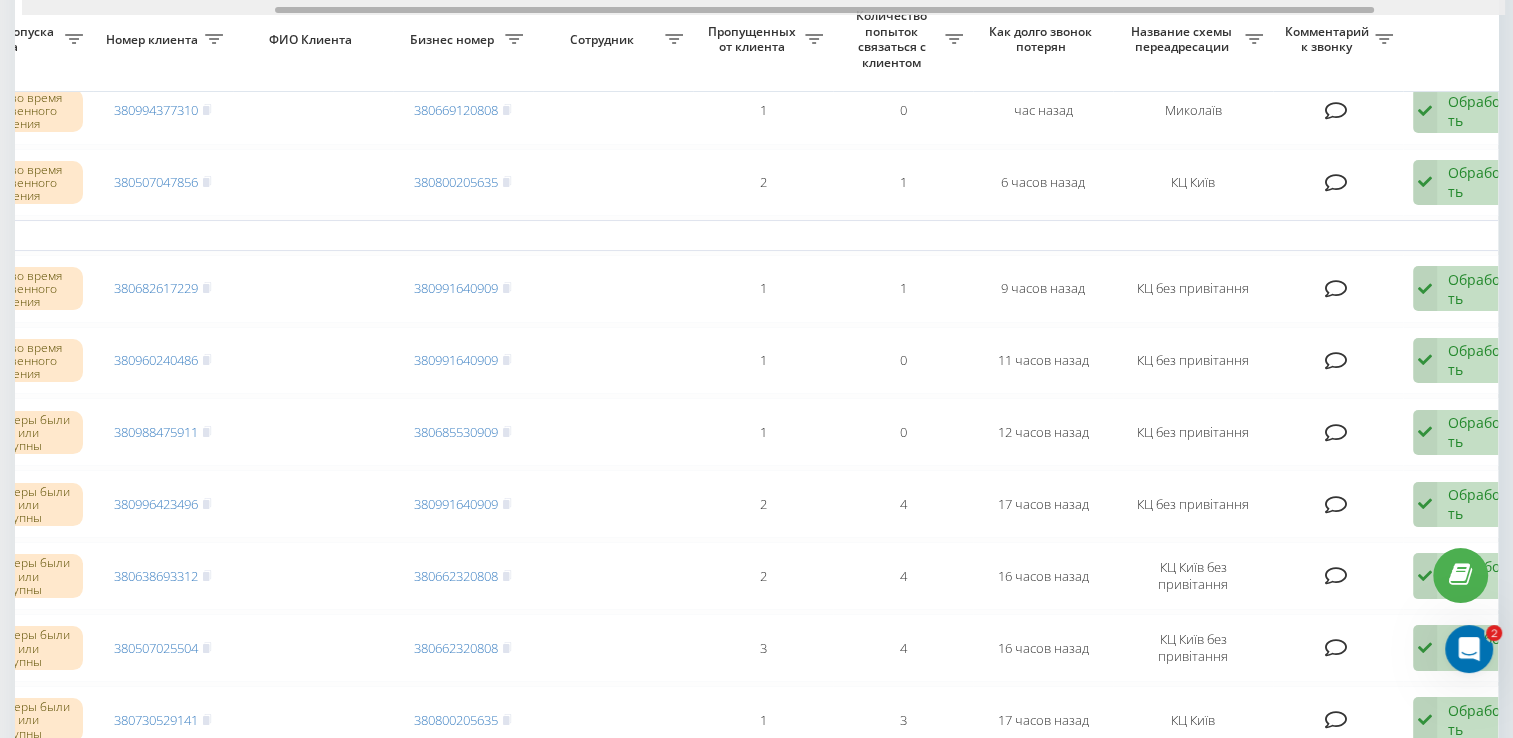 scroll, scrollTop: 0, scrollLeft: 516, axis: horizontal 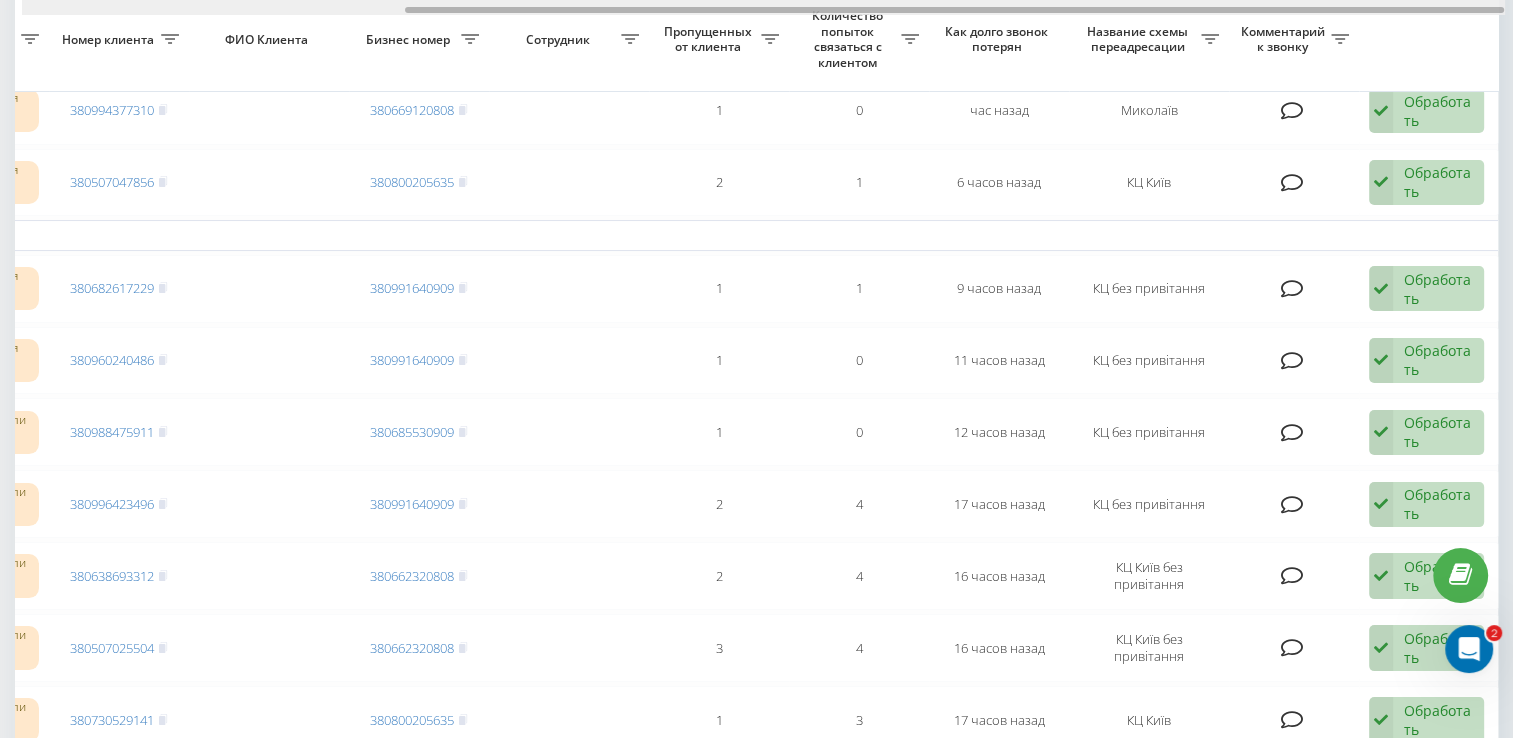 drag, startPoint x: 524, startPoint y: 10, endPoint x: 847, endPoint y: 79, distance: 330.28775 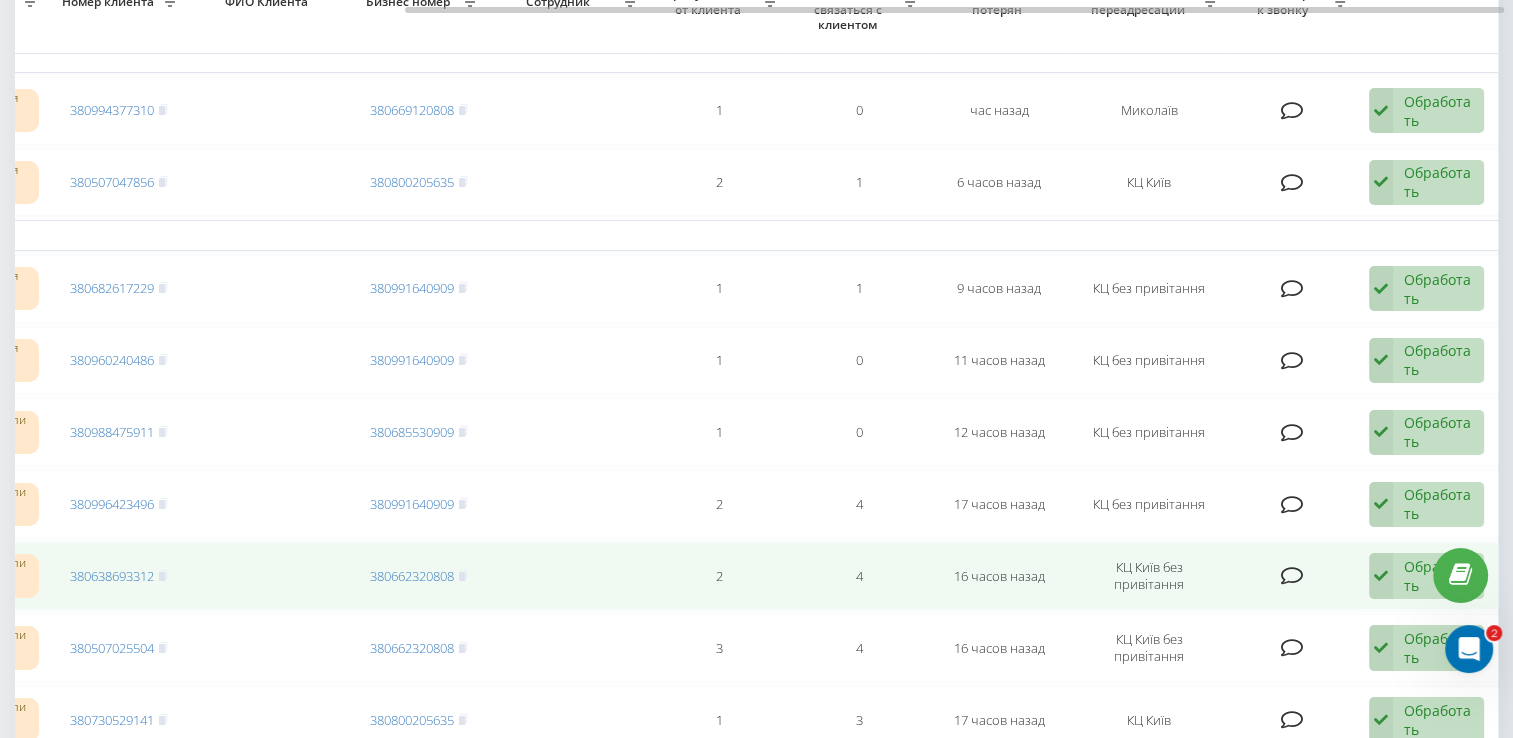scroll, scrollTop: 100, scrollLeft: 0, axis: vertical 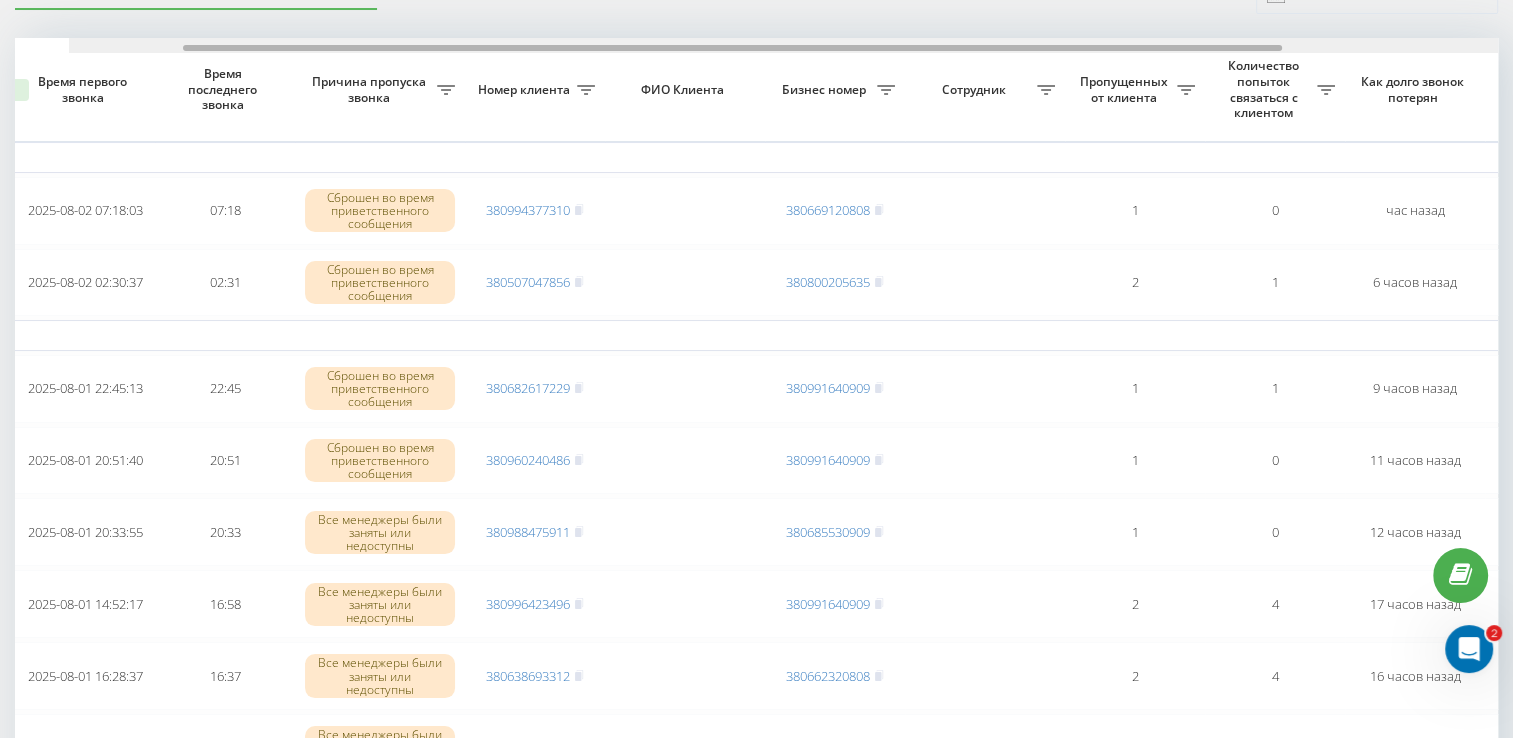 drag, startPoint x: 761, startPoint y: 46, endPoint x: 447, endPoint y: 66, distance: 314.6363 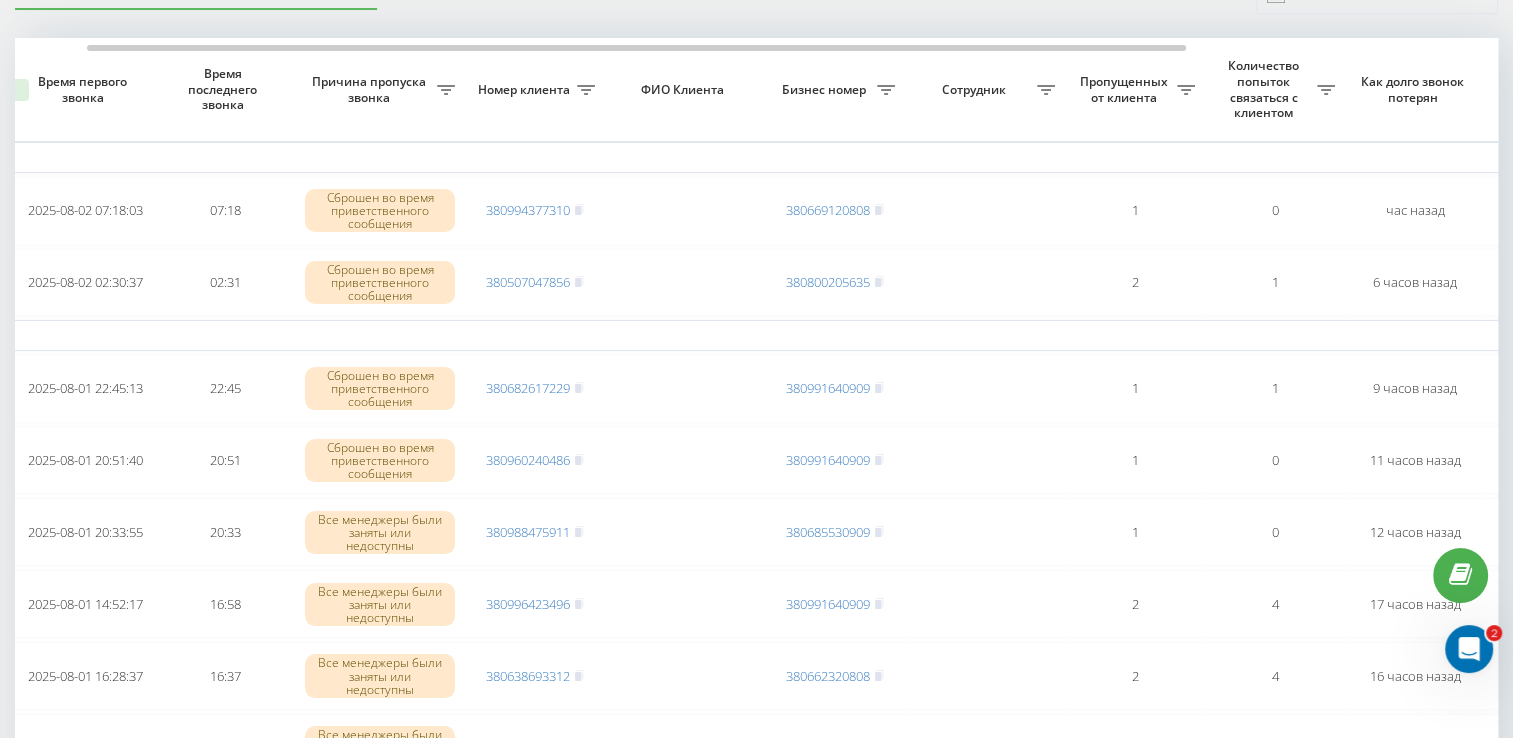 scroll, scrollTop: 0, scrollLeft: 99, axis: horizontal 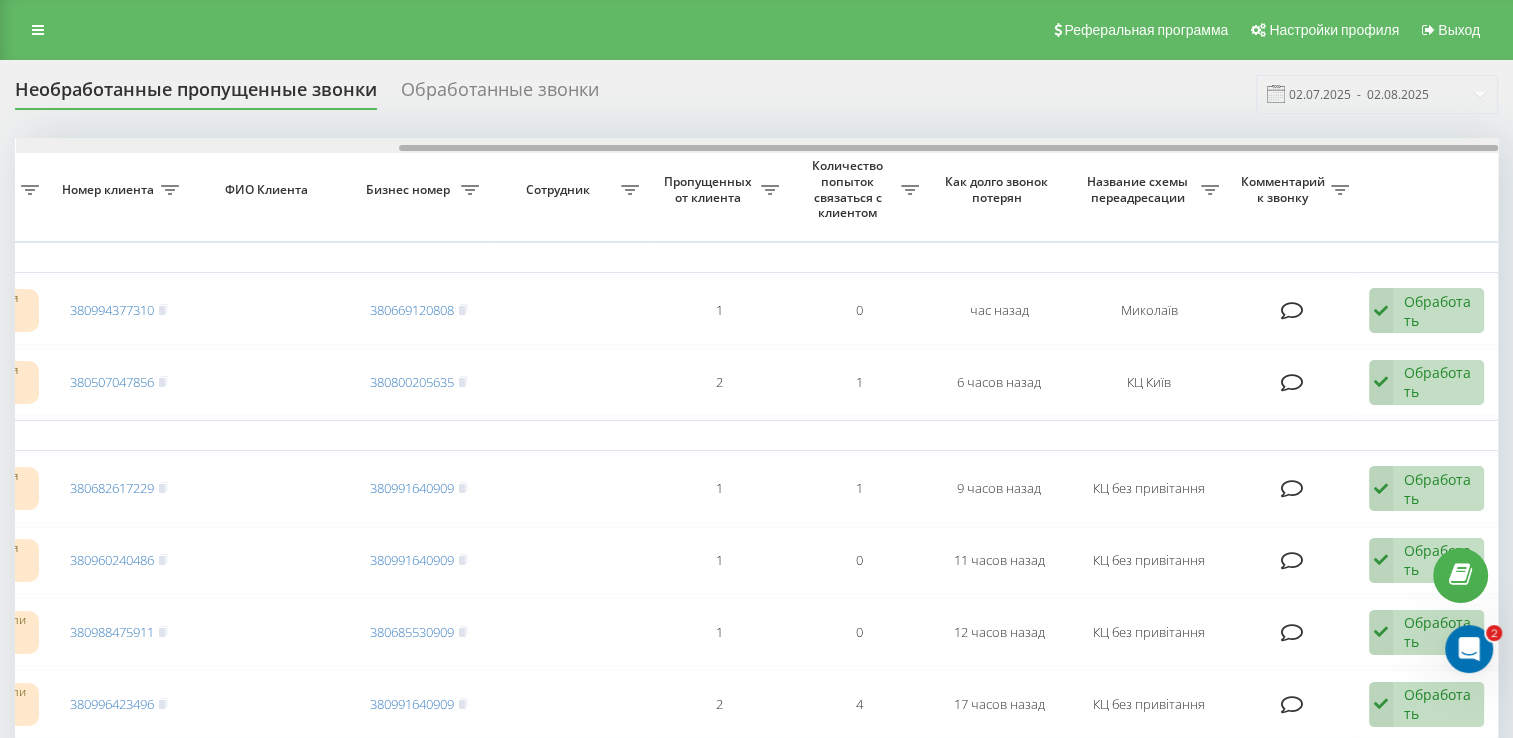 drag, startPoint x: 763, startPoint y: 146, endPoint x: 1298, endPoint y: 230, distance: 541.55426 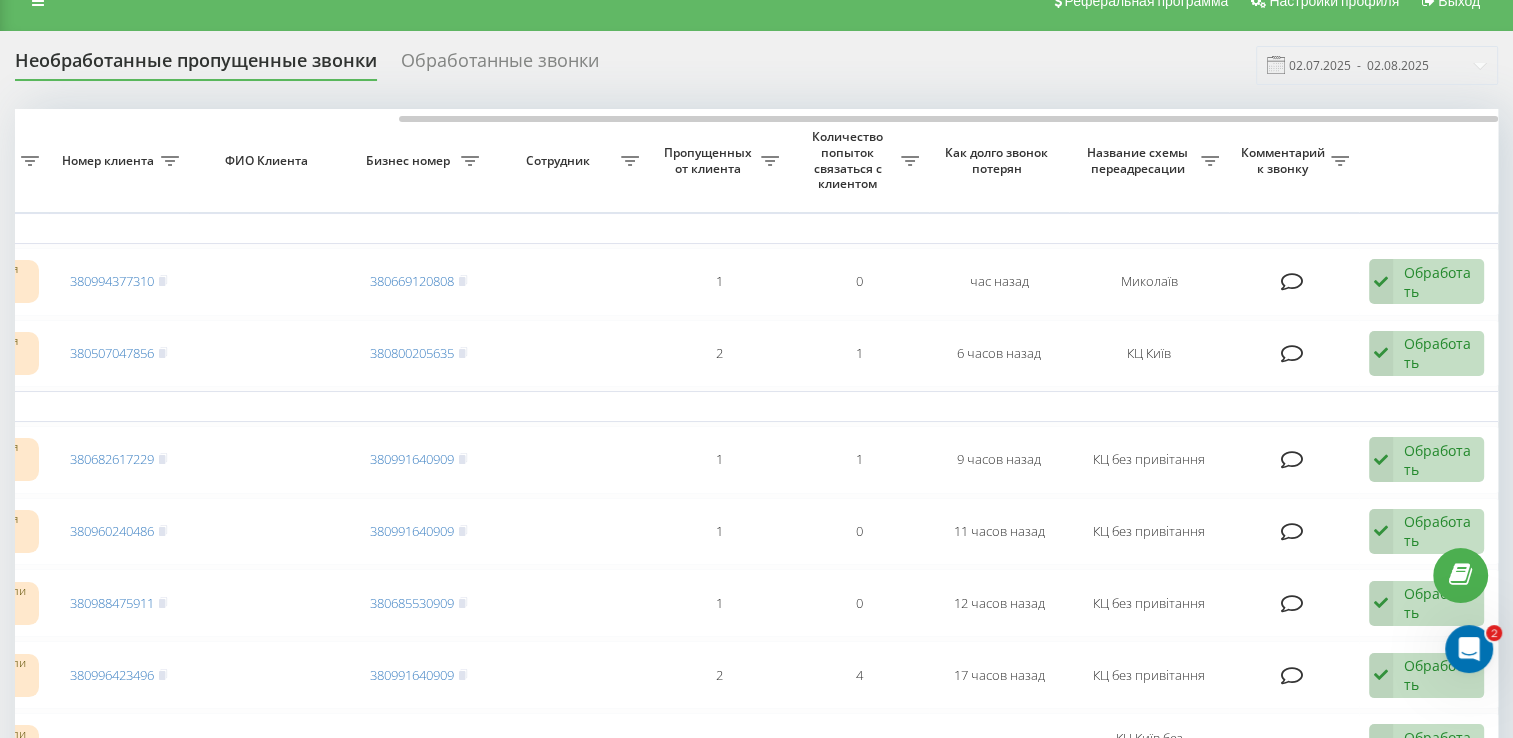 scroll, scrollTop: 0, scrollLeft: 0, axis: both 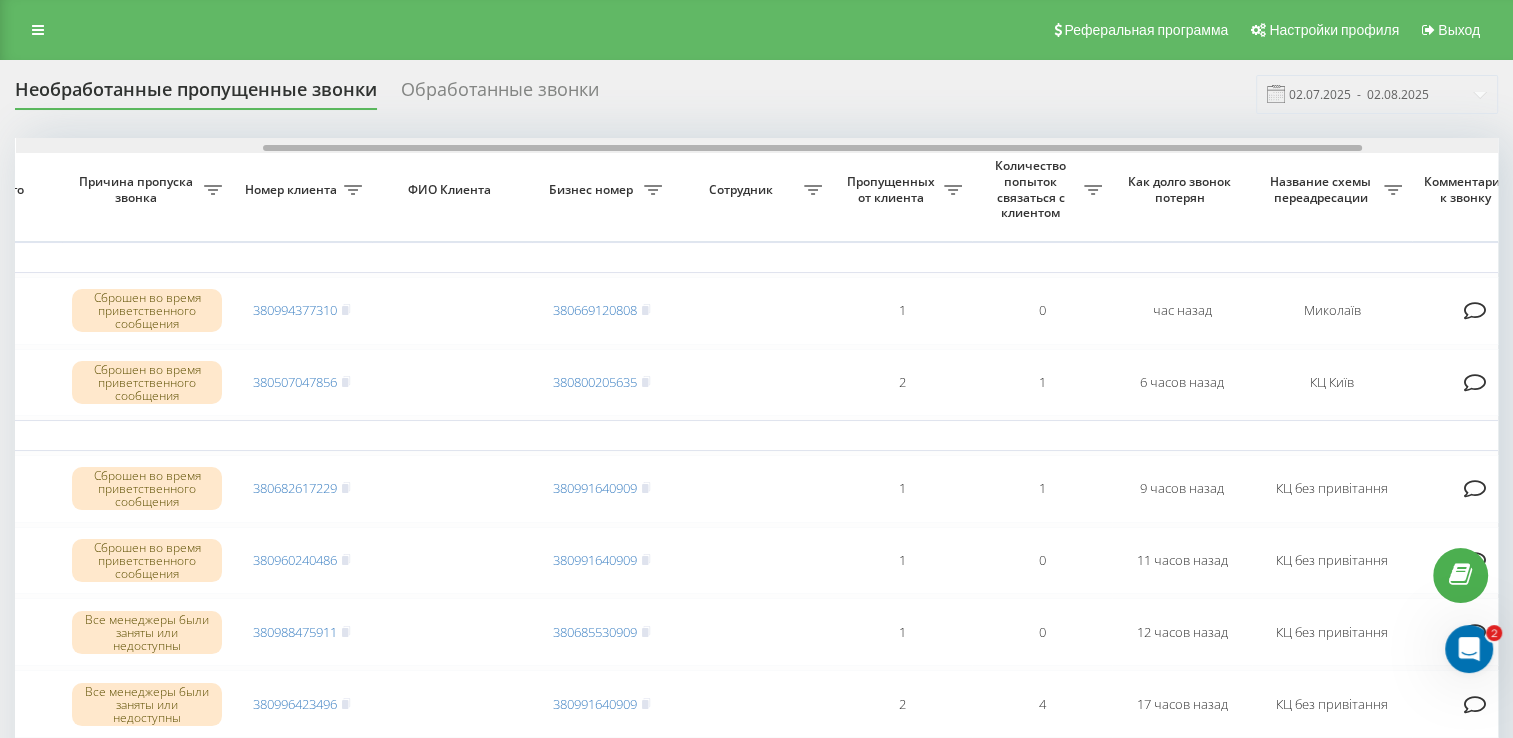 drag, startPoint x: 496, startPoint y: 150, endPoint x: 744, endPoint y: 158, distance: 248.129 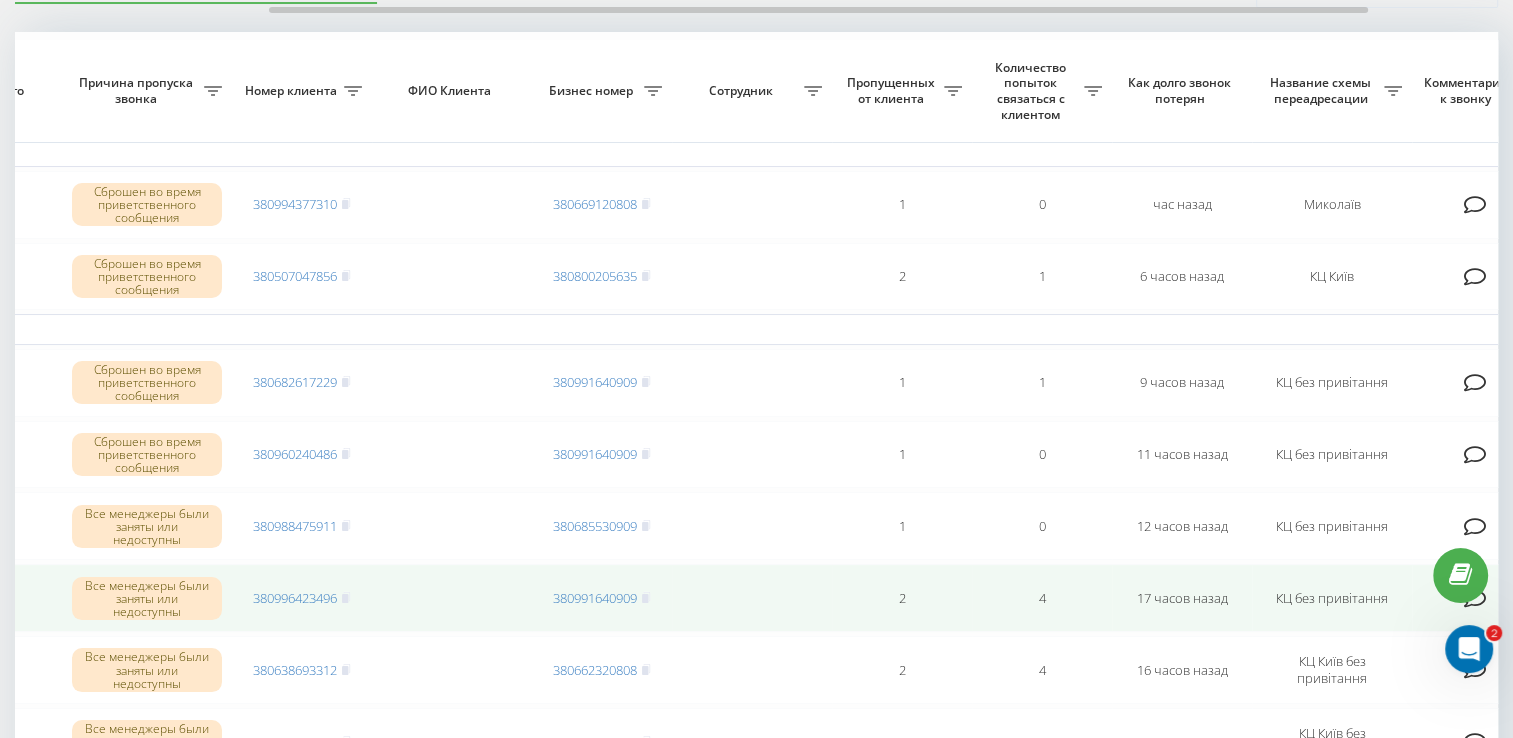 scroll, scrollTop: 100, scrollLeft: 0, axis: vertical 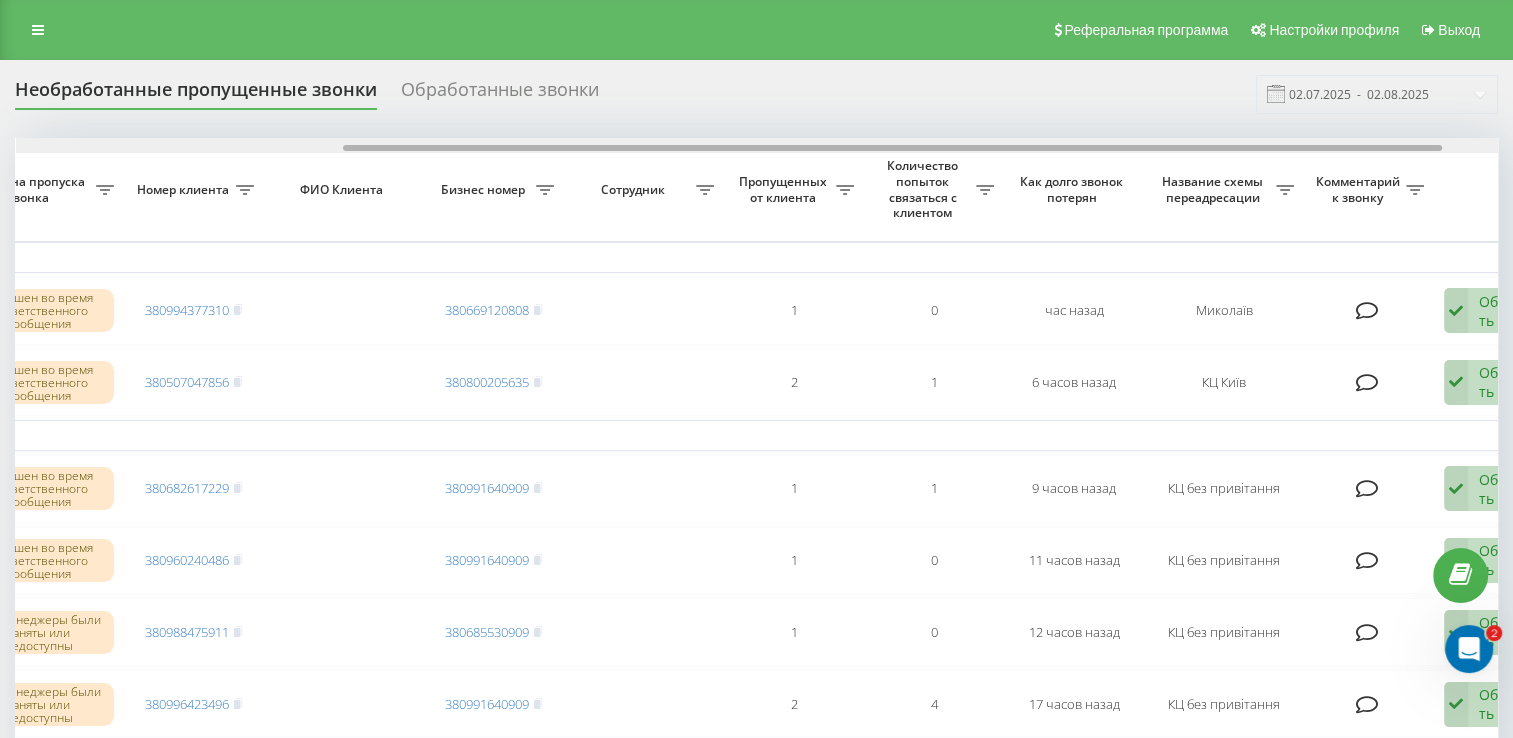 drag, startPoint x: 584, startPoint y: 148, endPoint x: 912, endPoint y: 172, distance: 328.87686 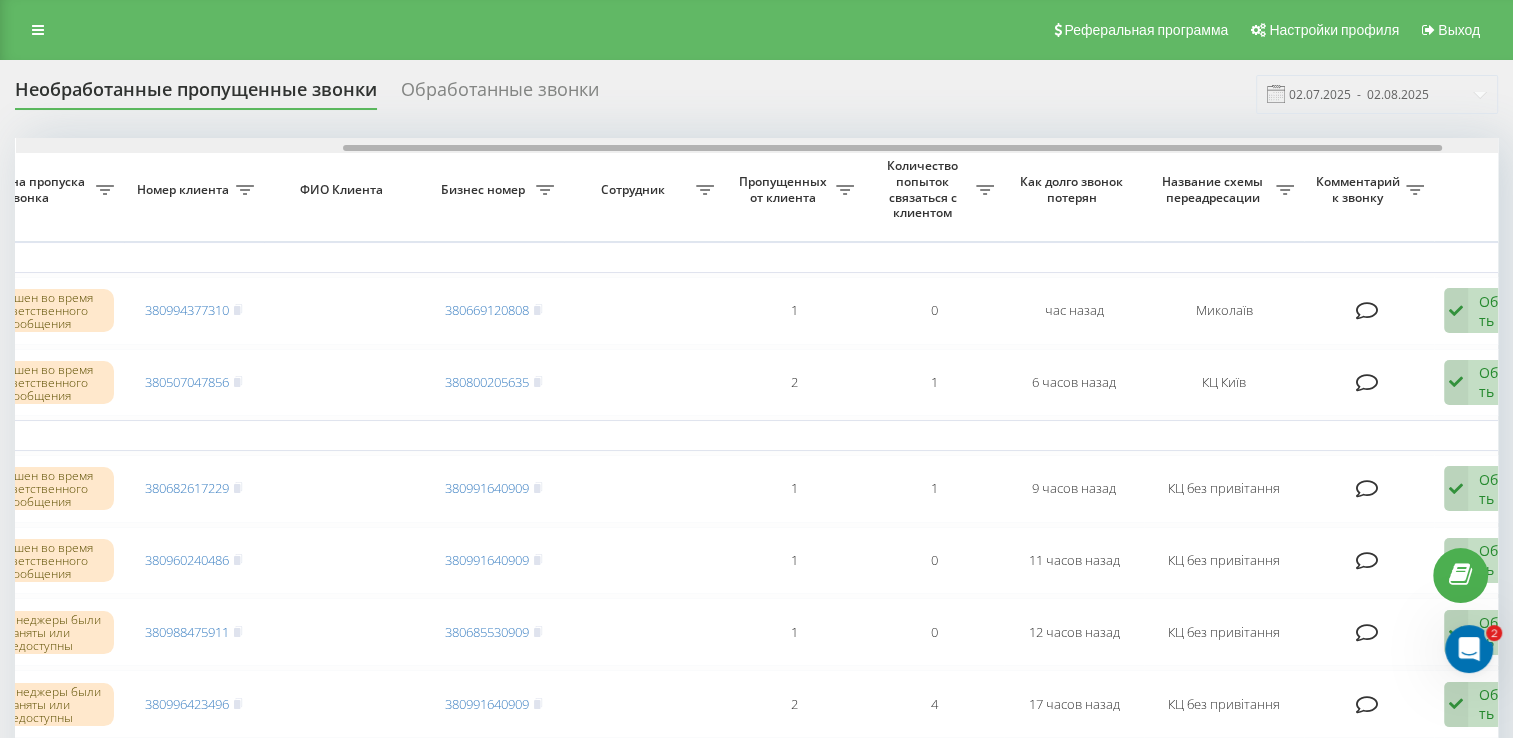 click on "Выбрать все Время первого звонка Время последнего звонка Причина пропуска звонка Номер клиента ФИО Клиента Бизнес номер Сотрудник Пропущенных от клиента Количество попыток связаться с клиентом Как долго звонок потерян Название схемы переадресации Комментарий к звонку Сегодня 2025-08-02 07:18:03 07:18 Сброшен во время приветственного сообщения 380994377310 380669120808 1 0 час назад Миколаїв Обработать Не удалось связаться Связался с клиентом с помощью другого канала Клиент перезвонил сам с другого номера Другой вариант 2025-08-02 02:30:37 02:31 380507047856 380800205635 2 1 6 часов назад КЦ Київ" at bounding box center (756, 1210) 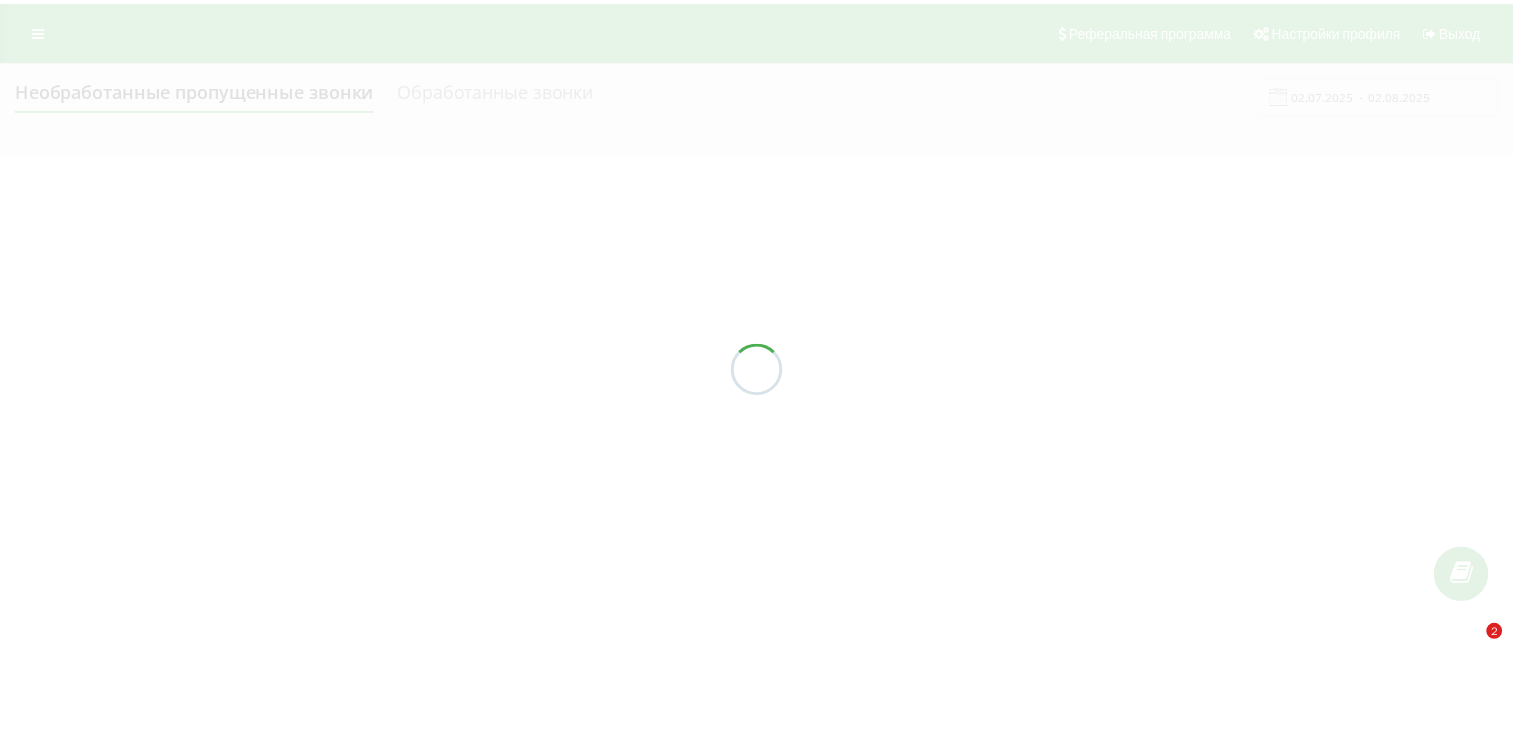 scroll, scrollTop: 0, scrollLeft: 0, axis: both 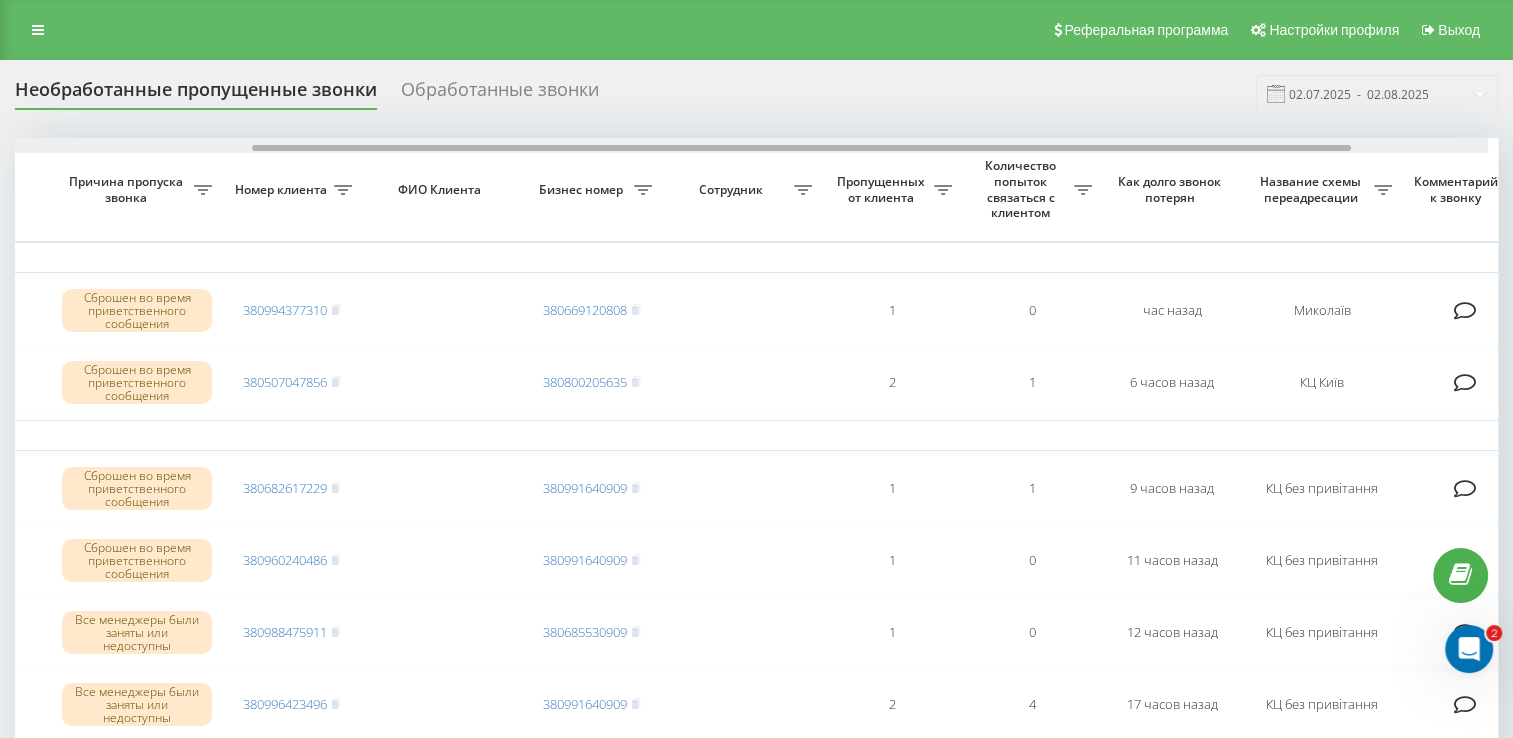 drag, startPoint x: 356, startPoint y: 150, endPoint x: 611, endPoint y: 153, distance: 255.01764 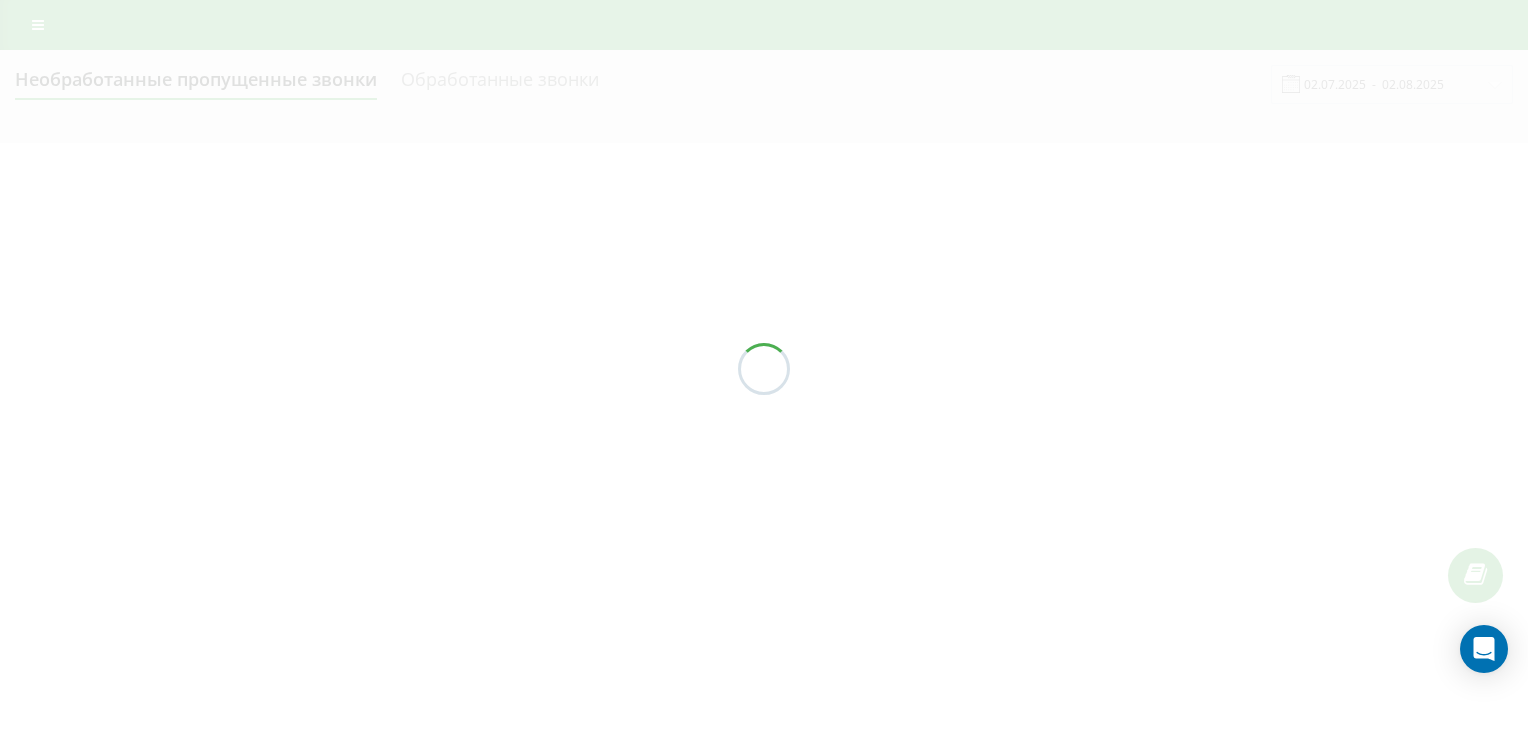 scroll, scrollTop: 0, scrollLeft: 0, axis: both 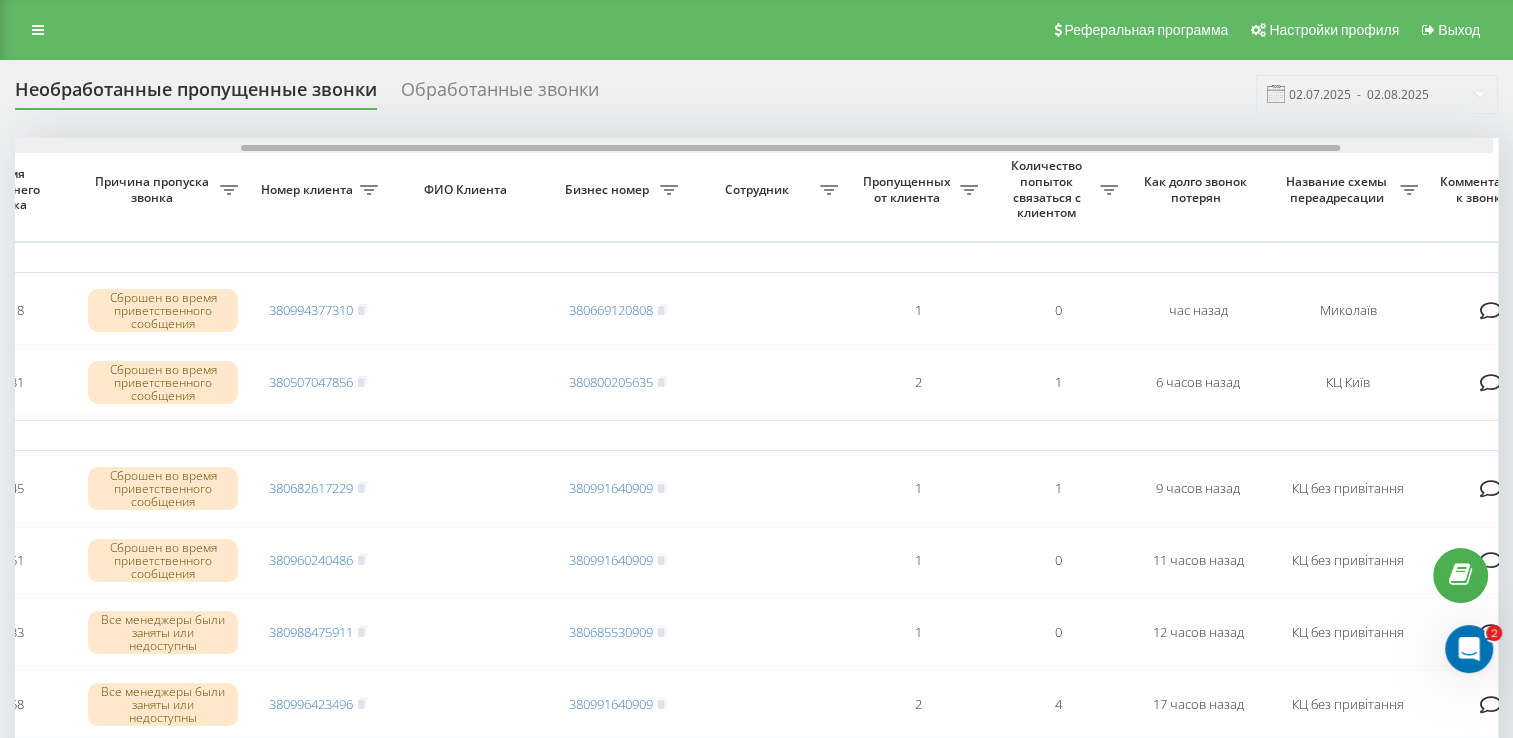 drag, startPoint x: 464, startPoint y: 148, endPoint x: 700, endPoint y: 175, distance: 237.53947 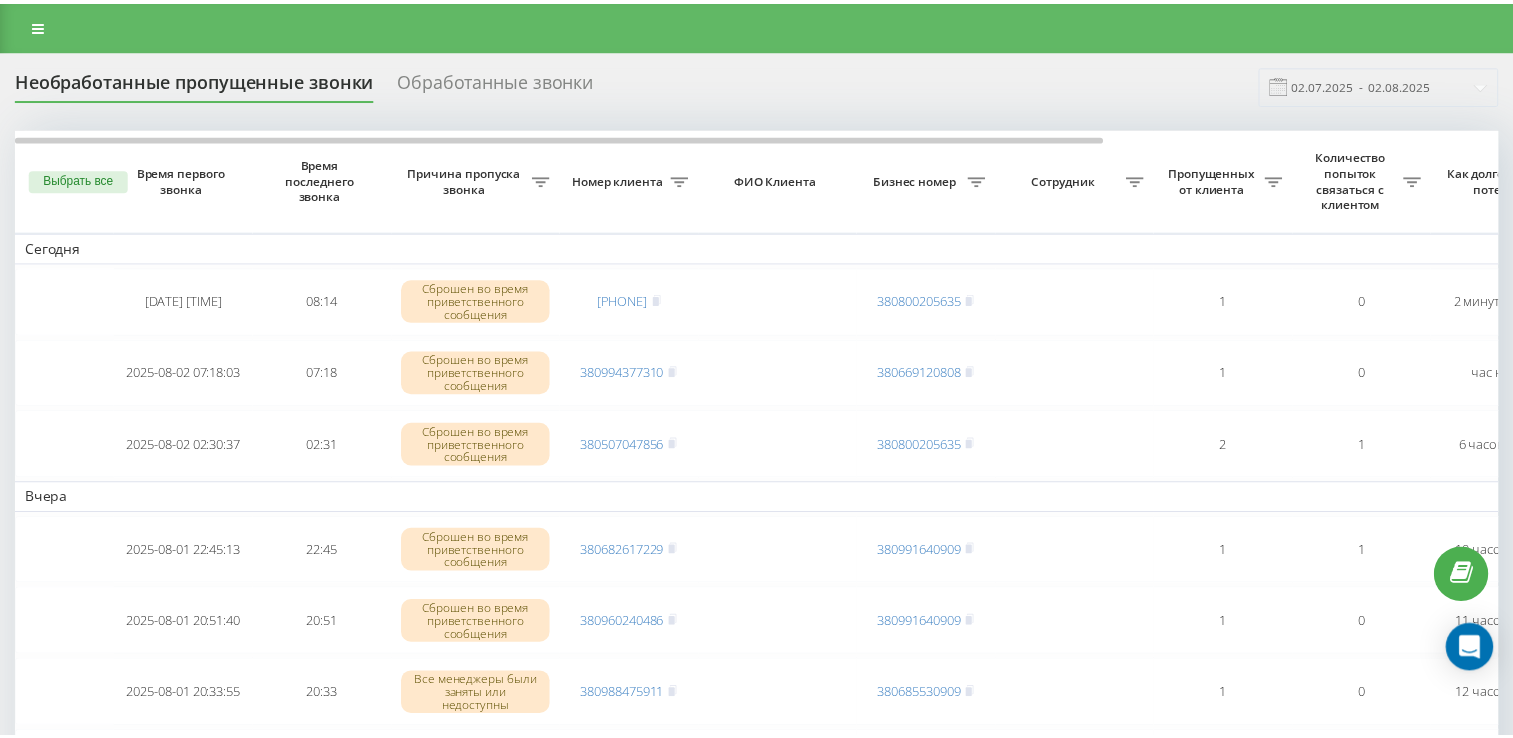 scroll, scrollTop: 0, scrollLeft: 0, axis: both 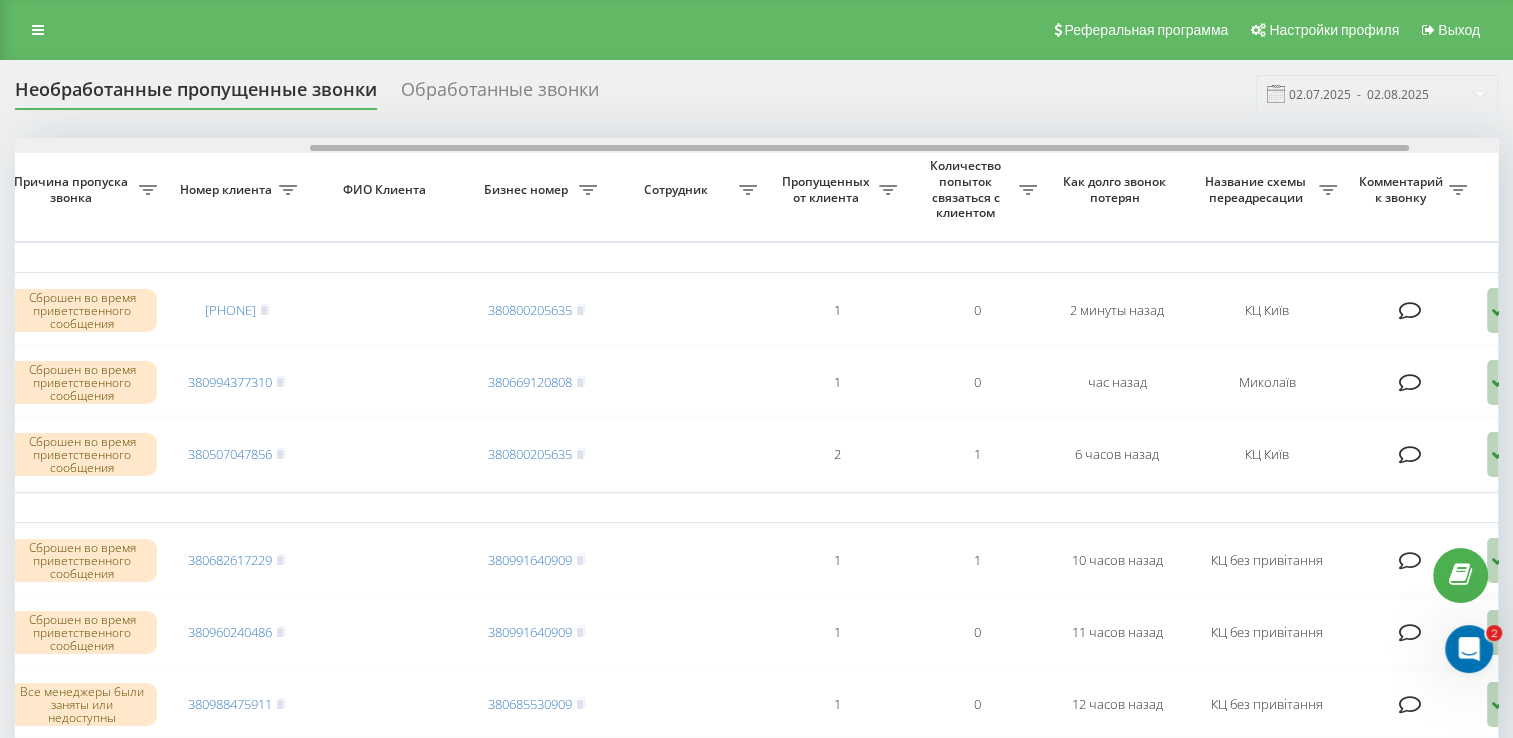 drag, startPoint x: 562, startPoint y: 150, endPoint x: 858, endPoint y: 175, distance: 297.05386 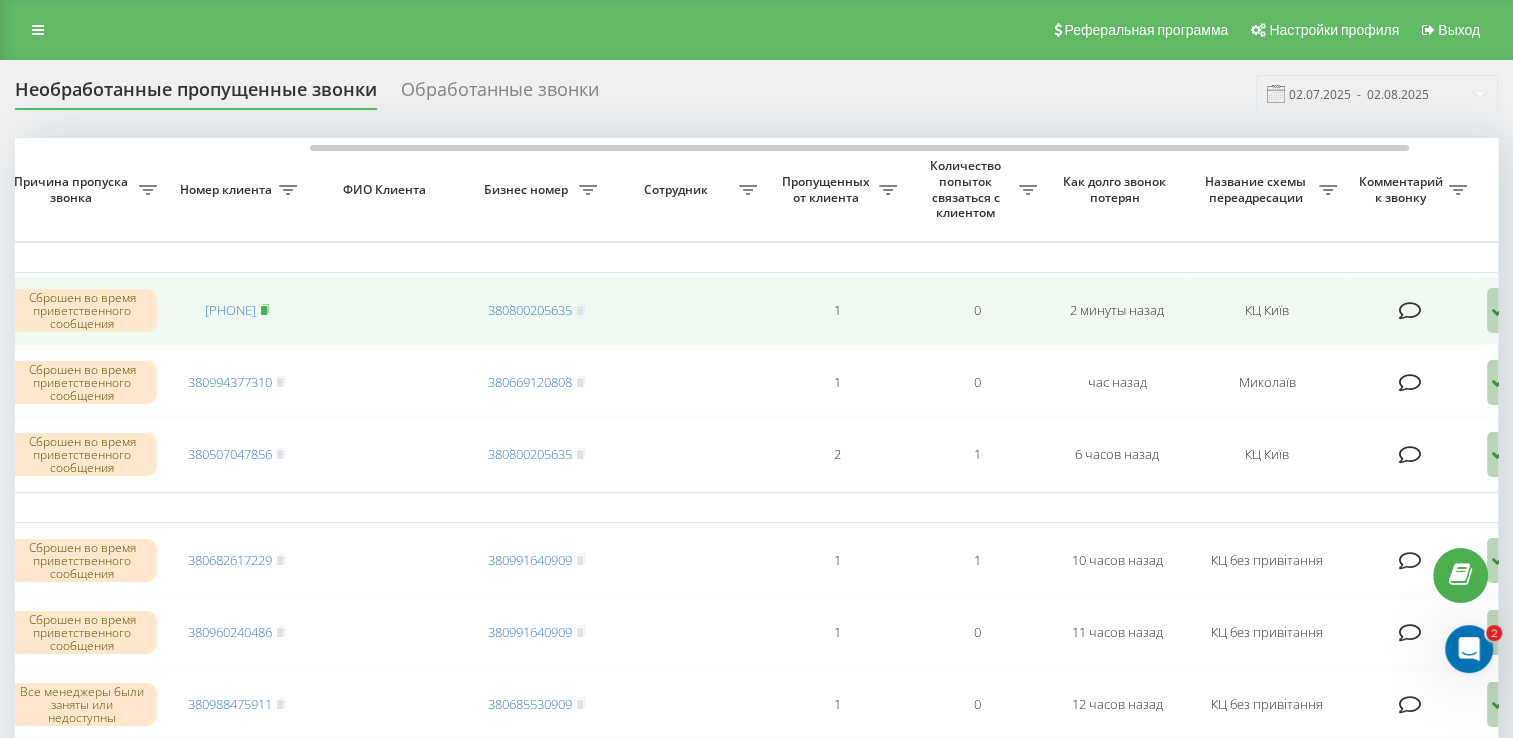click 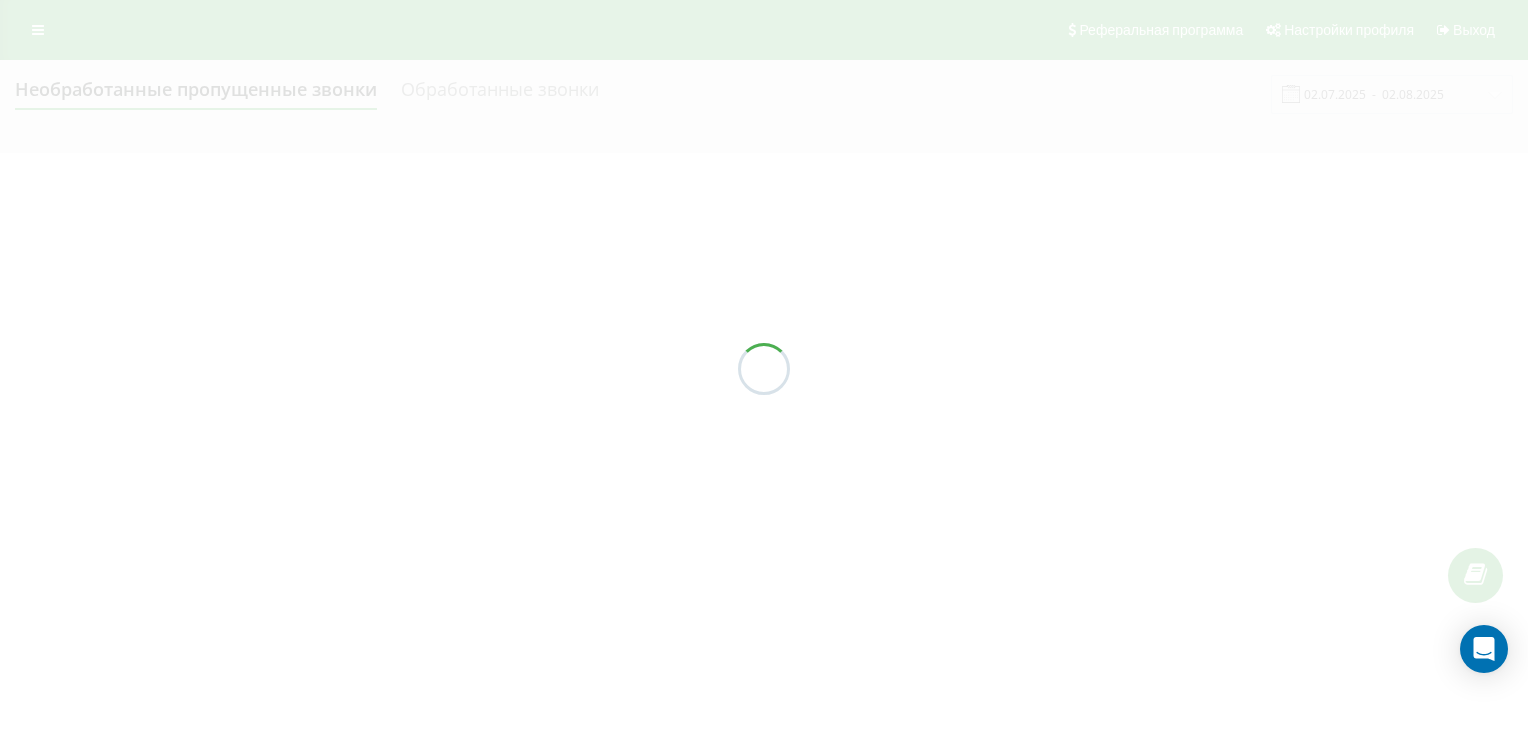 scroll, scrollTop: 0, scrollLeft: 0, axis: both 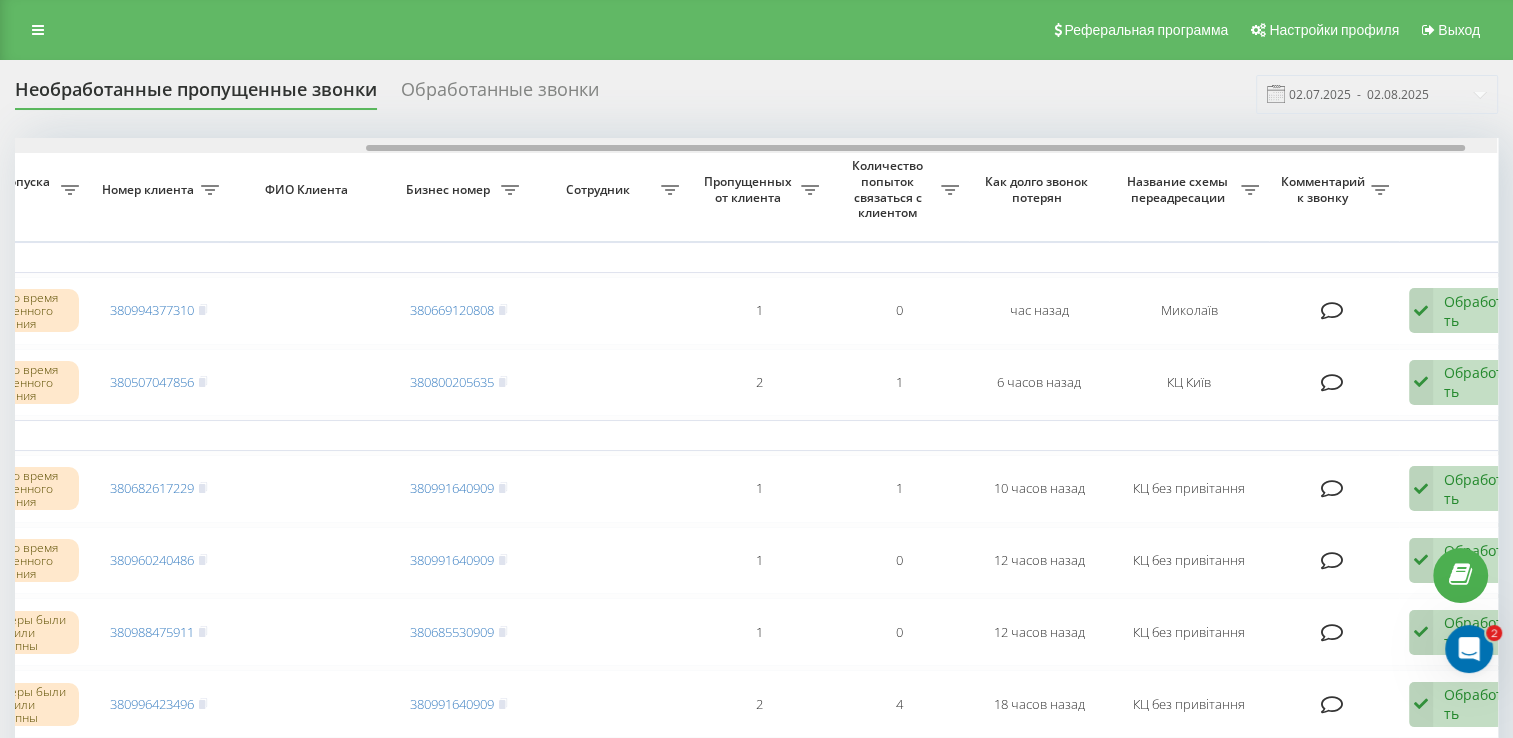 drag, startPoint x: 499, startPoint y: 150, endPoint x: 853, endPoint y: 178, distance: 355.10562 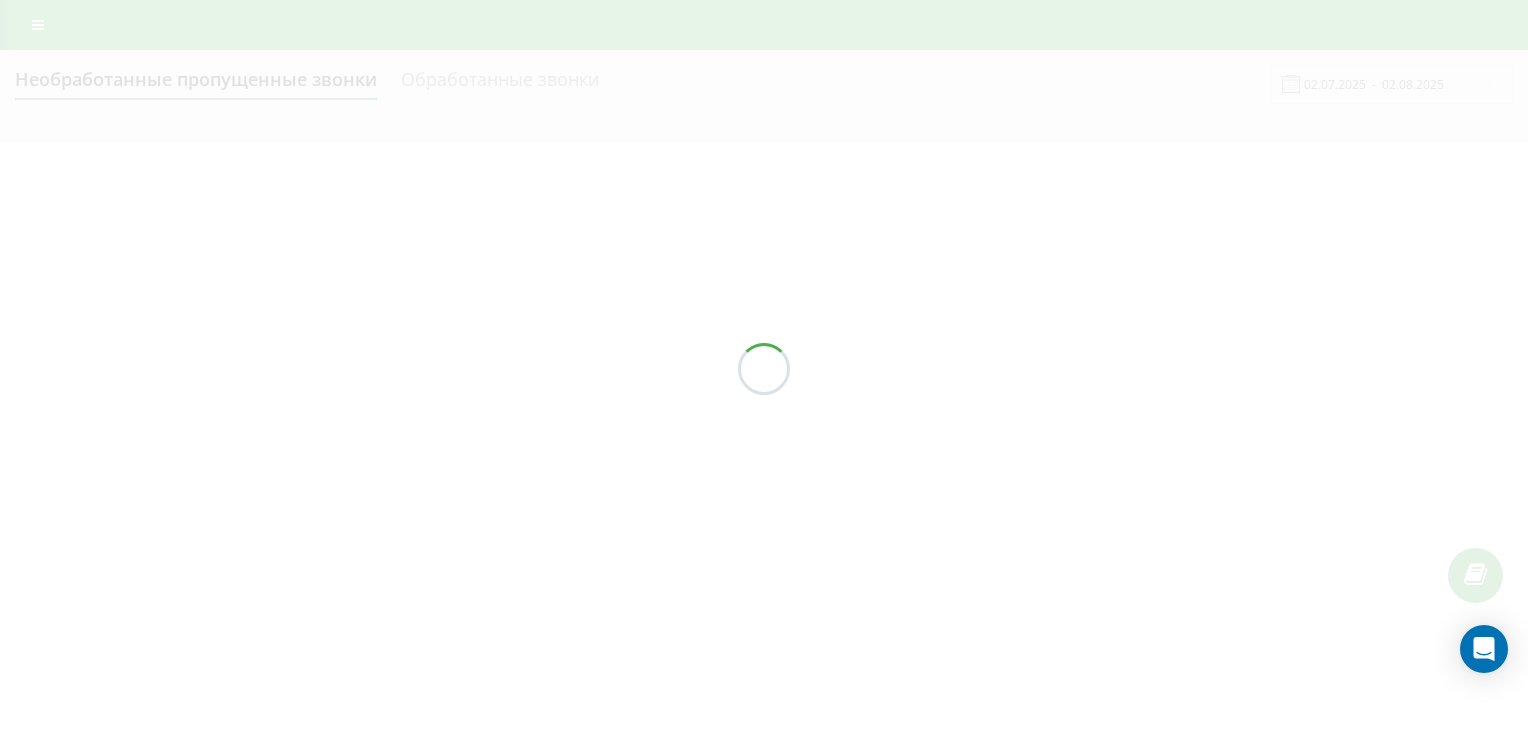 scroll, scrollTop: 0, scrollLeft: 0, axis: both 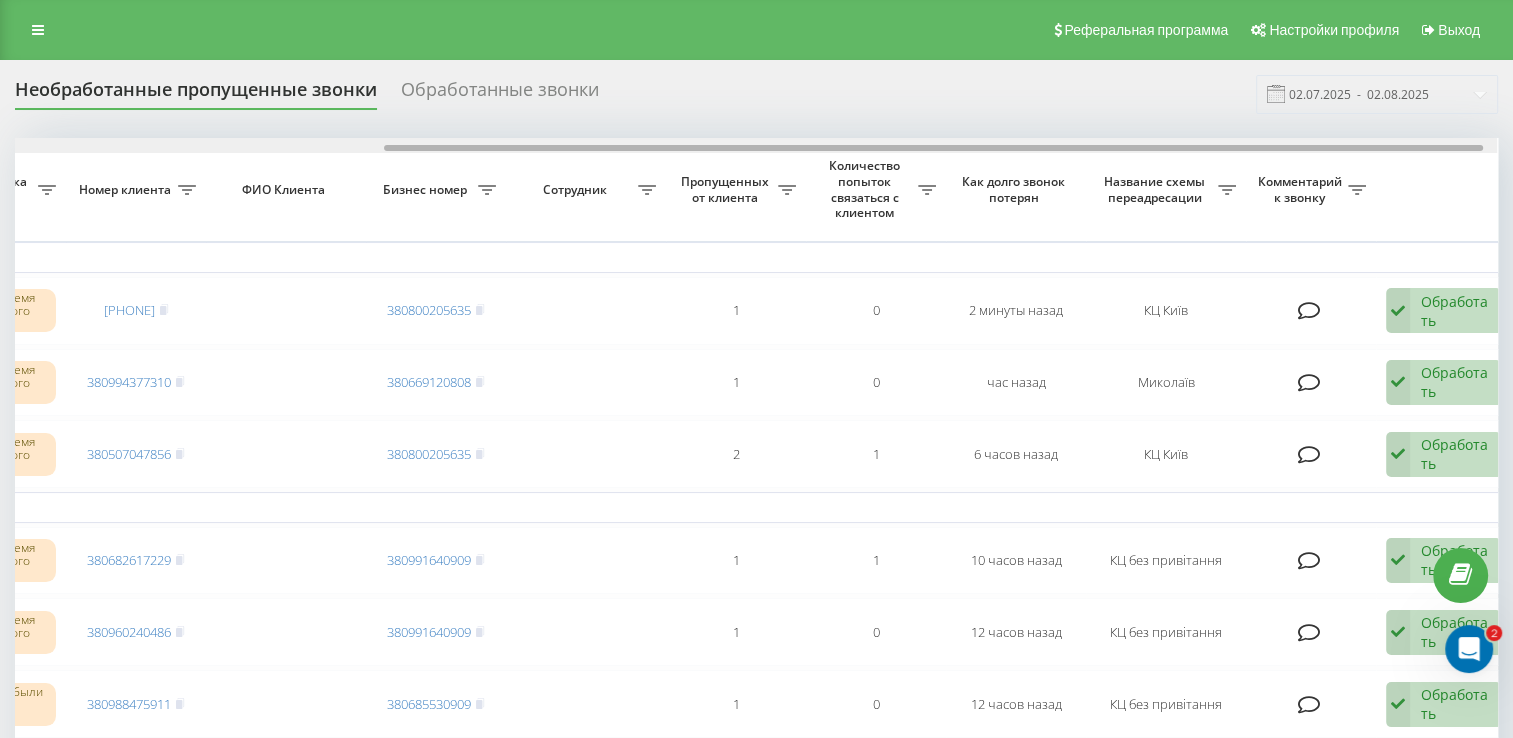 drag, startPoint x: 311, startPoint y: 145, endPoint x: 682, endPoint y: 159, distance: 371.26407 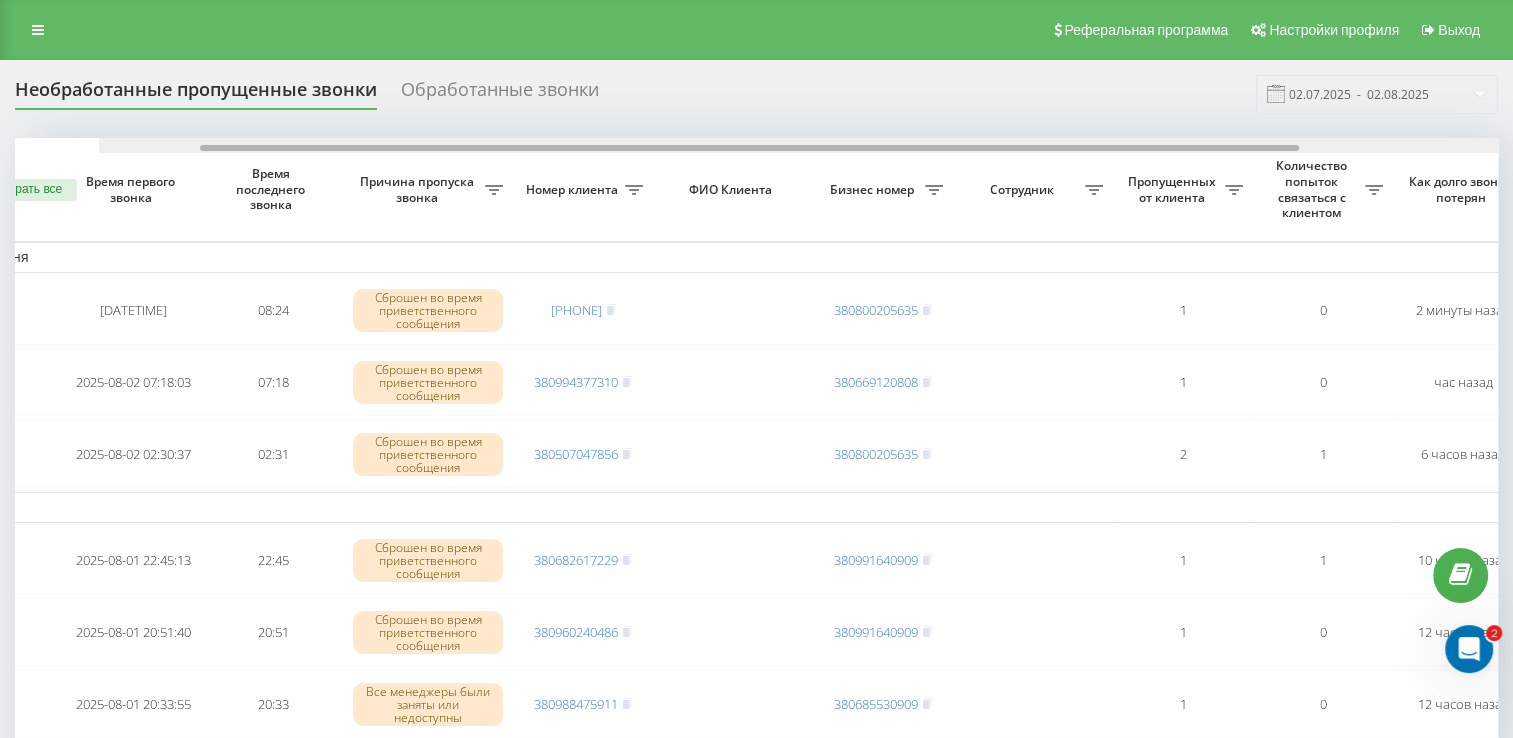 scroll, scrollTop: 0, scrollLeft: 0, axis: both 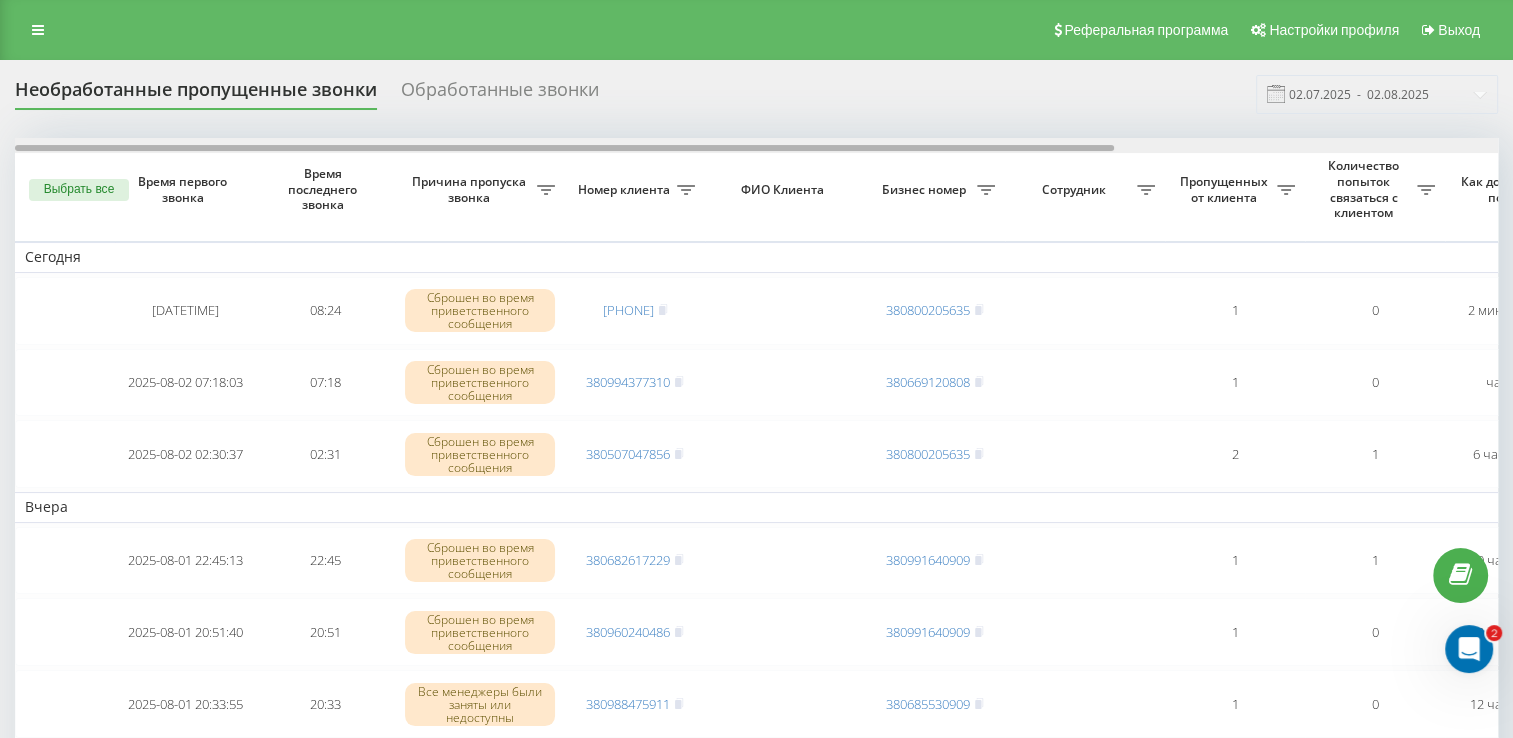 drag, startPoint x: 666, startPoint y: 150, endPoint x: 184, endPoint y: 138, distance: 482.14935 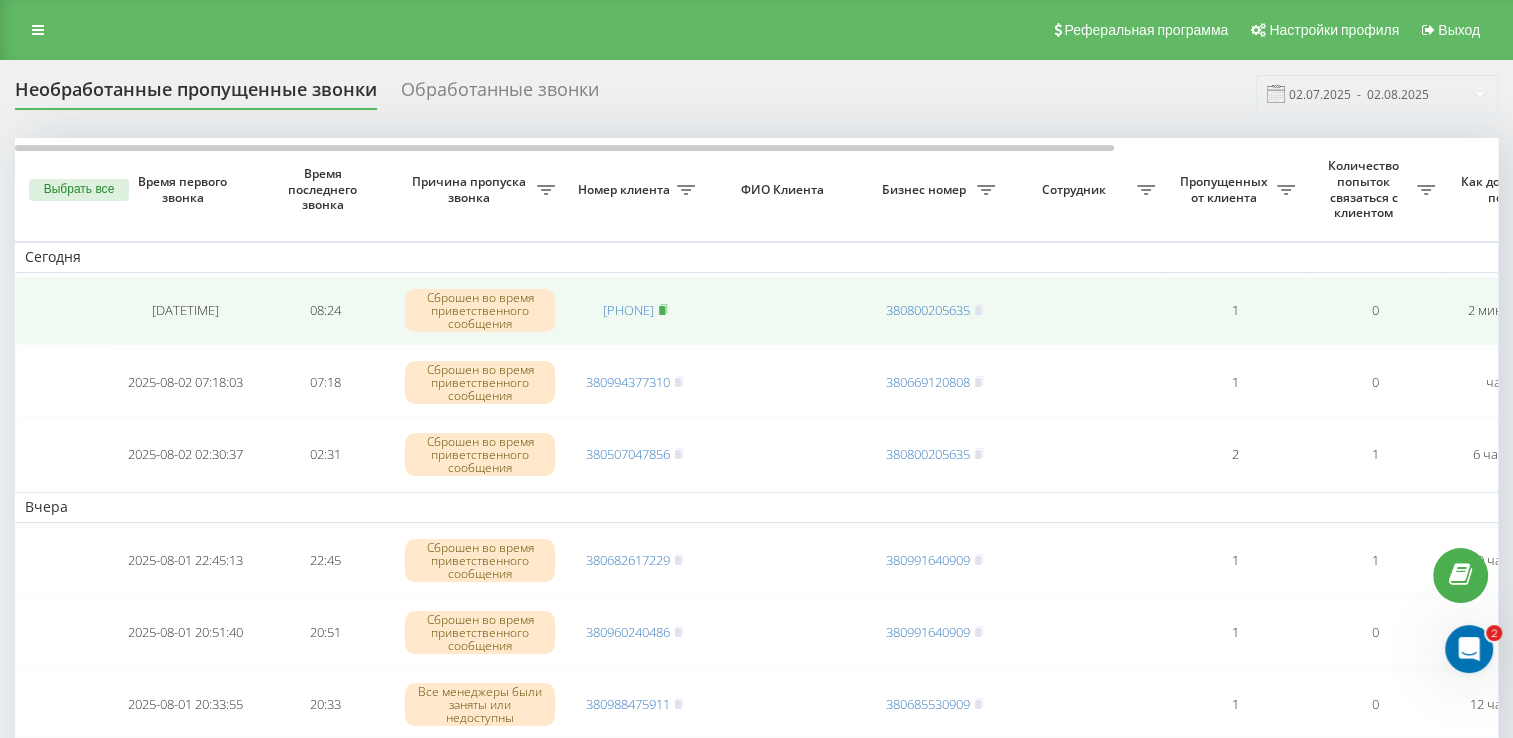 click 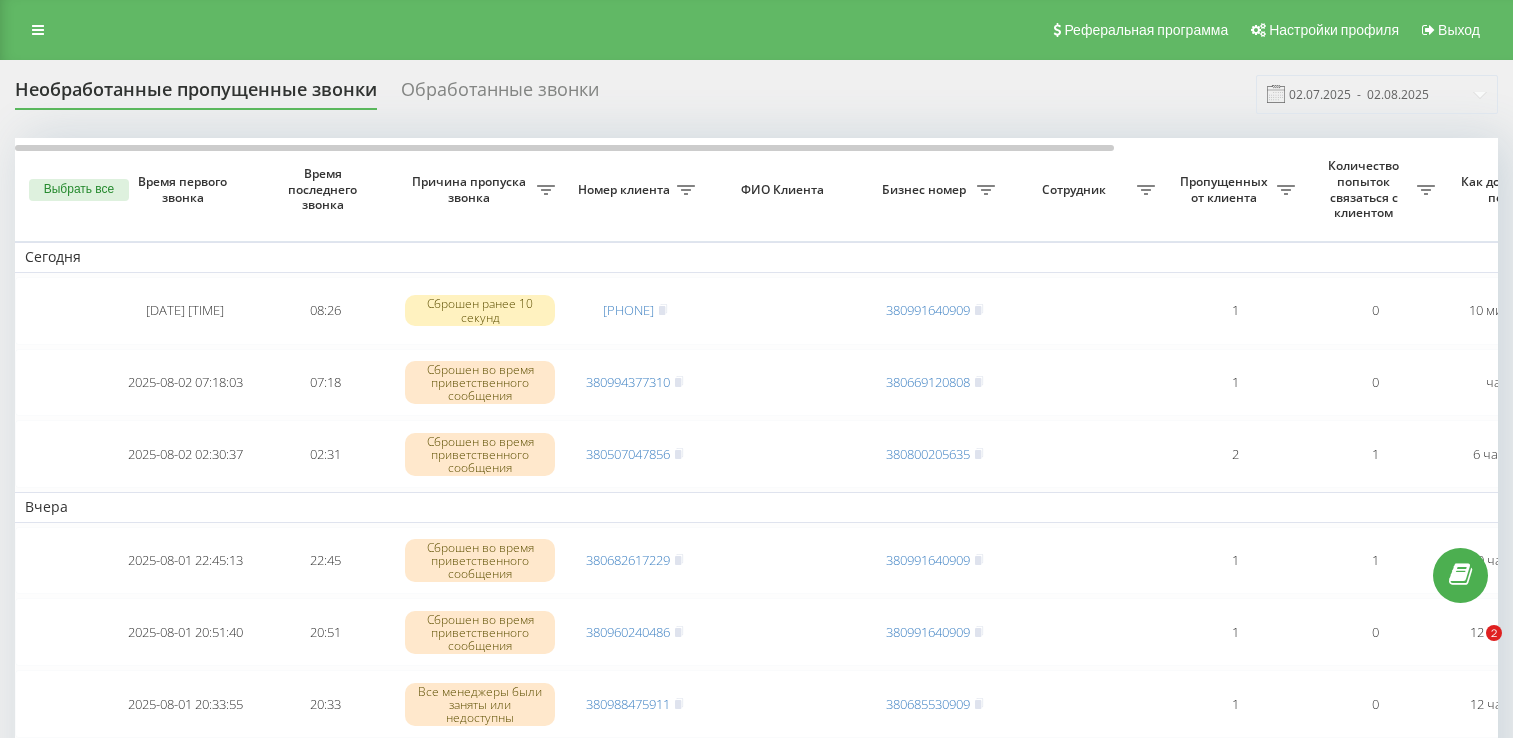 scroll, scrollTop: 0, scrollLeft: 0, axis: both 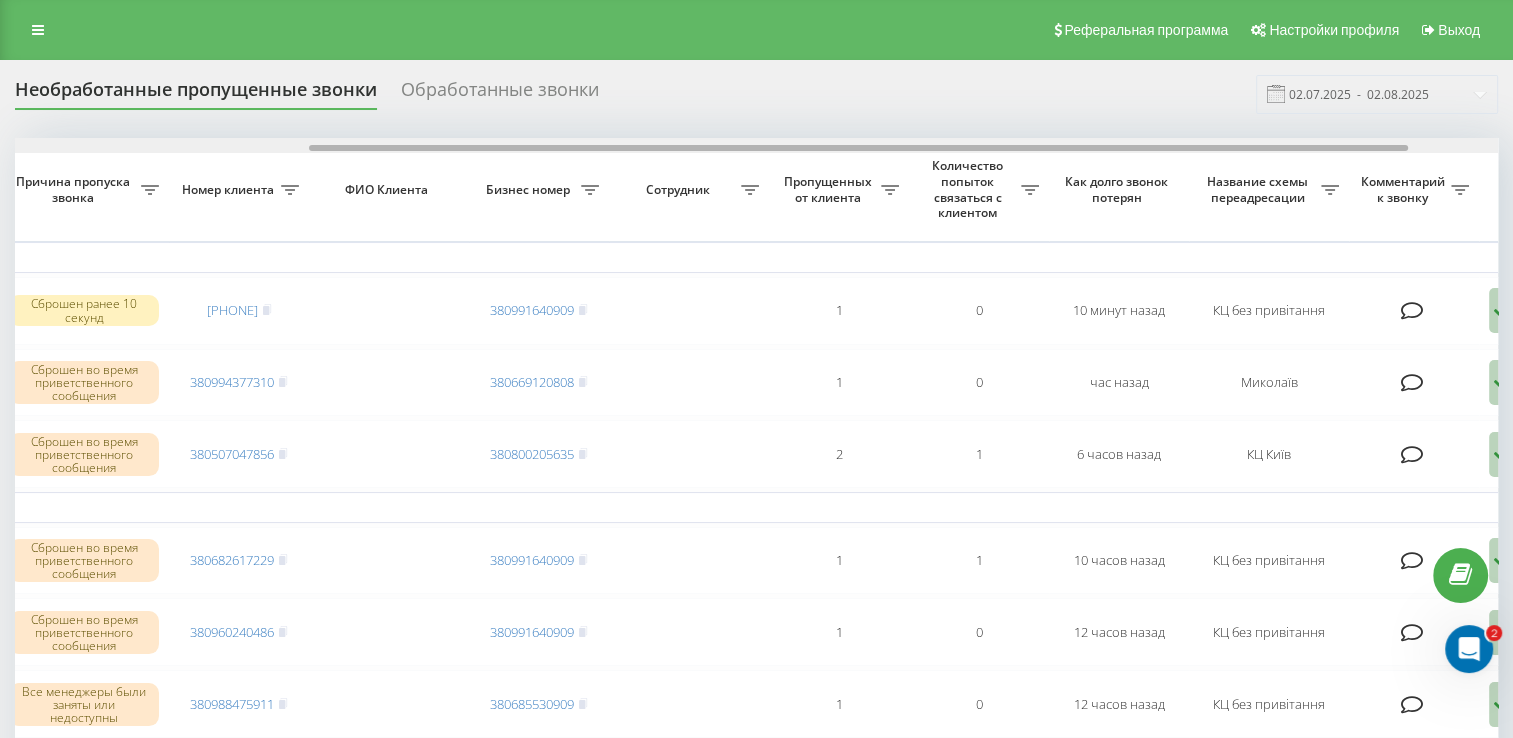 drag, startPoint x: 692, startPoint y: 145, endPoint x: 986, endPoint y: 158, distance: 294.28726 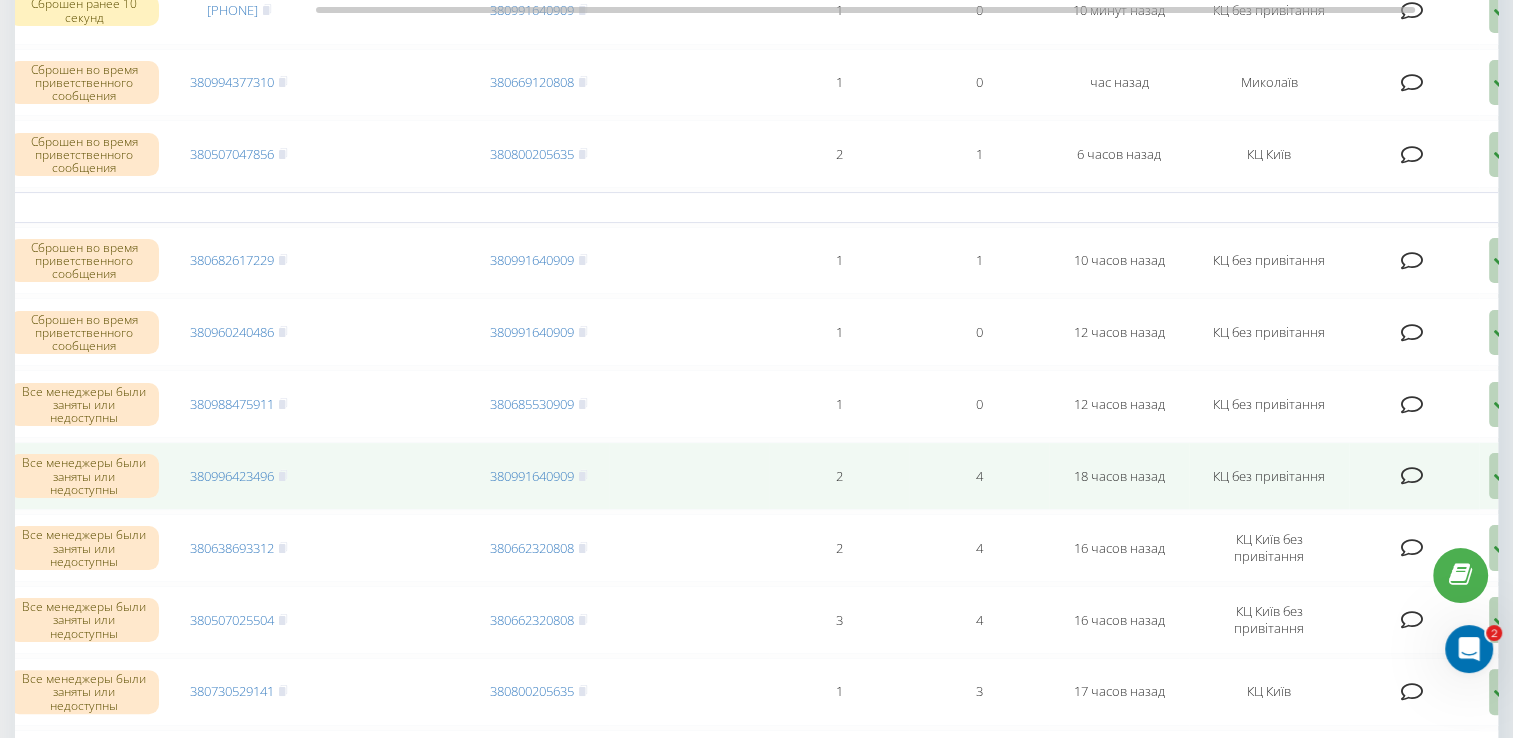 scroll, scrollTop: 0, scrollLeft: 0, axis: both 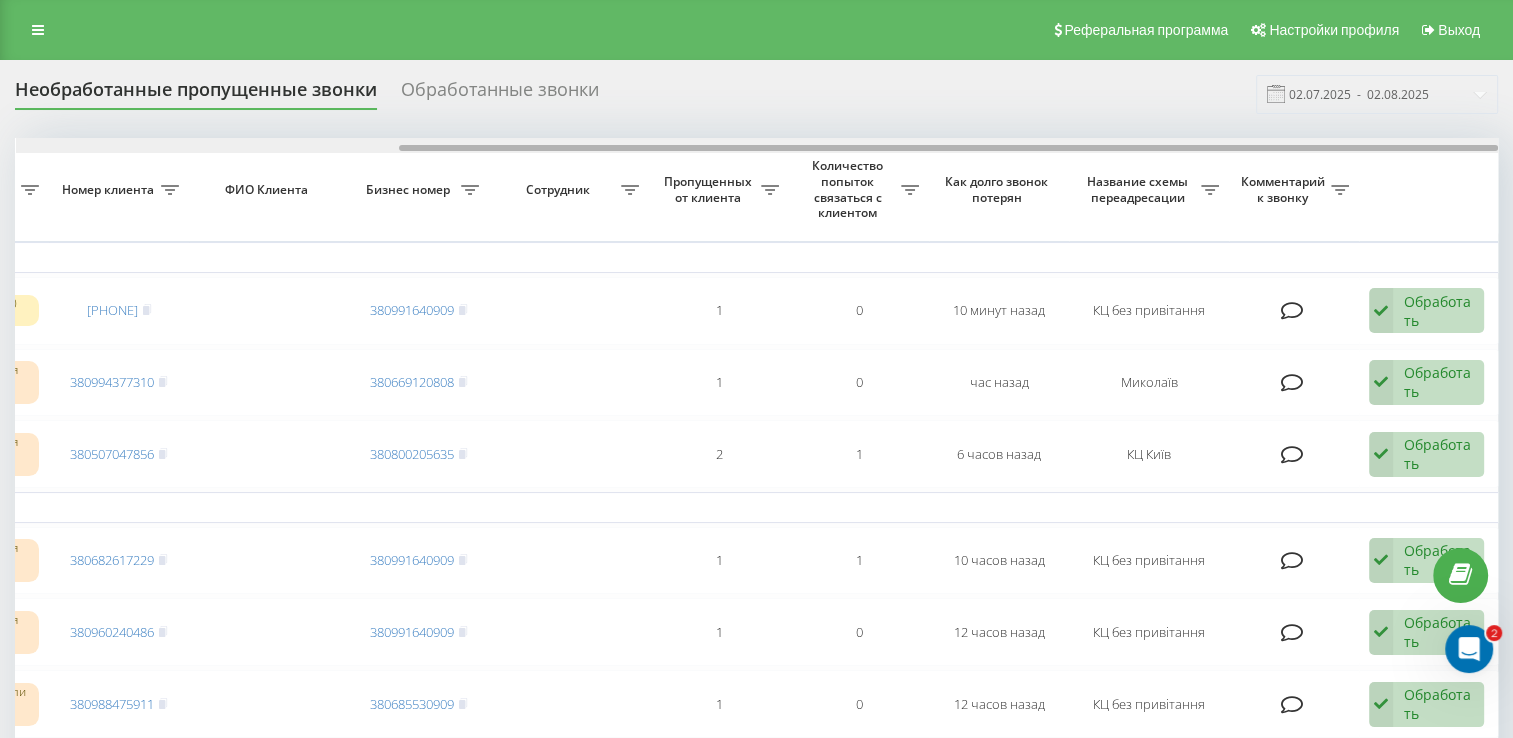 drag, startPoint x: 572, startPoint y: 150, endPoint x: 870, endPoint y: 190, distance: 300.67258 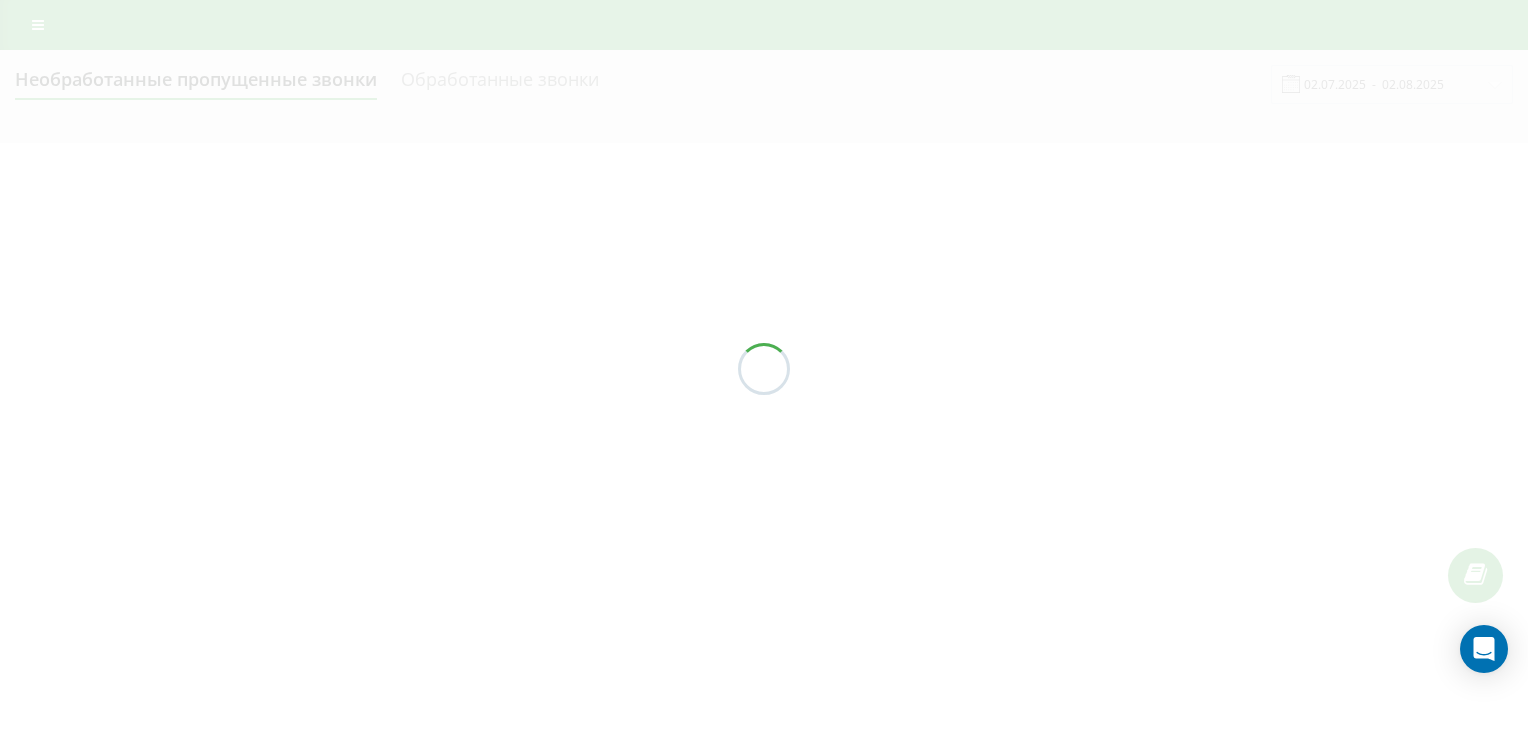 scroll, scrollTop: 0, scrollLeft: 0, axis: both 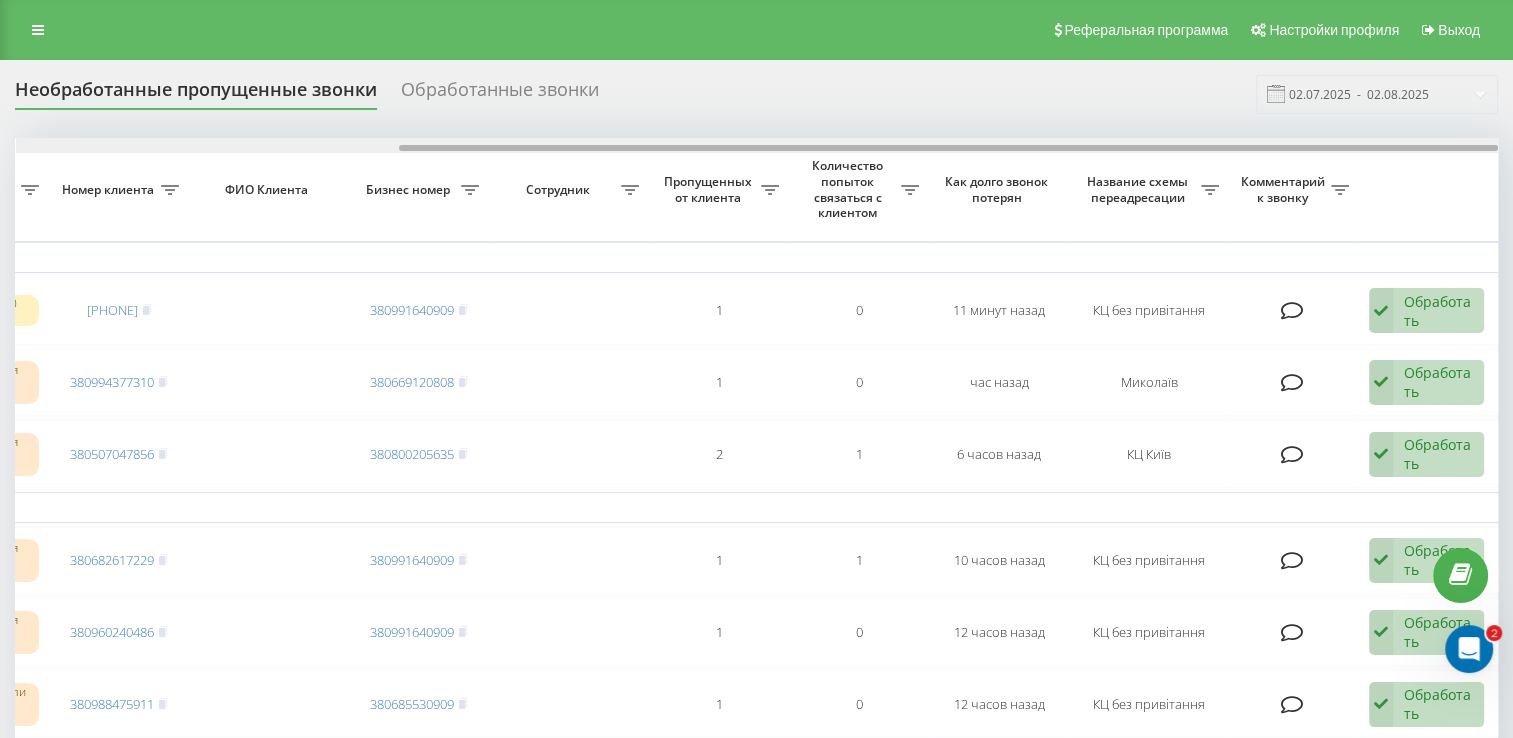 drag, startPoint x: 600, startPoint y: 151, endPoint x: 720, endPoint y: 152, distance: 120.004166 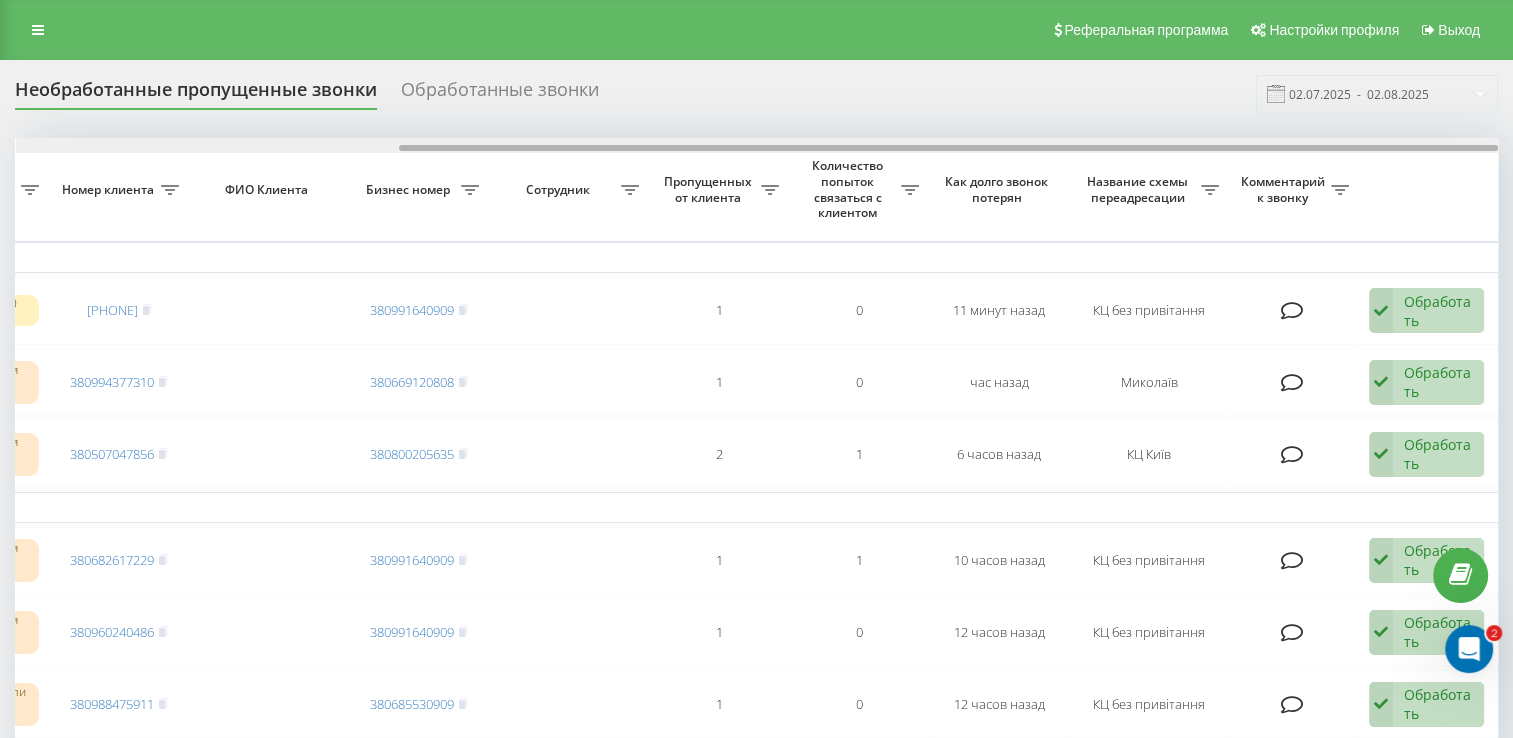 drag, startPoint x: 672, startPoint y: 146, endPoint x: 683, endPoint y: 147, distance: 11.045361 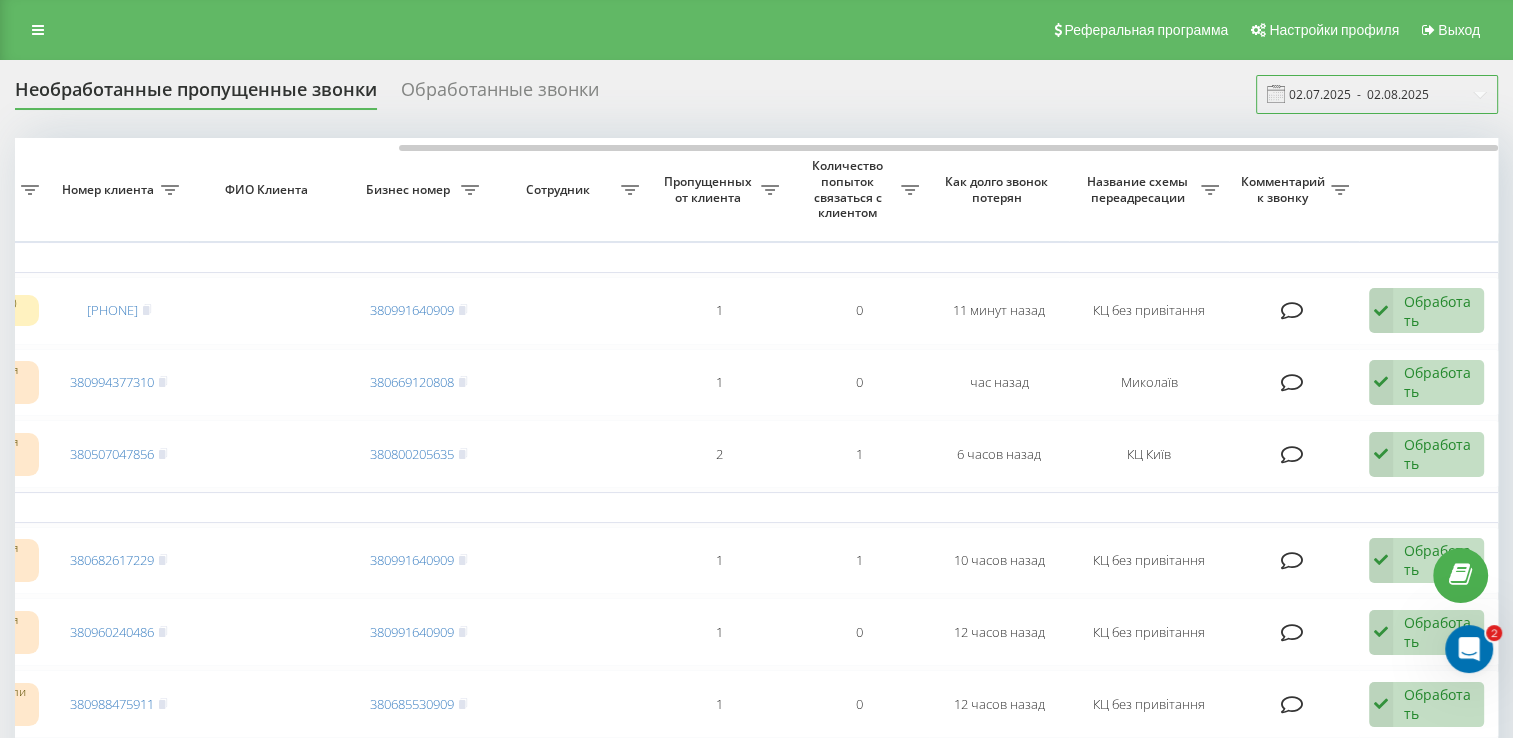 click on "02.07.2025  -  02.08.2025" at bounding box center [1377, 94] 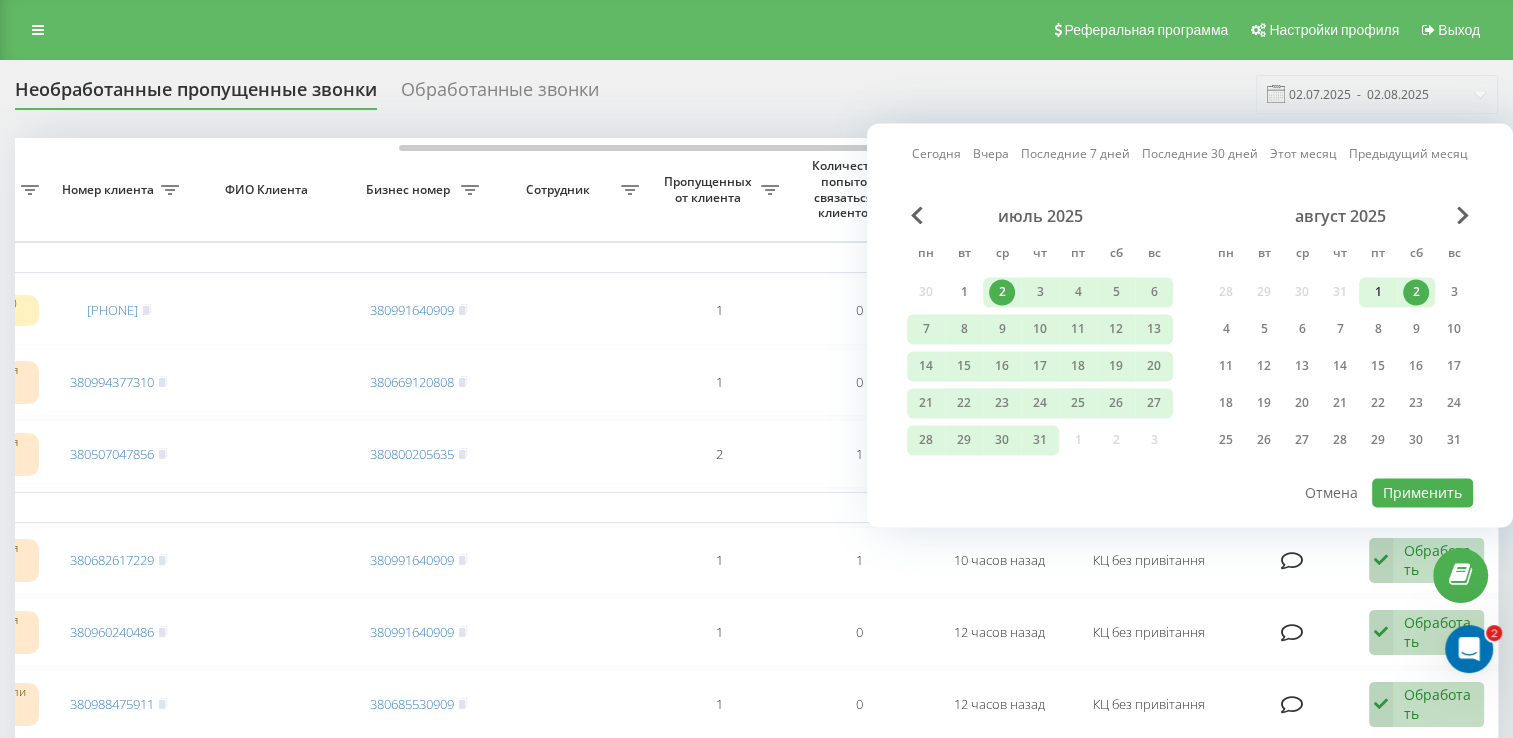 click on "1" at bounding box center (1378, 292) 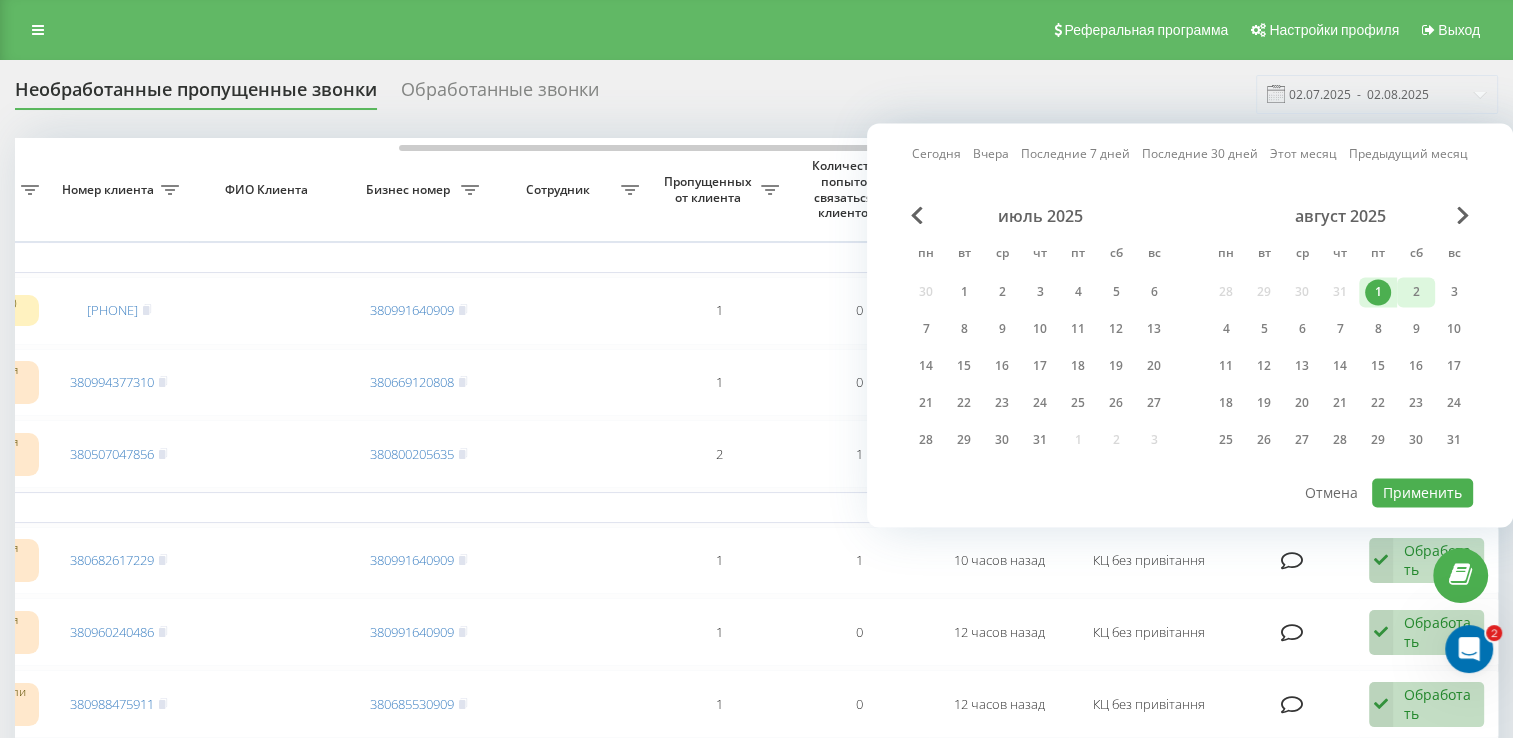 click on "2" at bounding box center (1416, 292) 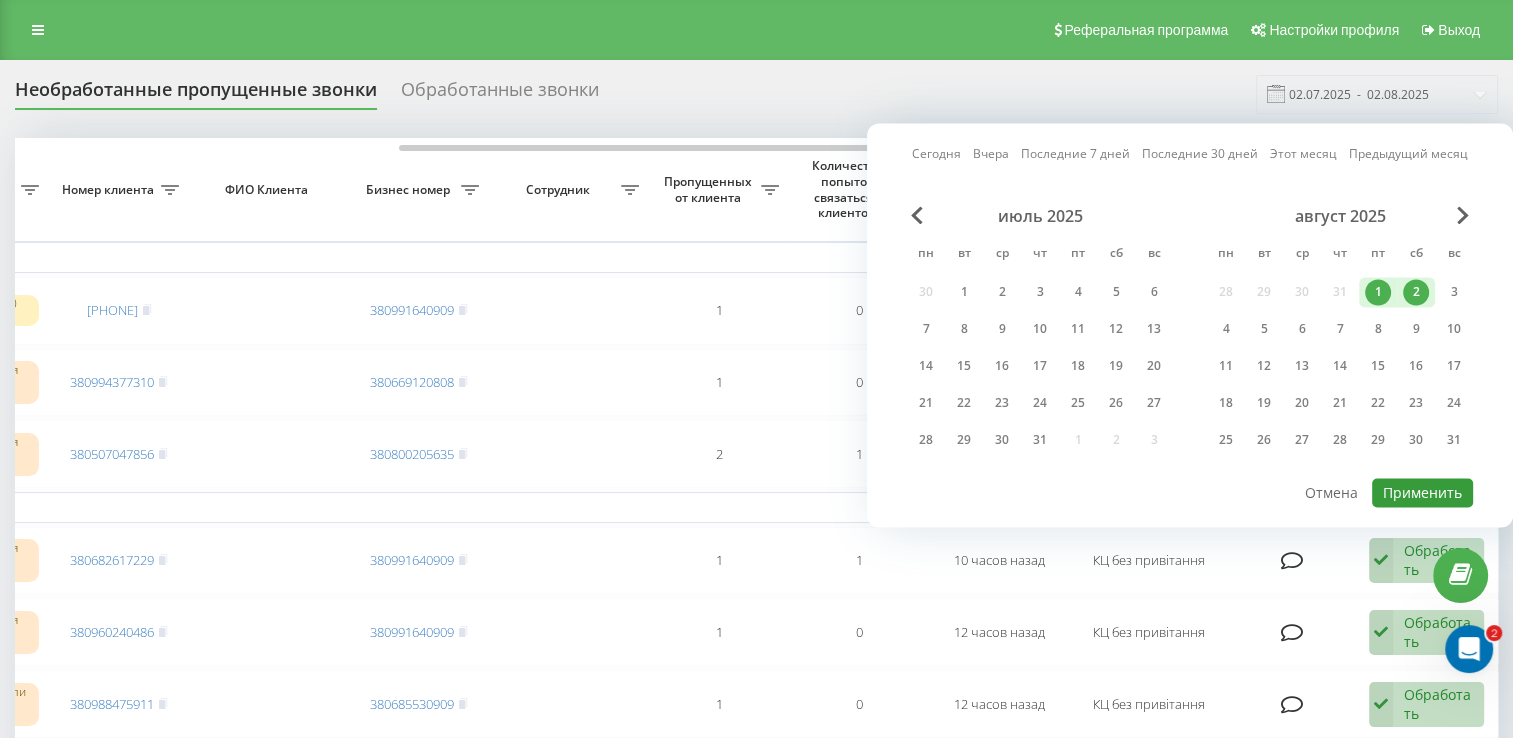 click on "Применить" at bounding box center (1422, 492) 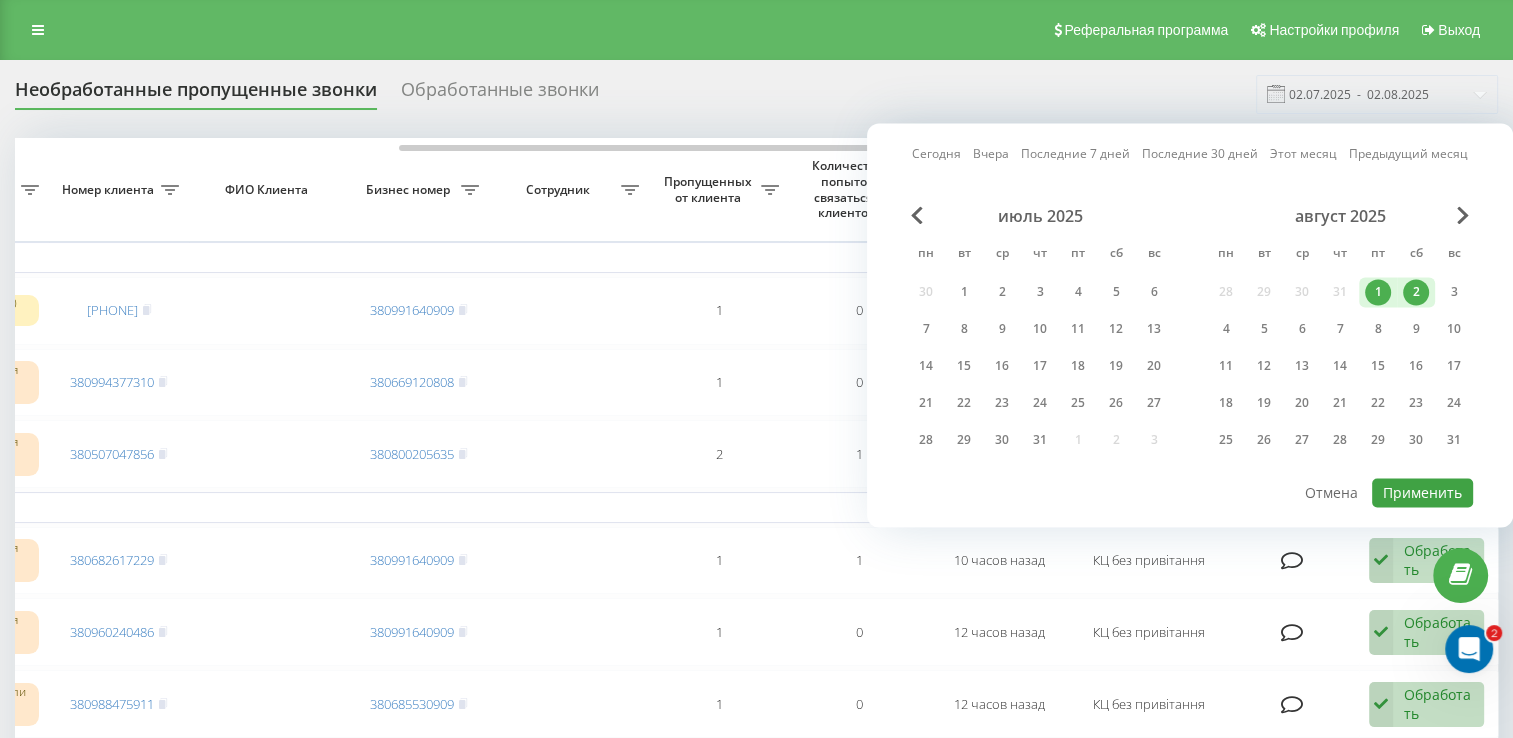 type on "01.08.2025  -  02.08.2025" 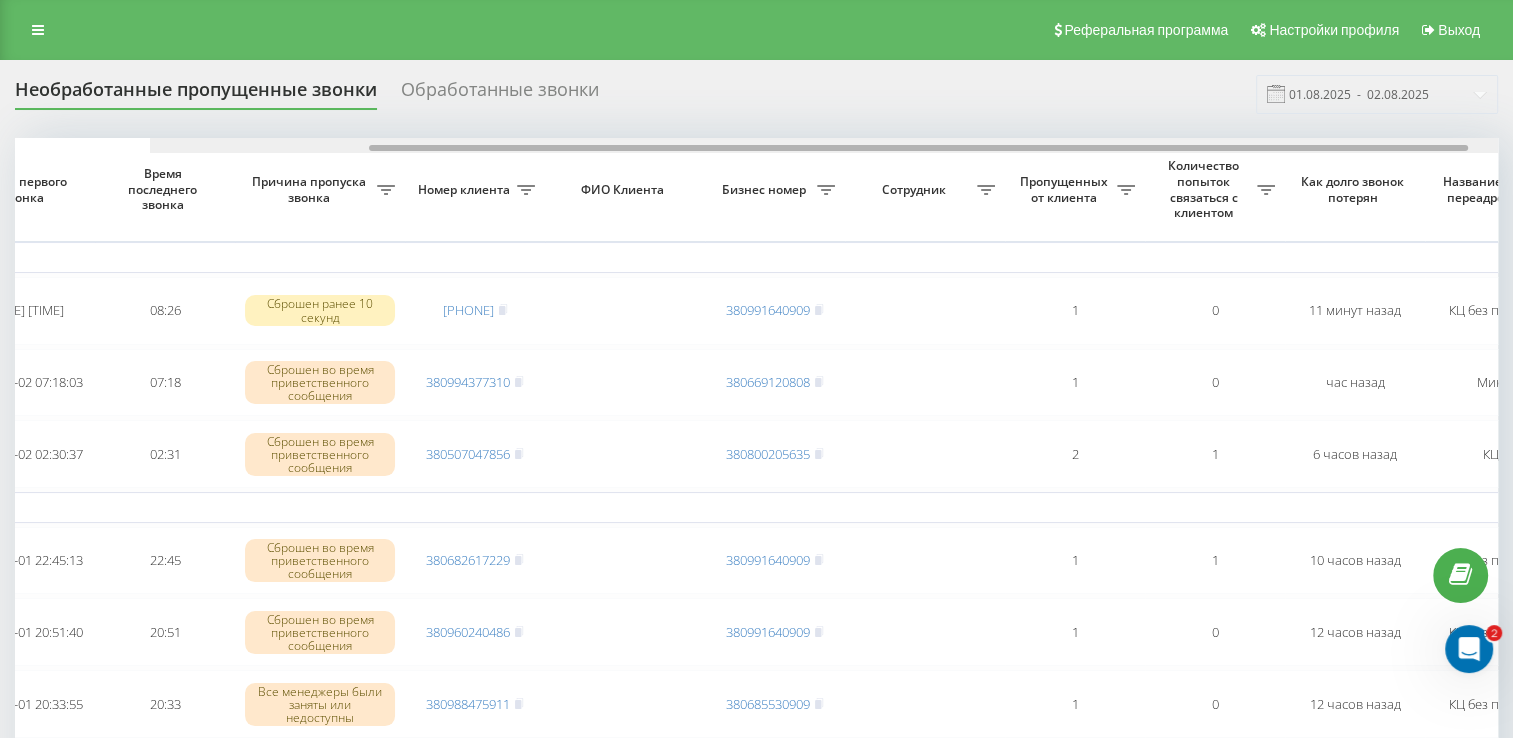 scroll, scrollTop: 0, scrollLeft: 0, axis: both 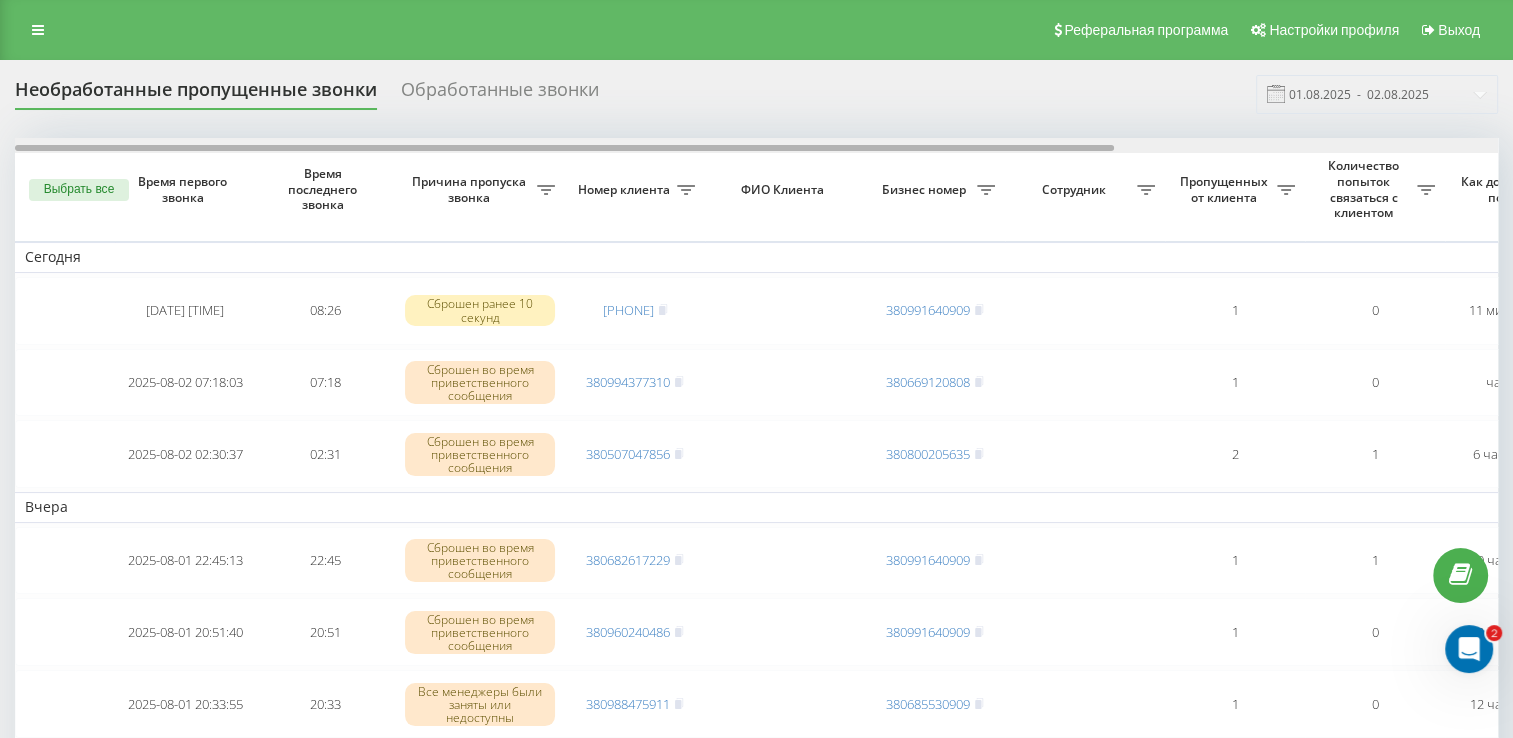 drag, startPoint x: 369, startPoint y: 146, endPoint x: 41, endPoint y: 210, distance: 334.18558 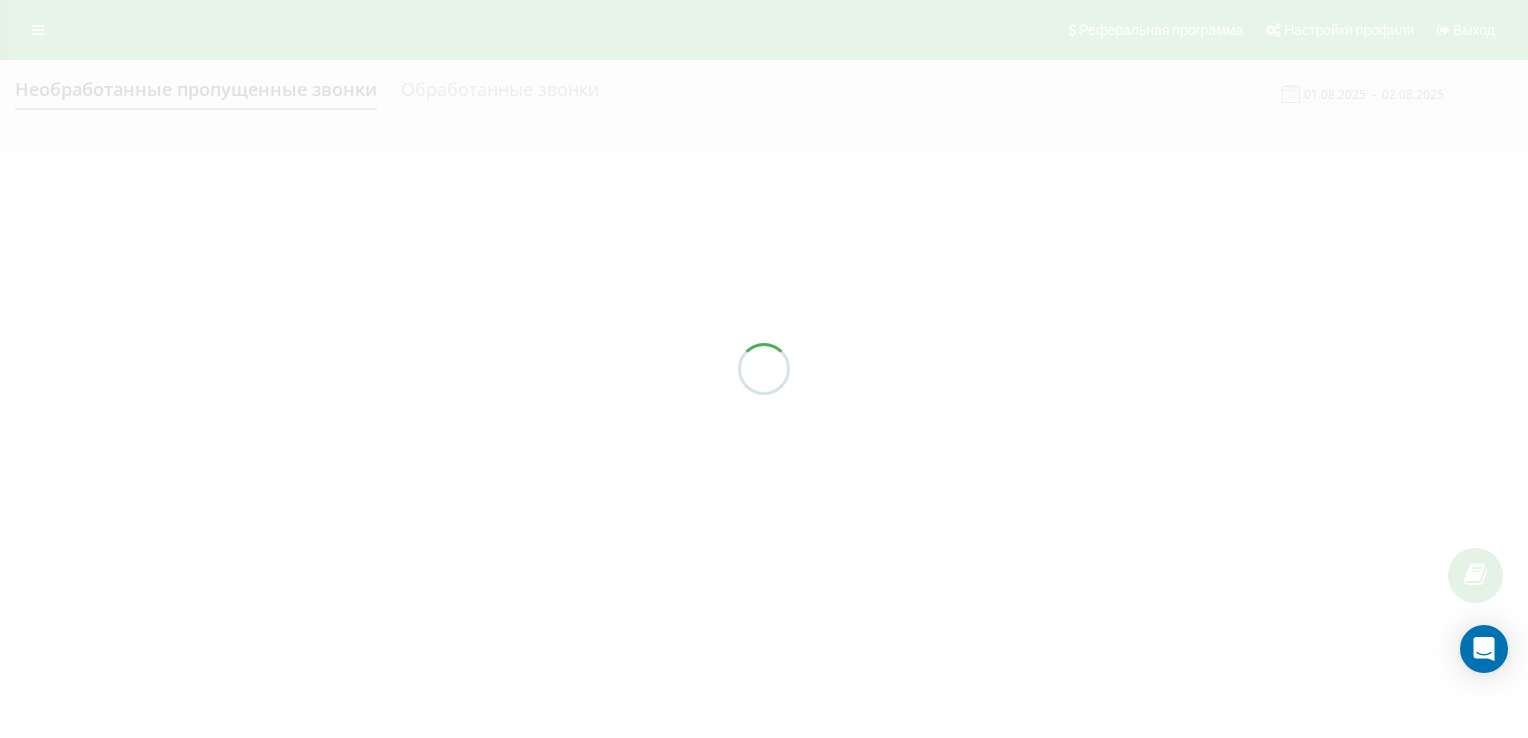 scroll, scrollTop: 0, scrollLeft: 0, axis: both 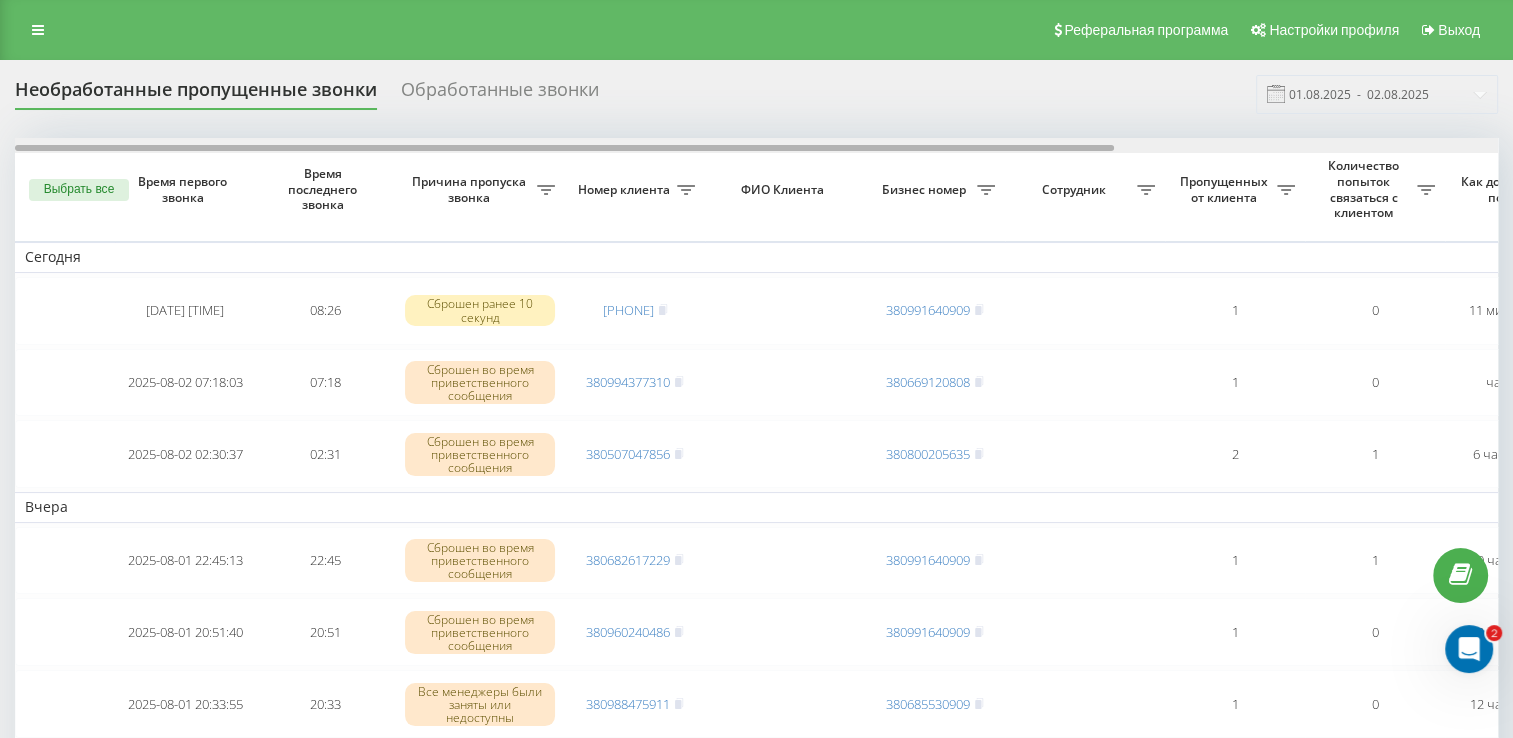 drag, startPoint x: 666, startPoint y: 144, endPoint x: 566, endPoint y: 70, distance: 124.40257 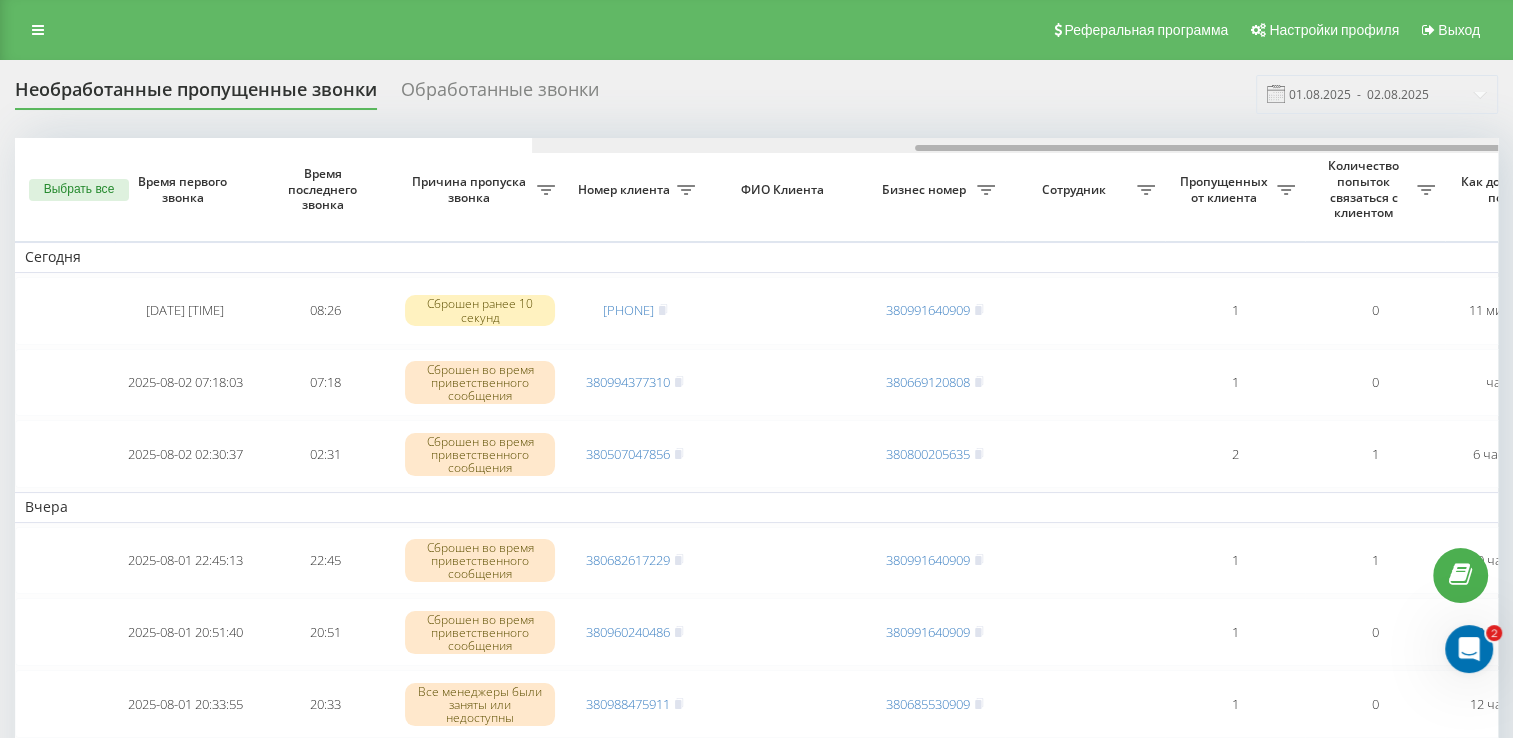 scroll, scrollTop: 0, scrollLeft: 516, axis: horizontal 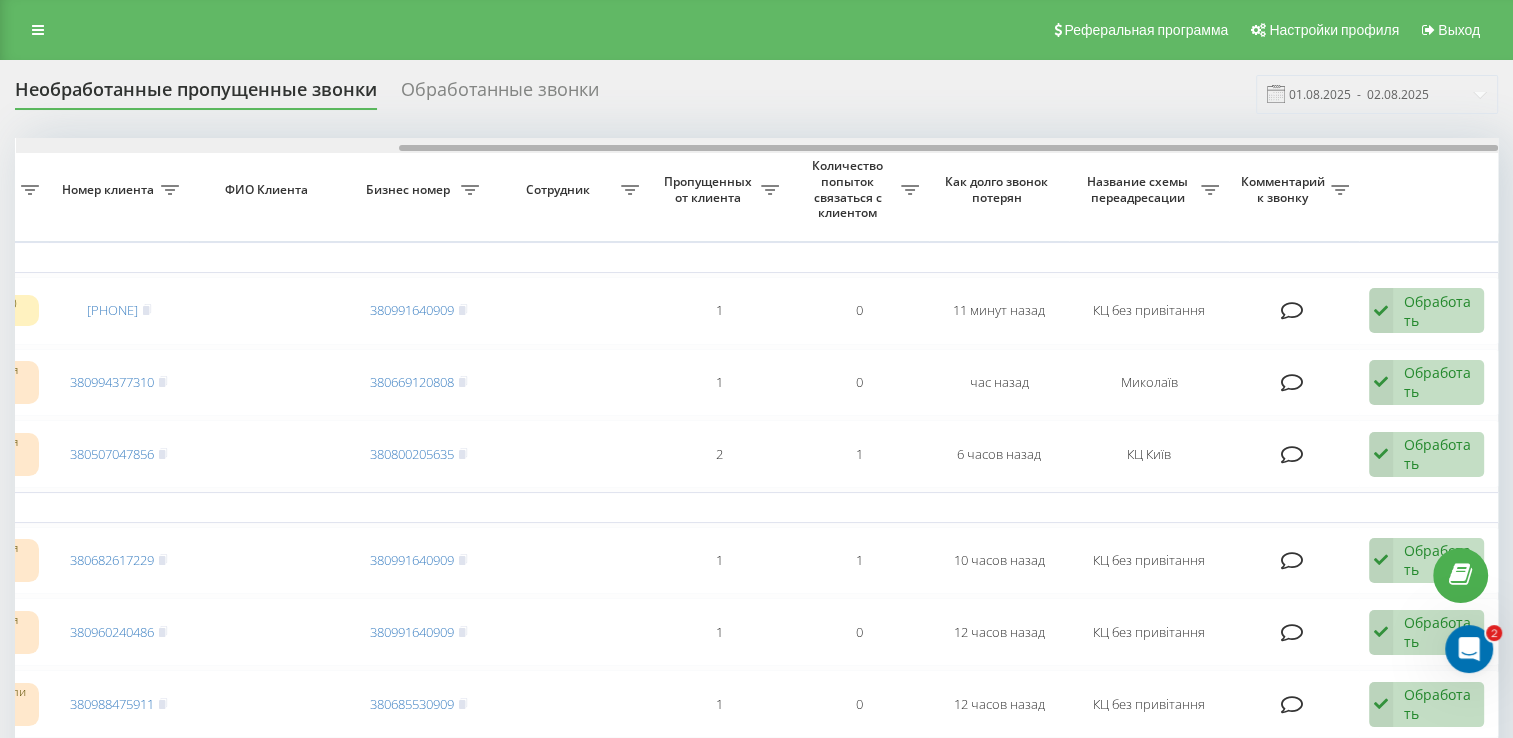 drag, startPoint x: 812, startPoint y: 143, endPoint x: 911, endPoint y: 146, distance: 99.04544 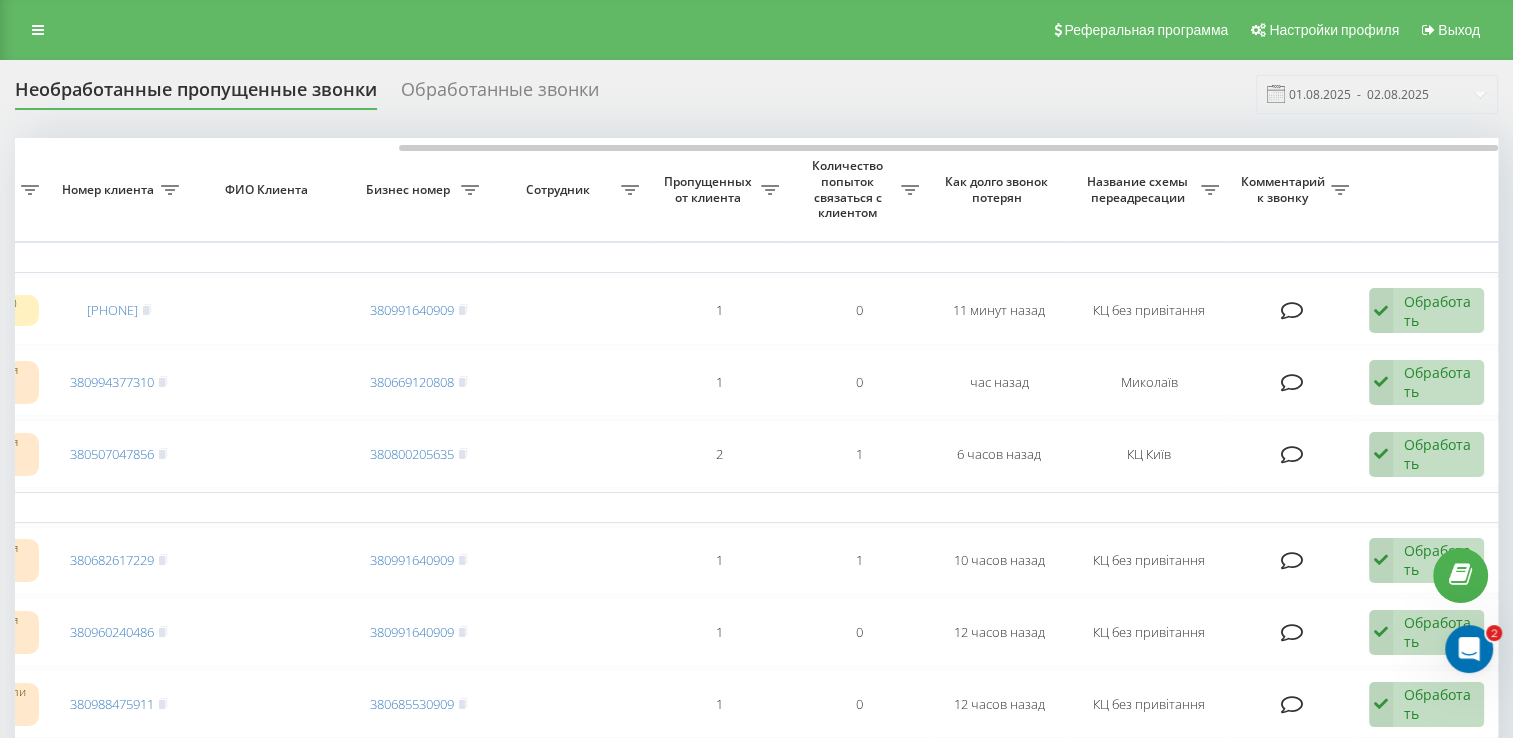 click on "Необработанные пропущенные звонки Обработанные звонки 01.08.2025  -  02.08.2025" at bounding box center (756, 94) 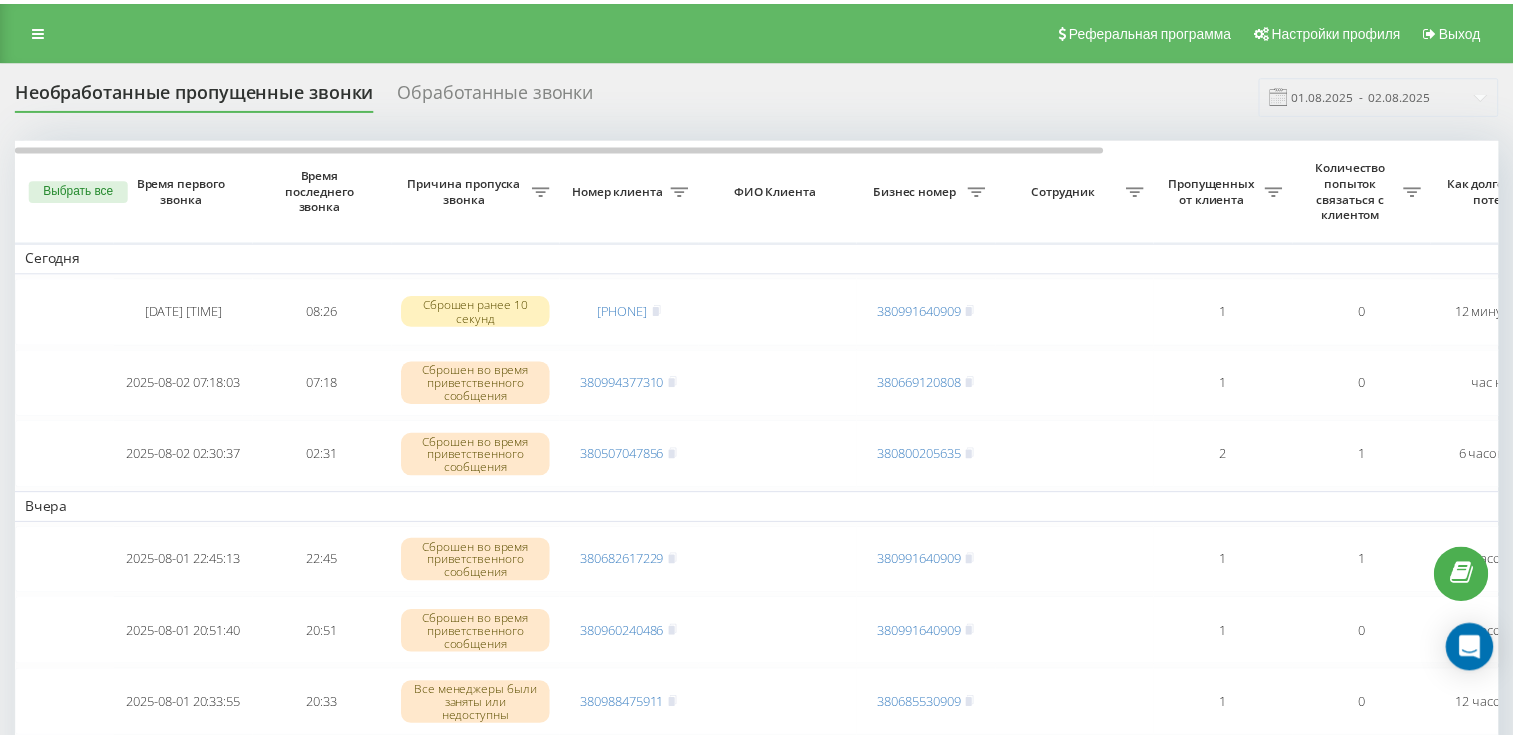 scroll, scrollTop: 0, scrollLeft: 0, axis: both 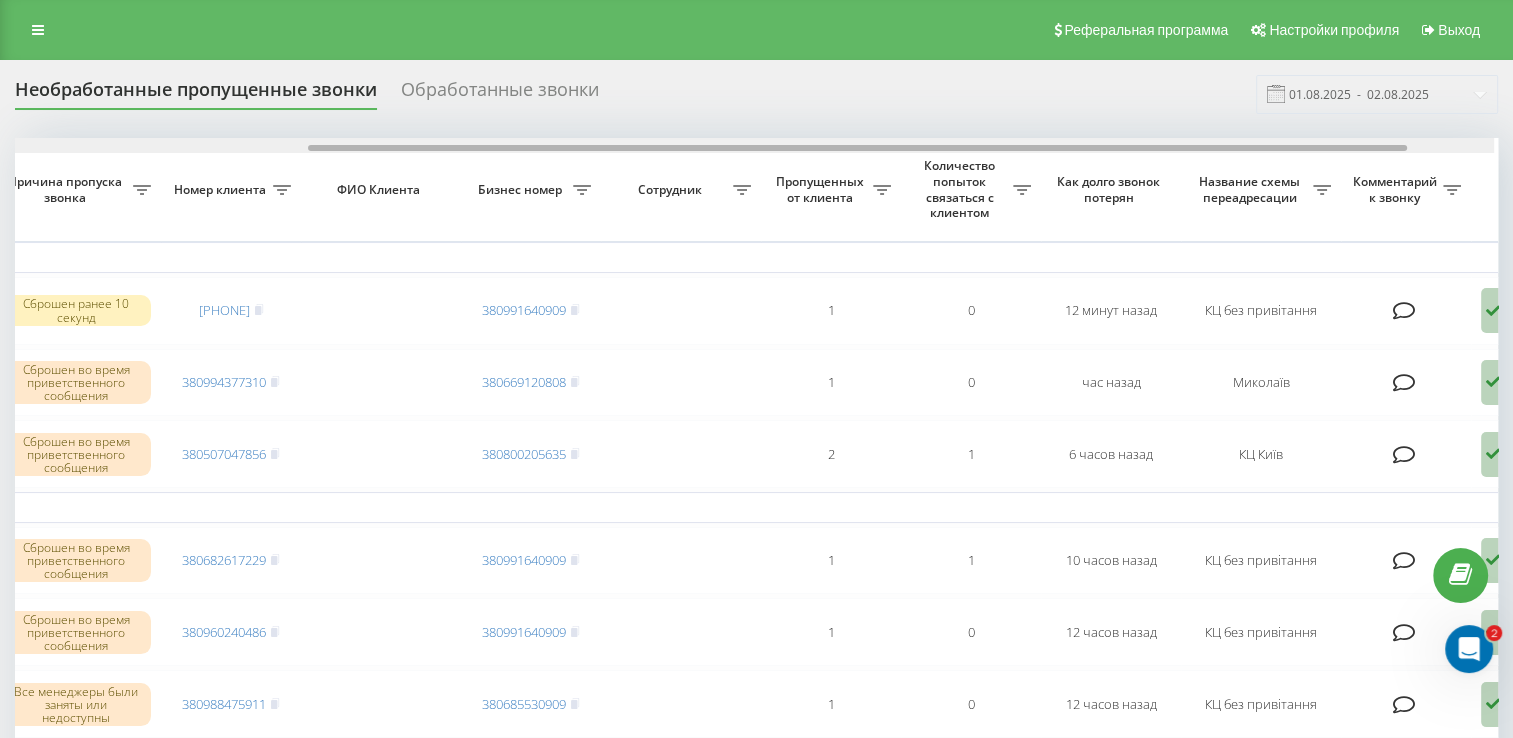 drag, startPoint x: 632, startPoint y: 147, endPoint x: 932, endPoint y: 194, distance: 303.65936 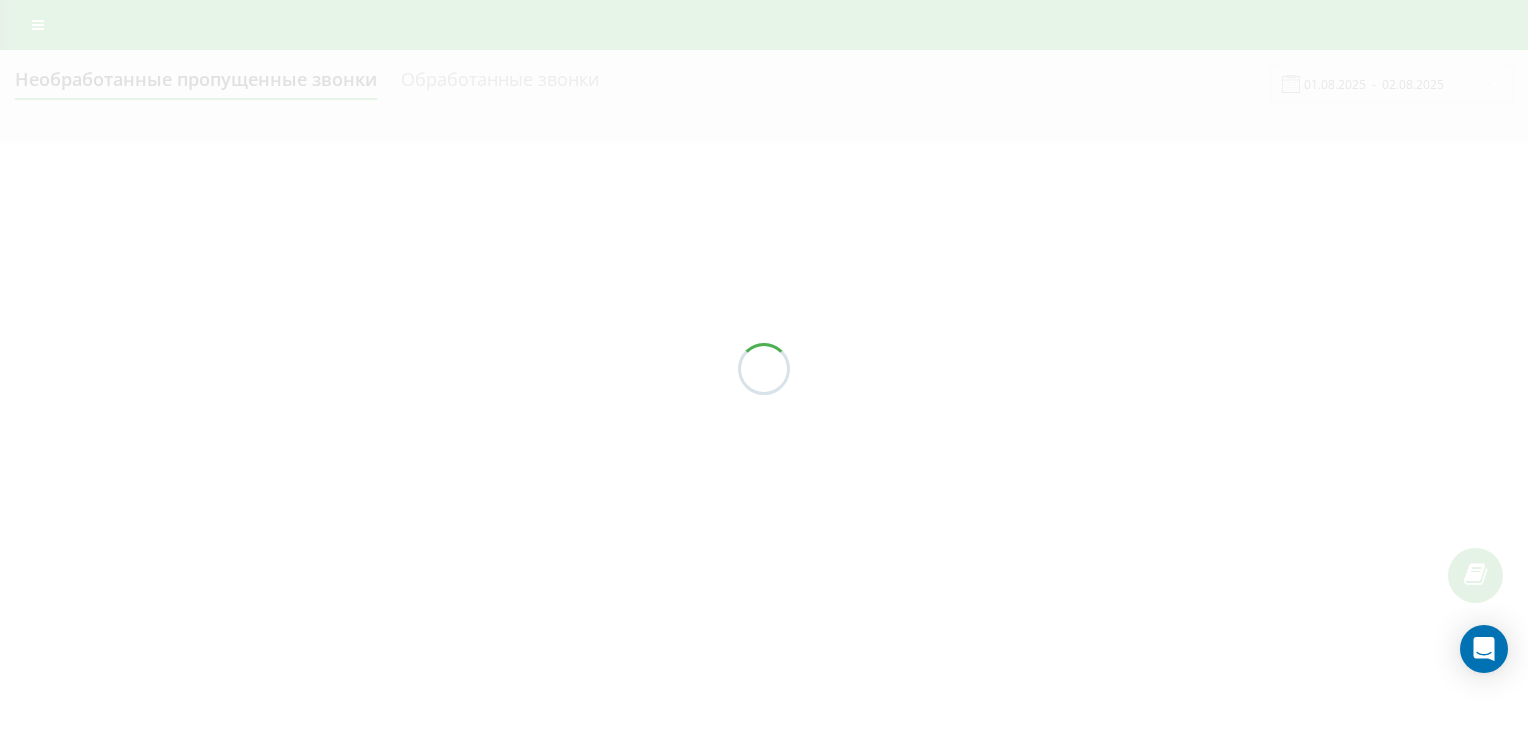 scroll, scrollTop: 0, scrollLeft: 0, axis: both 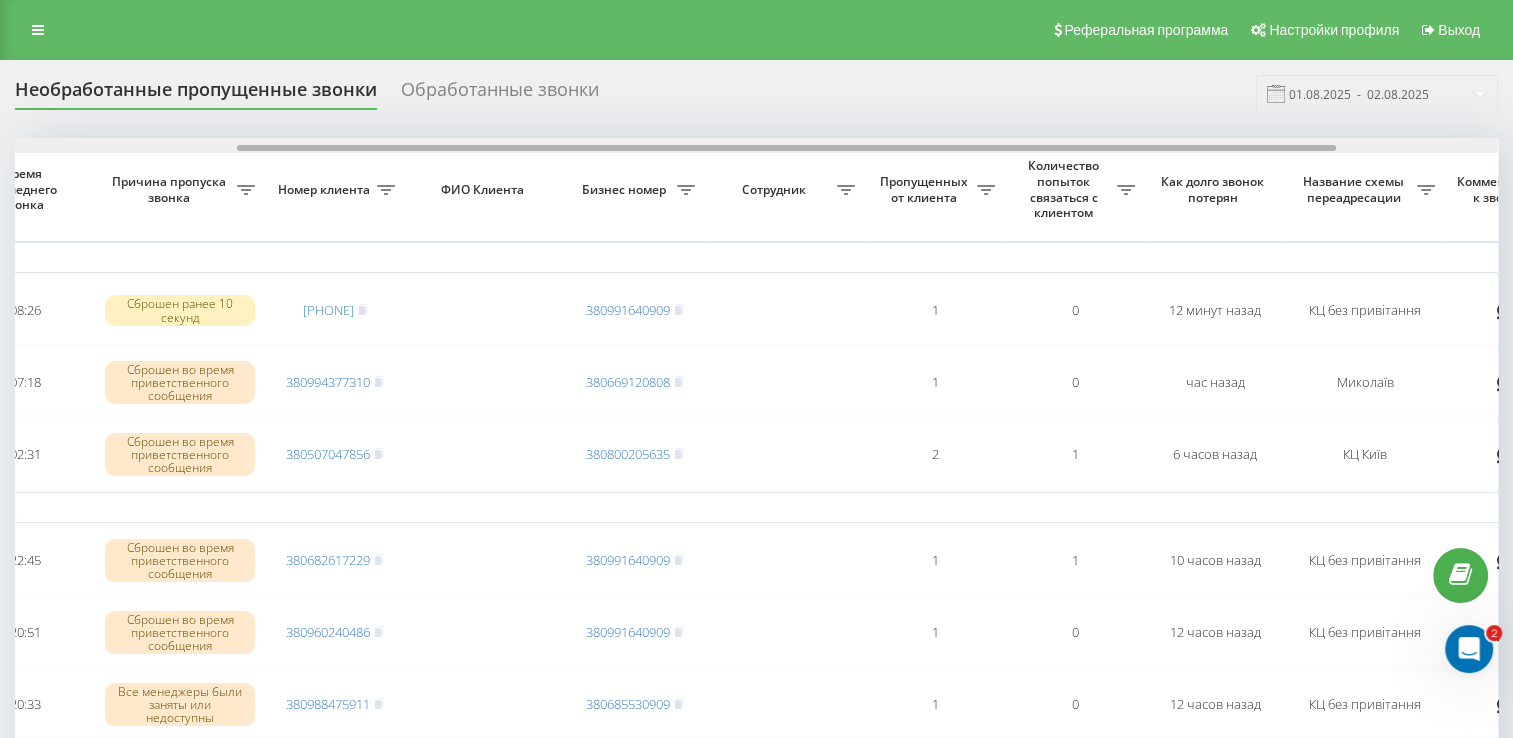 drag, startPoint x: 411, startPoint y: 150, endPoint x: 616, endPoint y: 156, distance: 205.08778 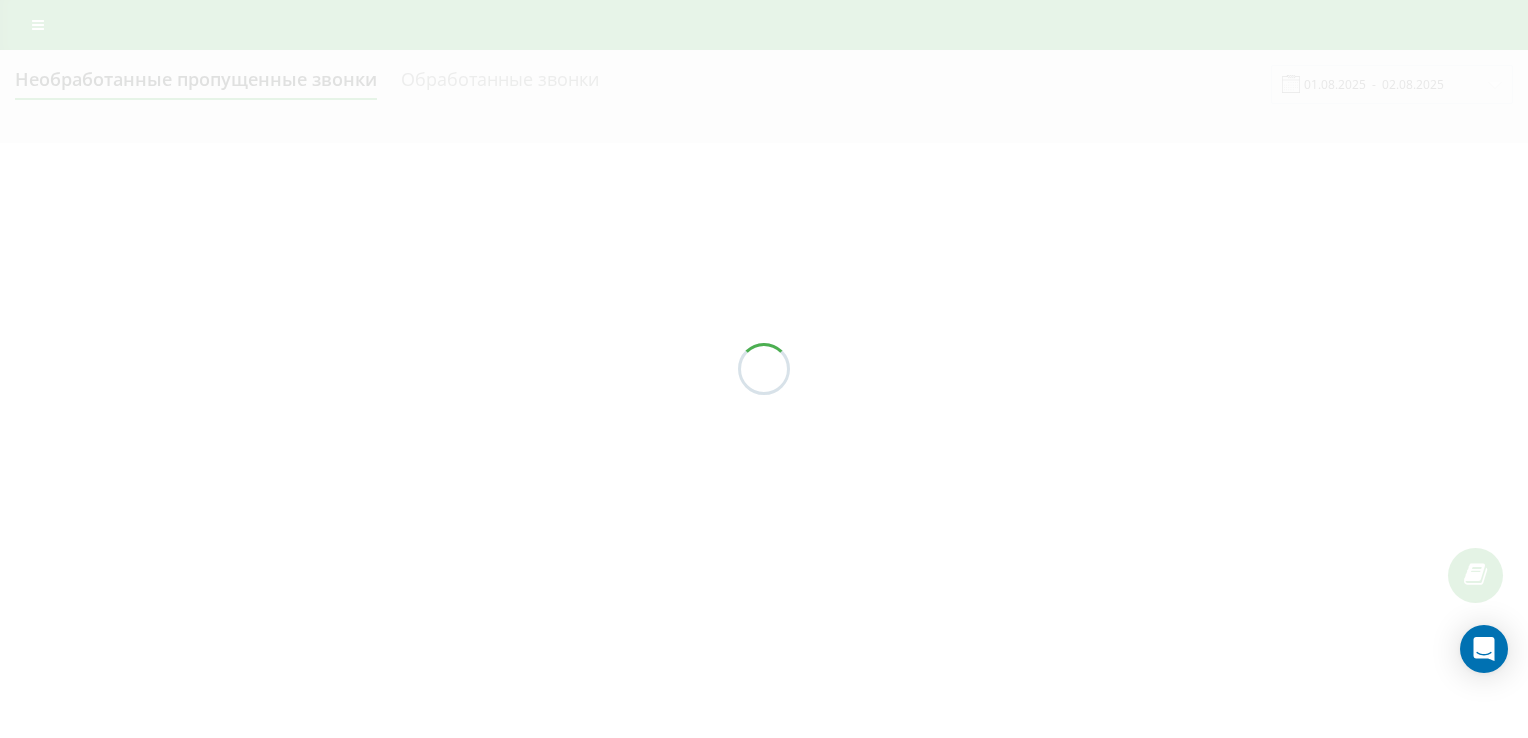 scroll, scrollTop: 0, scrollLeft: 0, axis: both 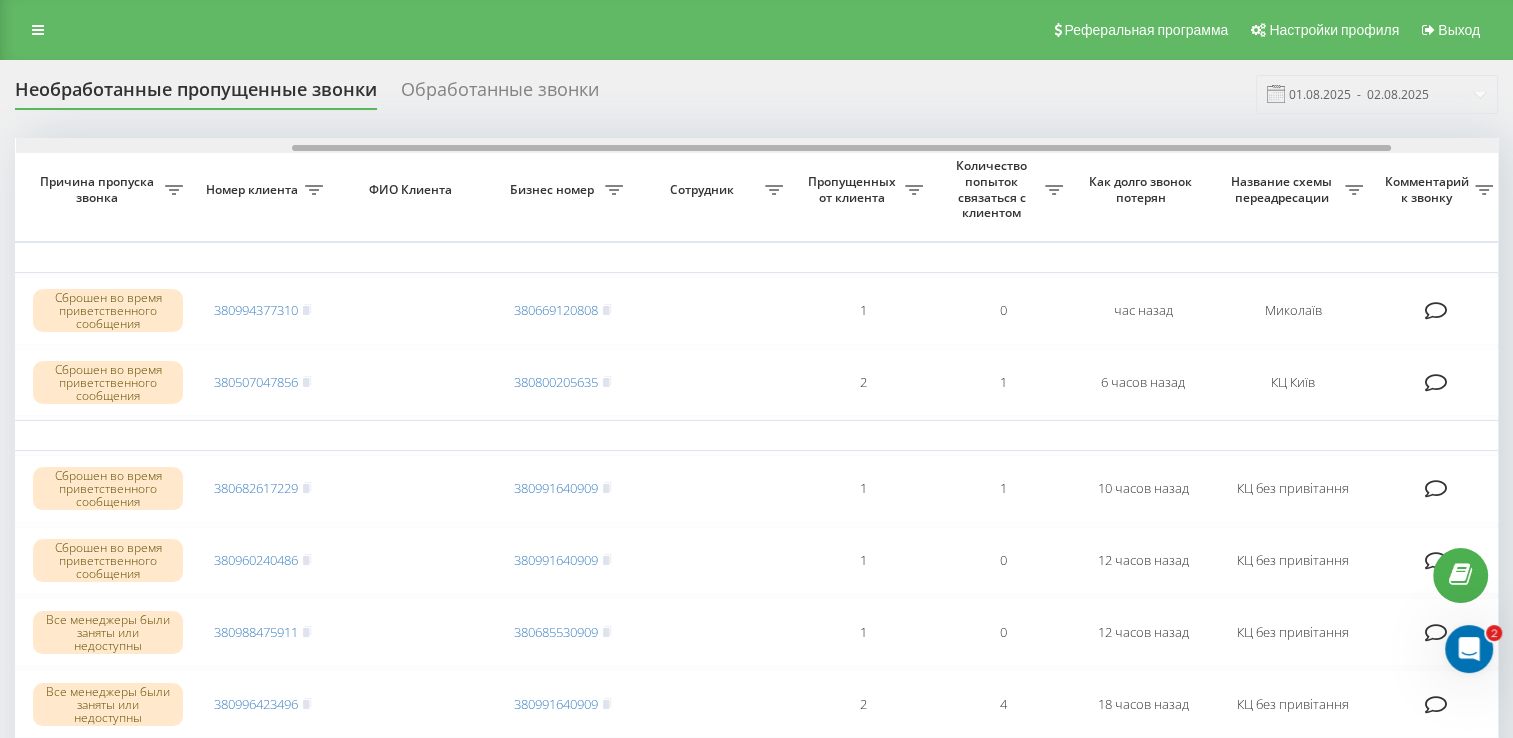 drag, startPoint x: 192, startPoint y: 146, endPoint x: 469, endPoint y: 174, distance: 278.41156 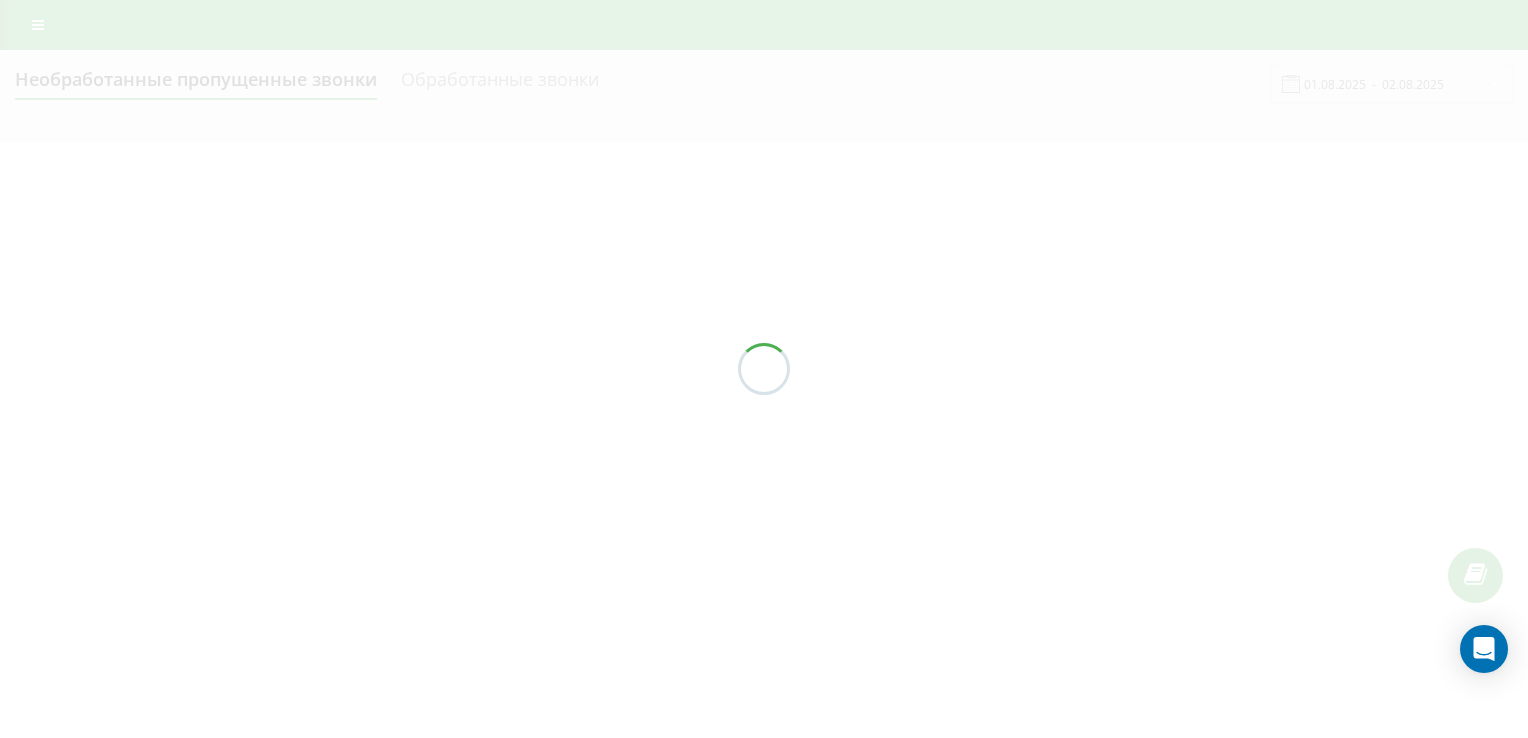 scroll, scrollTop: 0, scrollLeft: 0, axis: both 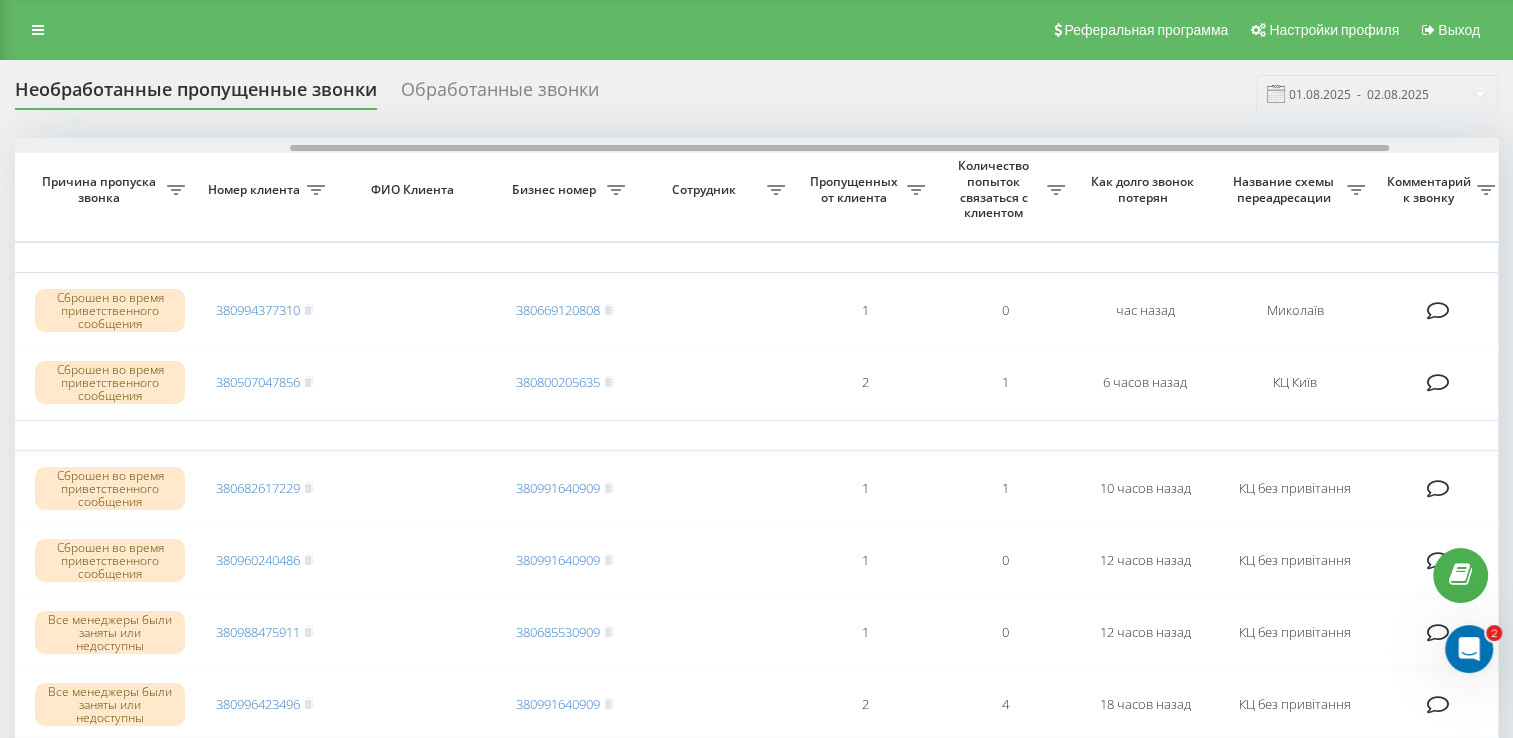 drag, startPoint x: 418, startPoint y: 148, endPoint x: 694, endPoint y: 166, distance: 276.58633 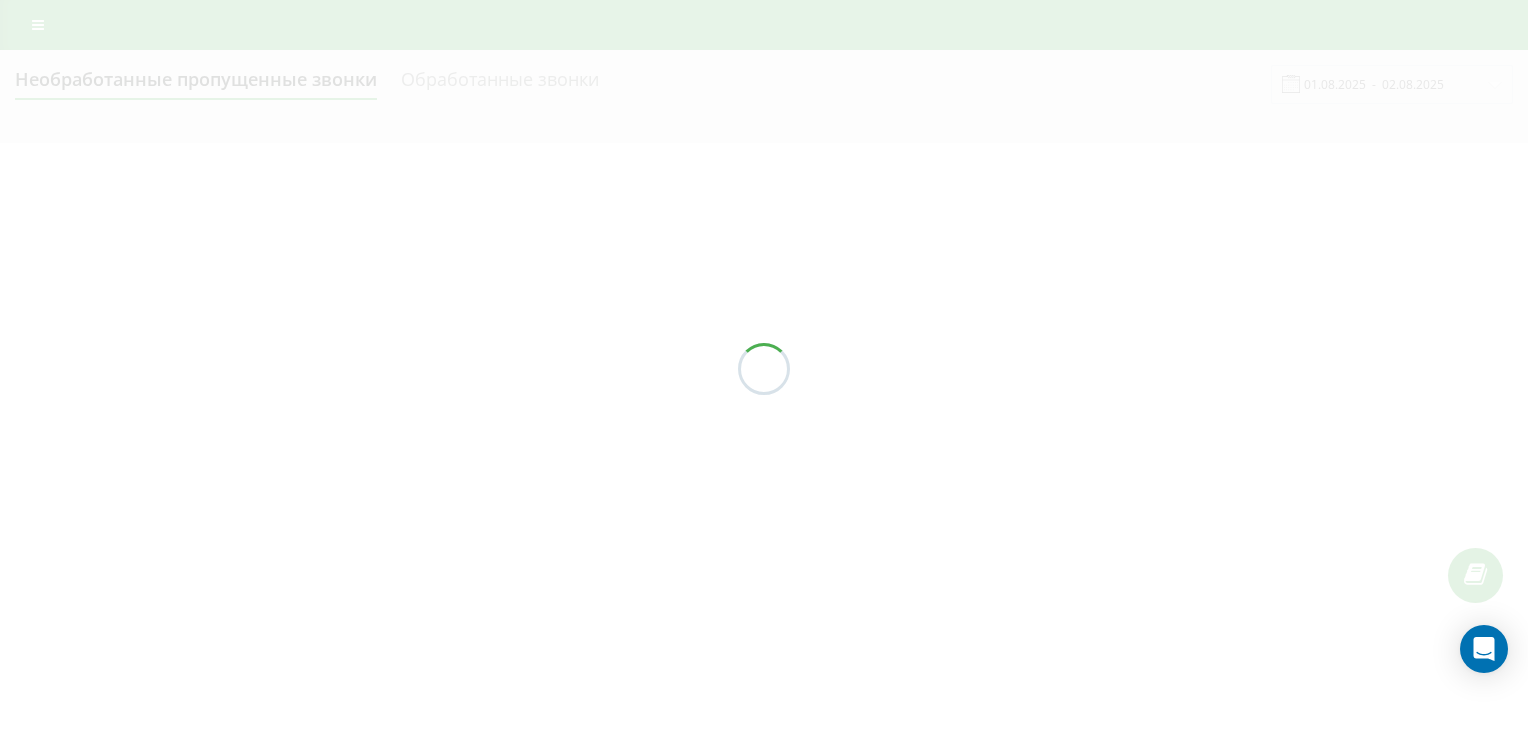 scroll, scrollTop: 0, scrollLeft: 0, axis: both 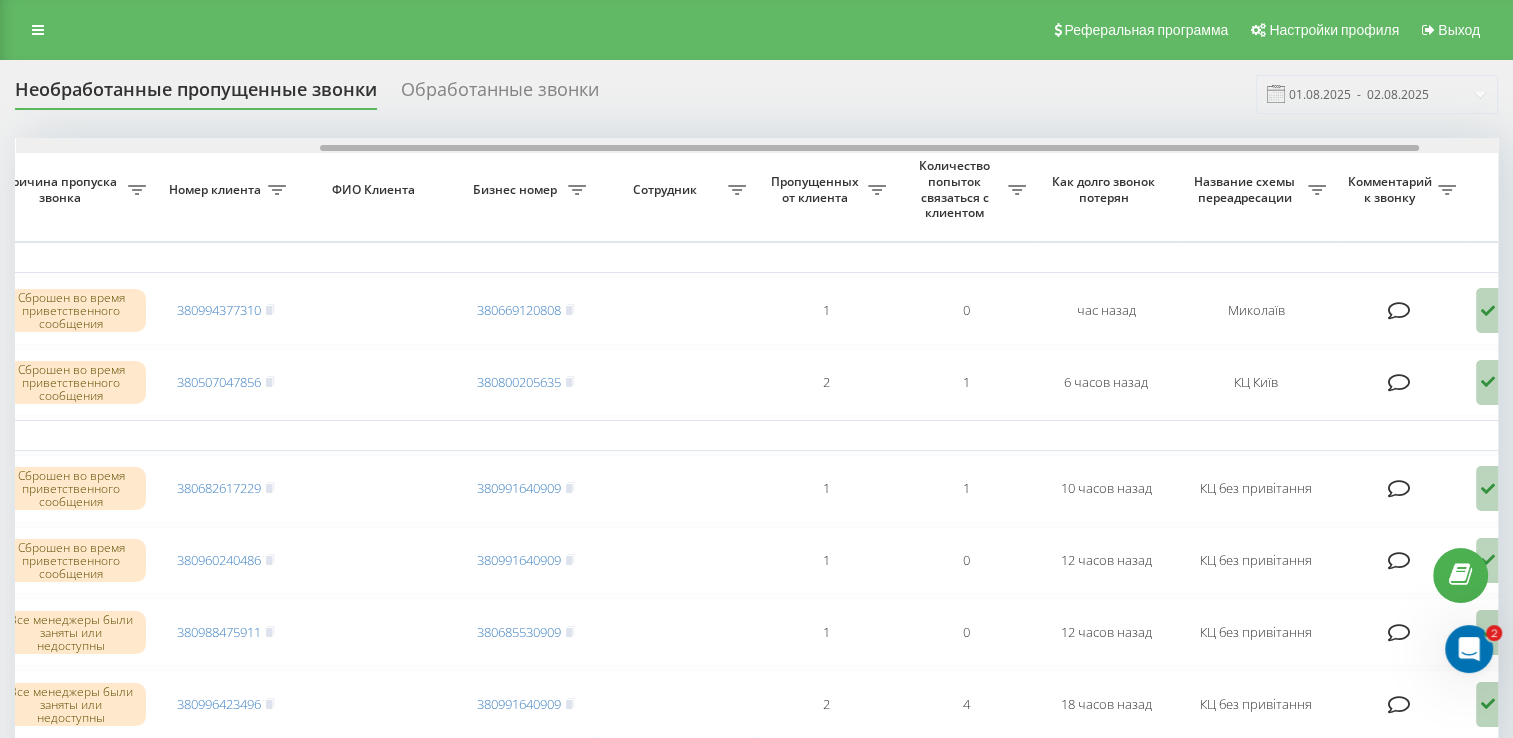 drag, startPoint x: 492, startPoint y: 148, endPoint x: 796, endPoint y: 159, distance: 304.19894 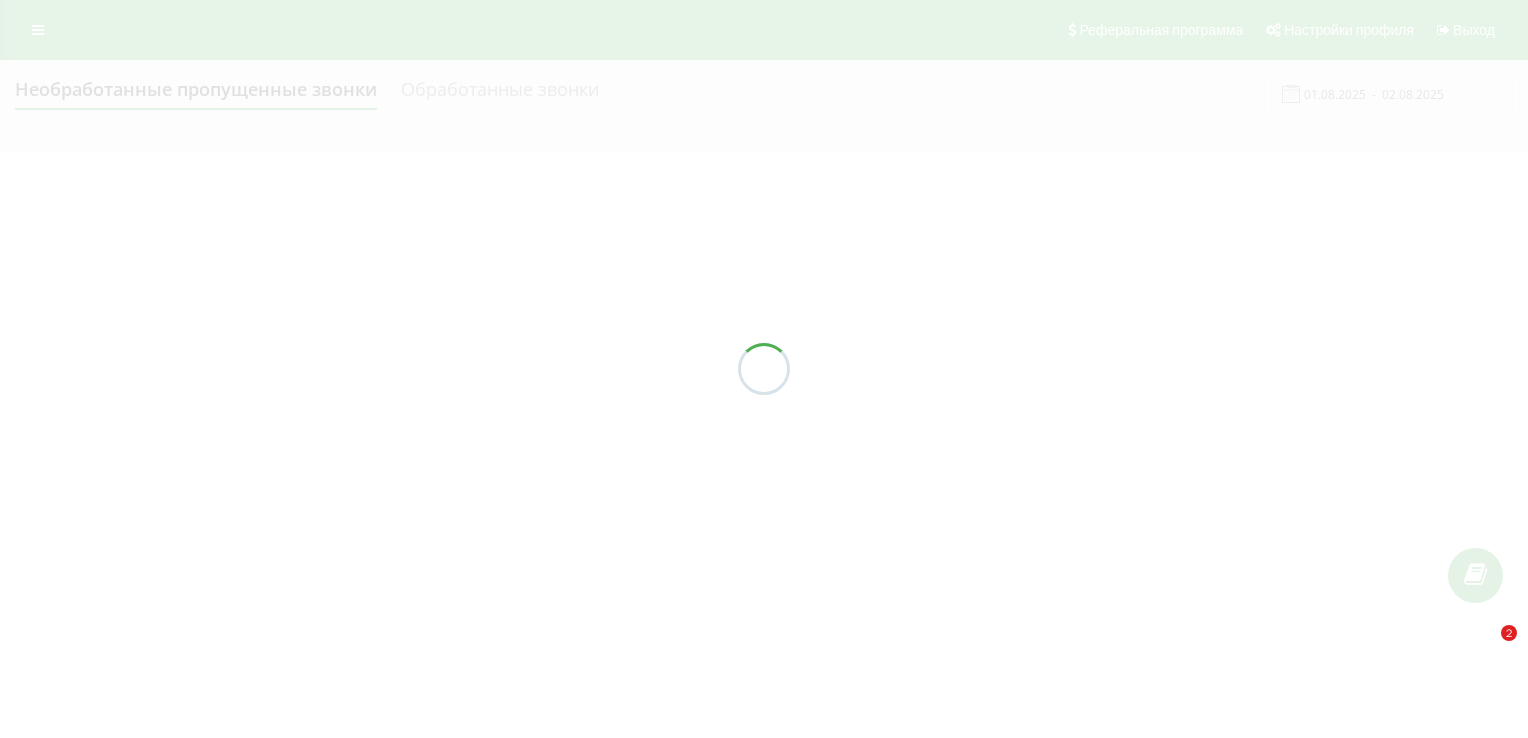 scroll, scrollTop: 0, scrollLeft: 0, axis: both 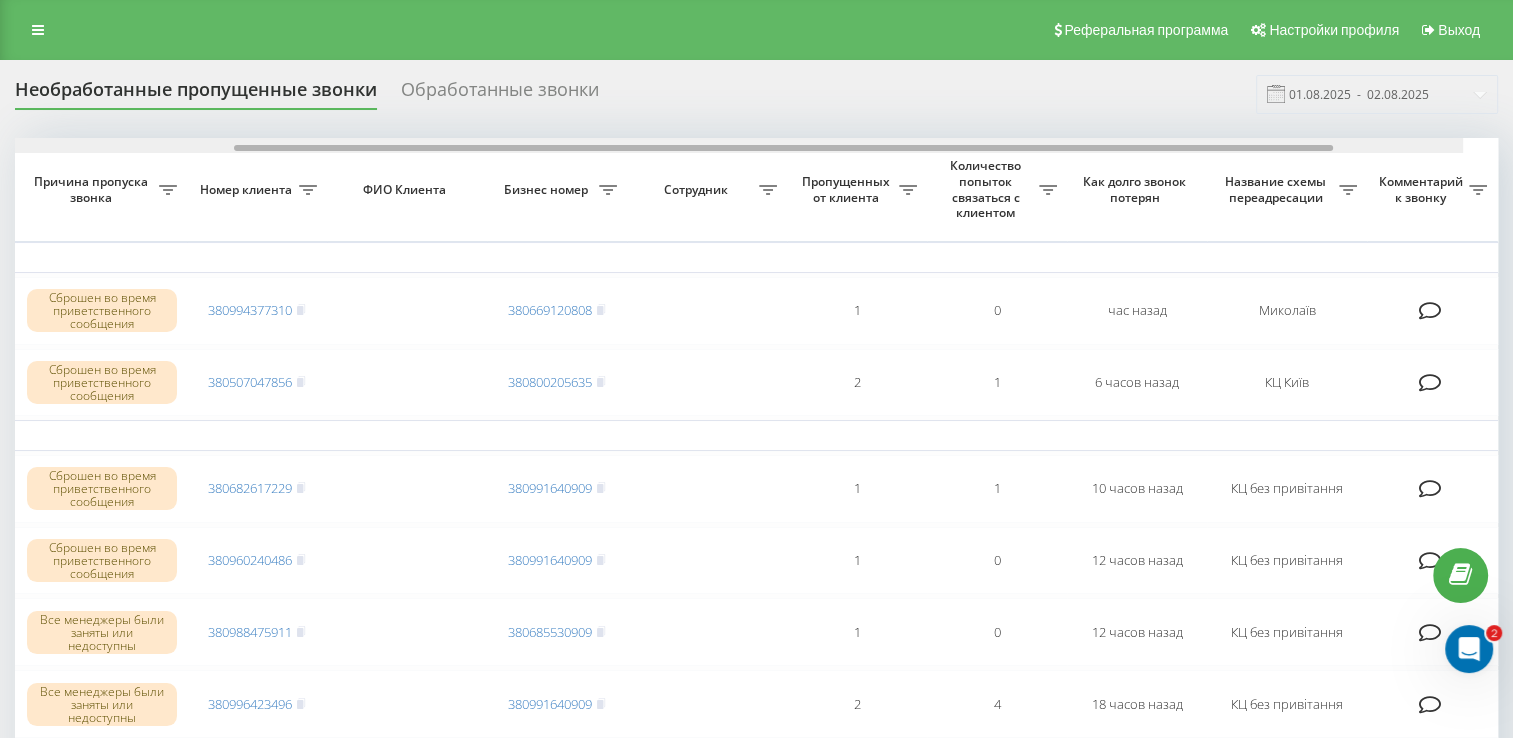 drag, startPoint x: 537, startPoint y: 150, endPoint x: 818, endPoint y: 162, distance: 281.2561 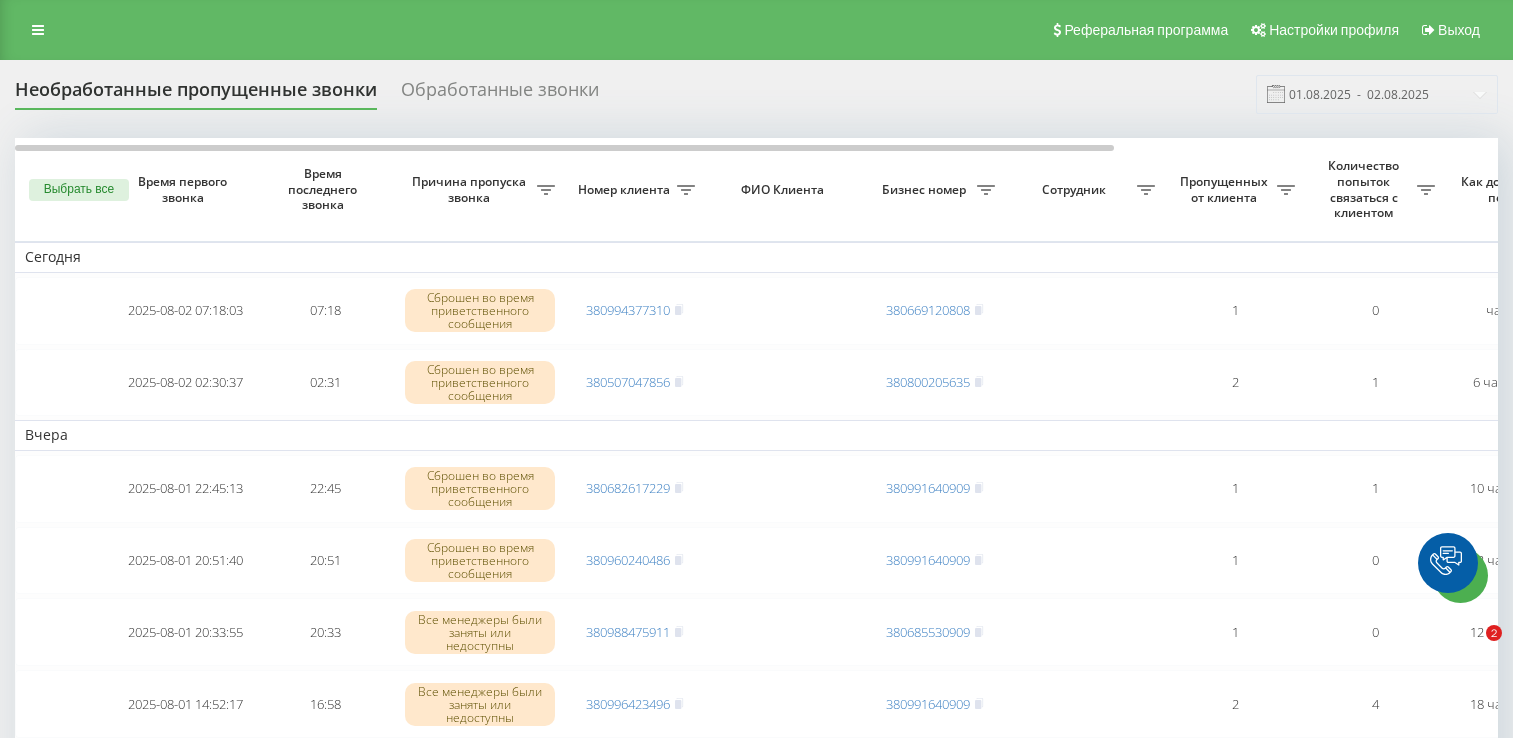 scroll, scrollTop: 0, scrollLeft: 0, axis: both 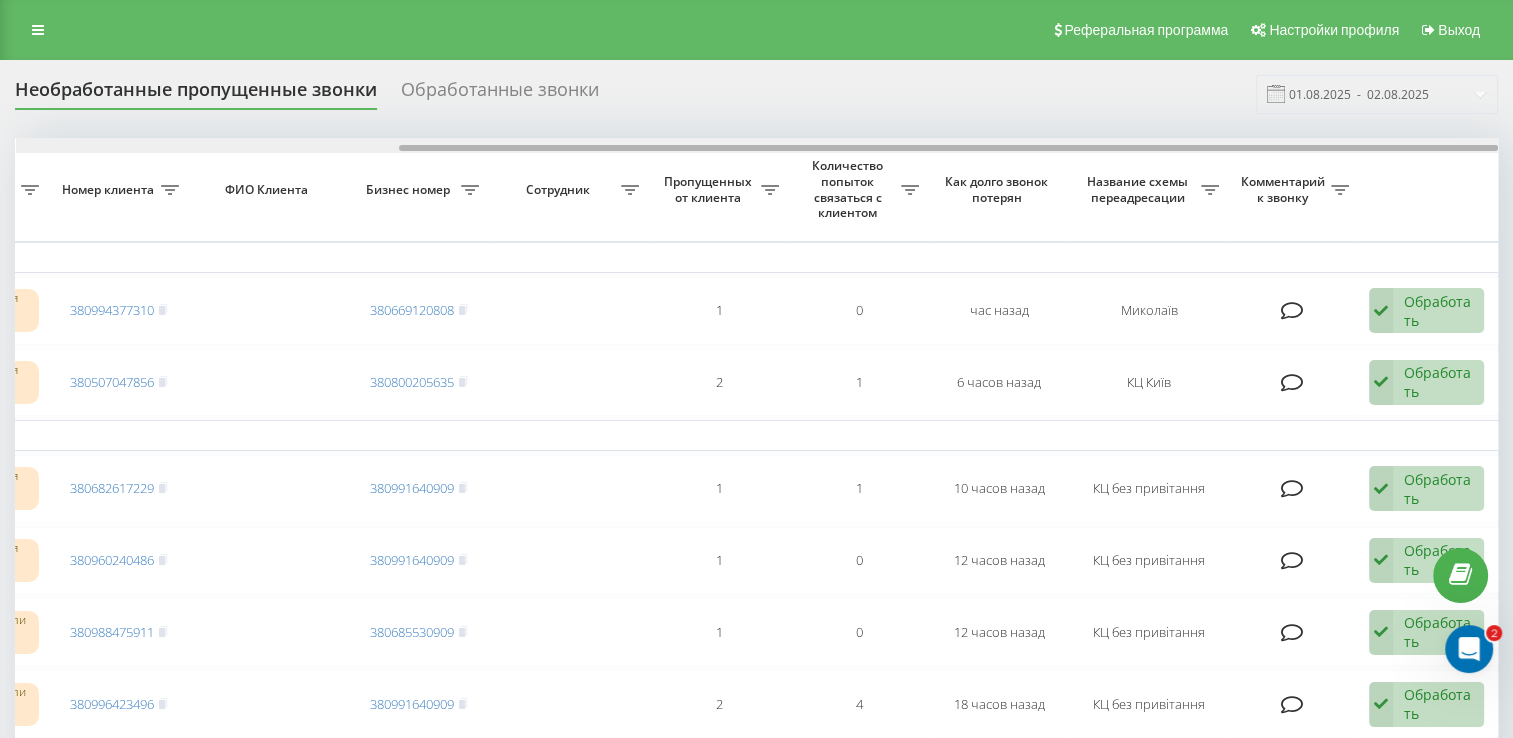 drag, startPoint x: 722, startPoint y: 146, endPoint x: 784, endPoint y: 150, distance: 62.1289 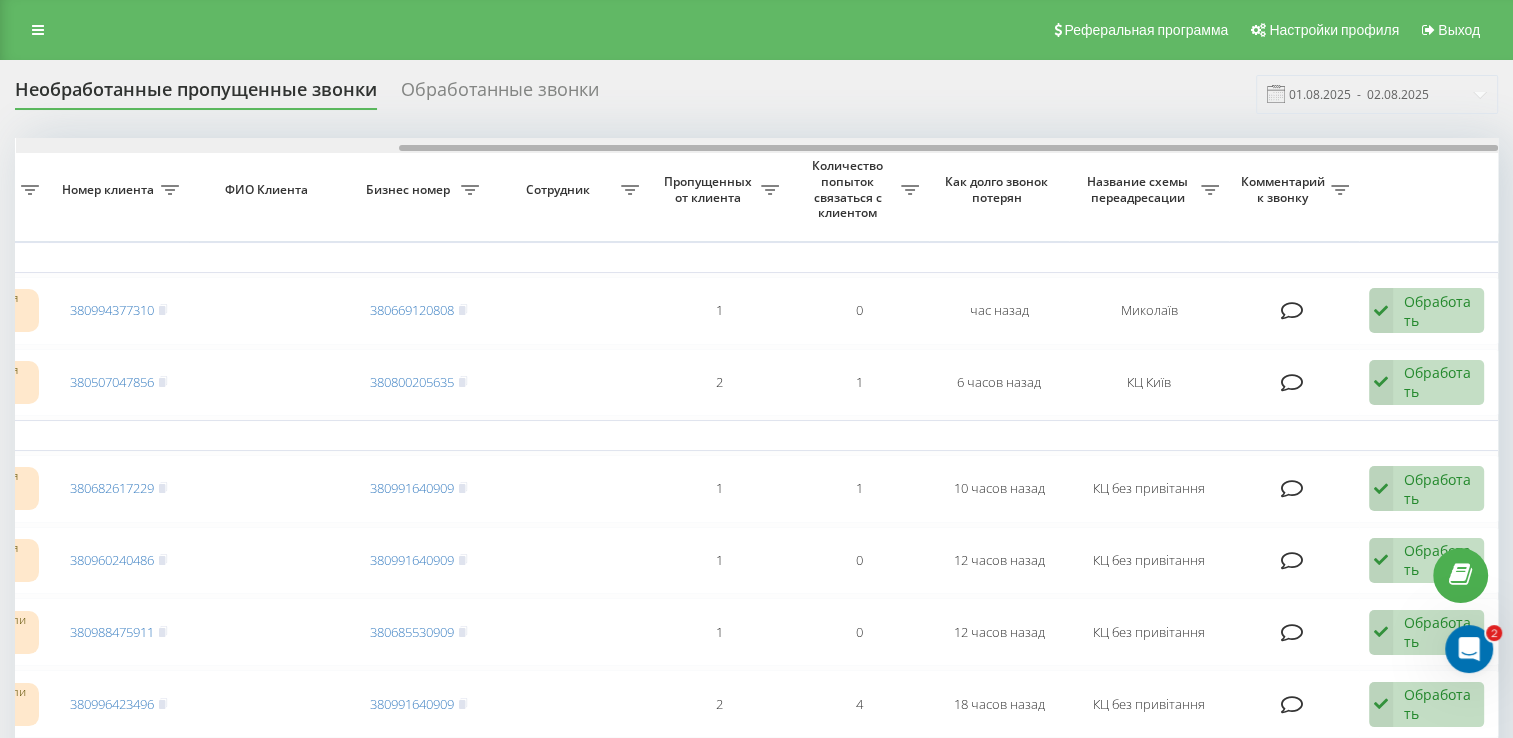 drag, startPoint x: 723, startPoint y: 143, endPoint x: 587, endPoint y: 146, distance: 136.03308 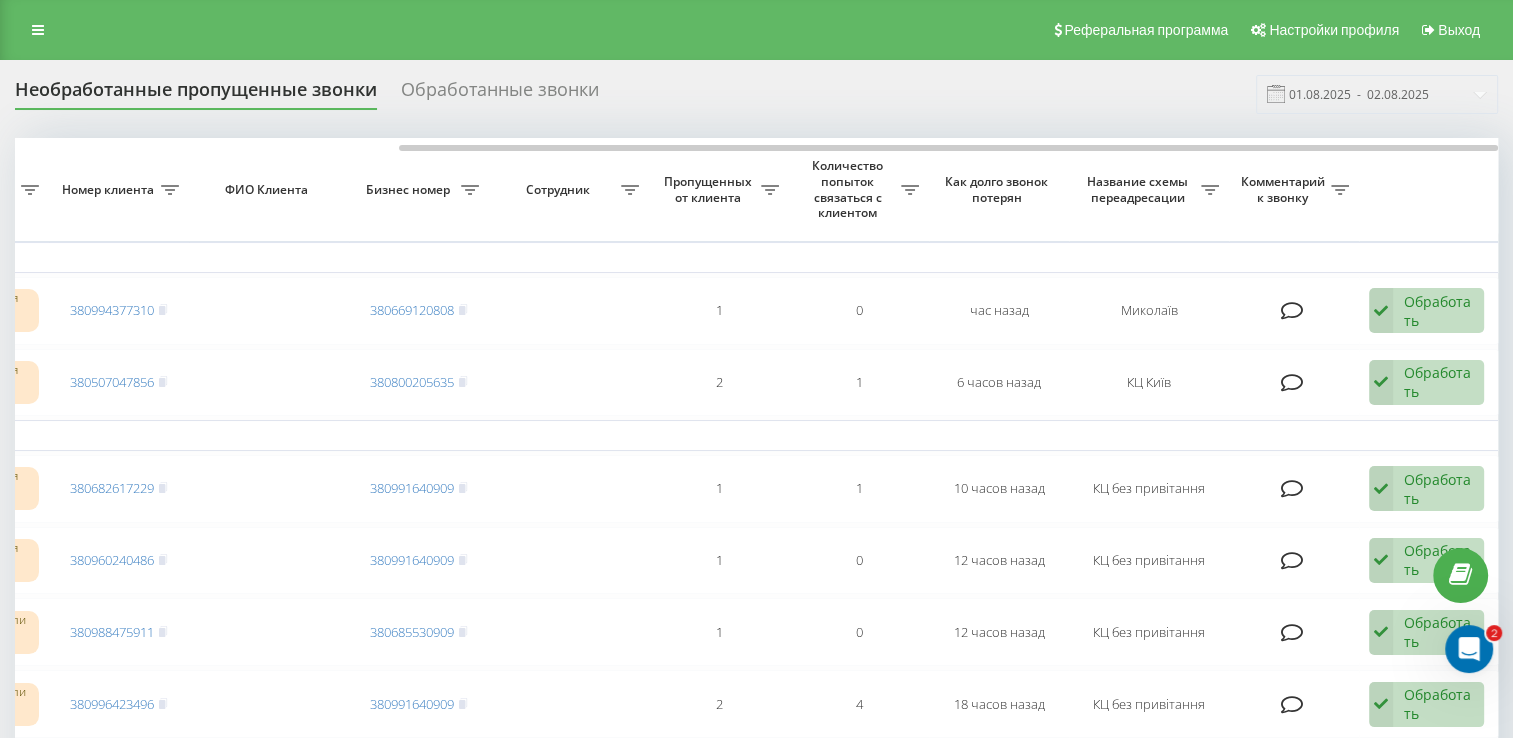 click on "Необработанные пропущенные звонки Обработанные звонки 01.08.2025  -  02.08.2025" at bounding box center (756, 94) 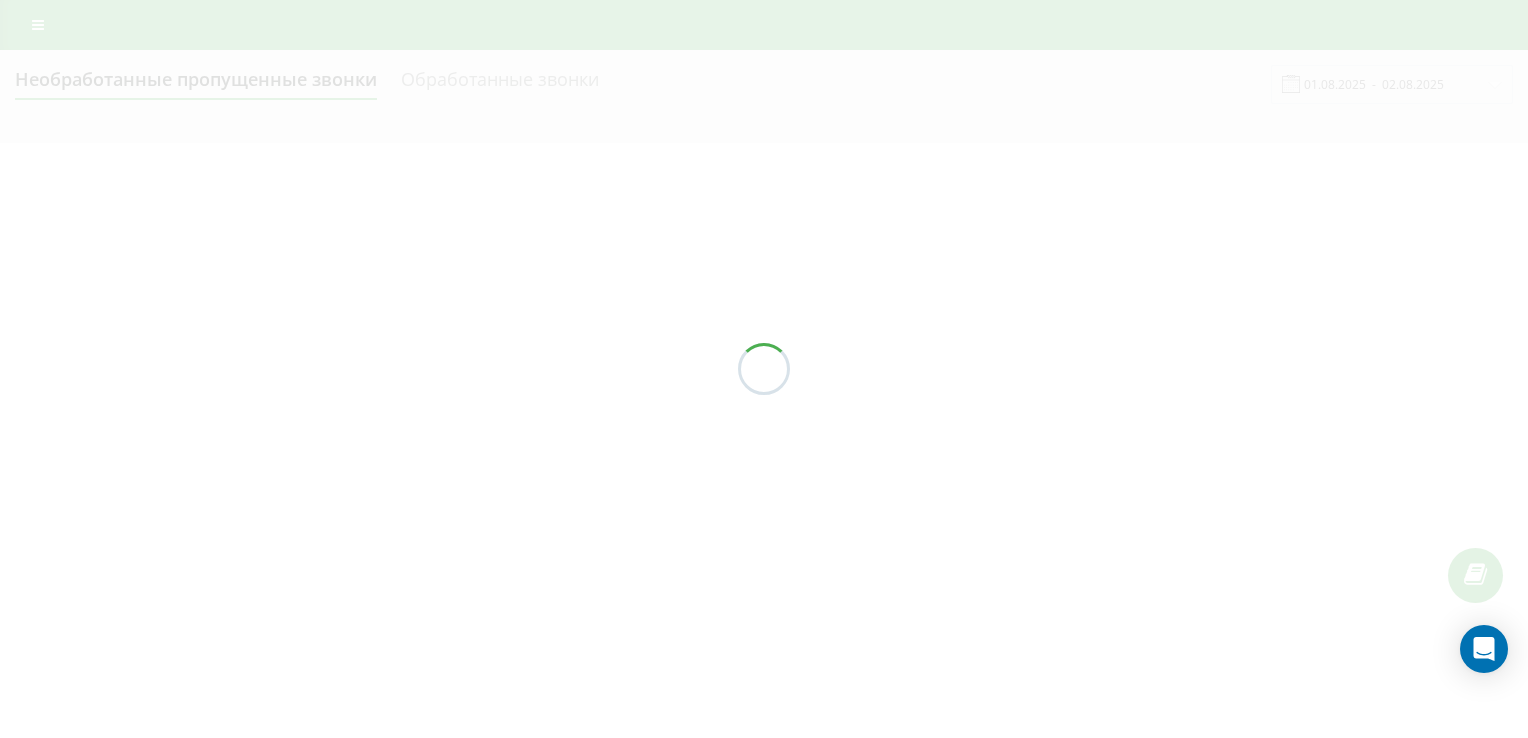 scroll, scrollTop: 0, scrollLeft: 0, axis: both 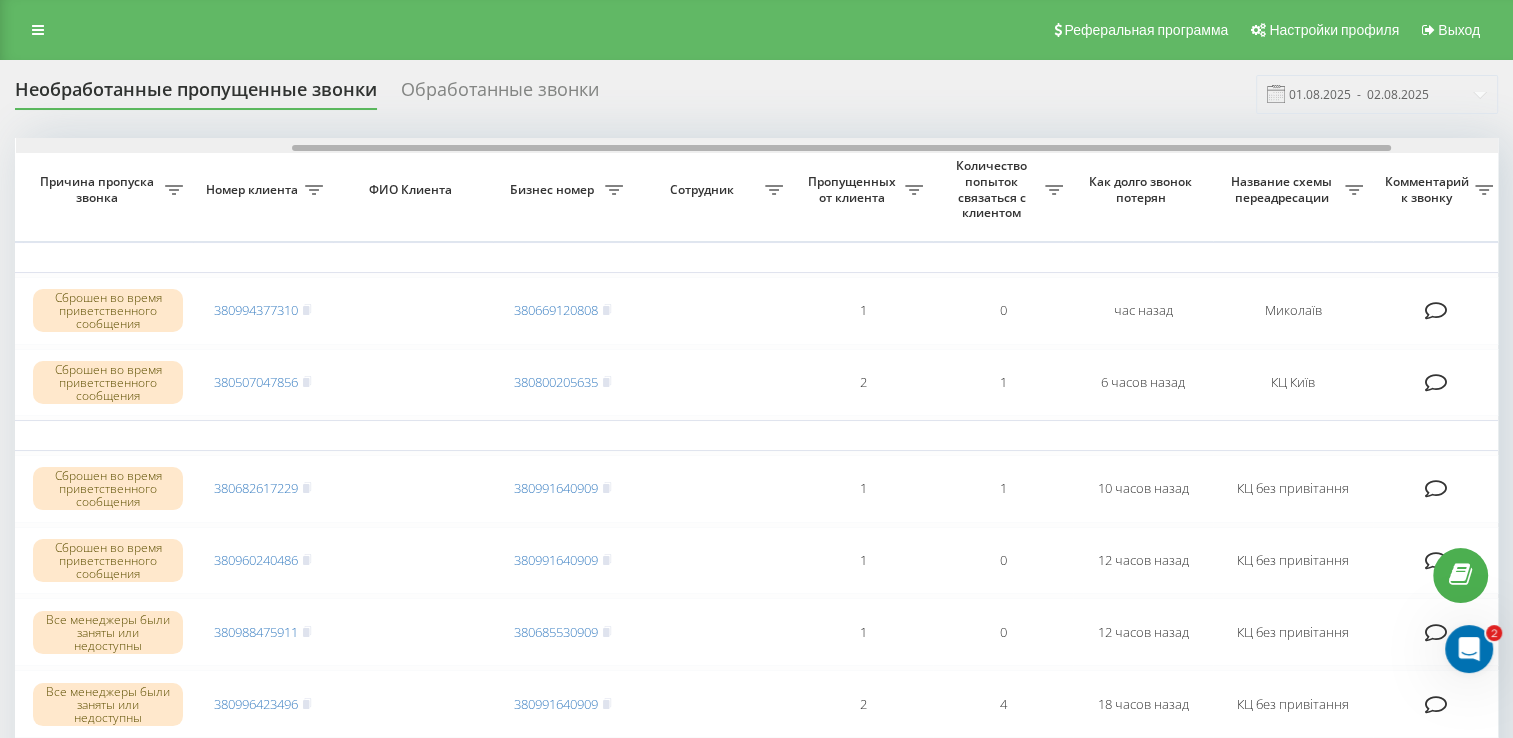 drag, startPoint x: 631, startPoint y: 148, endPoint x: 908, endPoint y: 165, distance: 277.52118 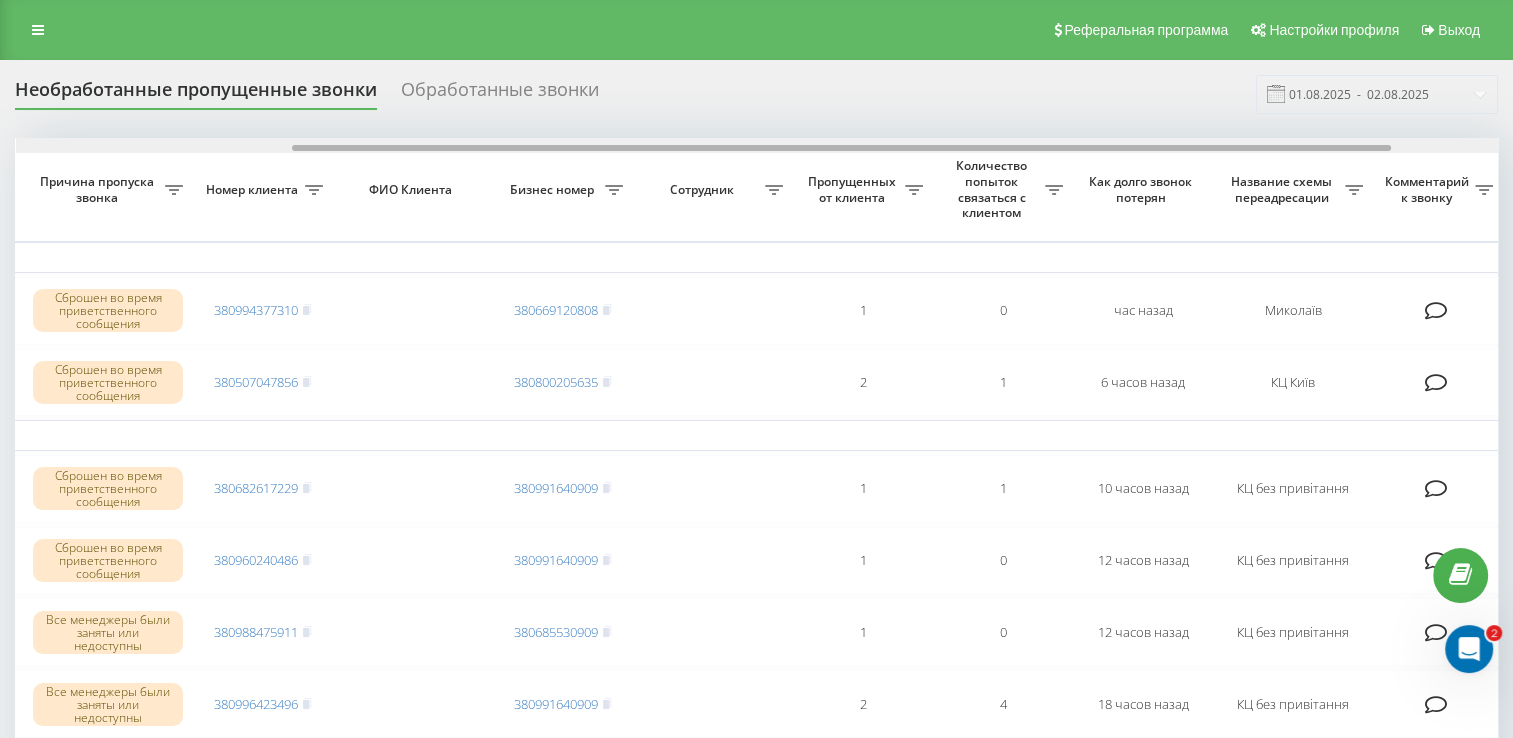 click on "Выбрать все Время первого звонка Время последнего звонка Причина пропуска звонка Номер клиента ФИО Клиента Бизнес номер Сотрудник Пропущенных от клиента Количество попыток связаться с клиентом Как долго звонок потерян Название схемы переадресации Комментарий к звонку Сегодня 2025-08-02 07:18:03 07:18 Сброшен во время приветственного сообщения 380994377310 380669120808 1 0 час назад Миколаїв Обработать Не удалось связаться Связался с клиентом с помощью другого канала Клиент перезвонил сам с другого номера Другой вариант 2025-08-02 02:30:37 02:31 380507047856 380800205635 2 1 6 часов назад КЦ Київ" at bounding box center (756, 977) 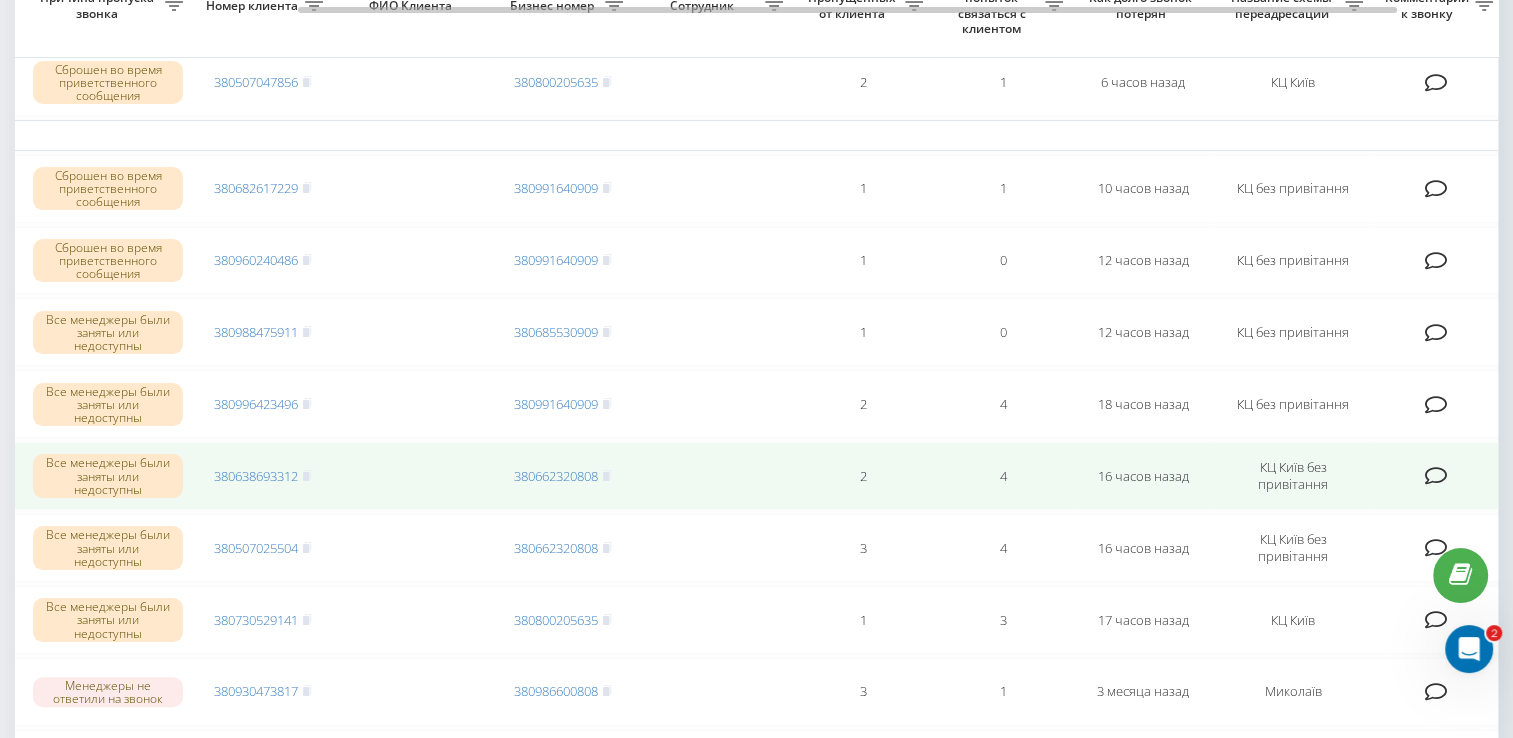 scroll, scrollTop: 0, scrollLeft: 0, axis: both 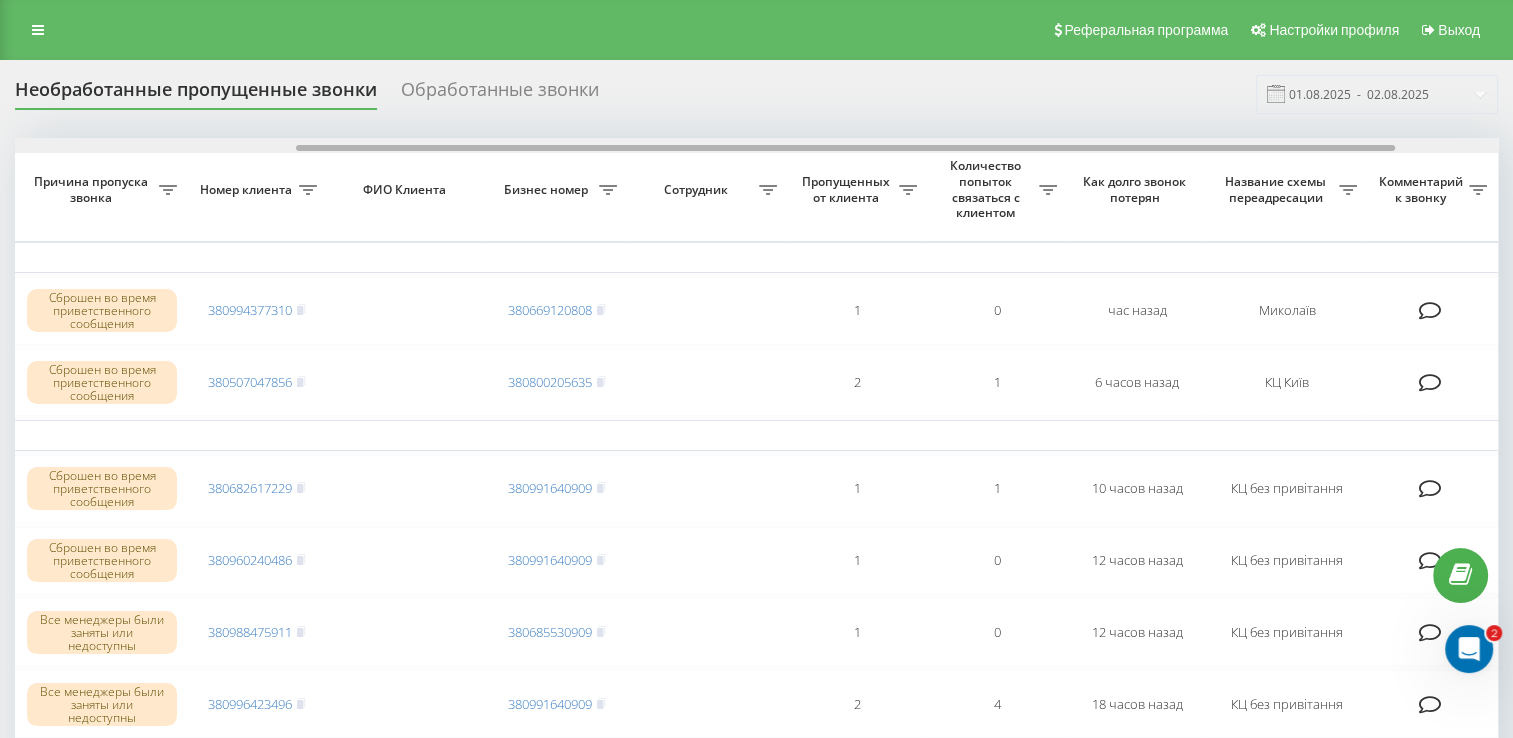 drag, startPoint x: 188, startPoint y: 147, endPoint x: 469, endPoint y: 148, distance: 281.00177 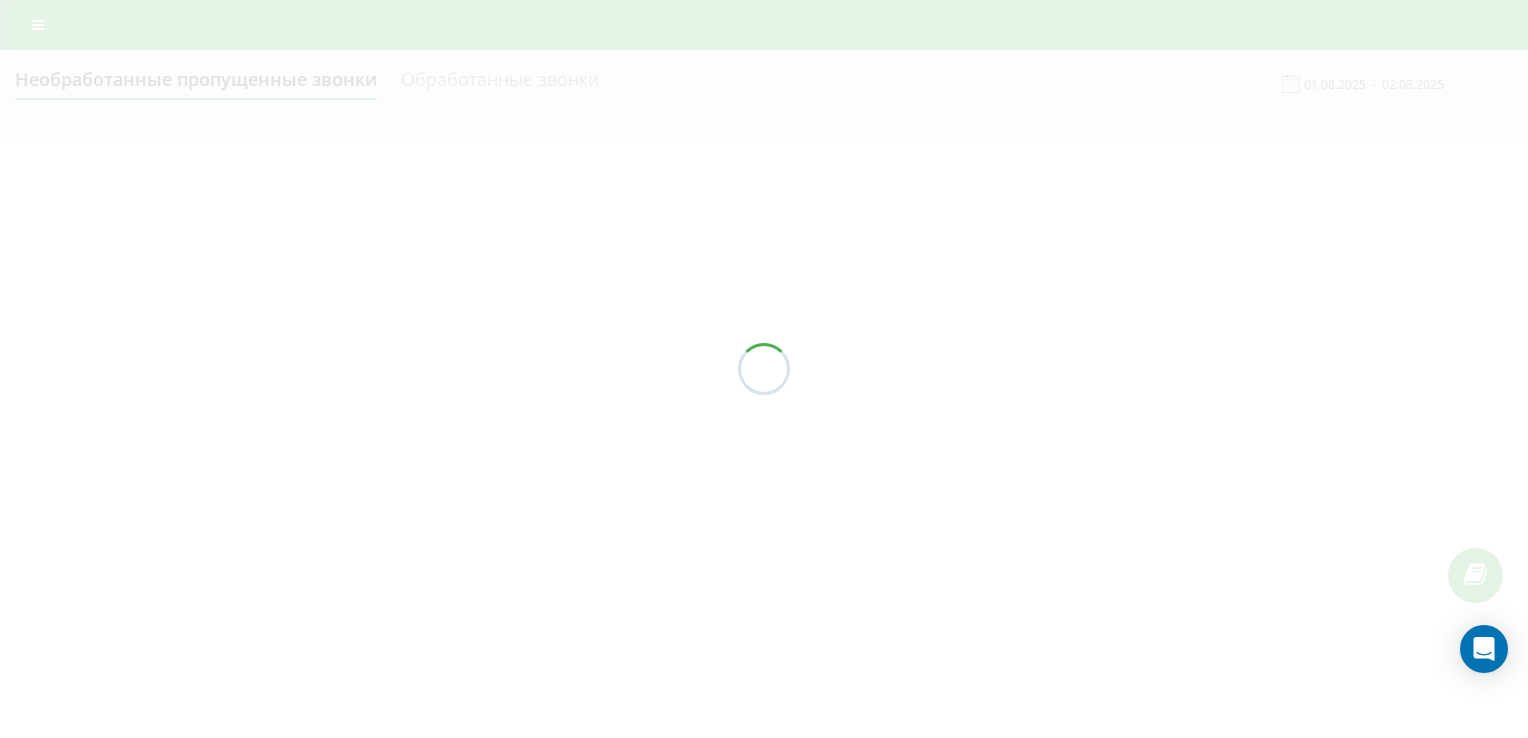 scroll, scrollTop: 0, scrollLeft: 0, axis: both 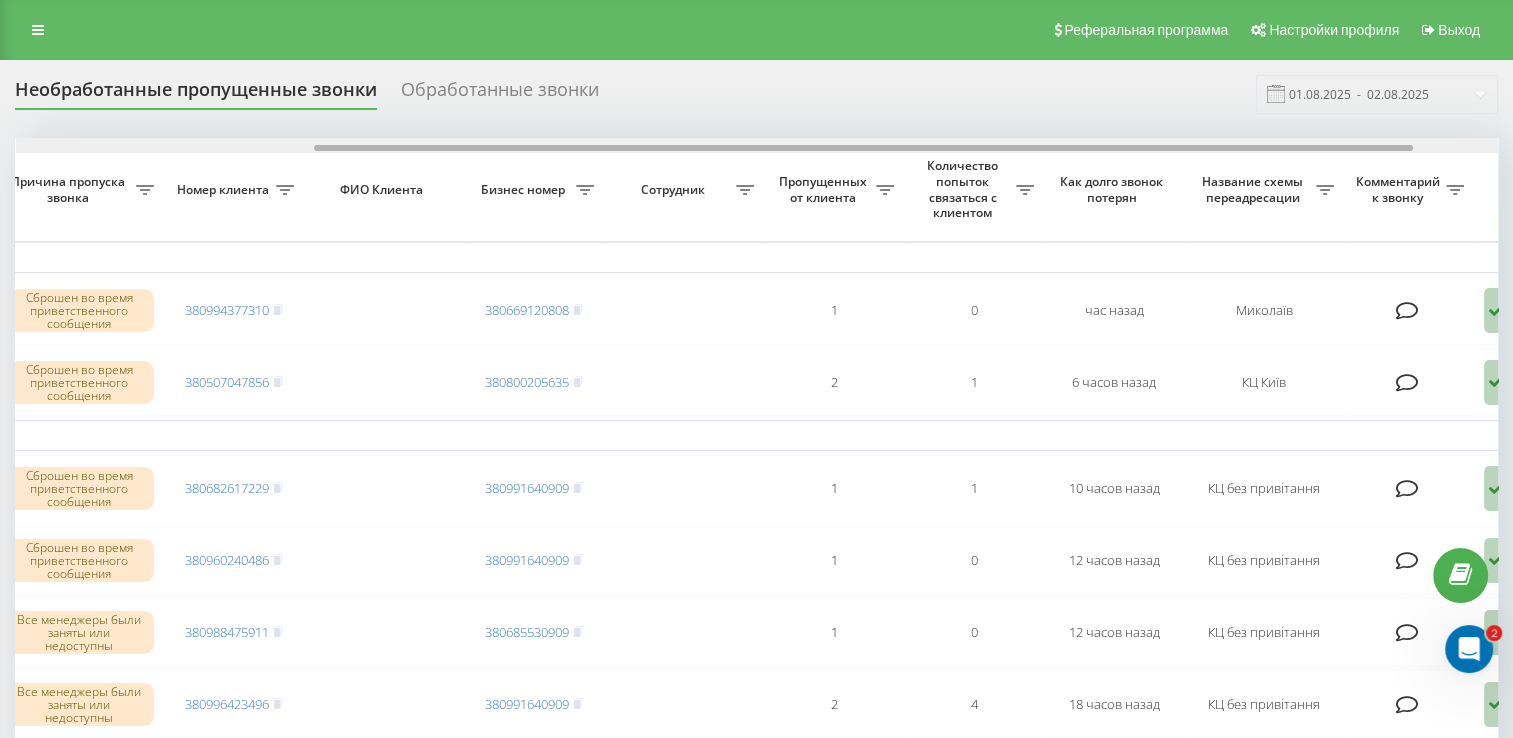 drag, startPoint x: 413, startPoint y: 147, endPoint x: 710, endPoint y: 166, distance: 297.60712 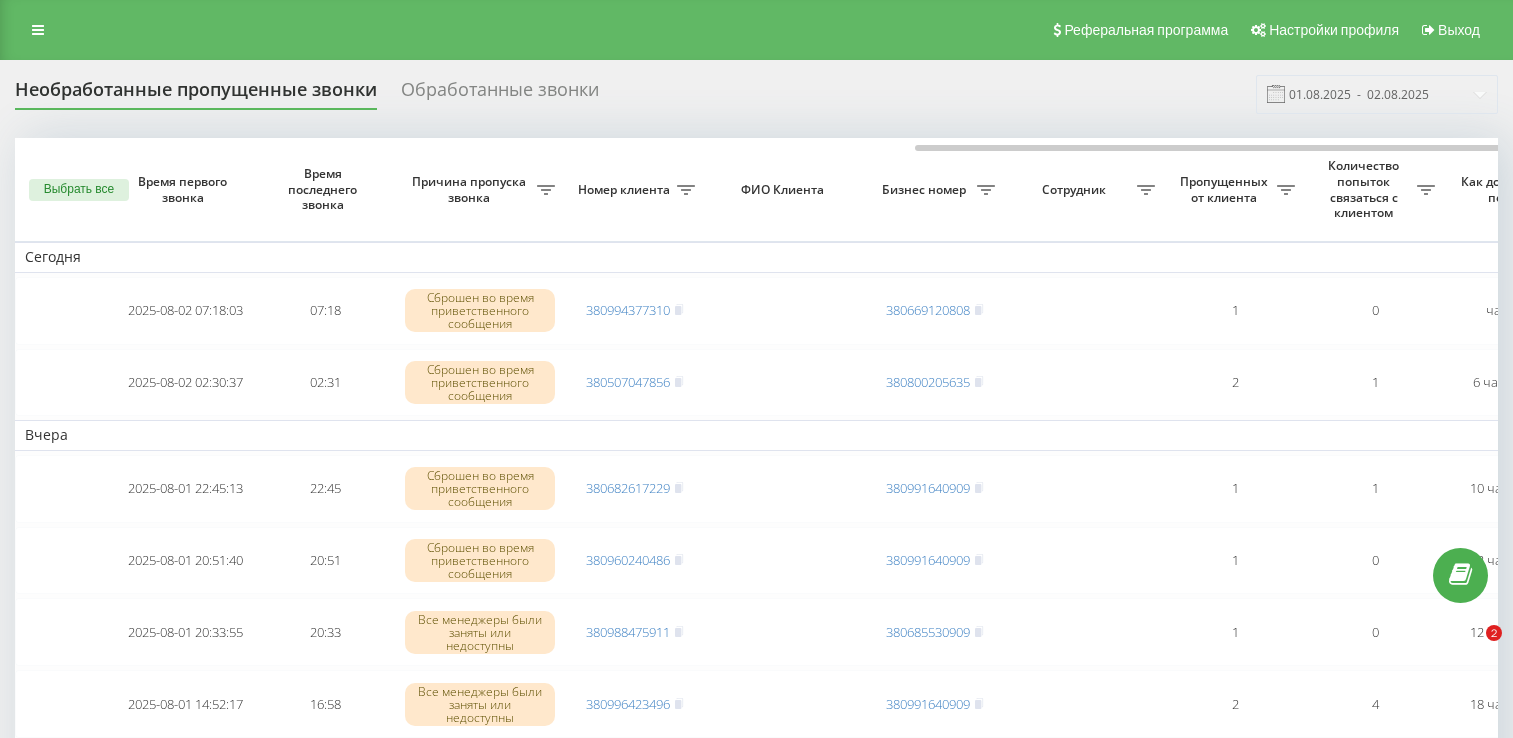 scroll, scrollTop: 0, scrollLeft: 0, axis: both 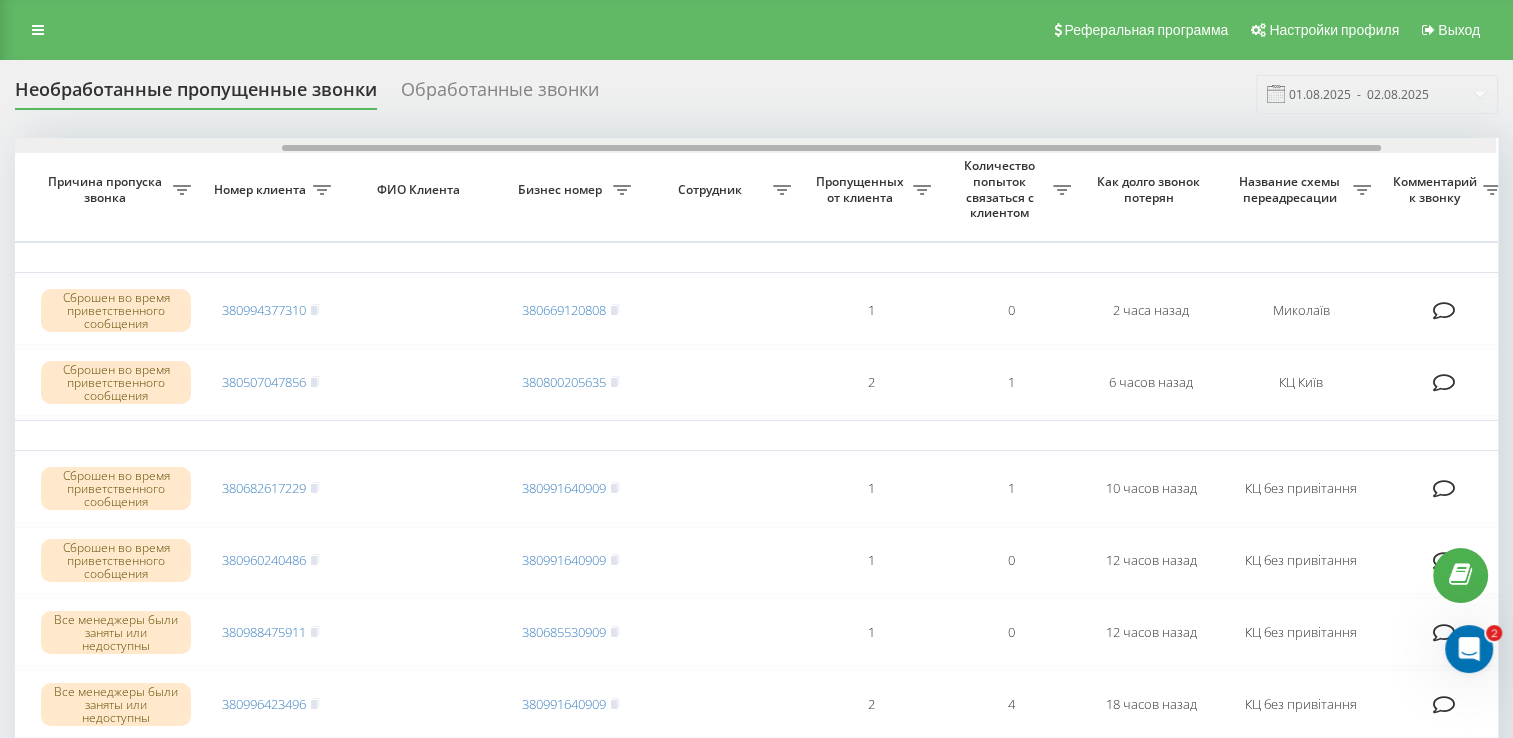 drag, startPoint x: 444, startPoint y: 147, endPoint x: 727, endPoint y: 155, distance: 283.11304 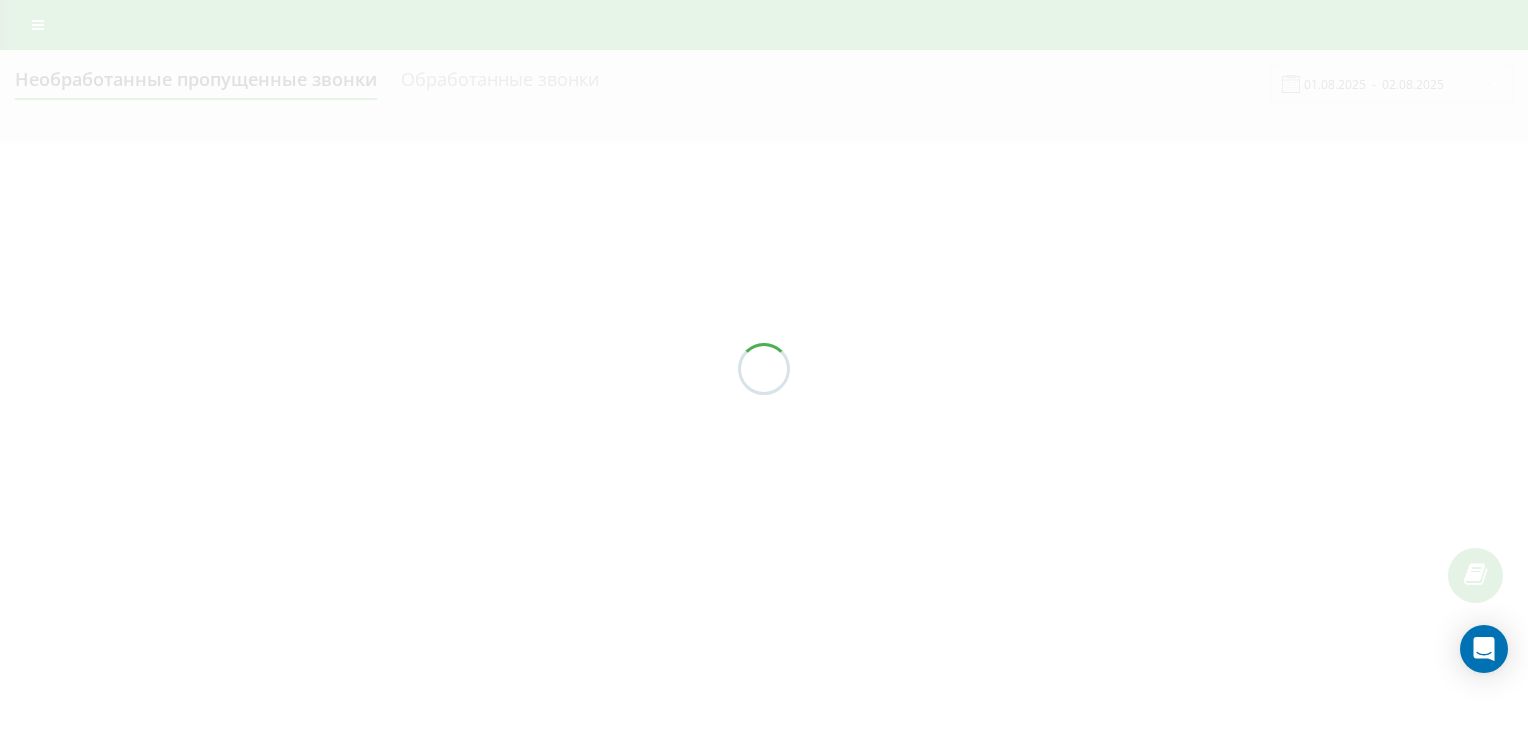 scroll, scrollTop: 0, scrollLeft: 0, axis: both 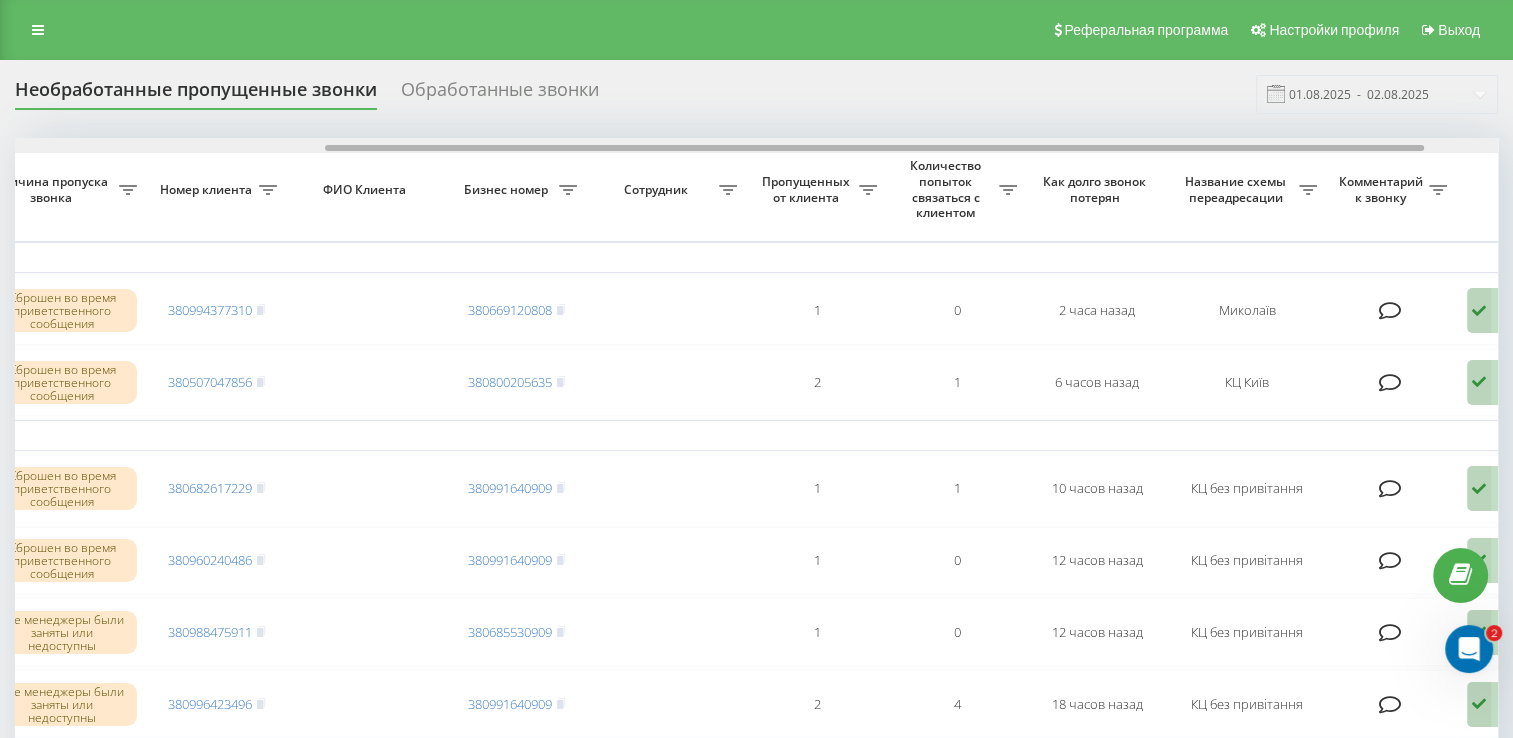 drag, startPoint x: 209, startPoint y: 145, endPoint x: 520, endPoint y: 208, distance: 317.31686 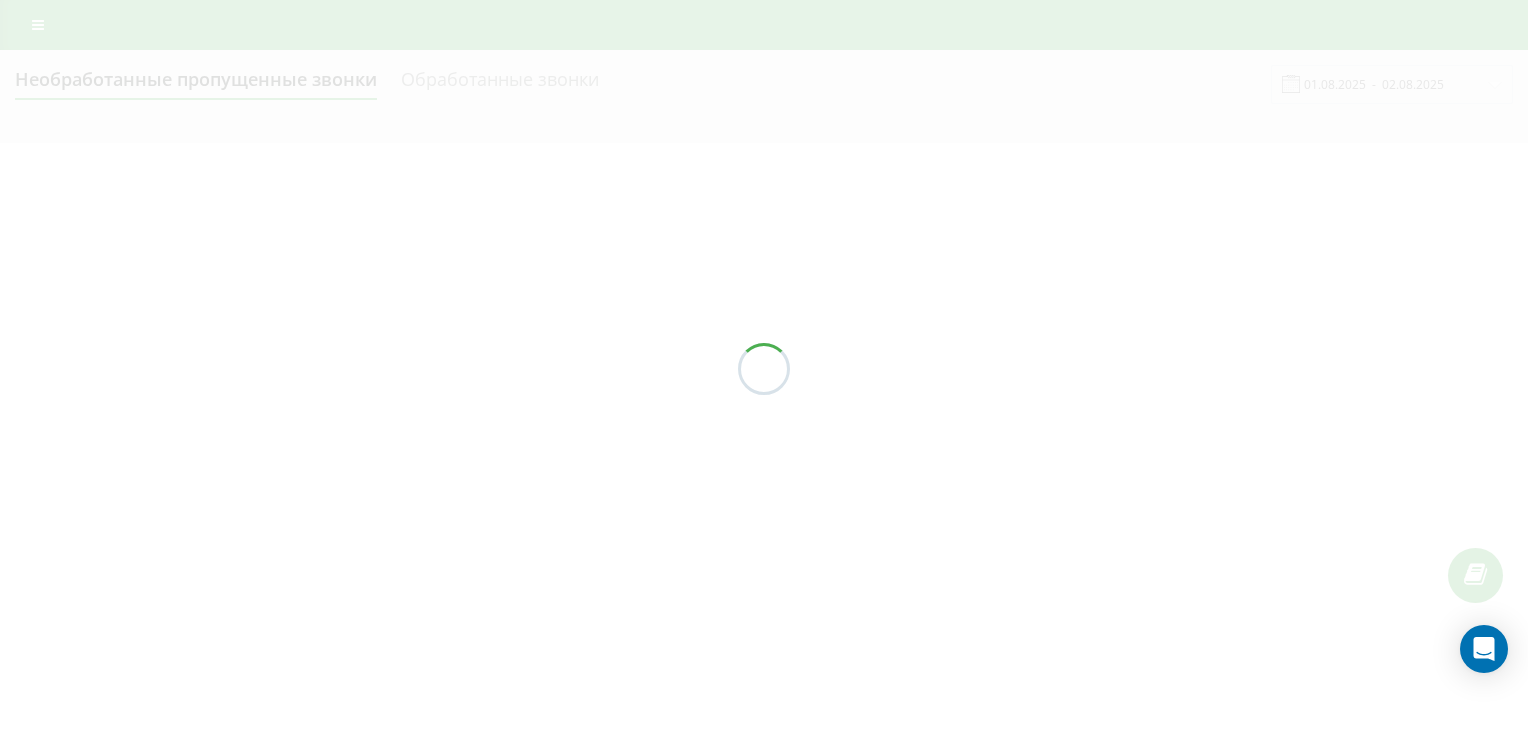 scroll, scrollTop: 0, scrollLeft: 0, axis: both 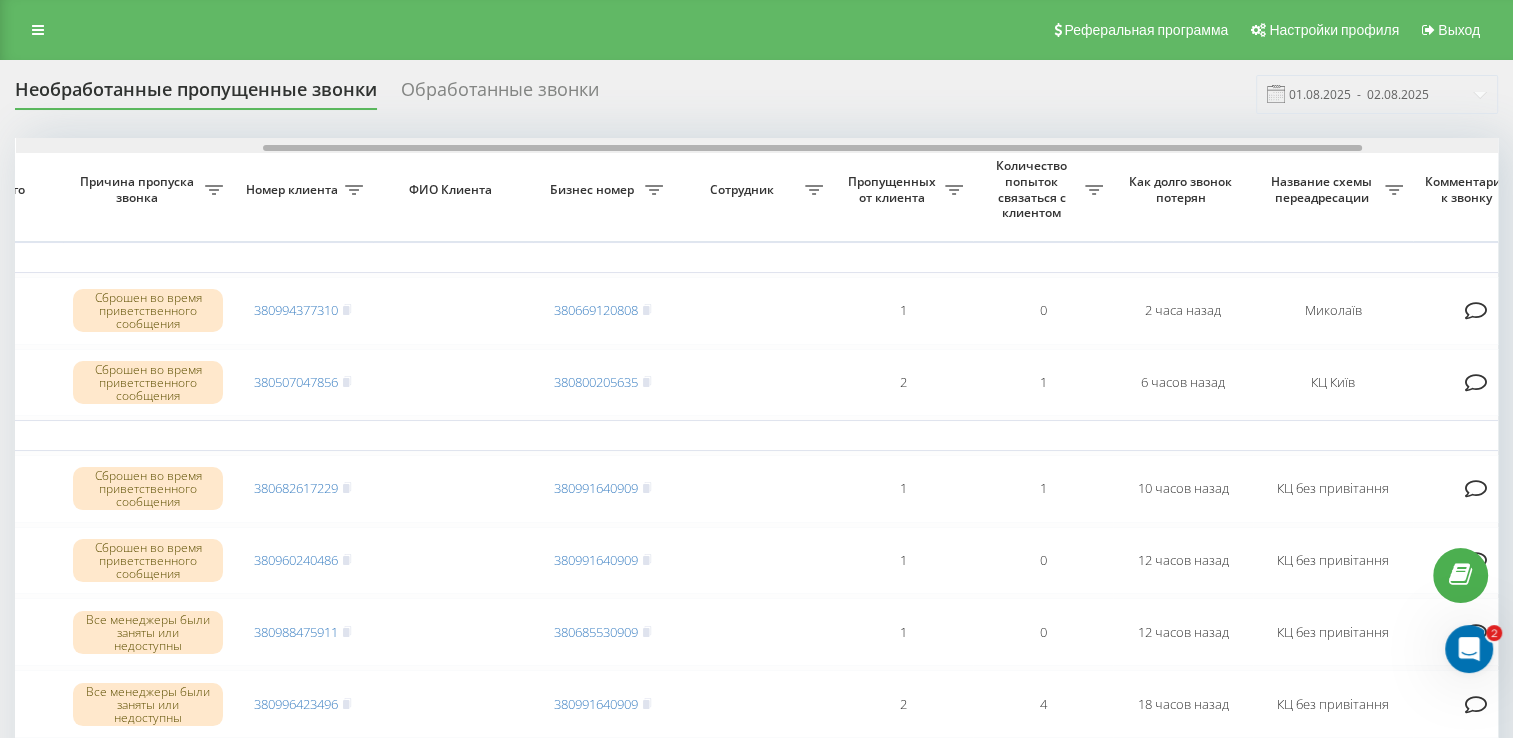 drag, startPoint x: 647, startPoint y: 149, endPoint x: 894, endPoint y: 202, distance: 252.62225 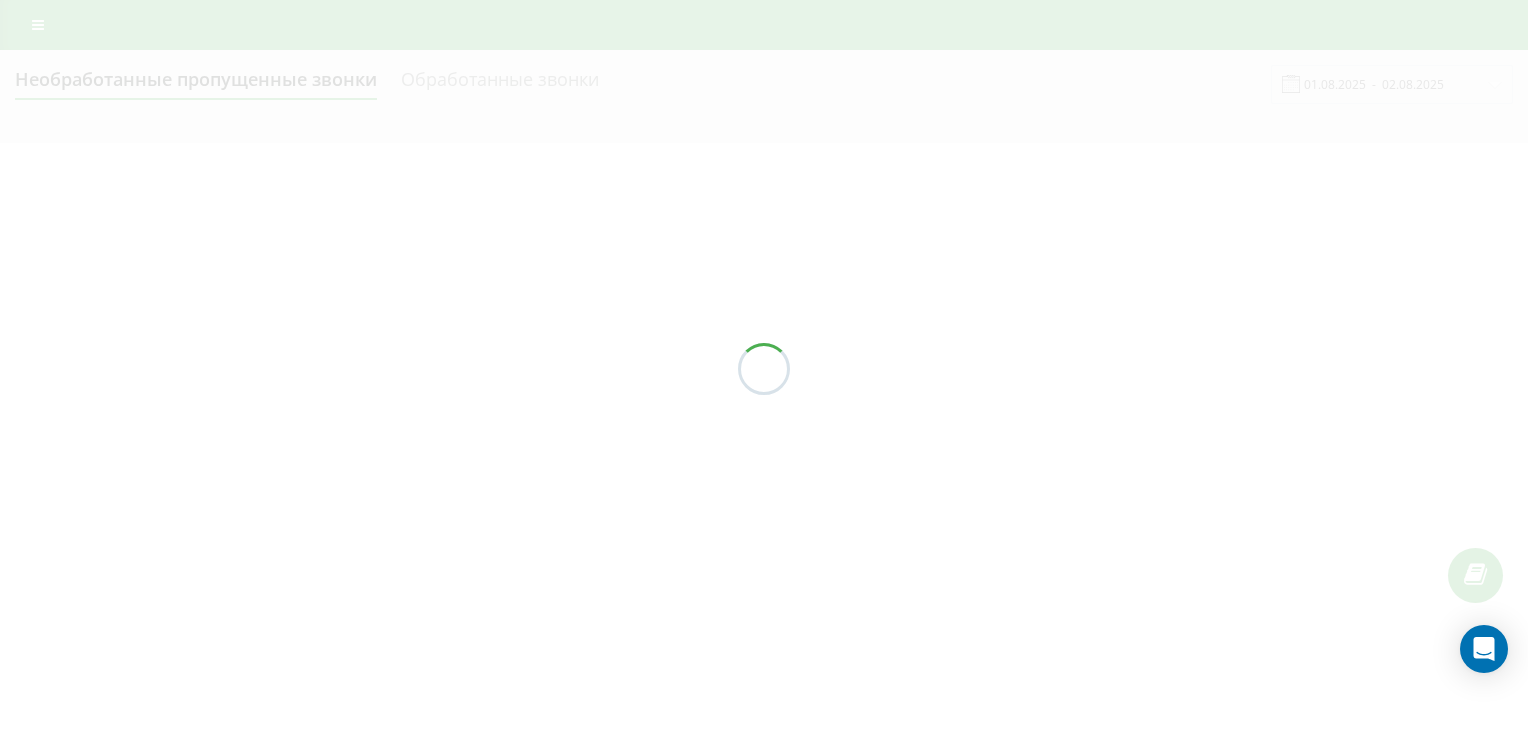 scroll, scrollTop: 0, scrollLeft: 0, axis: both 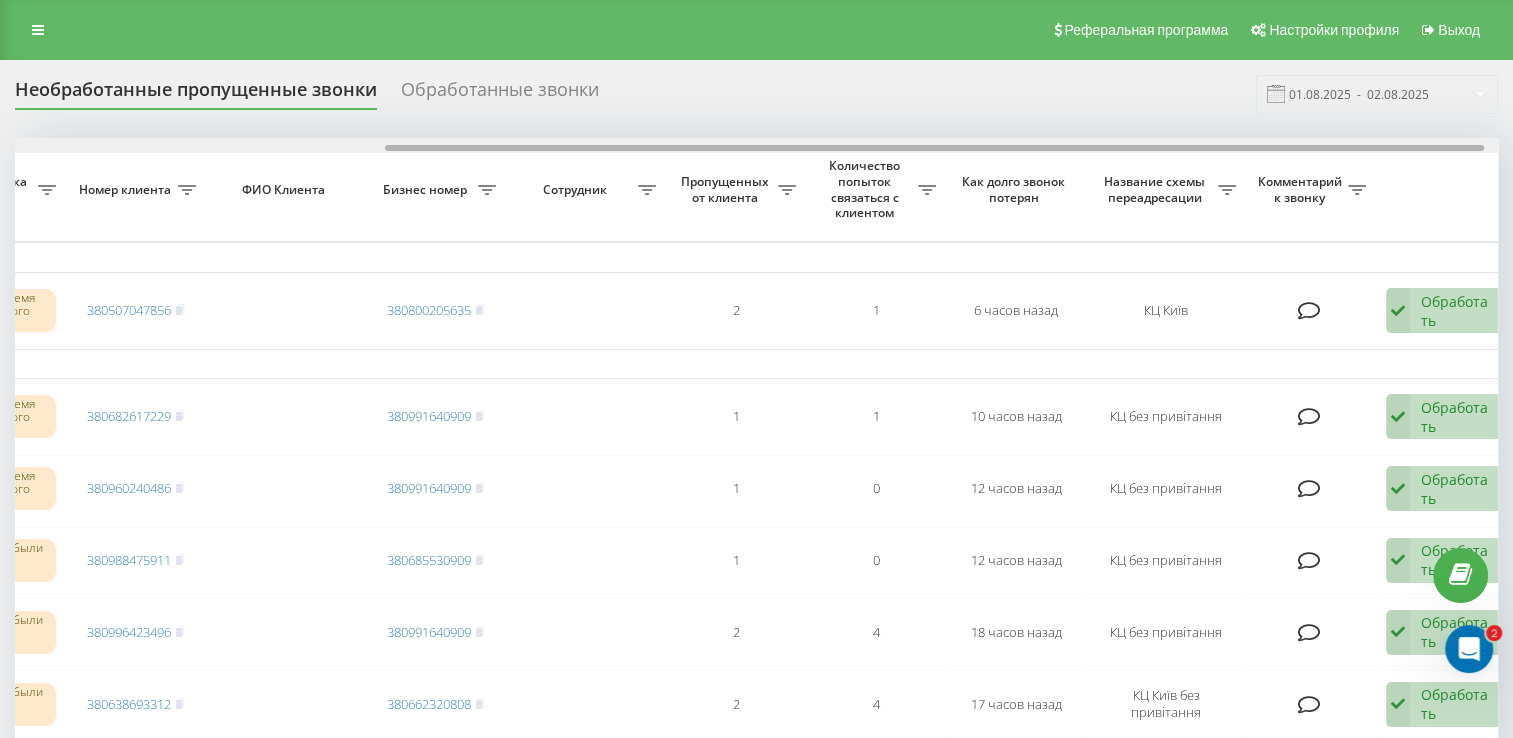 drag, startPoint x: 481, startPoint y: 146, endPoint x: 852, endPoint y: 217, distance: 377.7327 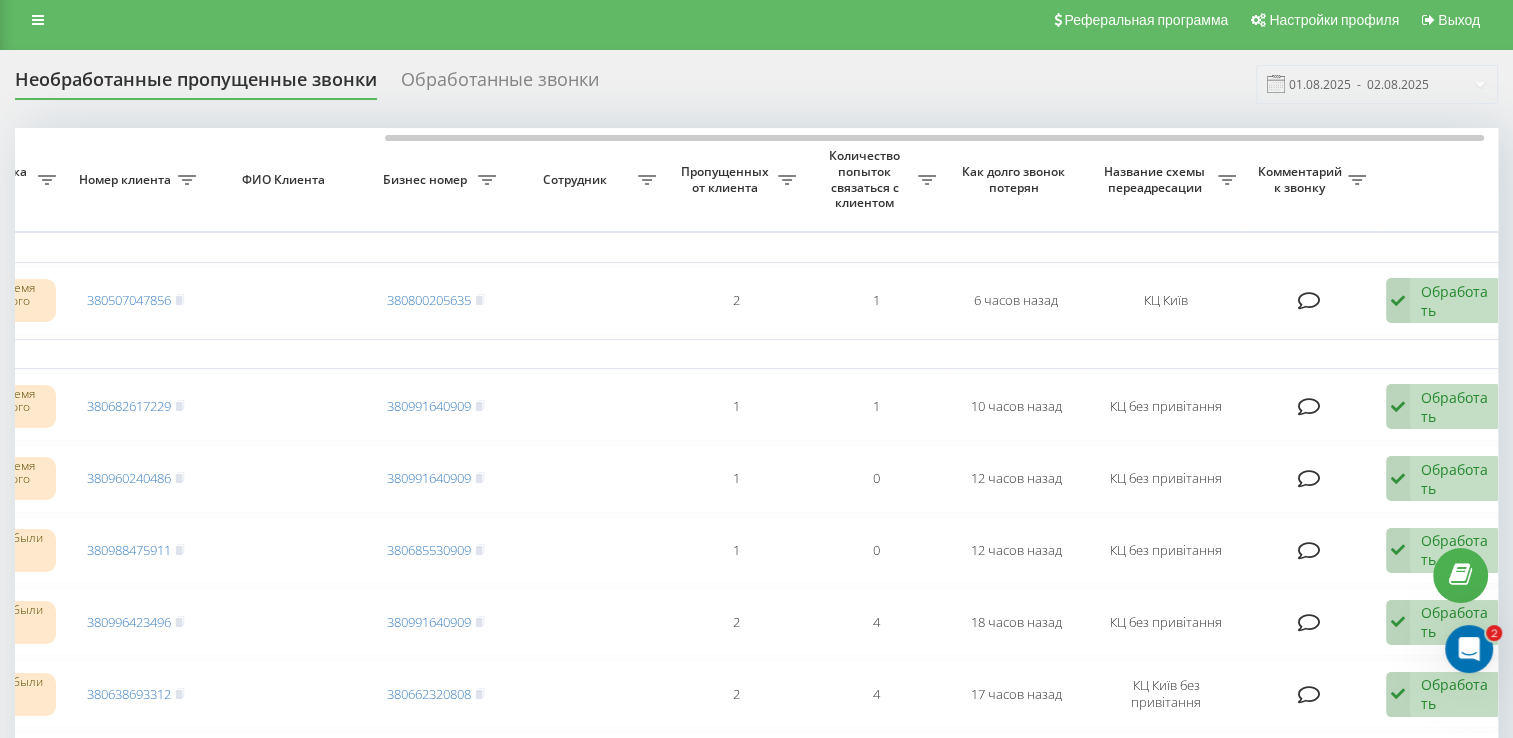 scroll, scrollTop: 0, scrollLeft: 0, axis: both 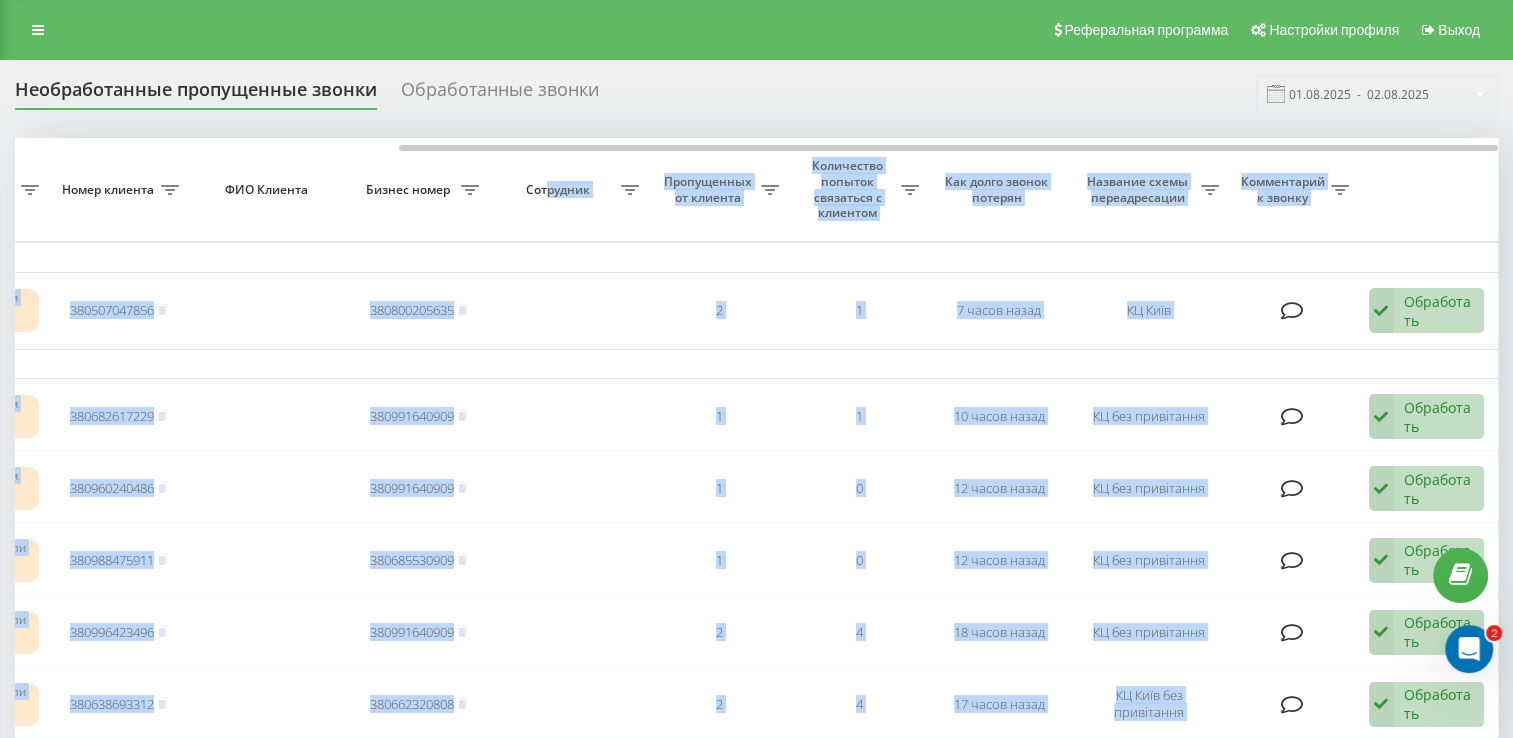 drag, startPoint x: 279, startPoint y: 152, endPoint x: 548, endPoint y: 174, distance: 269.89813 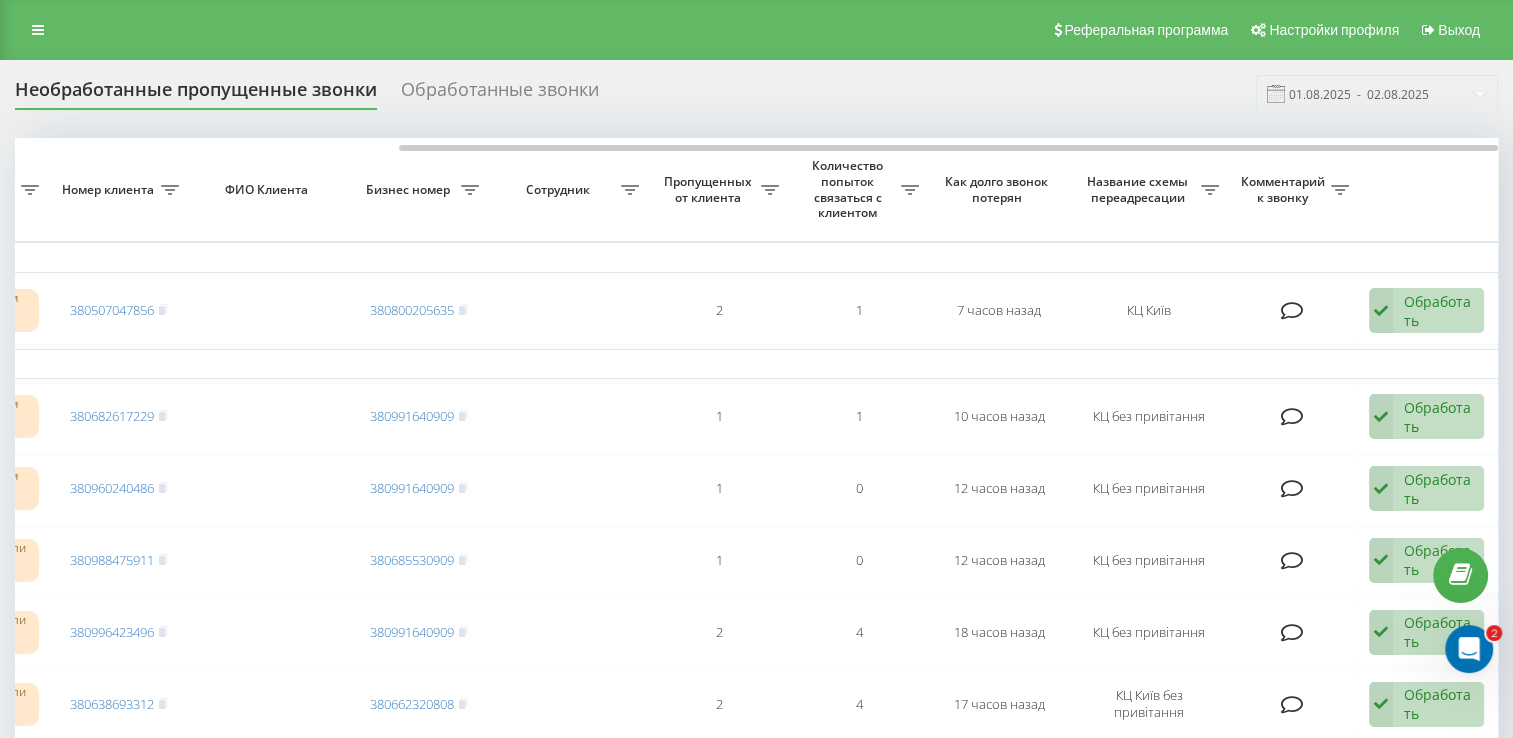 drag, startPoint x: 548, startPoint y: 174, endPoint x: 825, endPoint y: 70, distance: 295.88004 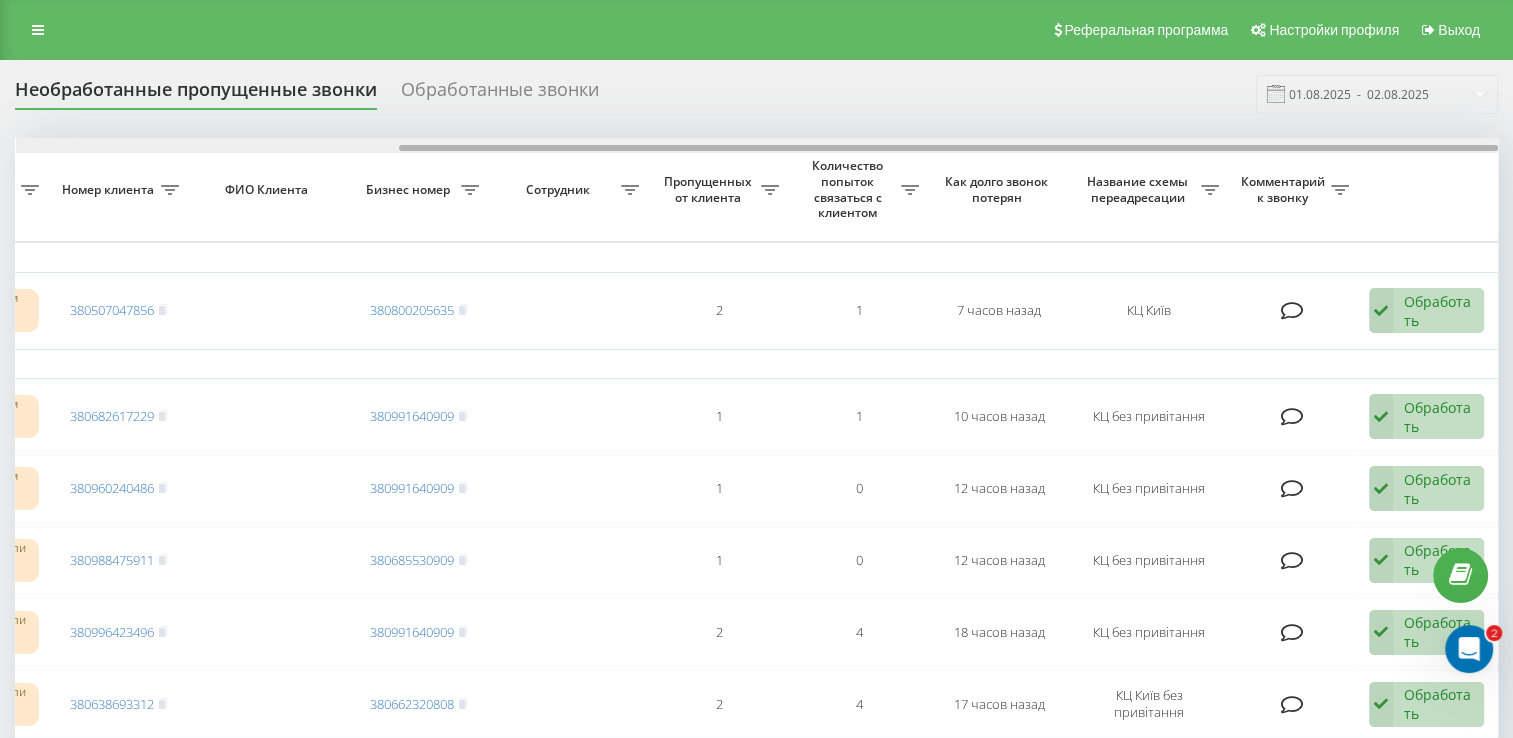 drag, startPoint x: 726, startPoint y: 144, endPoint x: 949, endPoint y: 187, distance: 227.10791 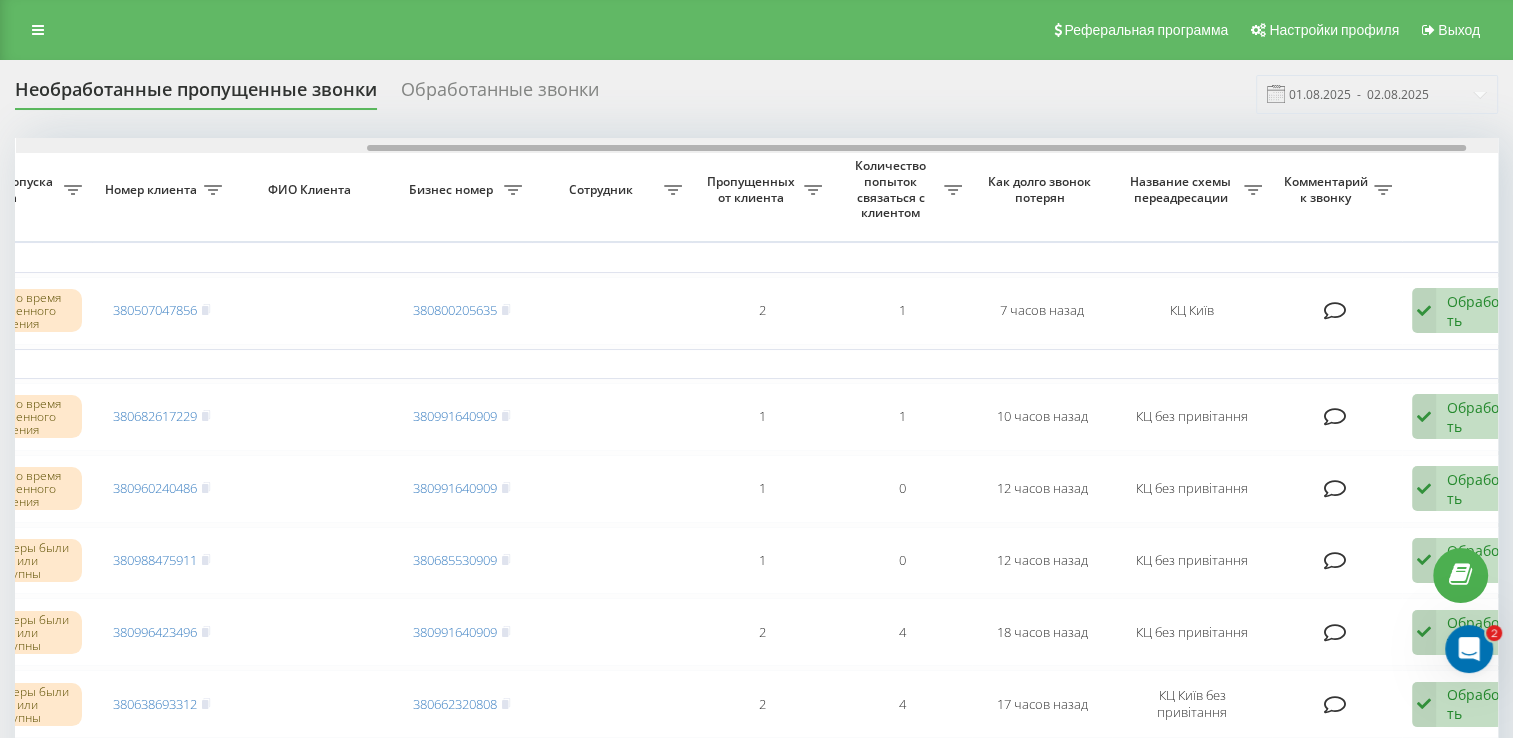 scroll, scrollTop: 0, scrollLeft: 516, axis: horizontal 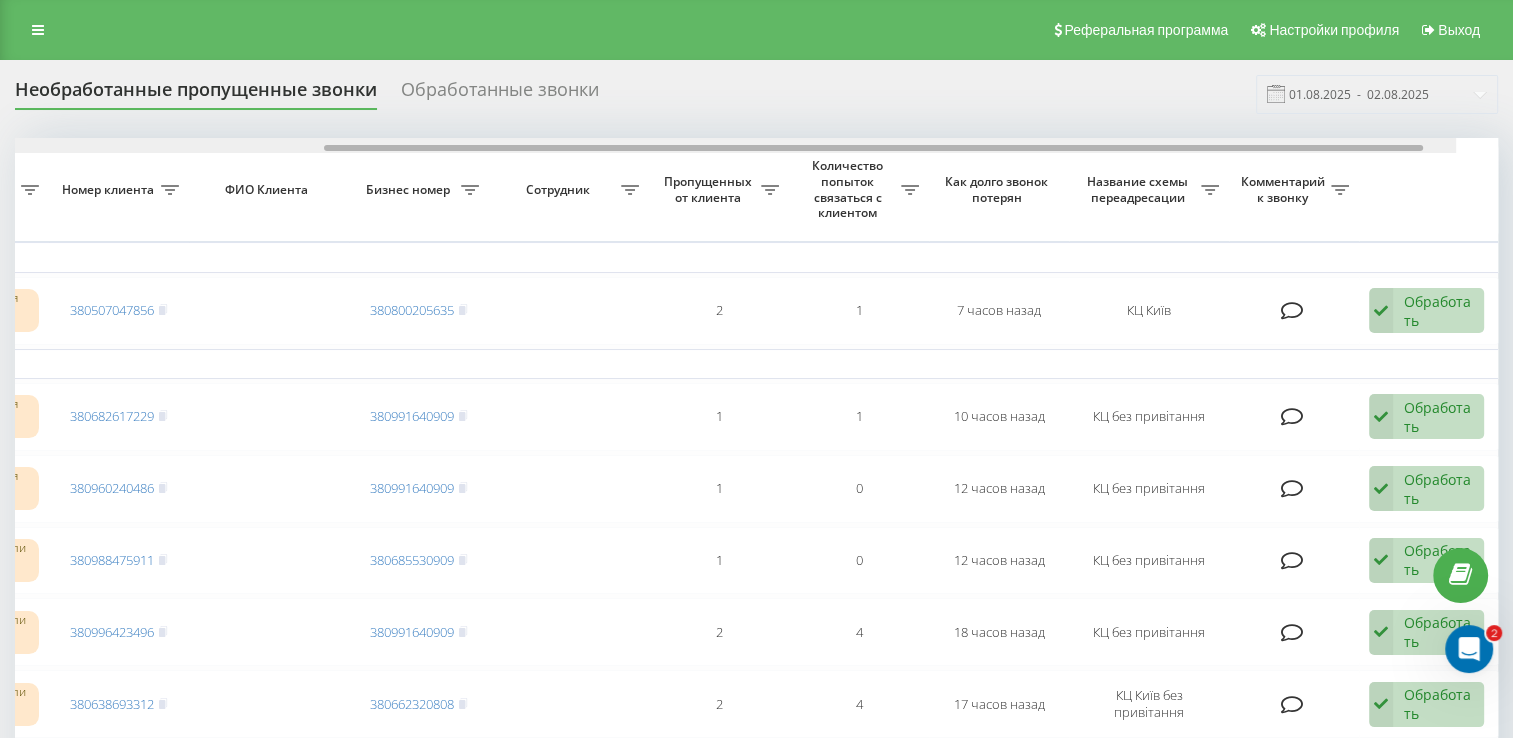drag, startPoint x: 770, startPoint y: 148, endPoint x: 921, endPoint y: 210, distance: 163.23296 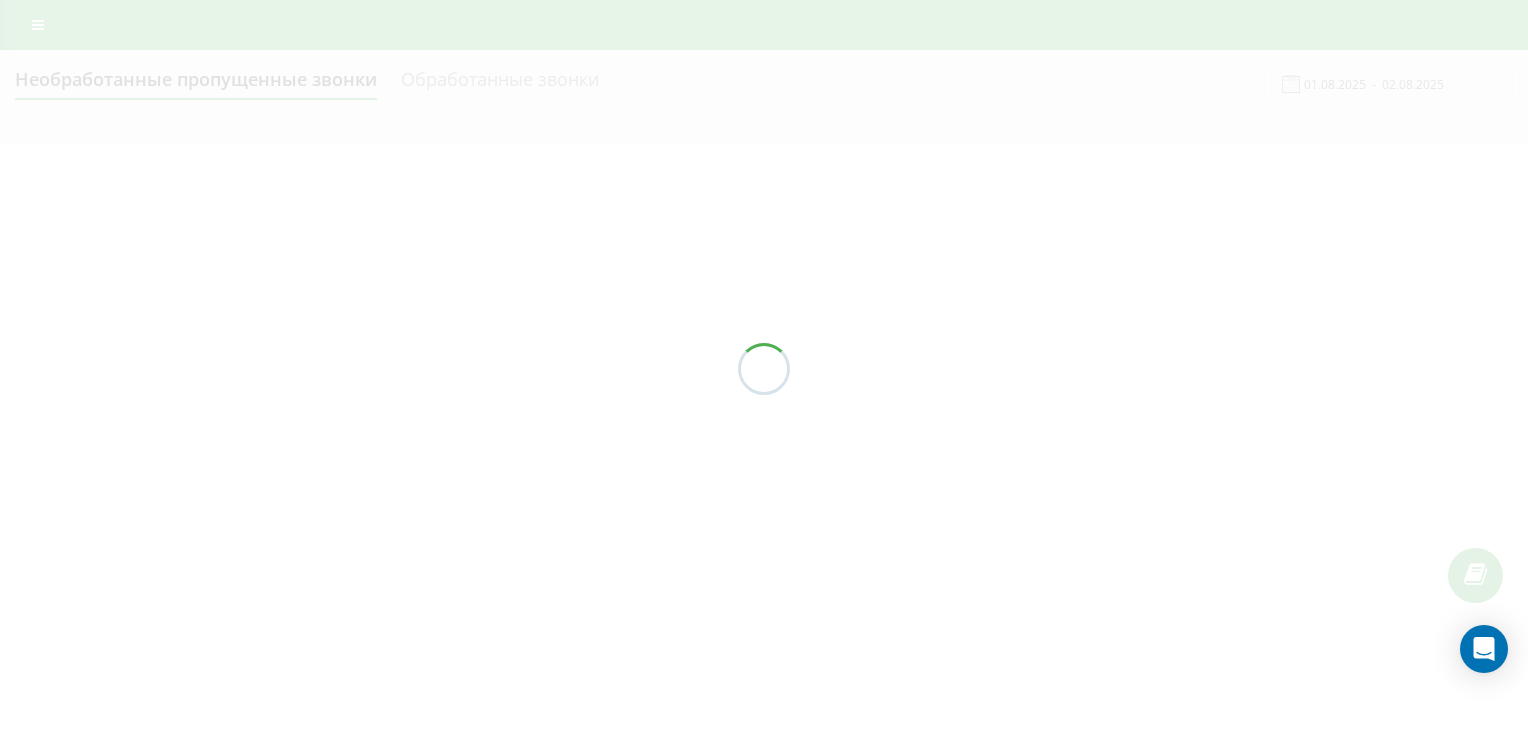 scroll, scrollTop: 0, scrollLeft: 0, axis: both 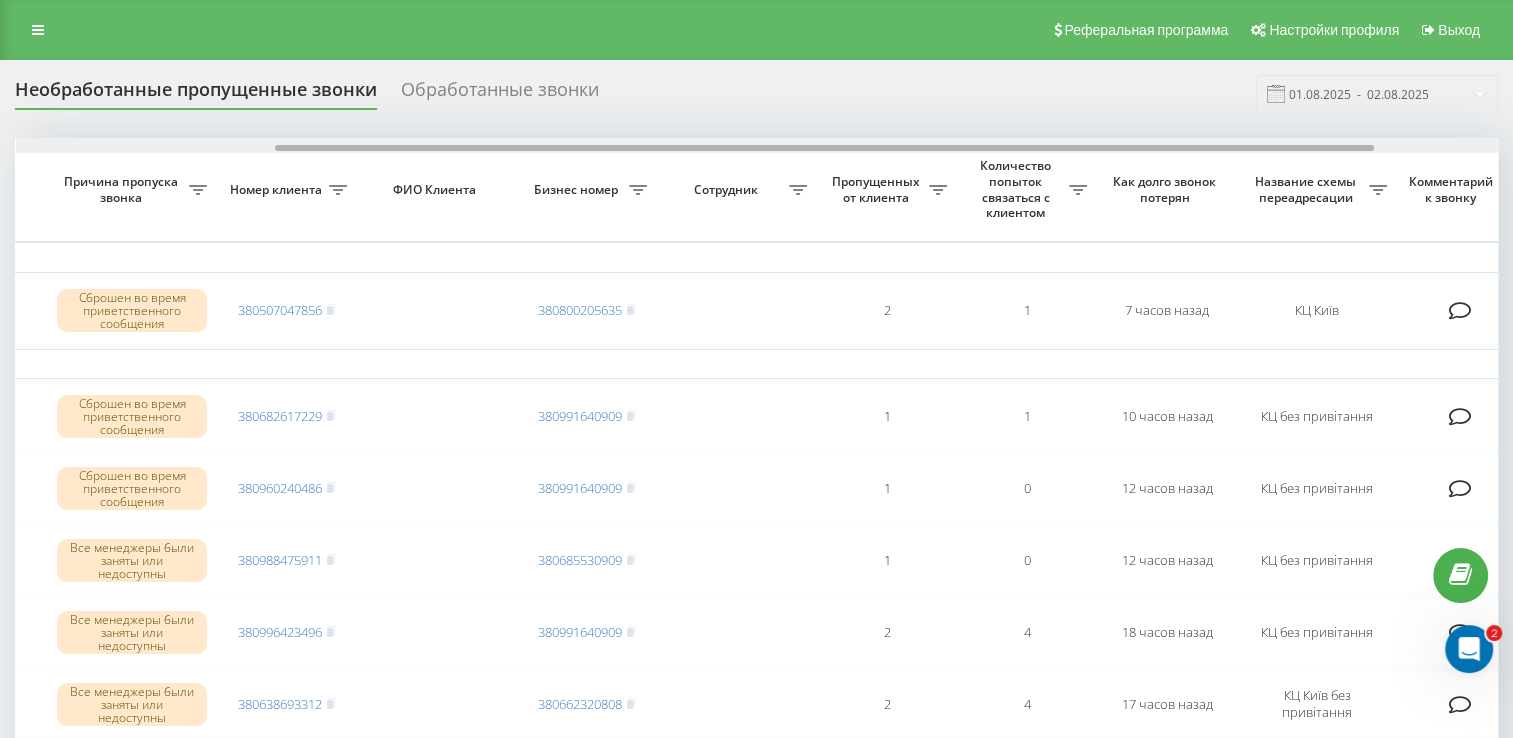 drag, startPoint x: 535, startPoint y: 148, endPoint x: 794, endPoint y: 170, distance: 259.93268 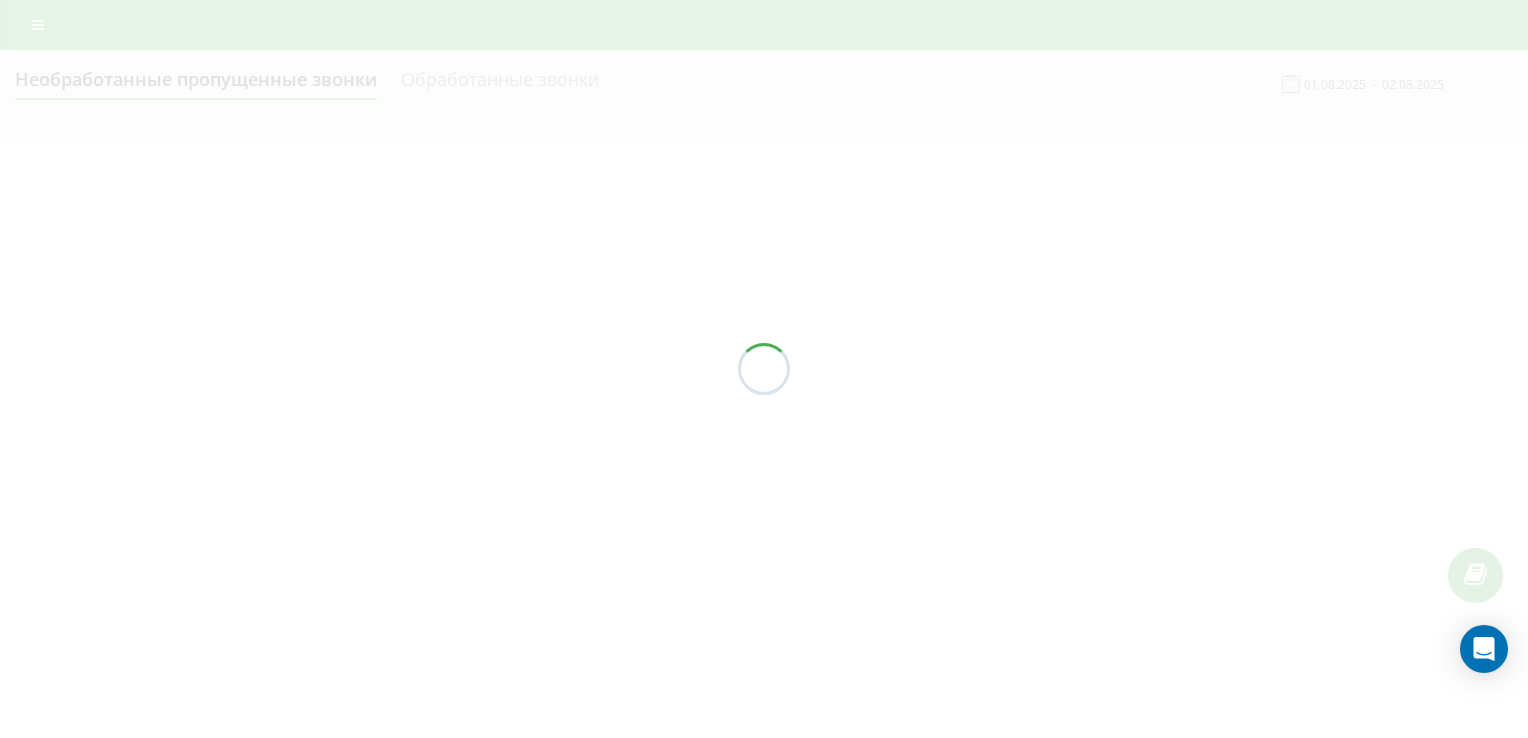 scroll, scrollTop: 0, scrollLeft: 0, axis: both 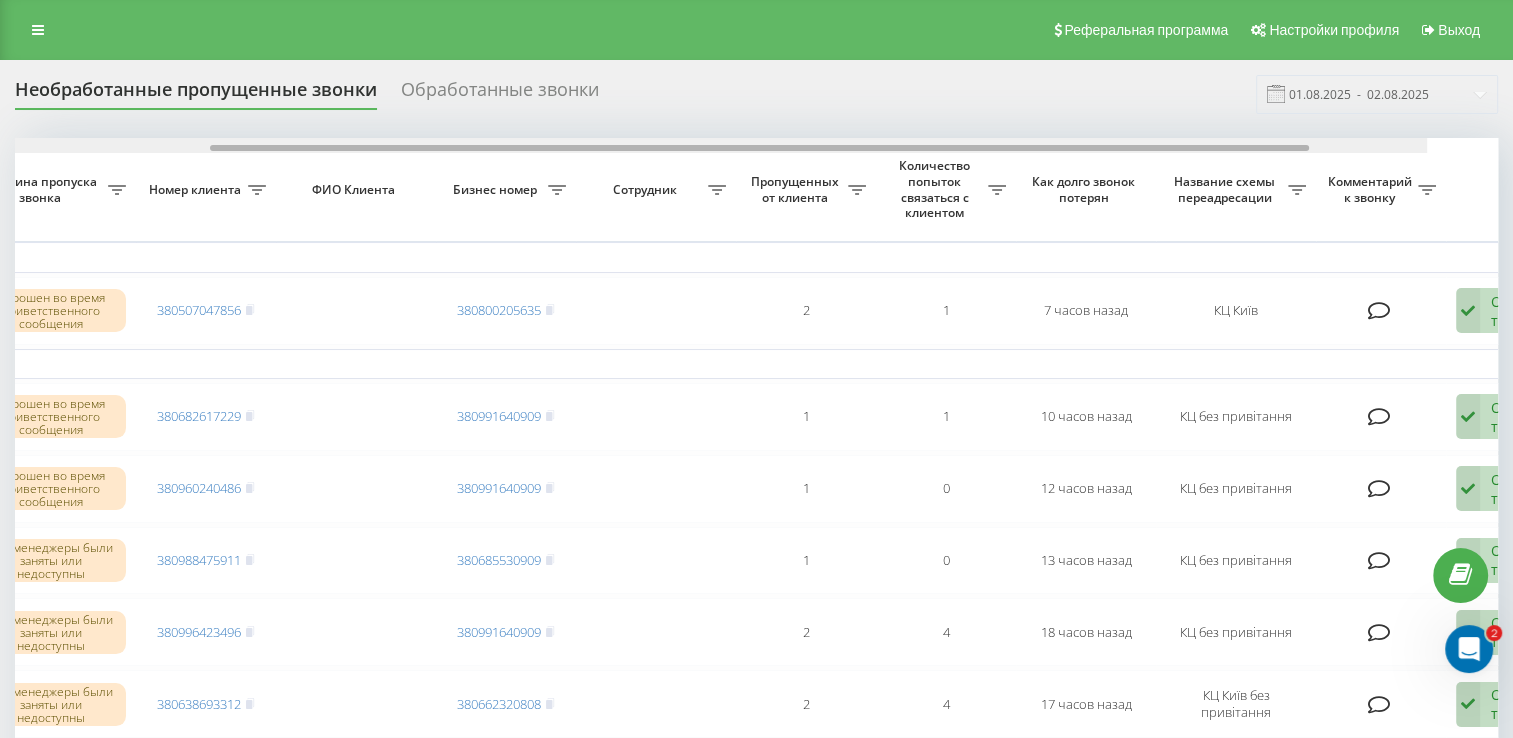 drag, startPoint x: 478, startPoint y: 147, endPoint x: 797, endPoint y: 214, distance: 325.9601 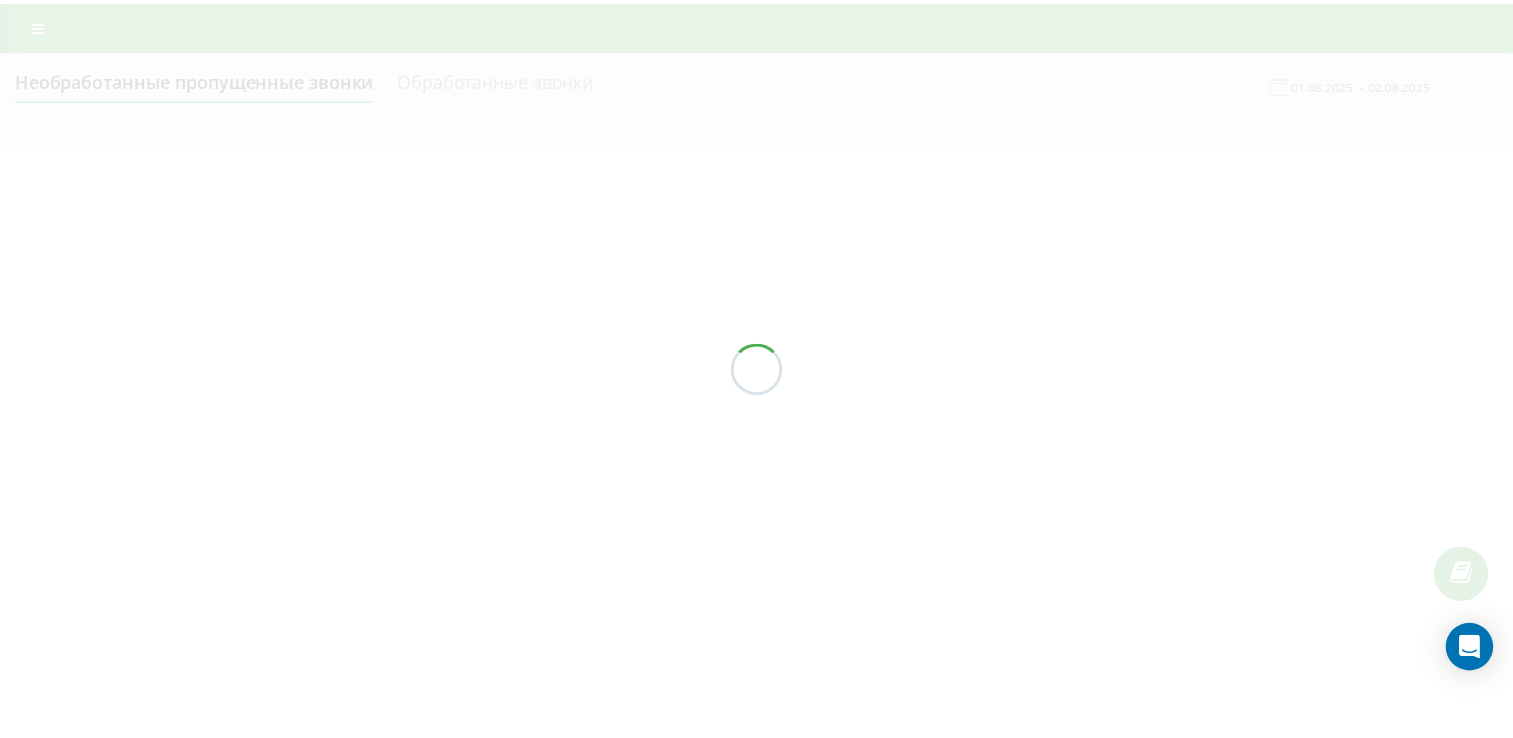 scroll, scrollTop: 0, scrollLeft: 0, axis: both 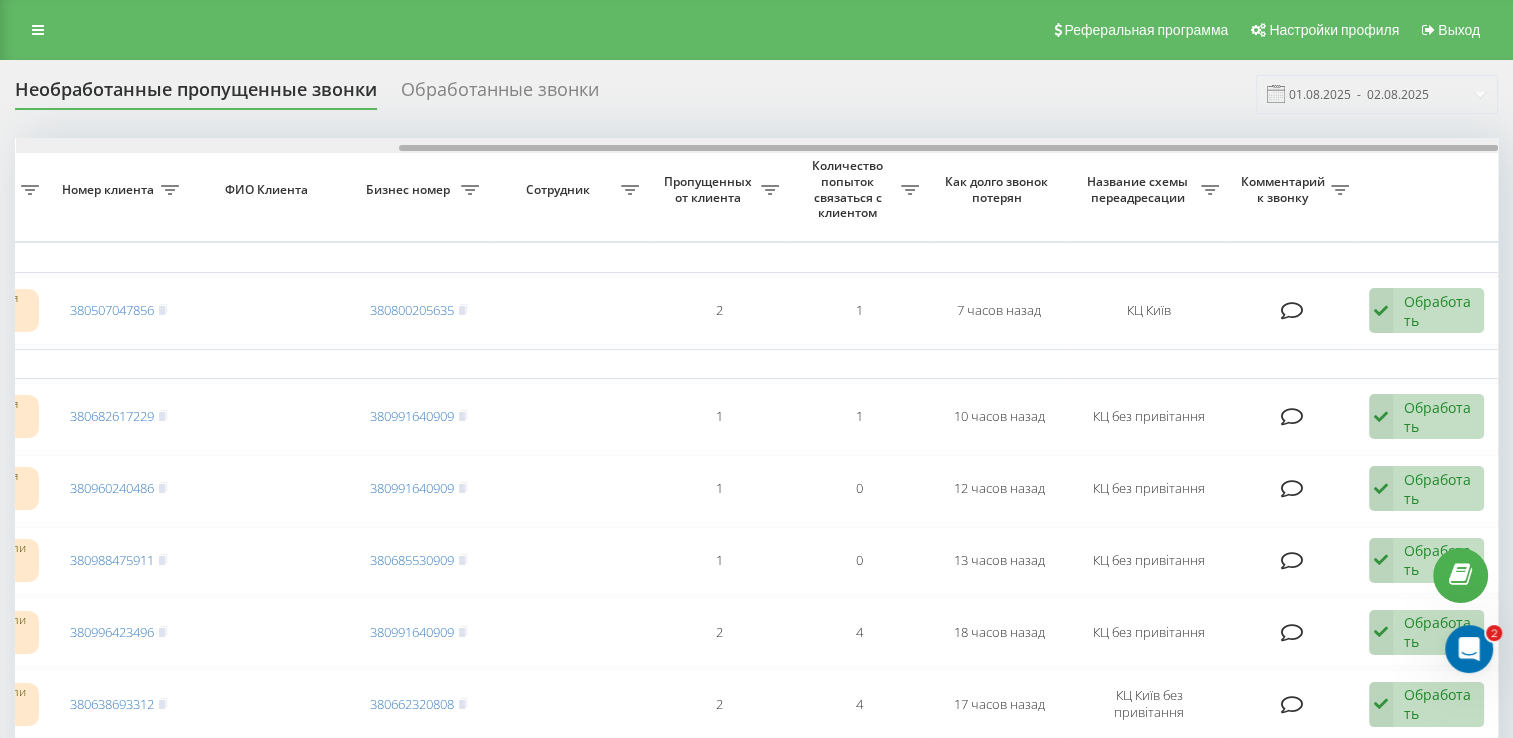 drag, startPoint x: 395, startPoint y: 146, endPoint x: 780, endPoint y: 206, distance: 389.64728 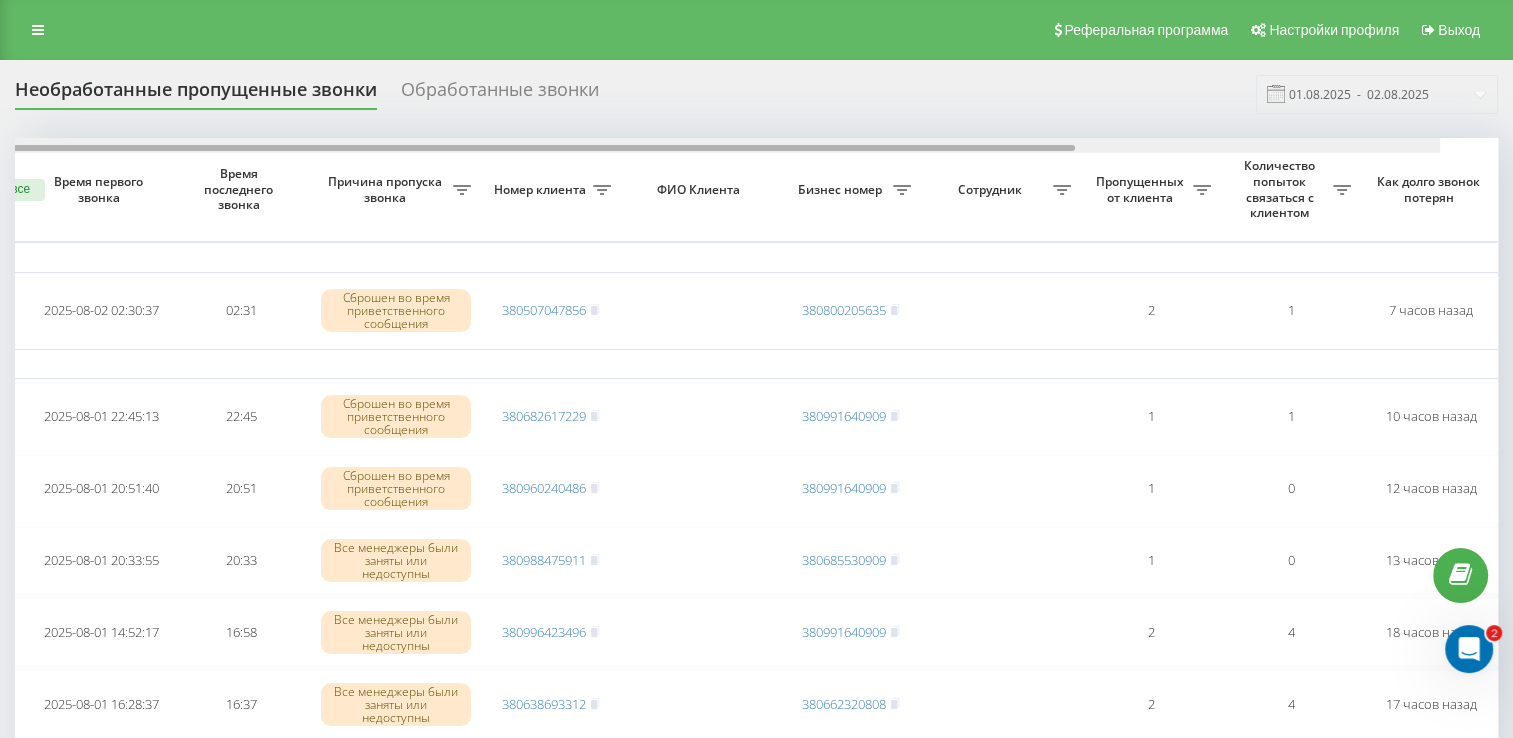 scroll, scrollTop: 0, scrollLeft: 0, axis: both 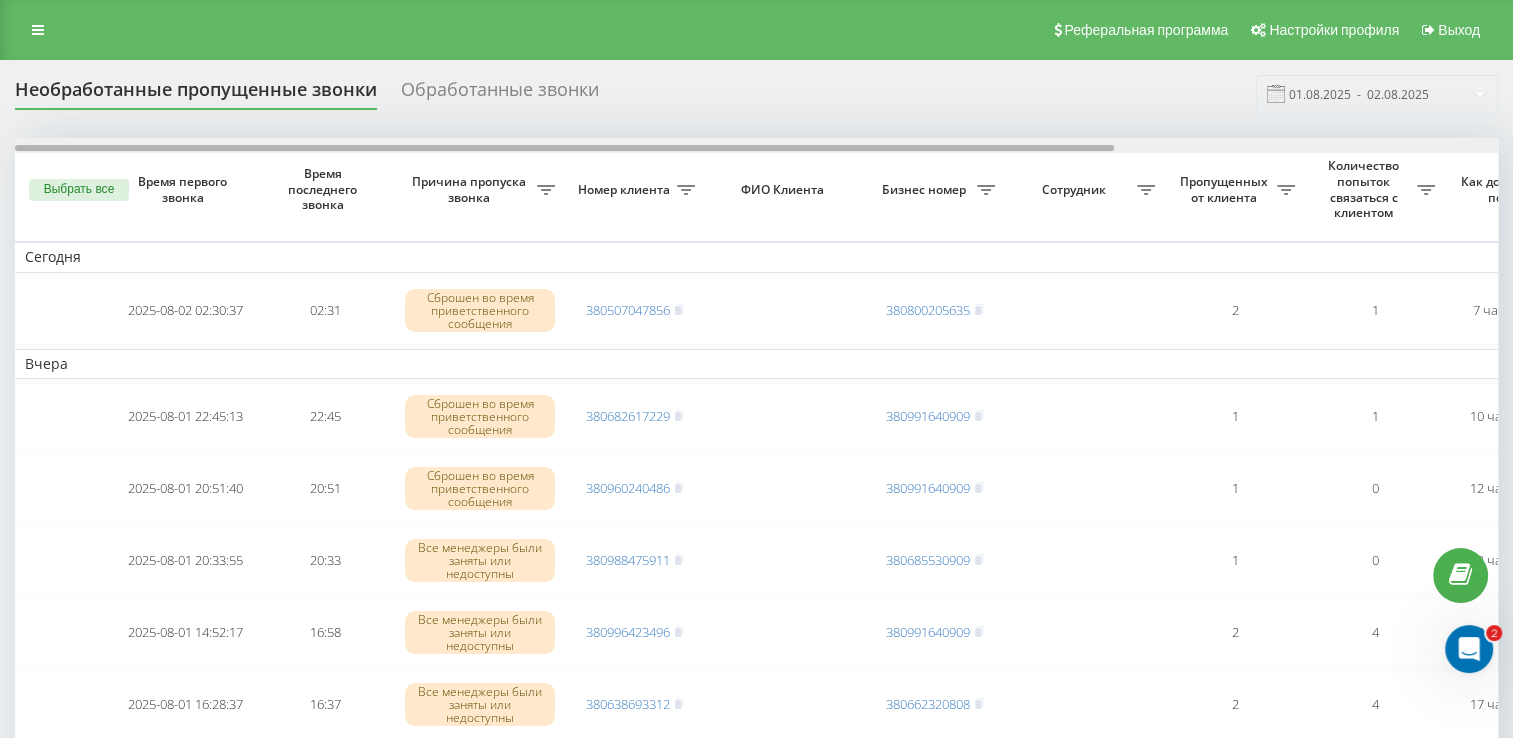 drag, startPoint x: 549, startPoint y: 146, endPoint x: 7, endPoint y: 138, distance: 542.059 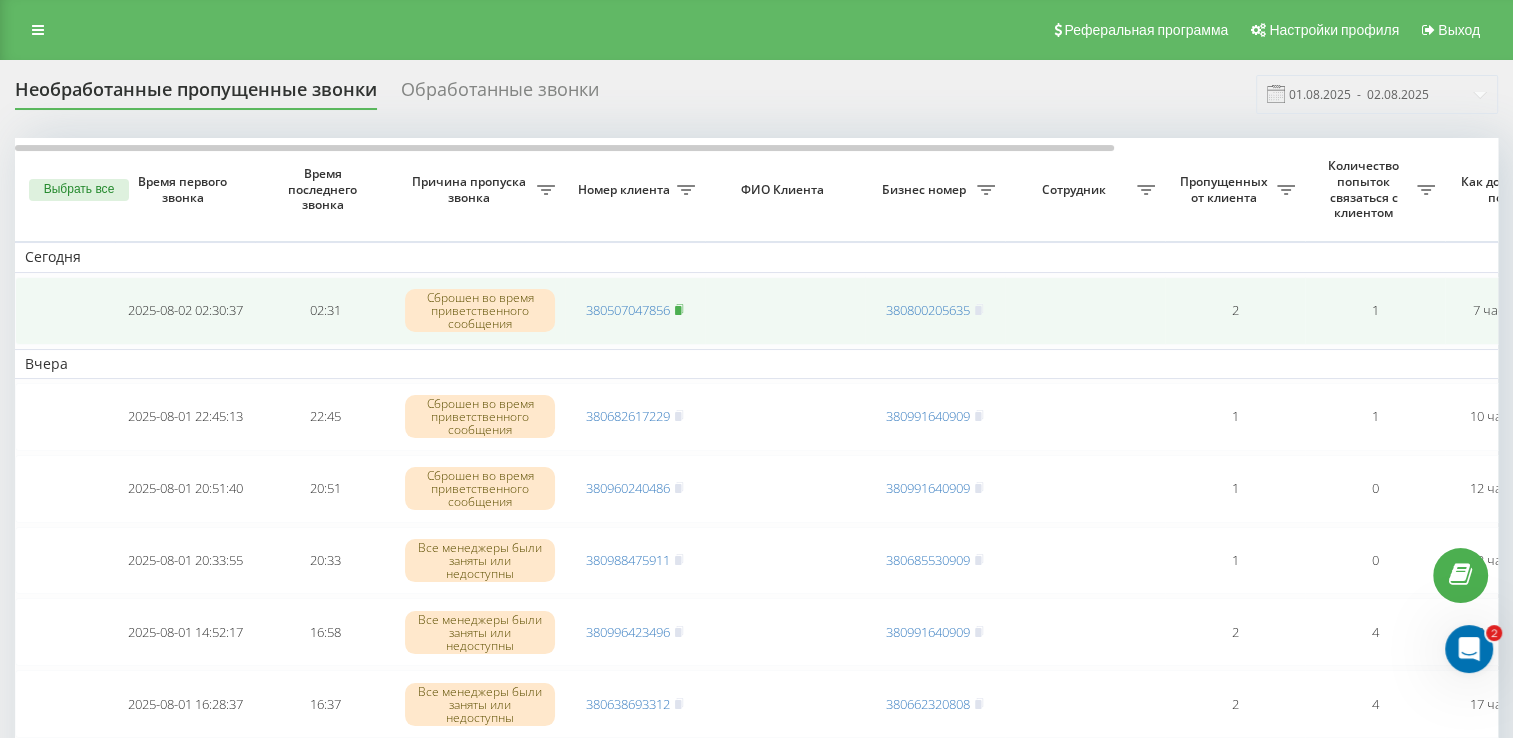 click 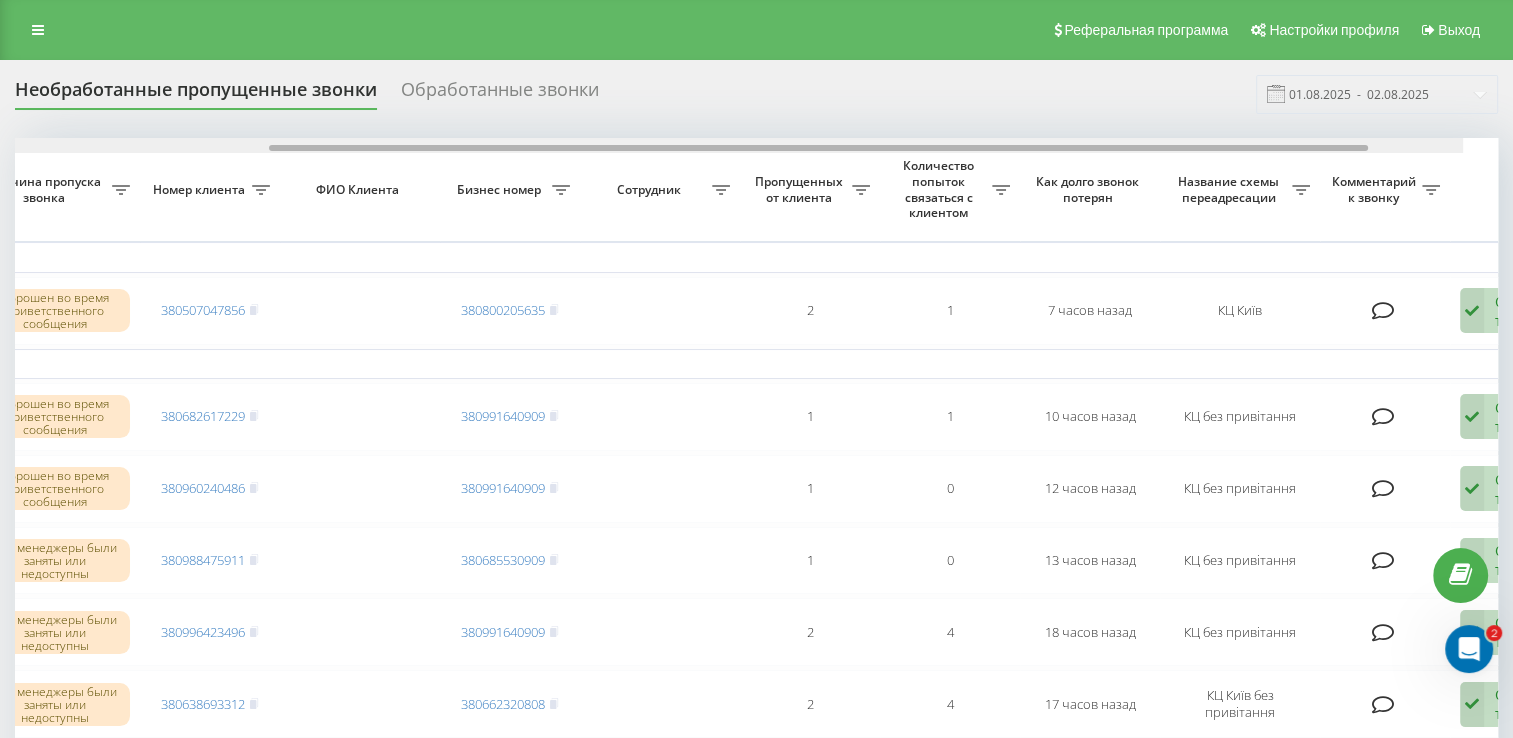 scroll, scrollTop: 0, scrollLeft: 516, axis: horizontal 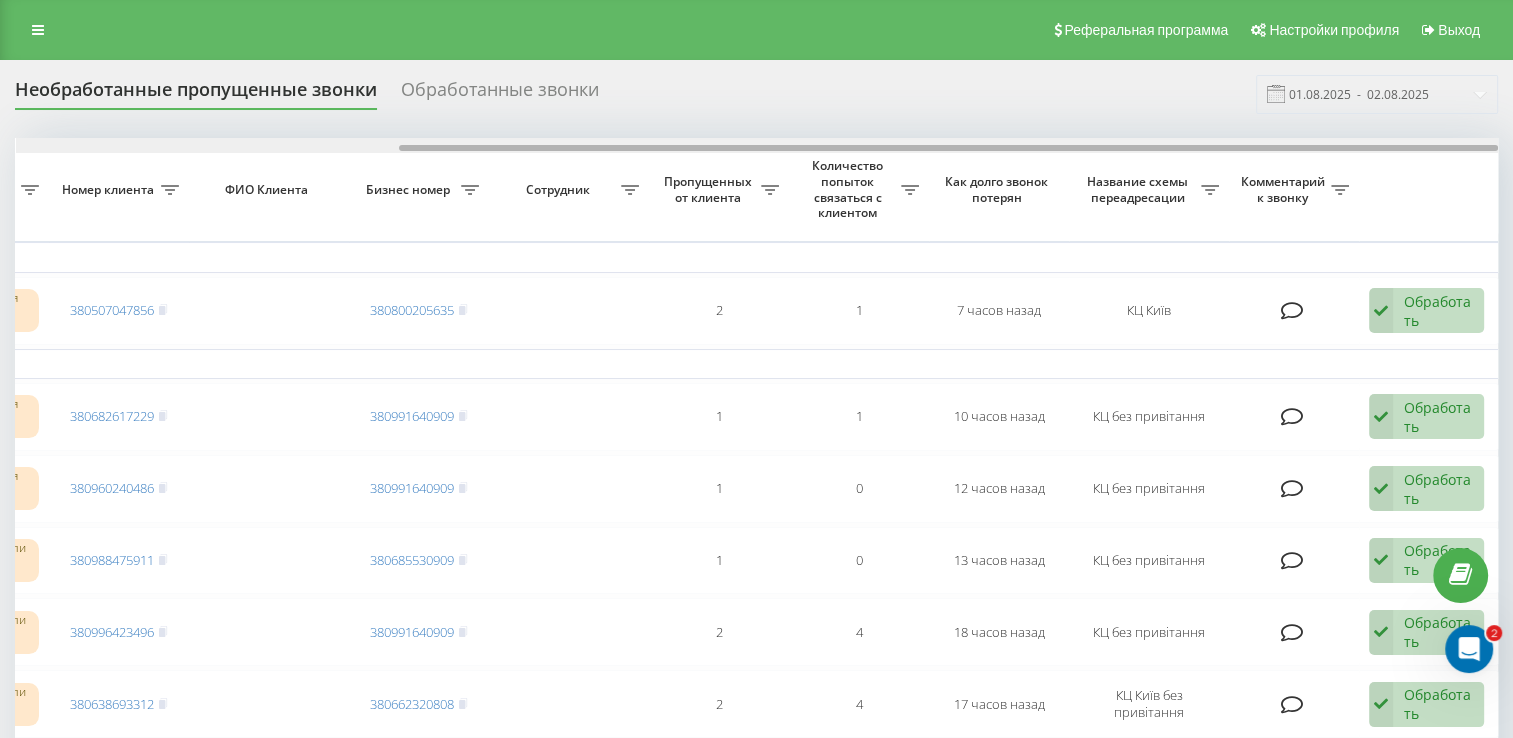 drag, startPoint x: 343, startPoint y: 155, endPoint x: 771, endPoint y: 217, distance: 432.46735 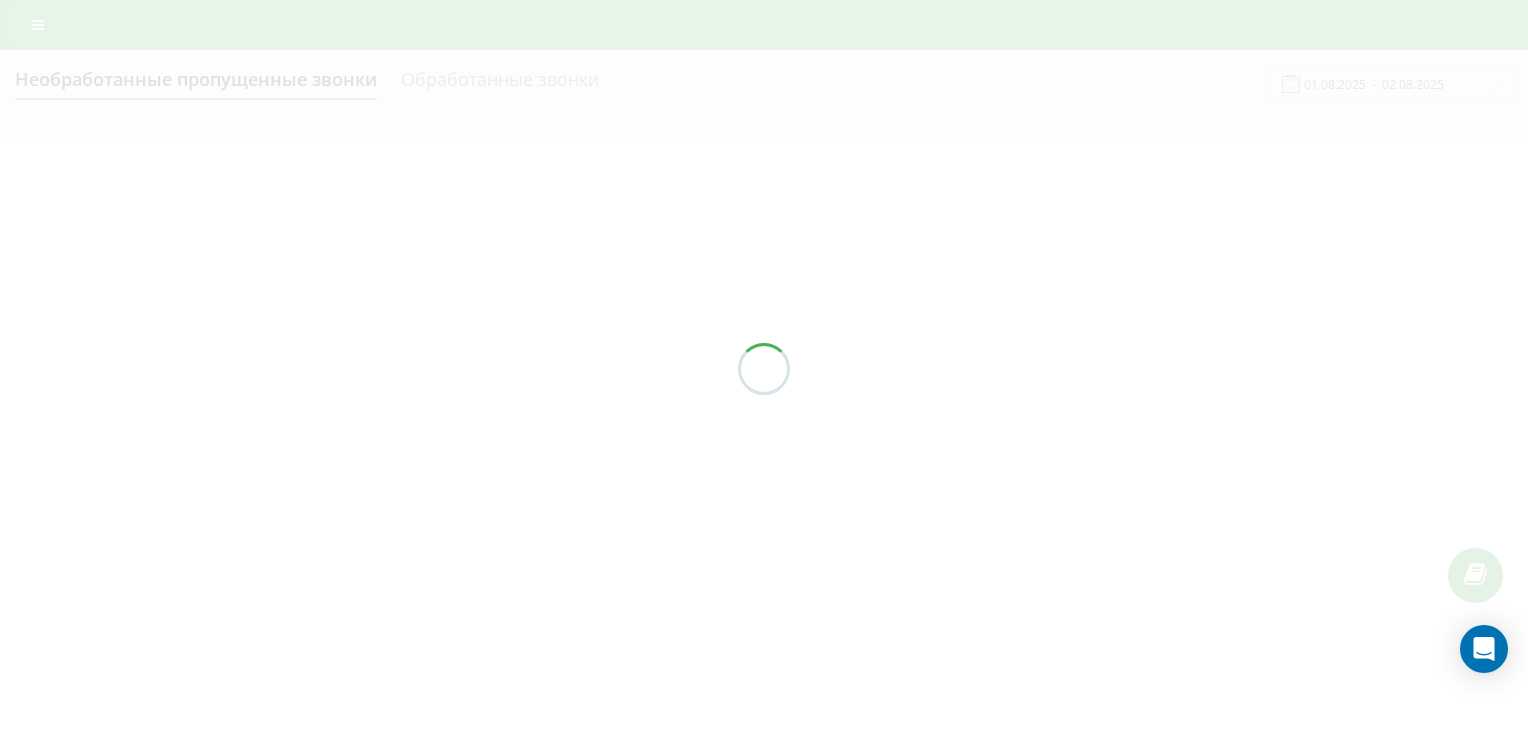 scroll, scrollTop: 0, scrollLeft: 0, axis: both 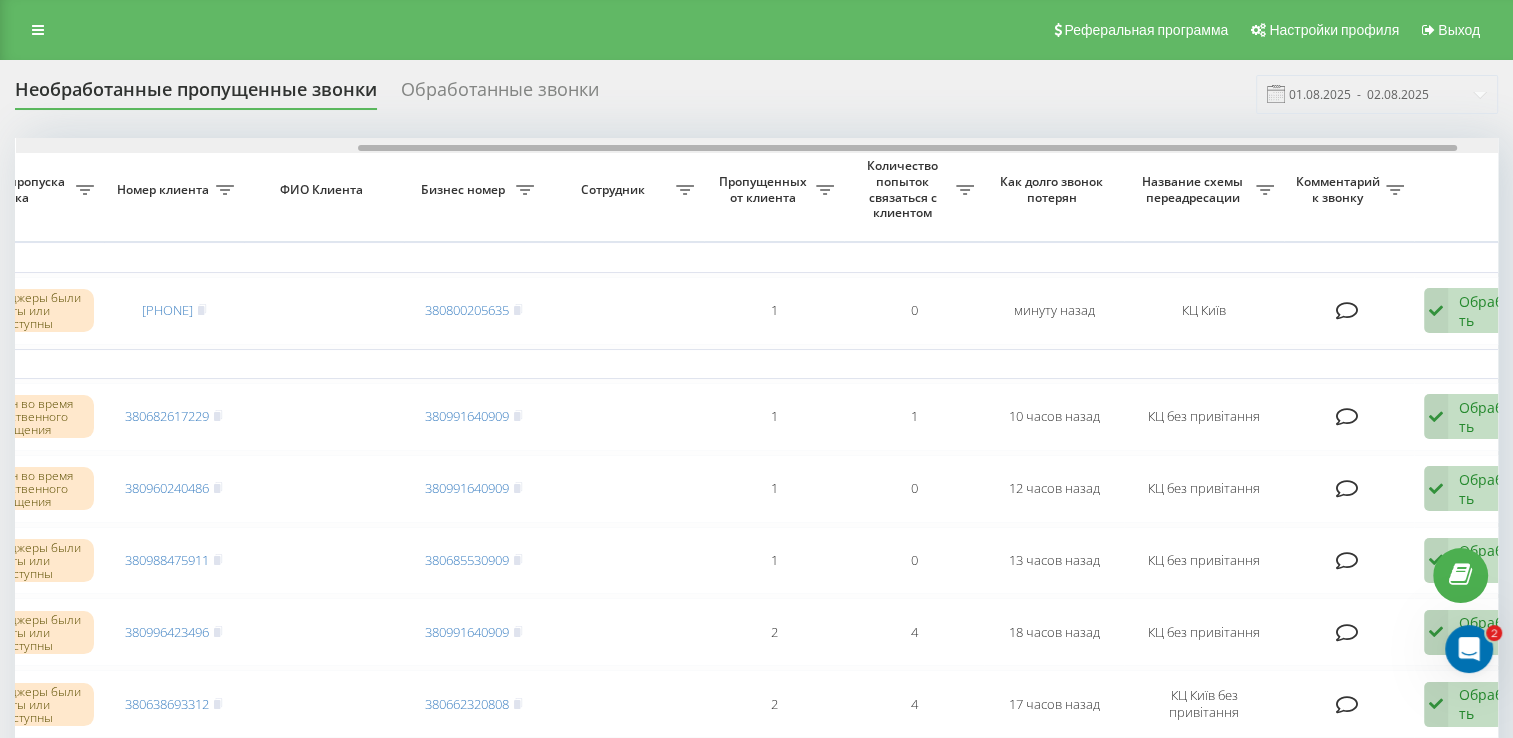 drag, startPoint x: 338, startPoint y: 147, endPoint x: 674, endPoint y: 190, distance: 338.74033 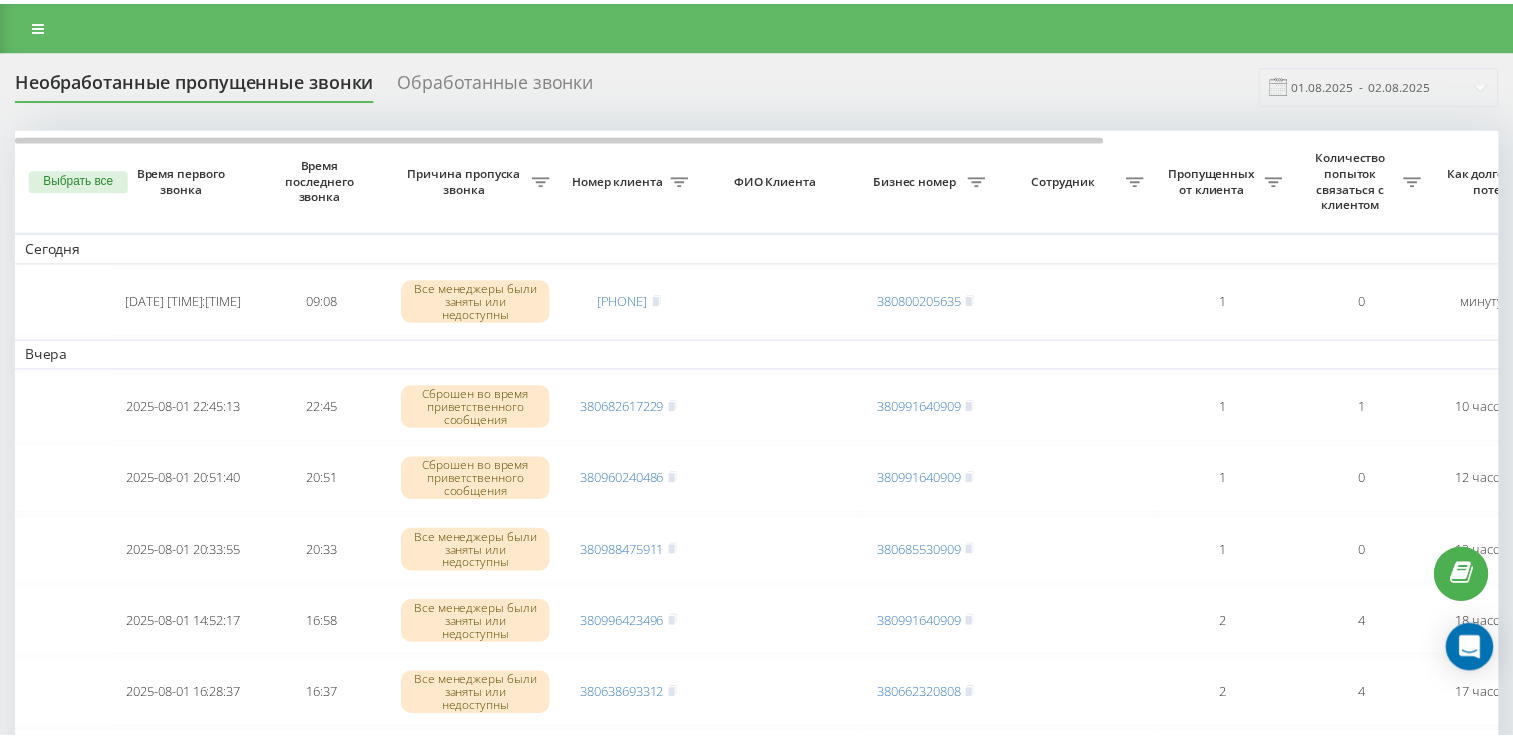 scroll, scrollTop: 0, scrollLeft: 0, axis: both 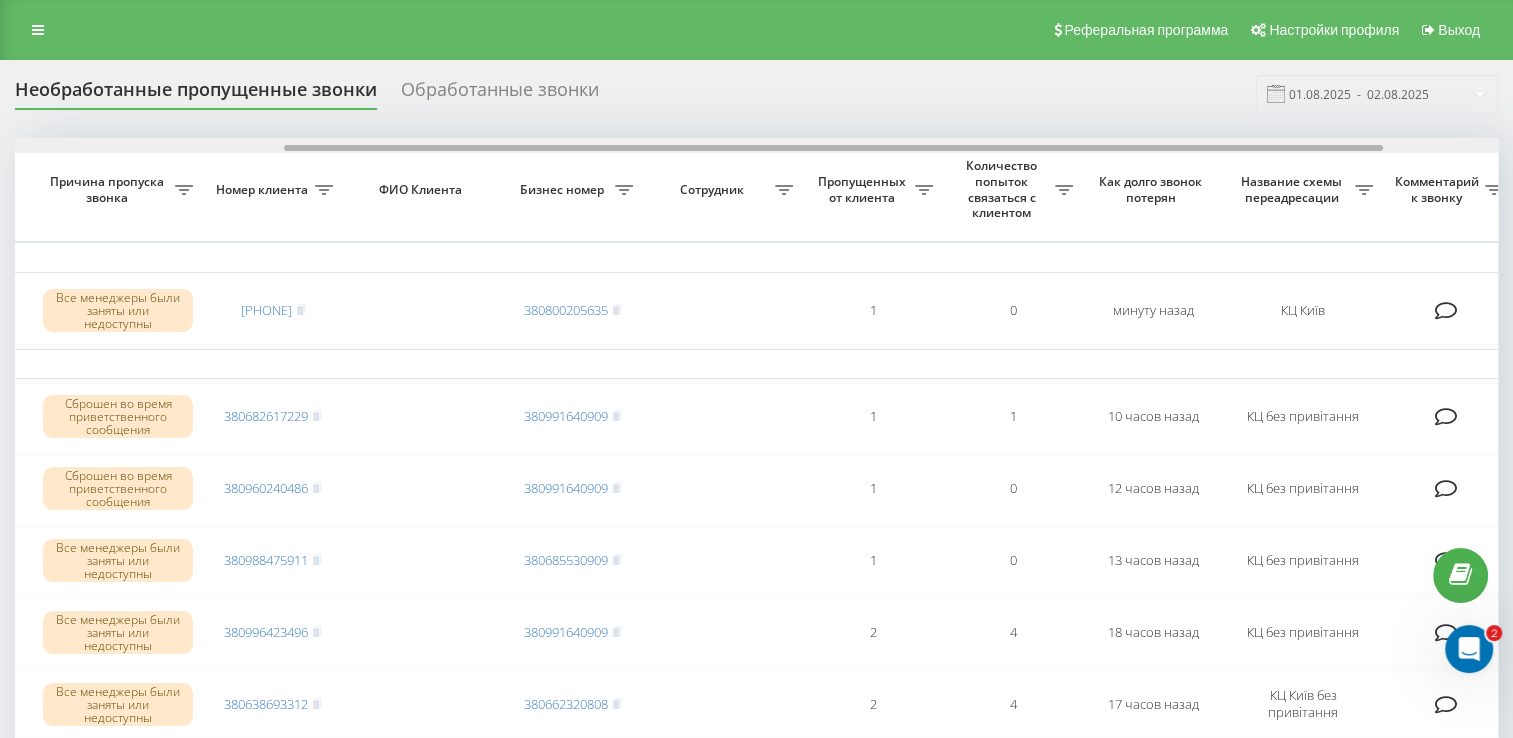 drag, startPoint x: 532, startPoint y: 145, endPoint x: 801, endPoint y: 187, distance: 272.25906 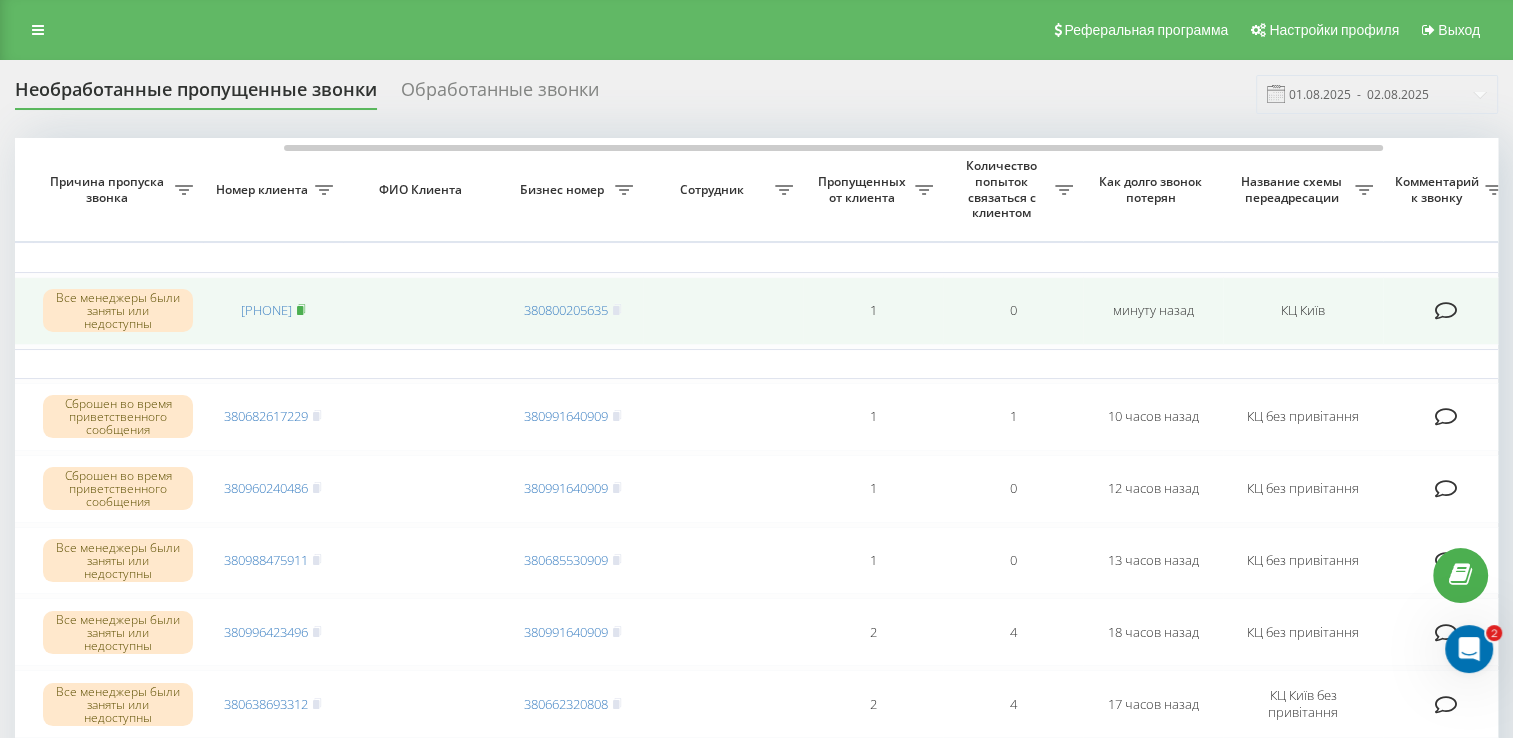click 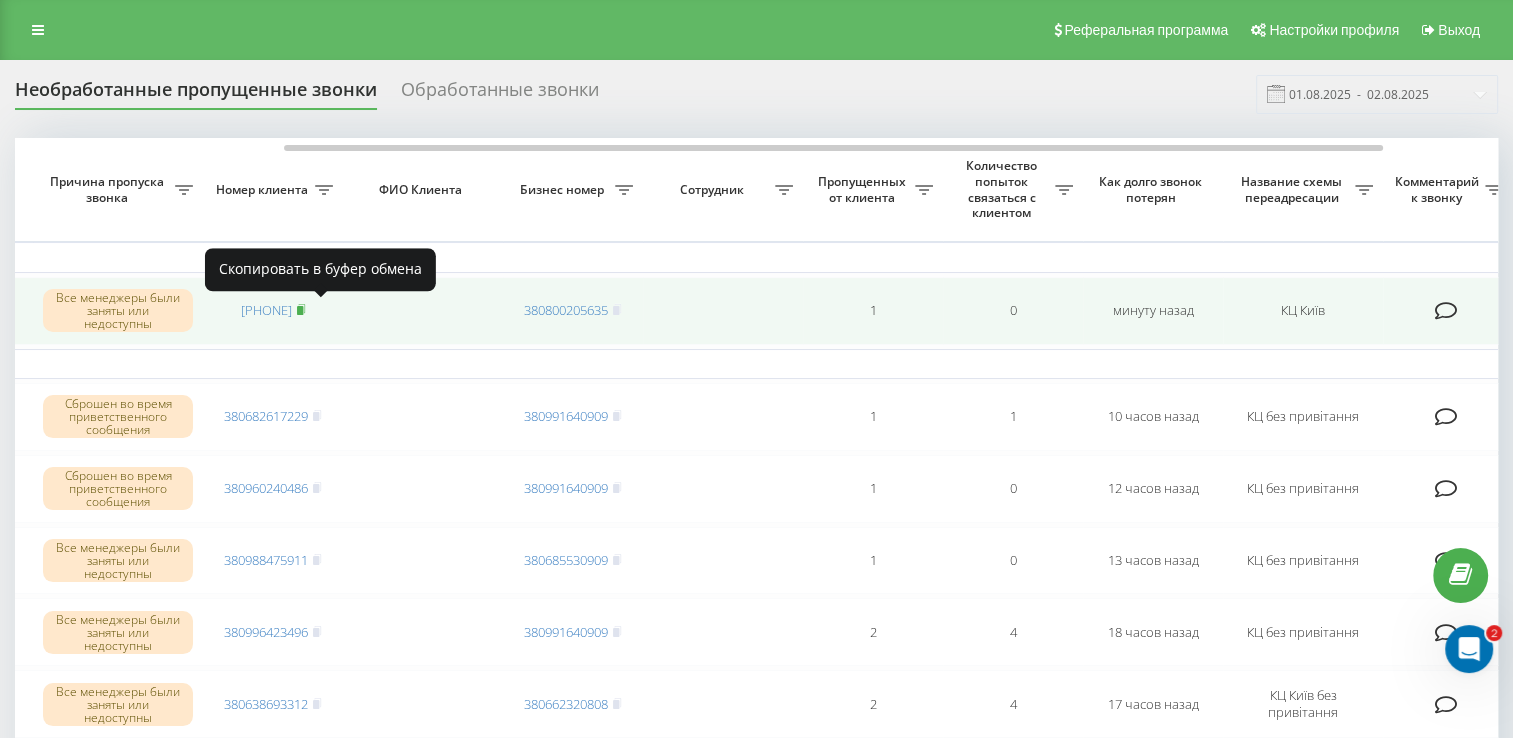 click 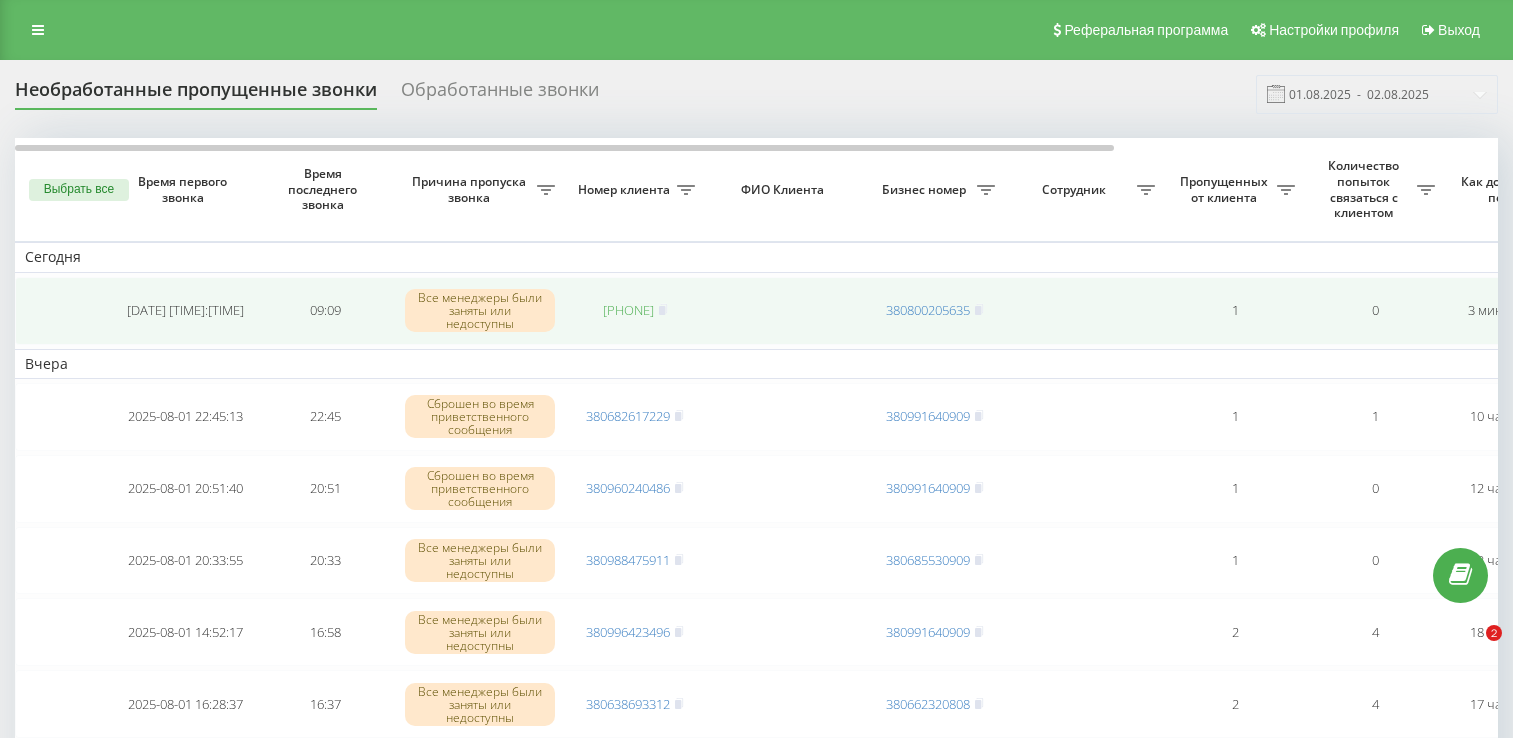 scroll, scrollTop: 0, scrollLeft: 0, axis: both 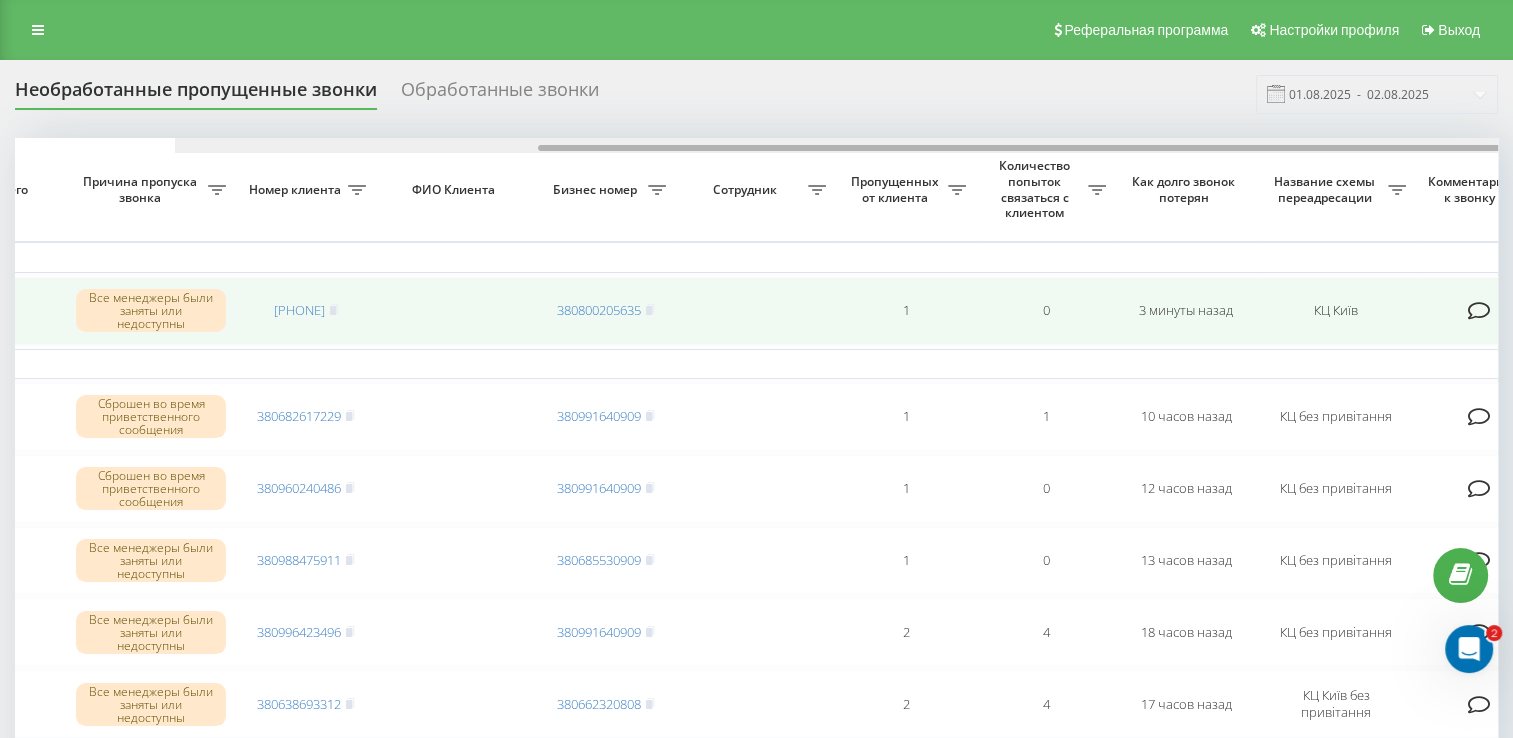 drag, startPoint x: 367, startPoint y: 147, endPoint x: 634, endPoint y: 290, distance: 302.8828 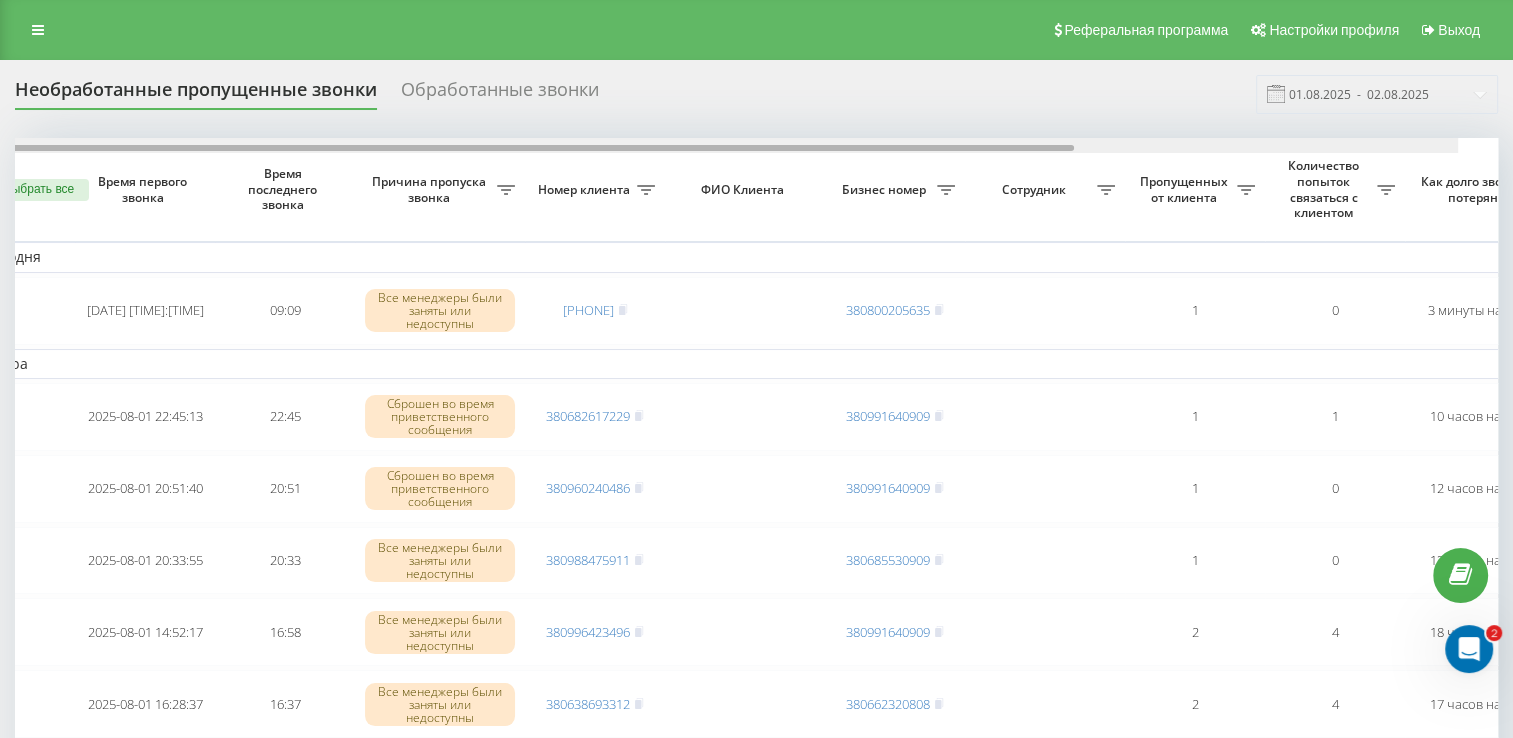 scroll, scrollTop: 0, scrollLeft: 0, axis: both 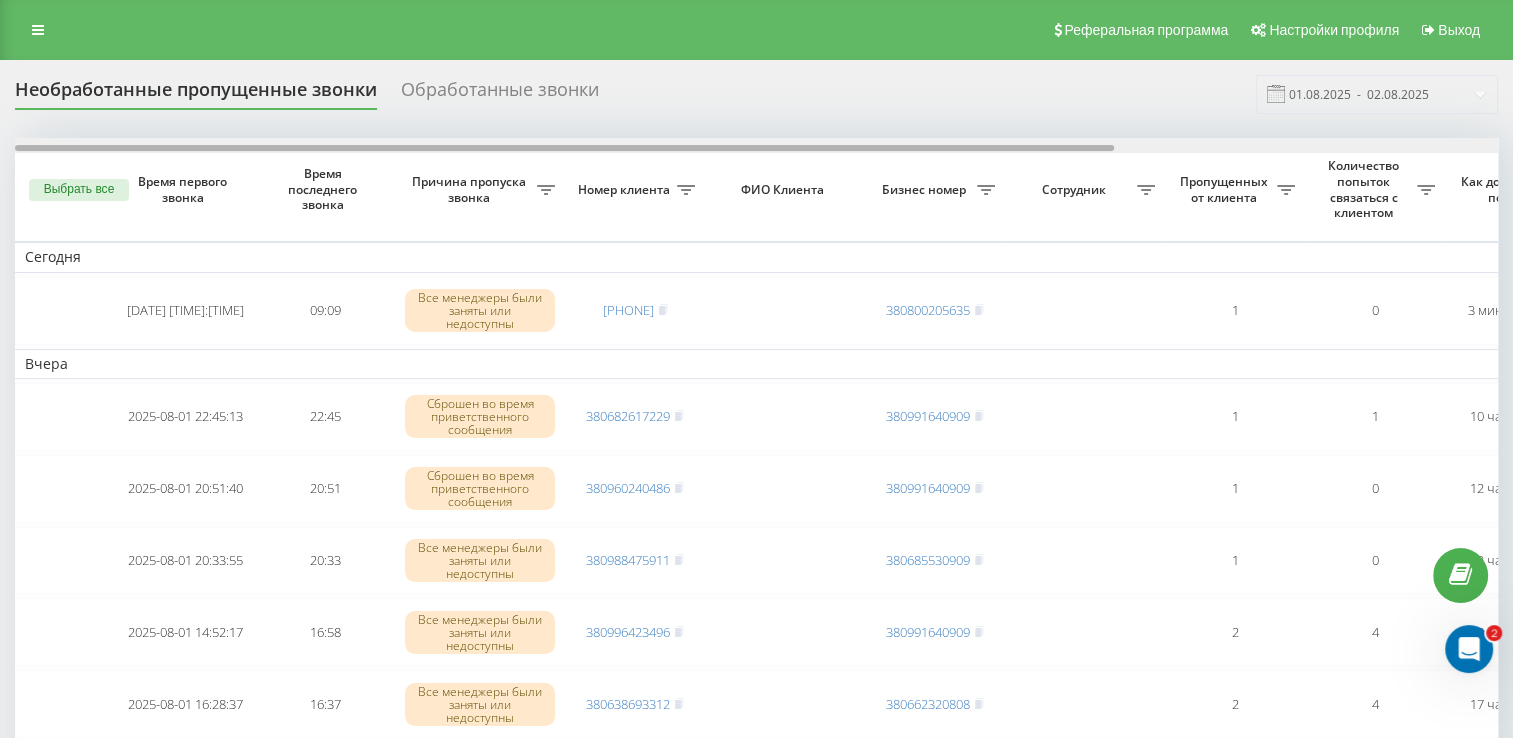 drag, startPoint x: 522, startPoint y: 147, endPoint x: 268, endPoint y: 209, distance: 261.45746 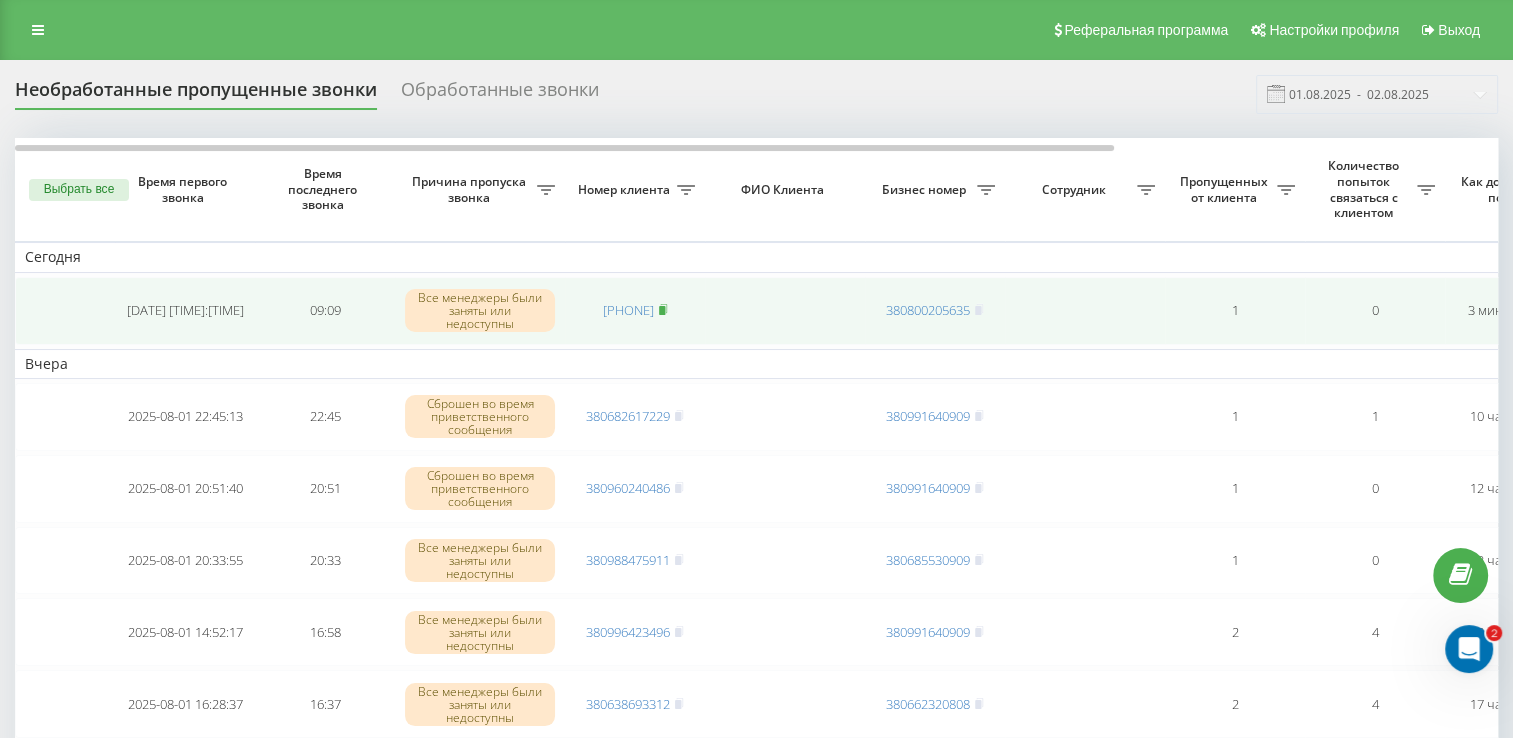 click 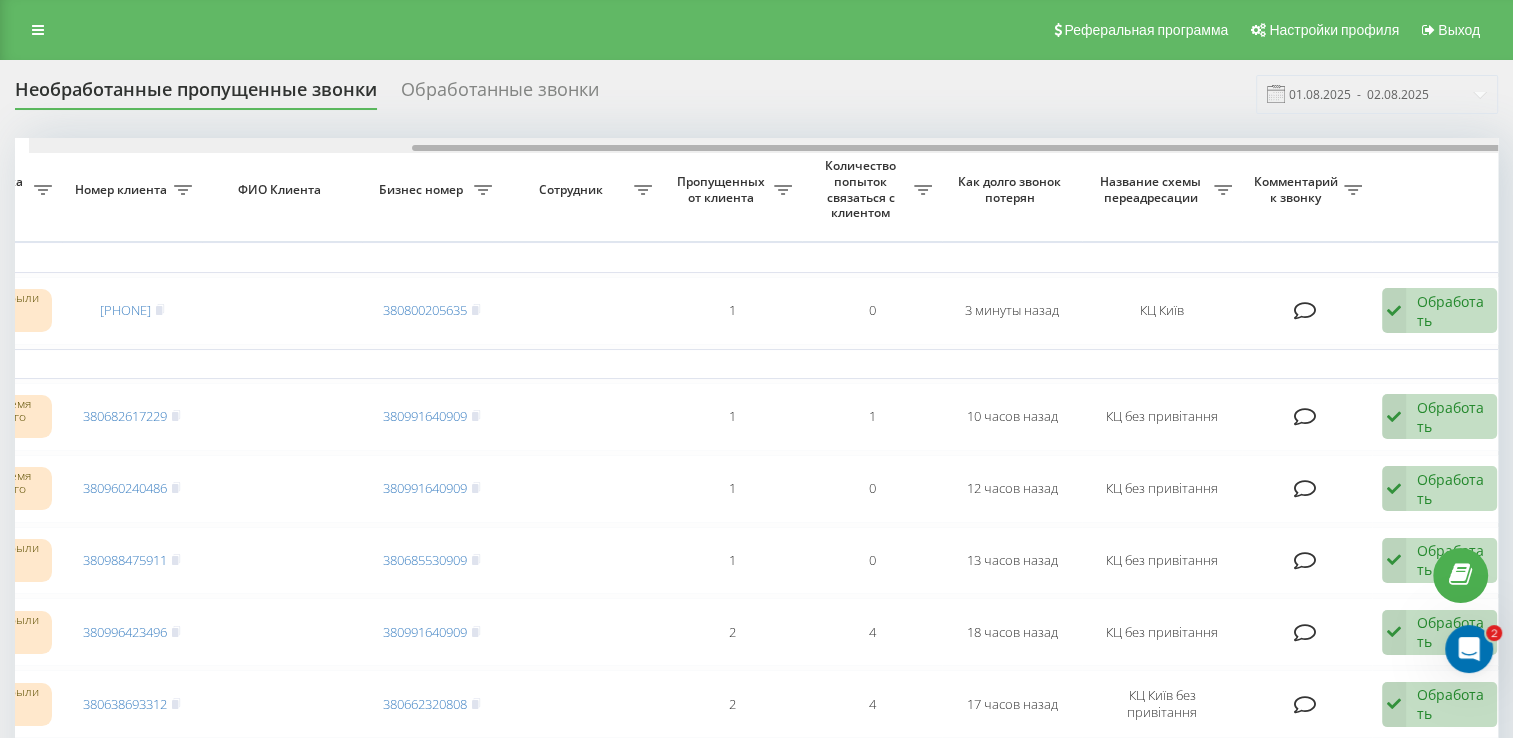 scroll, scrollTop: 0, scrollLeft: 516, axis: horizontal 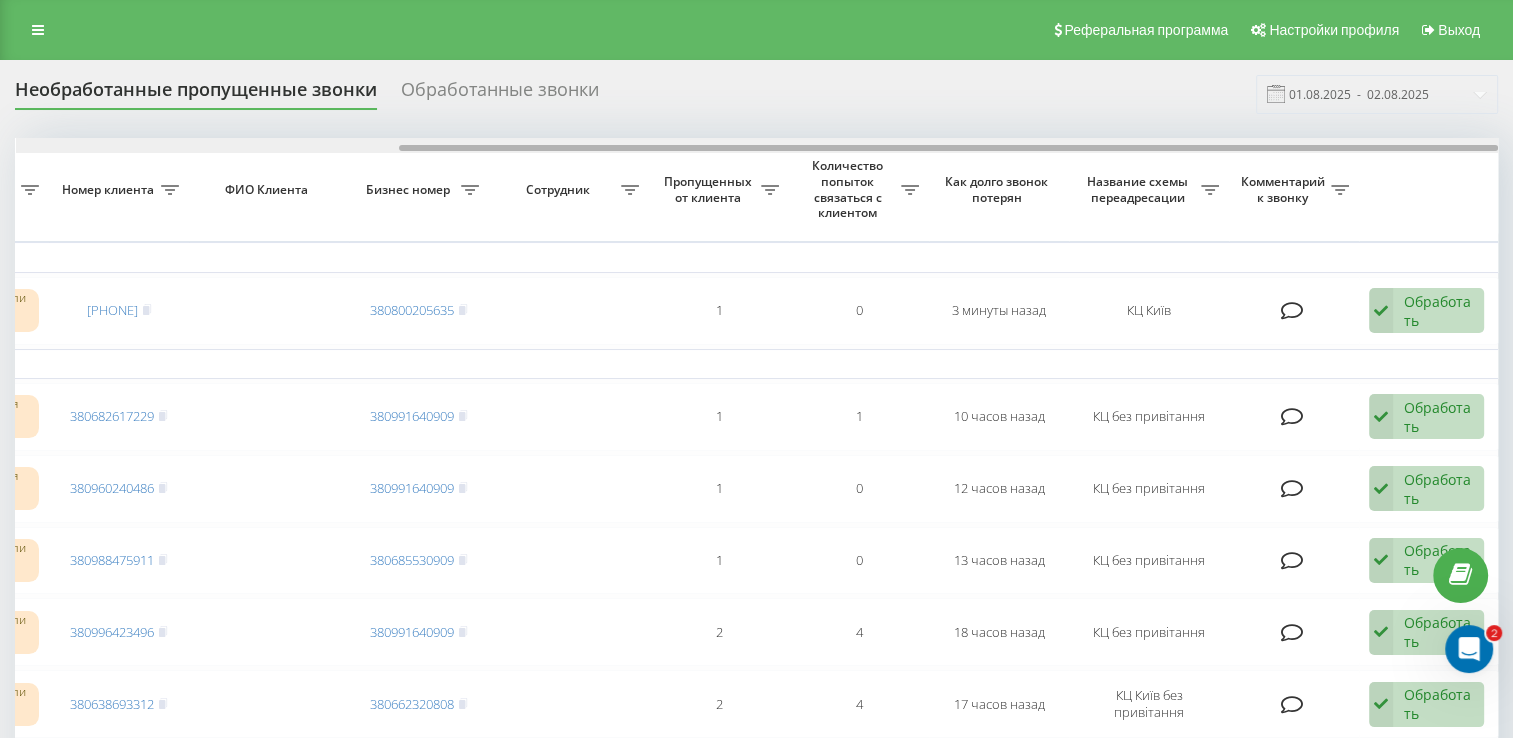 drag, startPoint x: 558, startPoint y: 144, endPoint x: 961, endPoint y: 194, distance: 406.0899 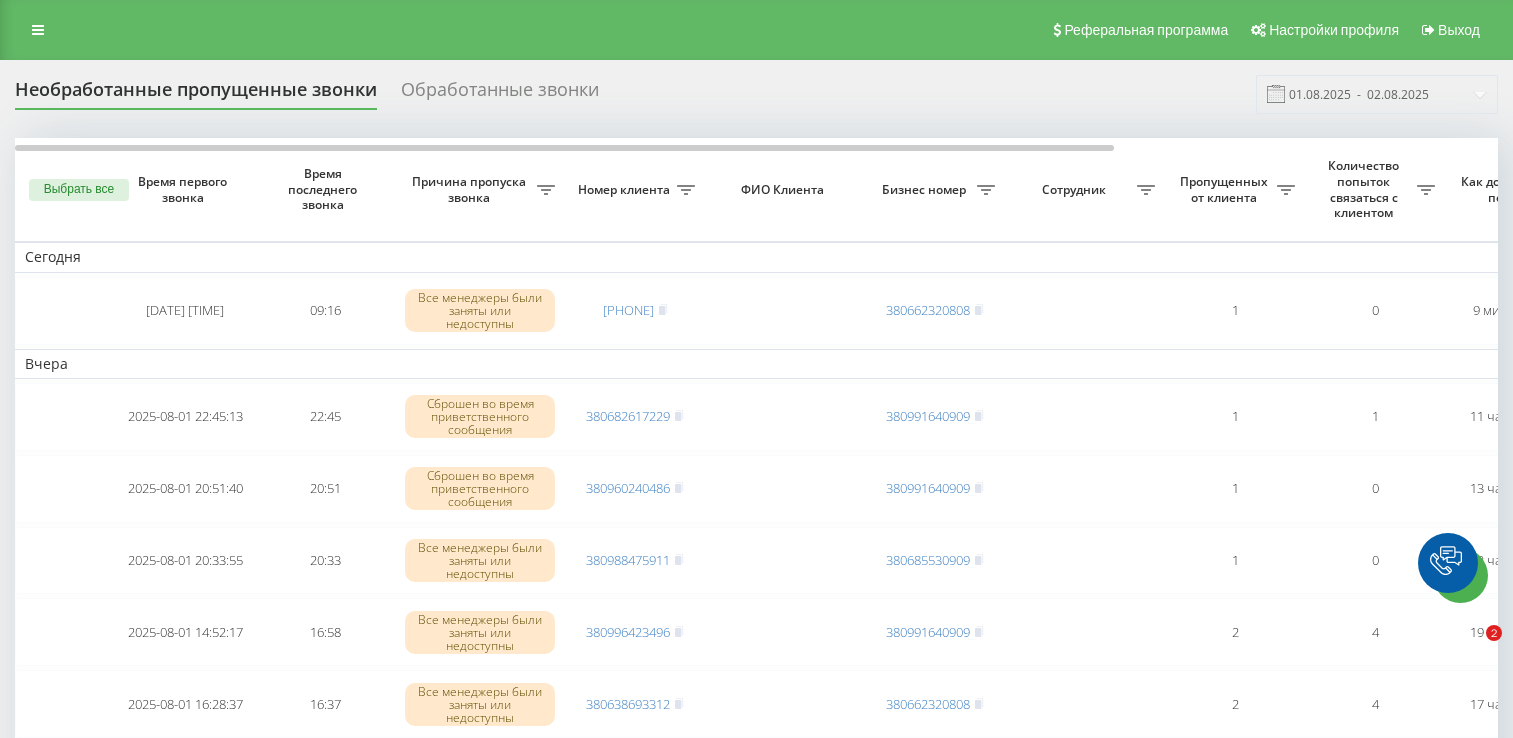 scroll, scrollTop: 0, scrollLeft: 0, axis: both 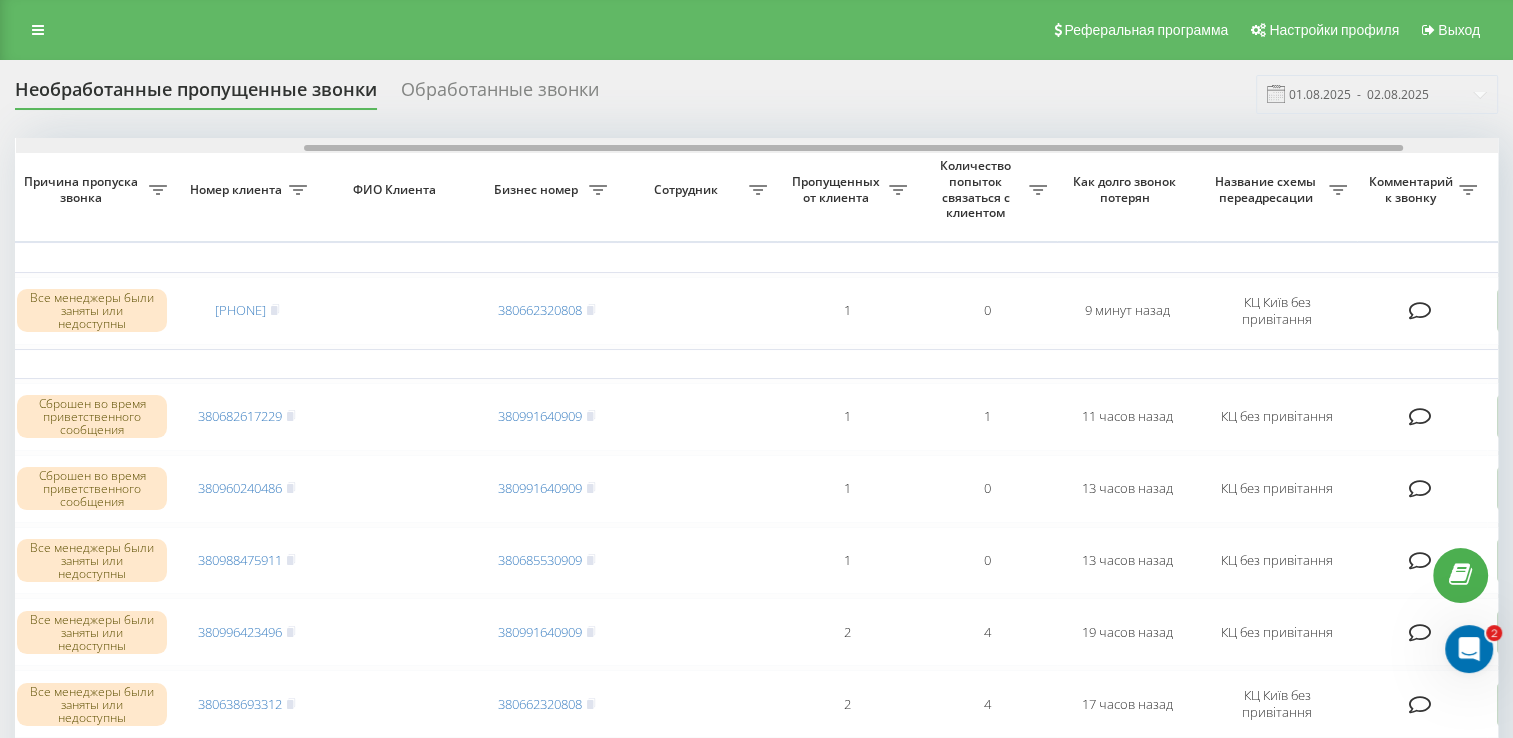 drag, startPoint x: 340, startPoint y: 146, endPoint x: 629, endPoint y: 185, distance: 291.61963 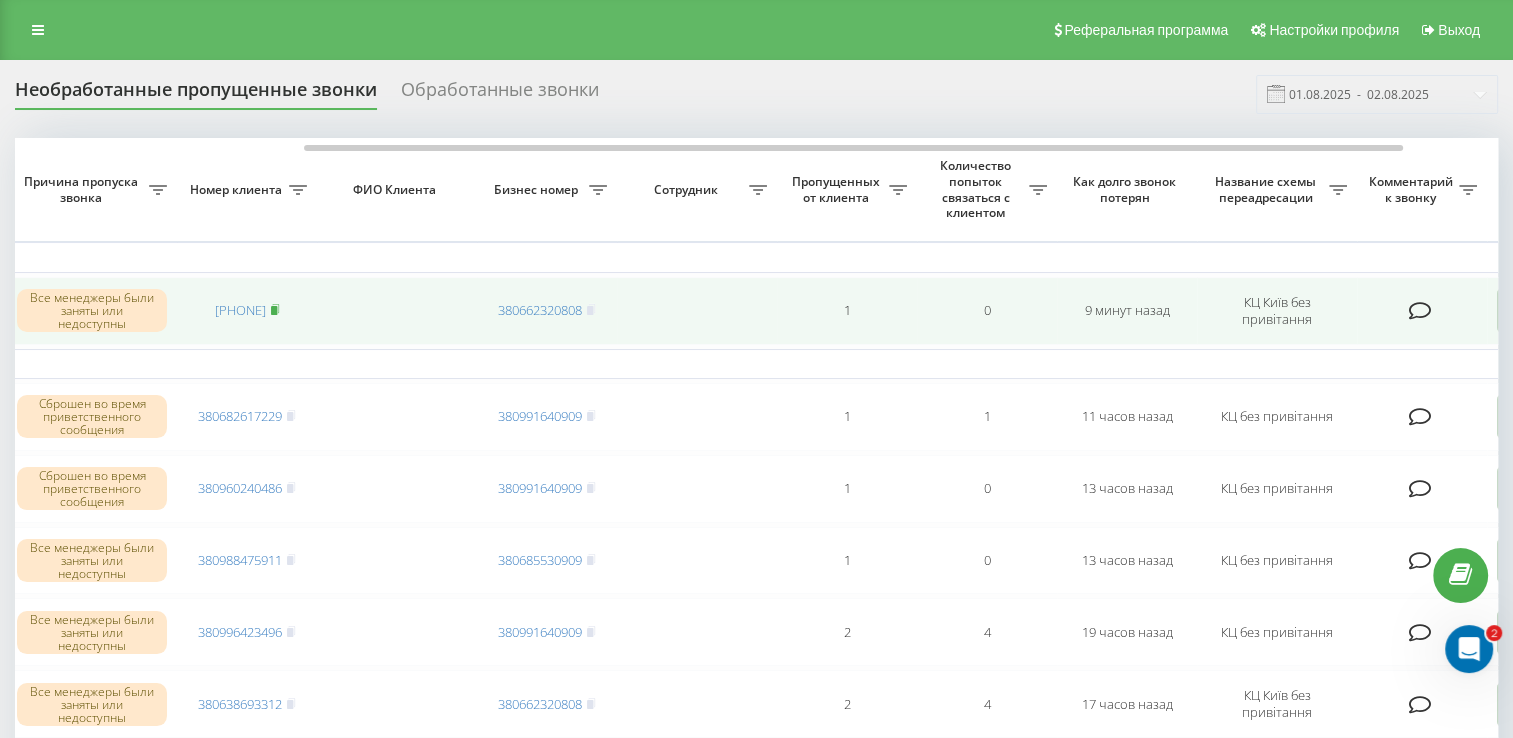 click 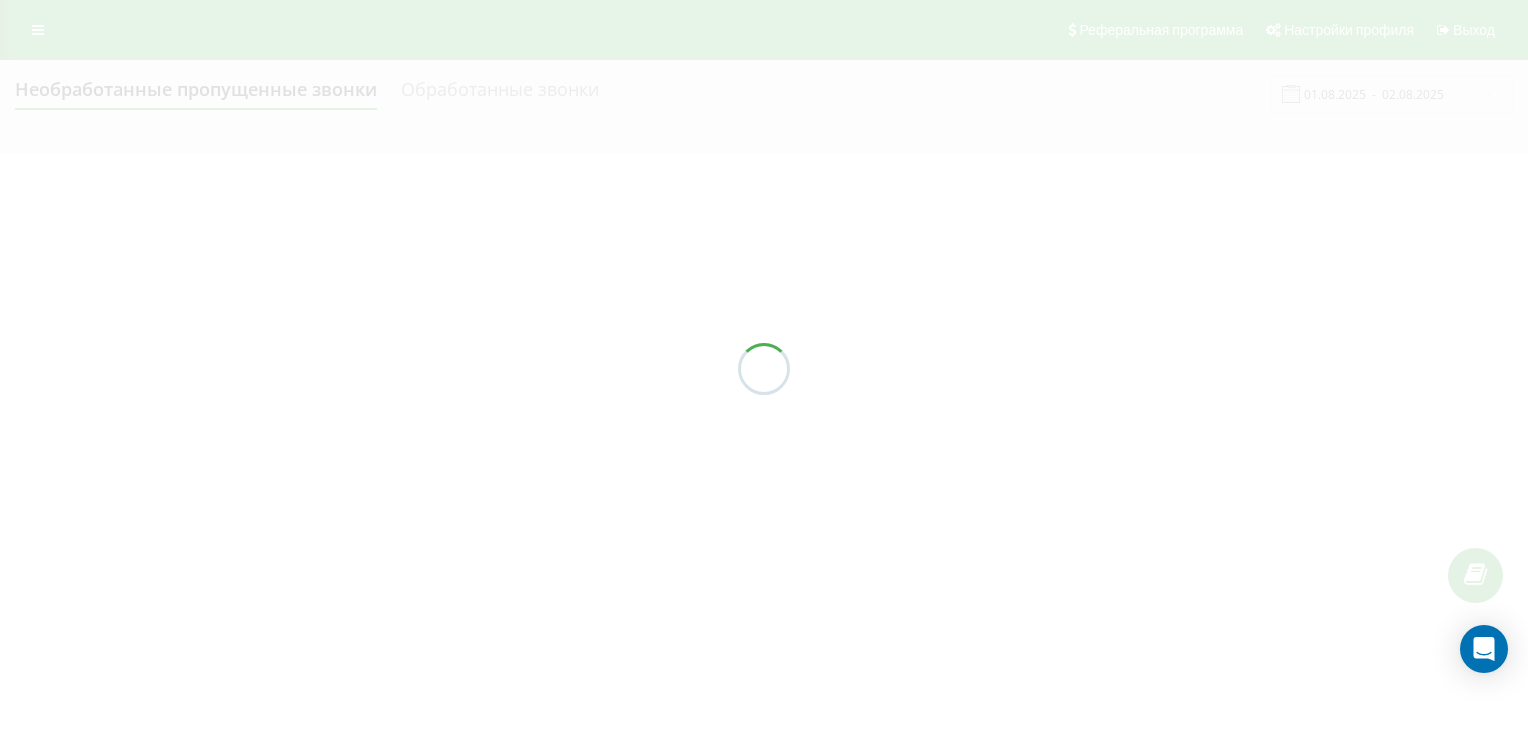 scroll, scrollTop: 0, scrollLeft: 0, axis: both 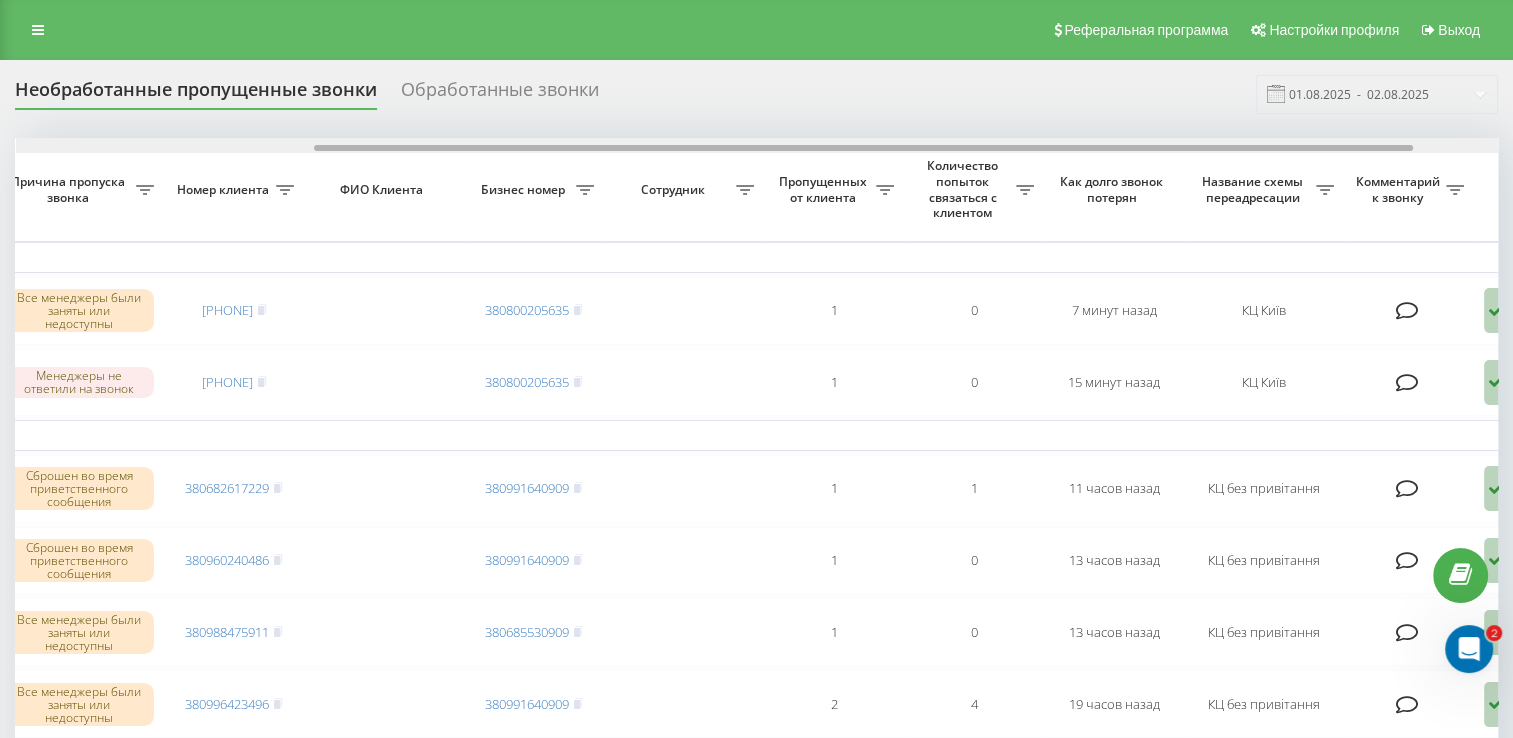drag, startPoint x: 461, startPoint y: 145, endPoint x: 759, endPoint y: 206, distance: 304.17923 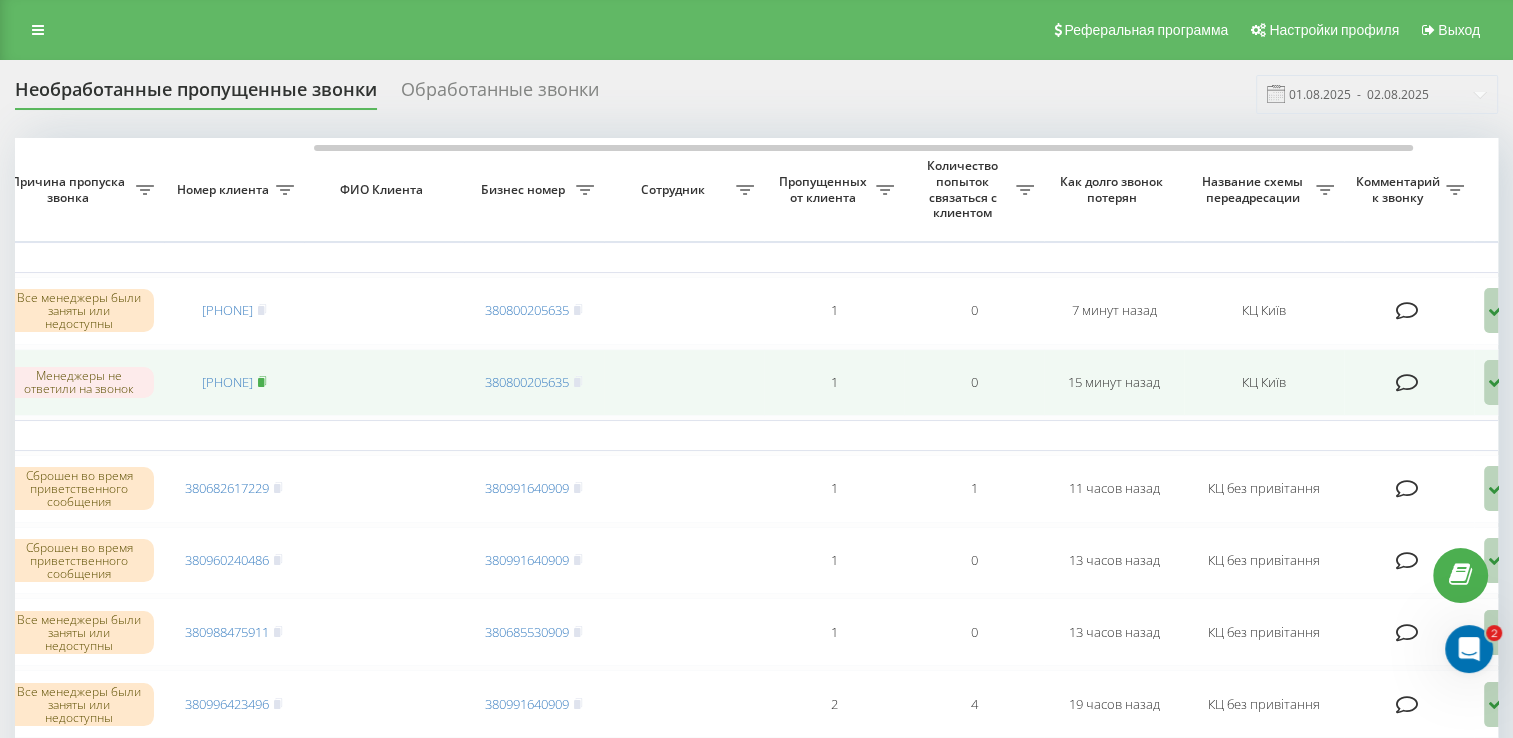click 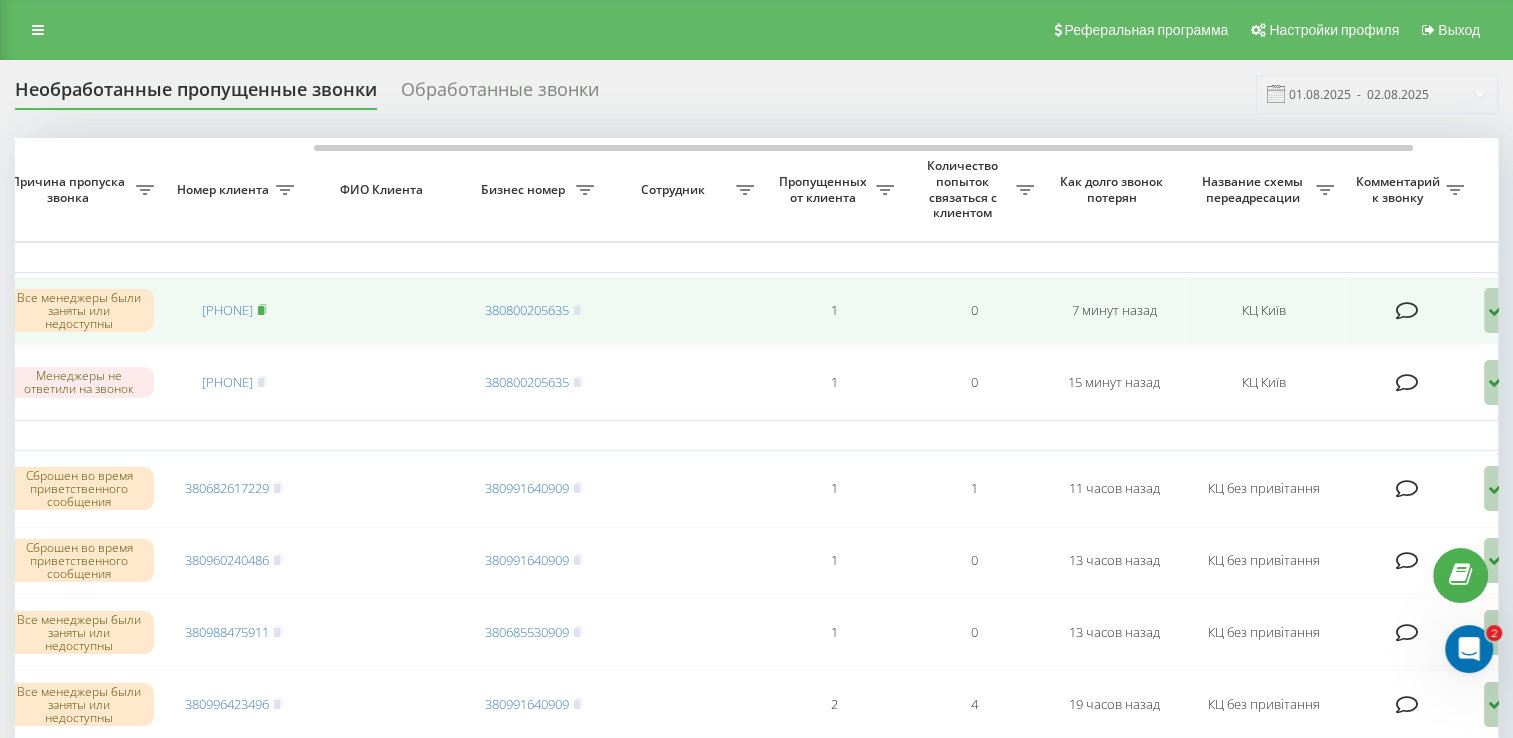 click 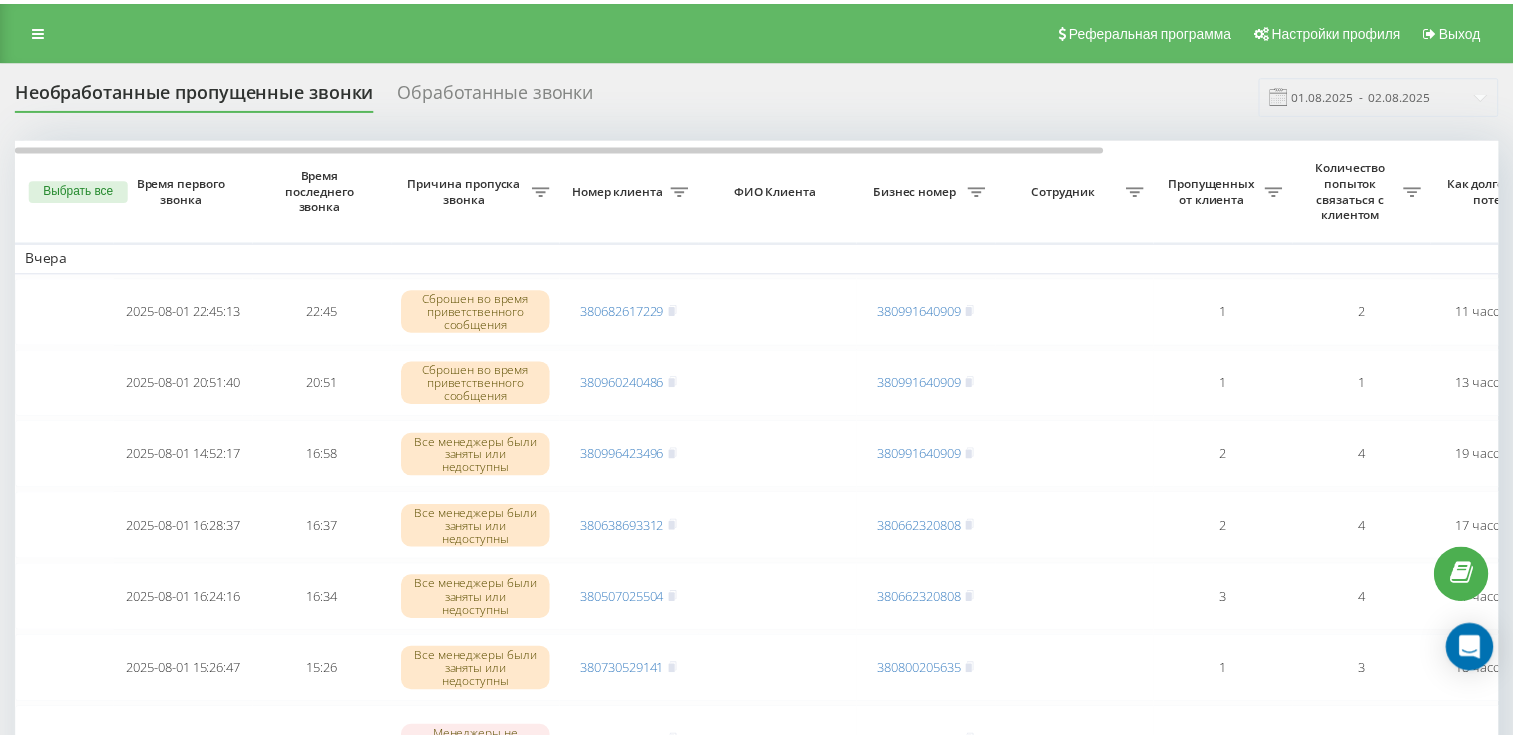 scroll, scrollTop: 0, scrollLeft: 0, axis: both 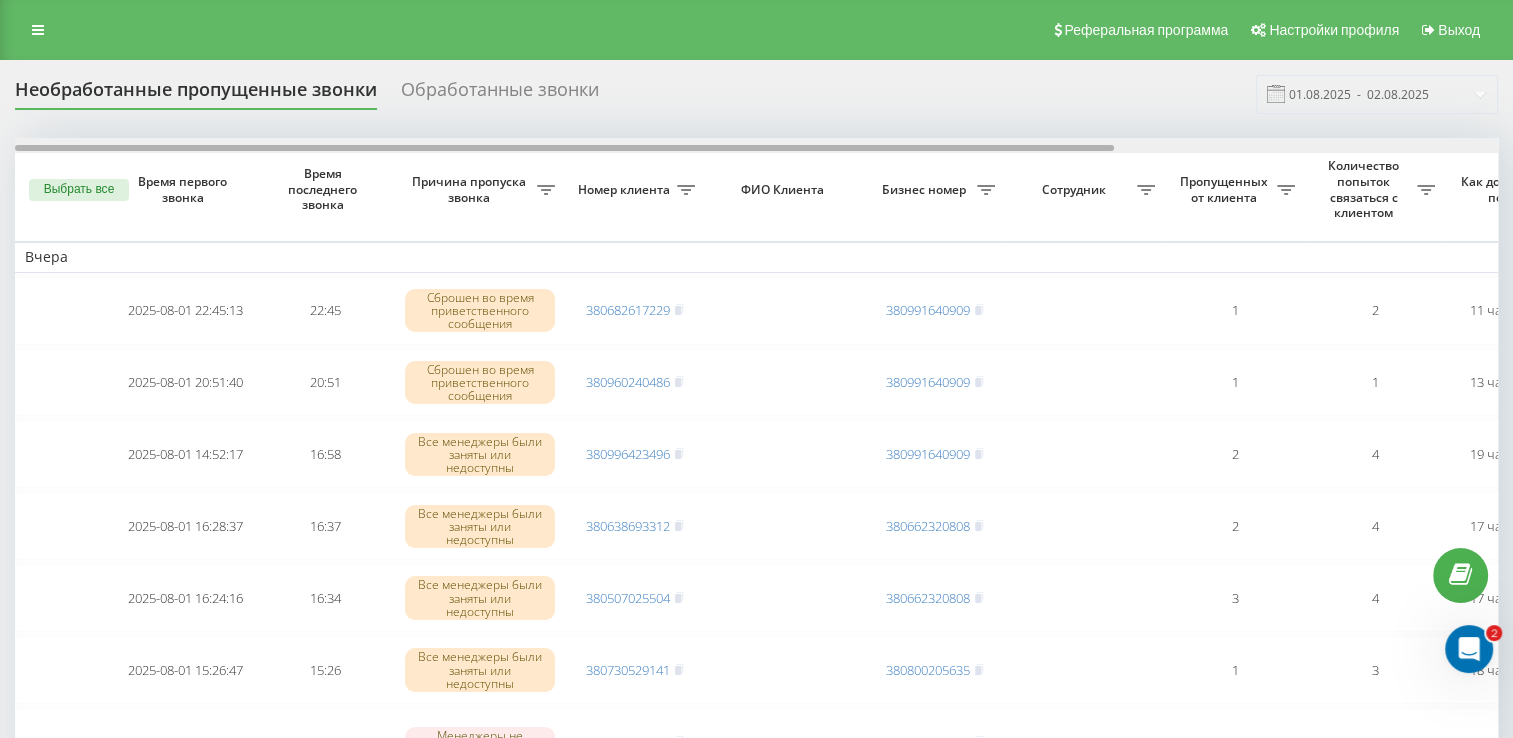 drag, startPoint x: 398, startPoint y: 148, endPoint x: 344, endPoint y: 178, distance: 61.77378 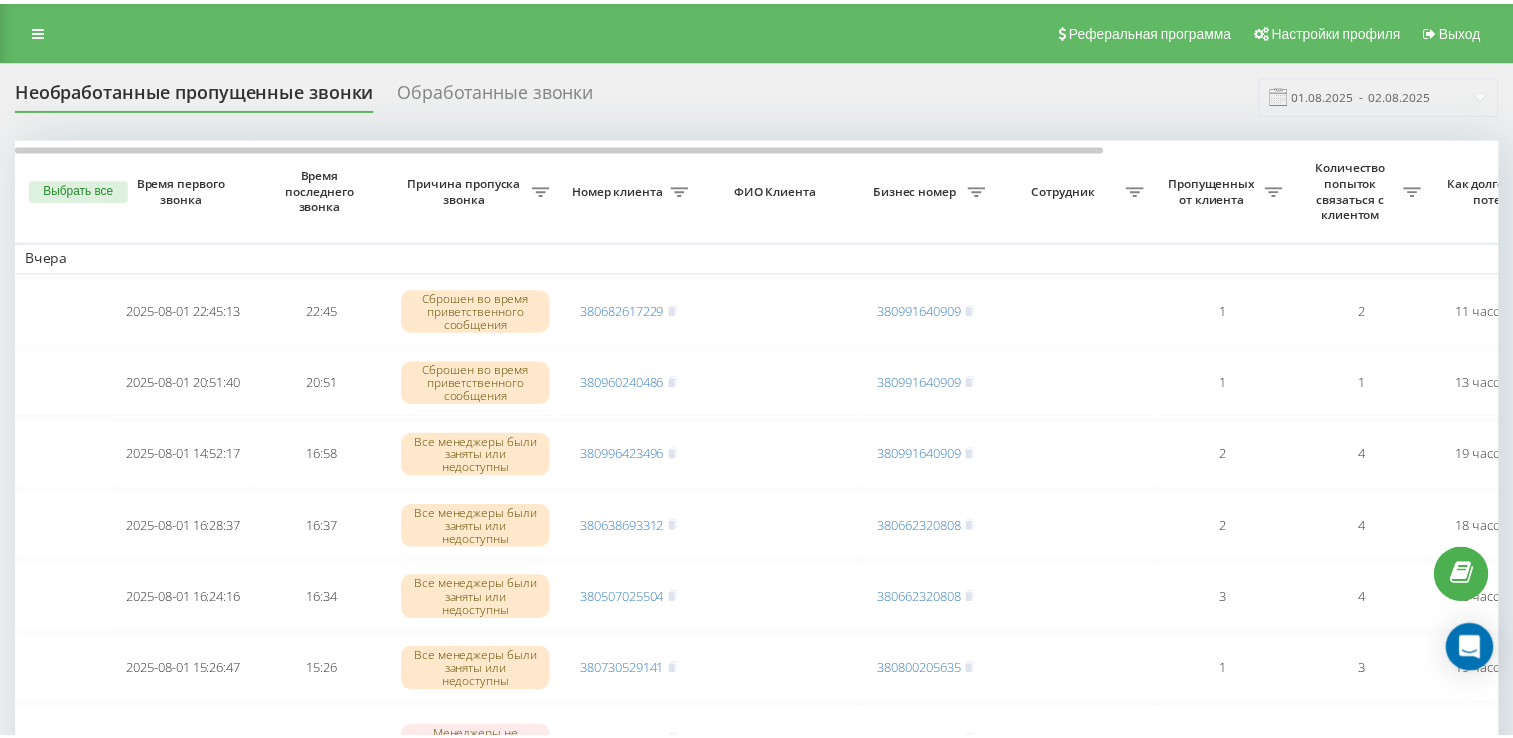 scroll, scrollTop: 0, scrollLeft: 0, axis: both 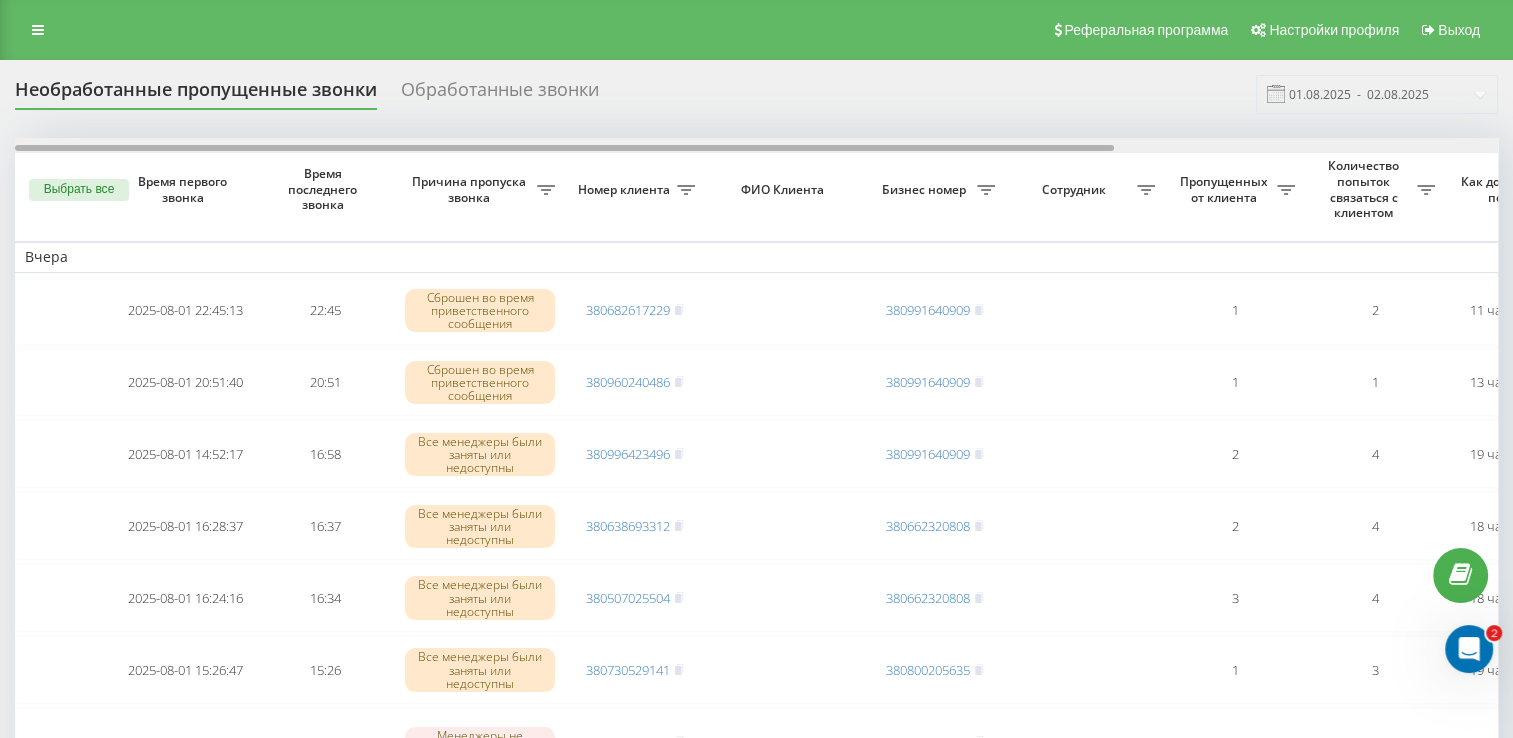 drag, startPoint x: 359, startPoint y: 146, endPoint x: 287, endPoint y: 138, distance: 72.443085 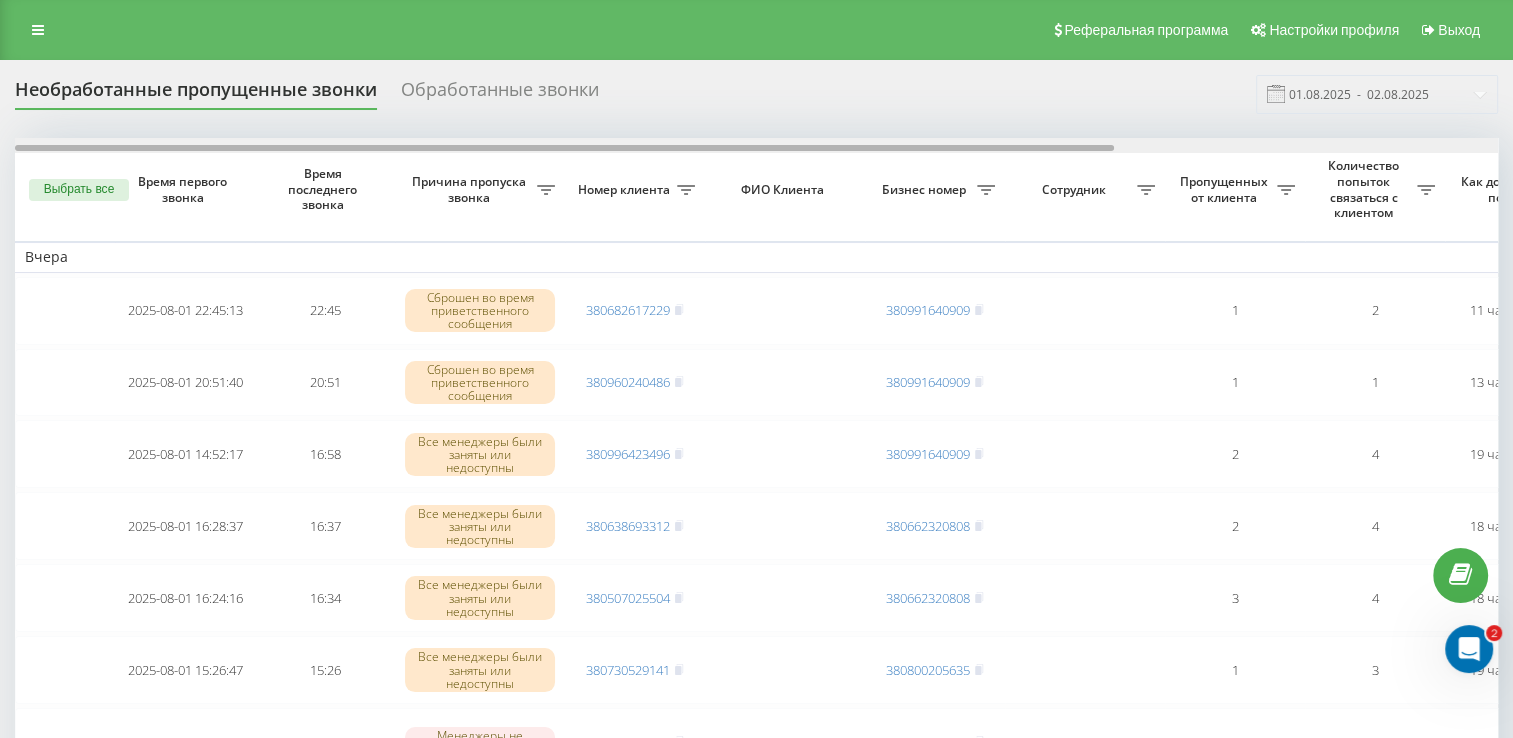 click at bounding box center (756, 145) 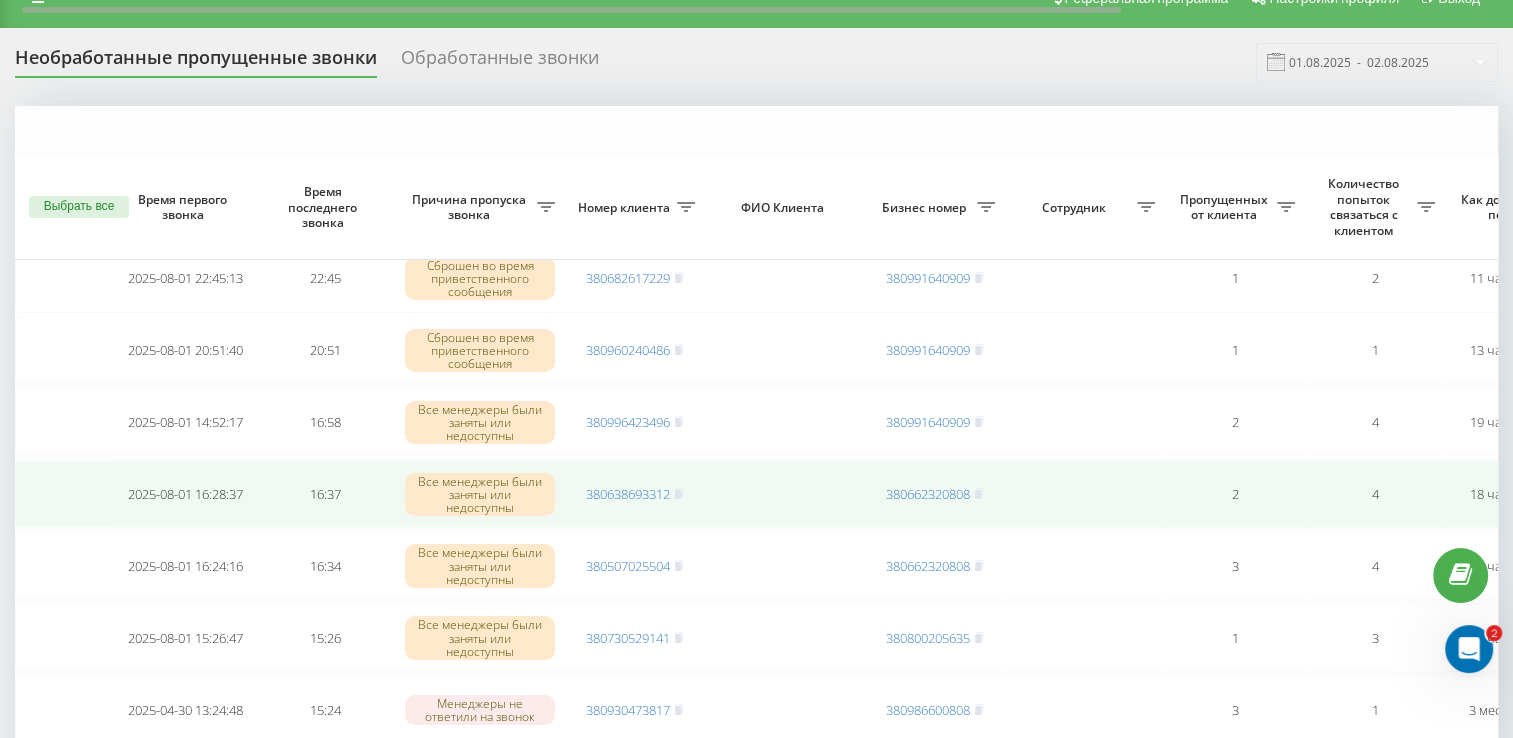 scroll, scrollTop: 0, scrollLeft: 0, axis: both 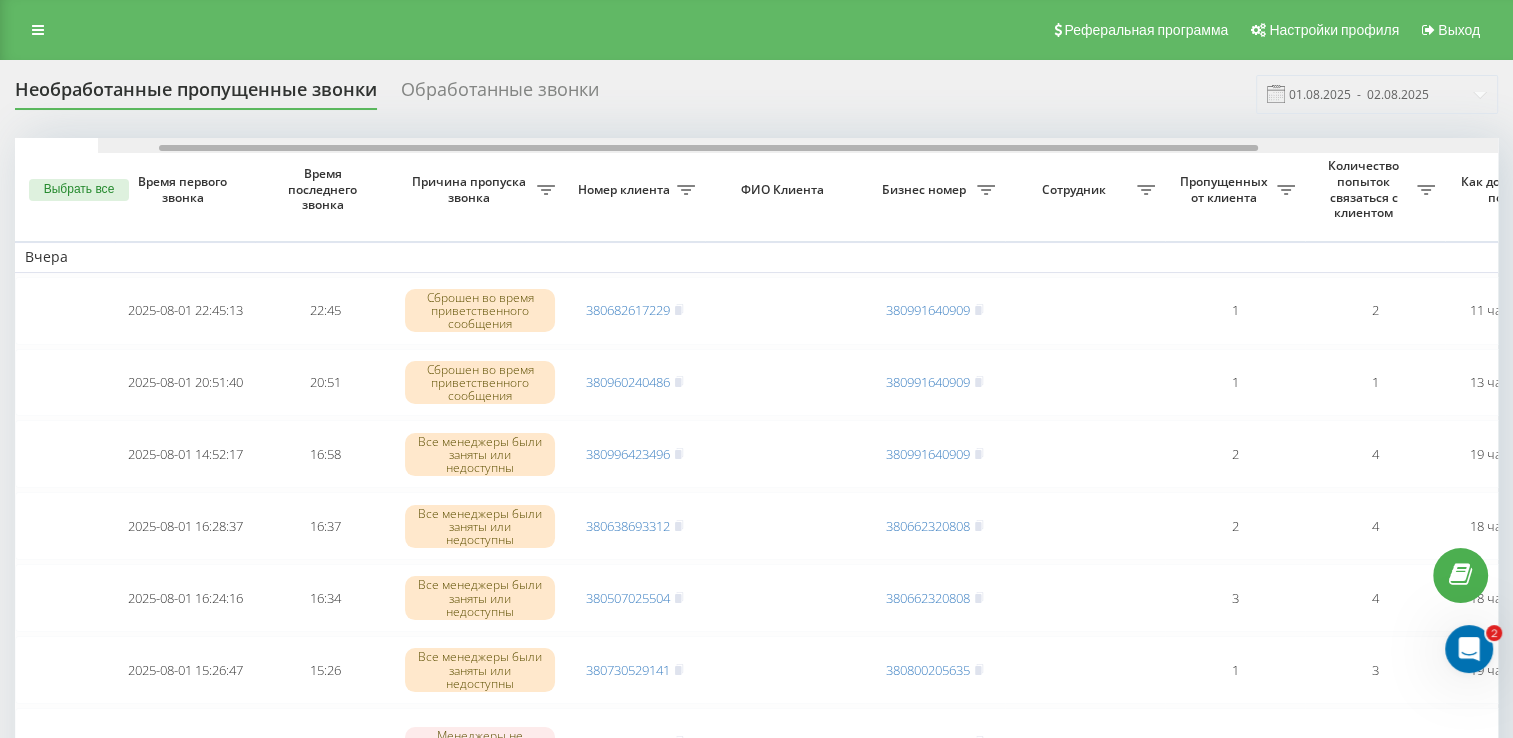 drag, startPoint x: 427, startPoint y: 146, endPoint x: 356, endPoint y: 194, distance: 85.70297 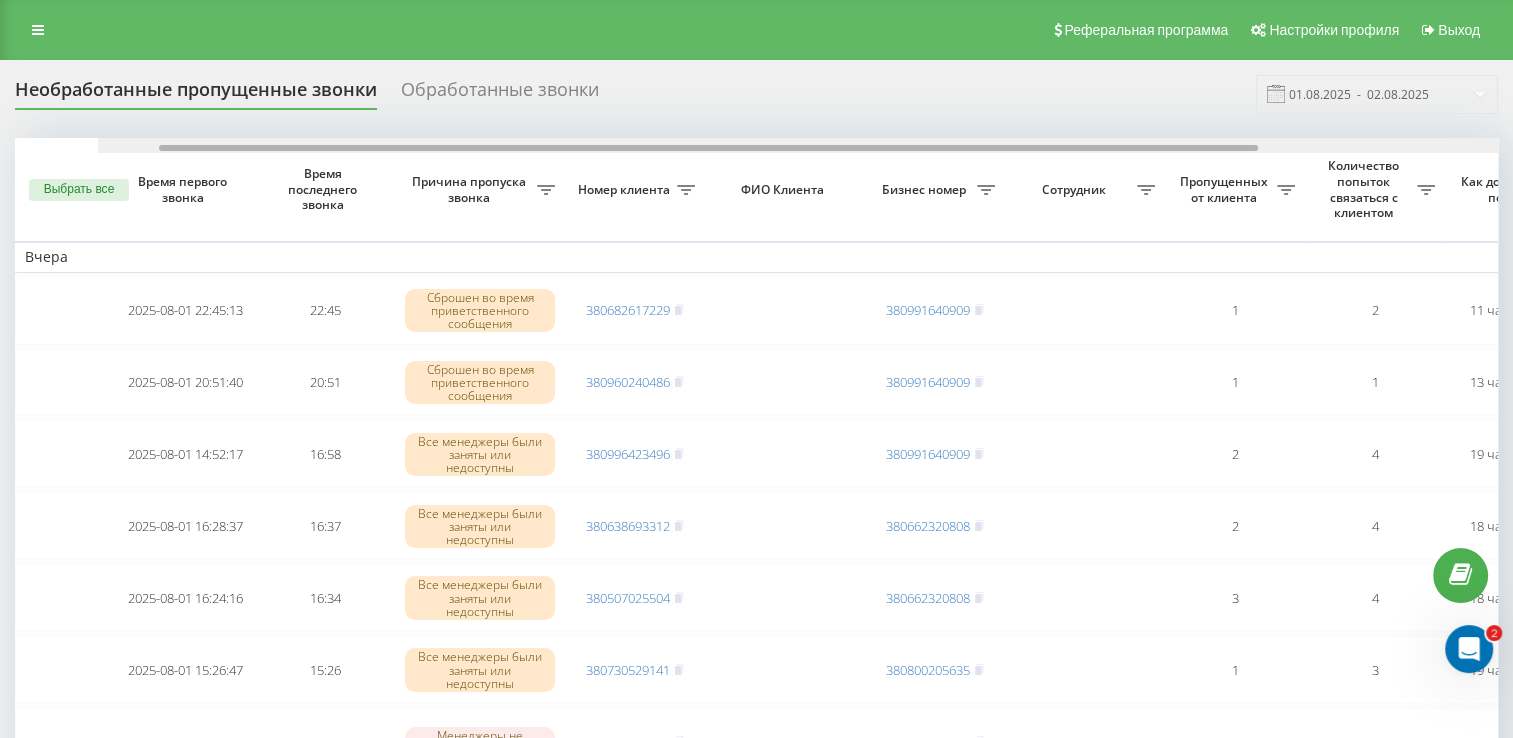 click on "Выбрать все Время первого звонка Время последнего звонка Причина пропуска звонка Номер клиента ФИО Клиента Бизнес номер Сотрудник Пропущенных от клиента Количество попыток связаться с клиентом Как долго звонок потерян Название схемы переадресации Комментарий к звонку Вчера 2025-08-01 22:45:13 22:45 Сброшен во время приветственного сообщения 380682617229 380991640909 1 2 11 часов назад КЦ без привітання Обработать Не удалось связаться Связался с клиентом с помощью другого канала Клиент перезвонил сам с другого номера Другой вариант 2025-08-01 20:51:40 20:51 380960240486 380991640909 1 1 2025-08-01 14:52:17" at bounding box center (756, 852) 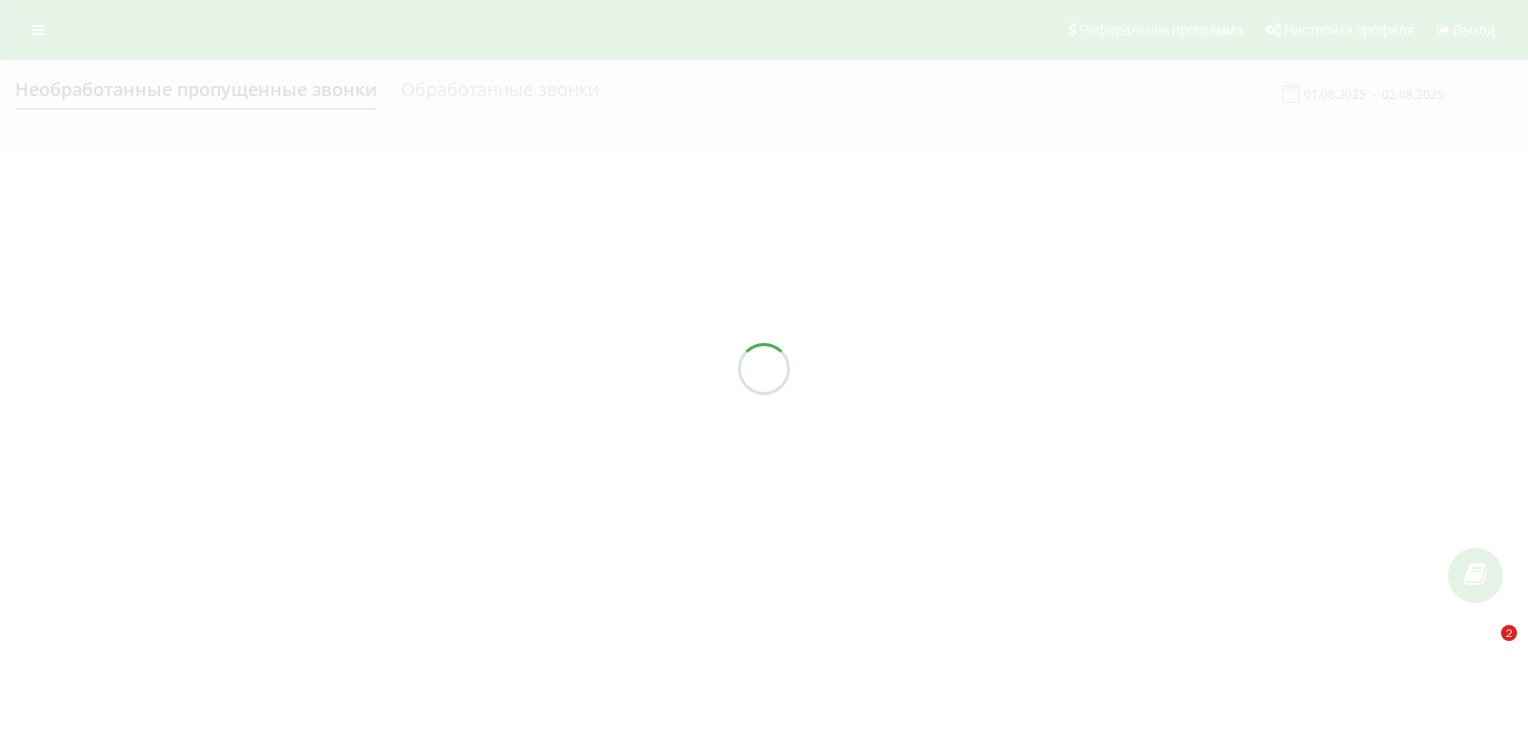 scroll, scrollTop: 0, scrollLeft: 0, axis: both 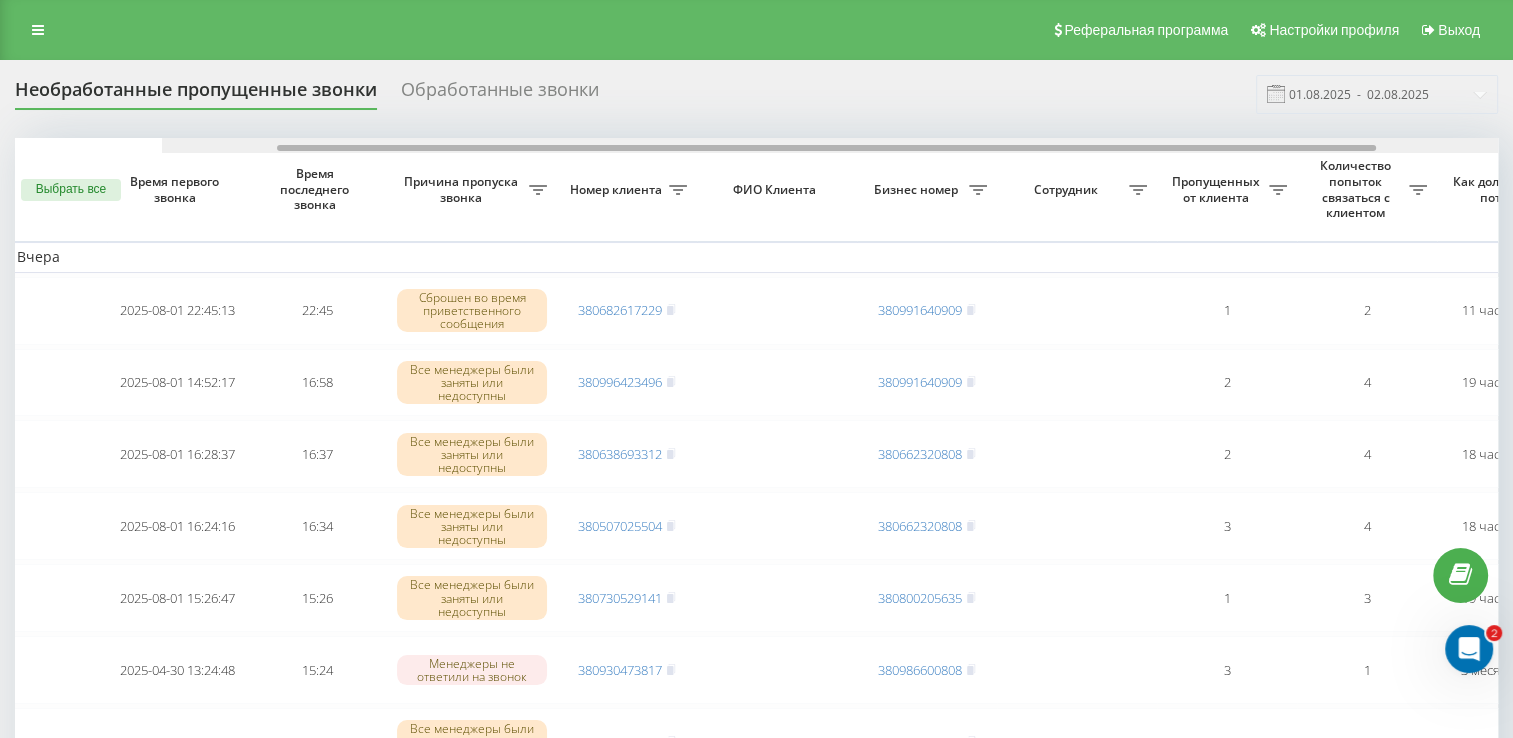 drag, startPoint x: 296, startPoint y: 150, endPoint x: 261, endPoint y: 176, distance: 43.60046 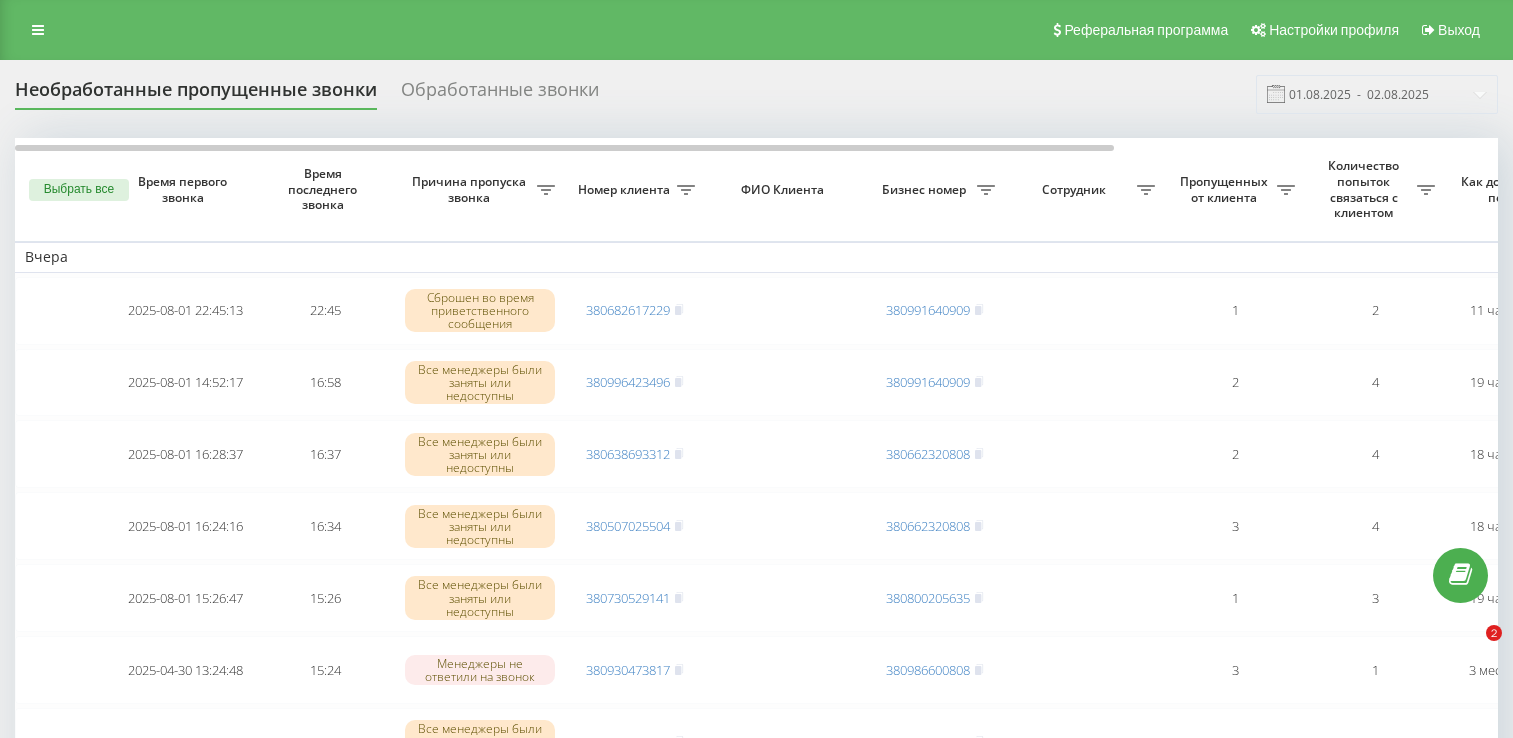 scroll, scrollTop: 0, scrollLeft: 0, axis: both 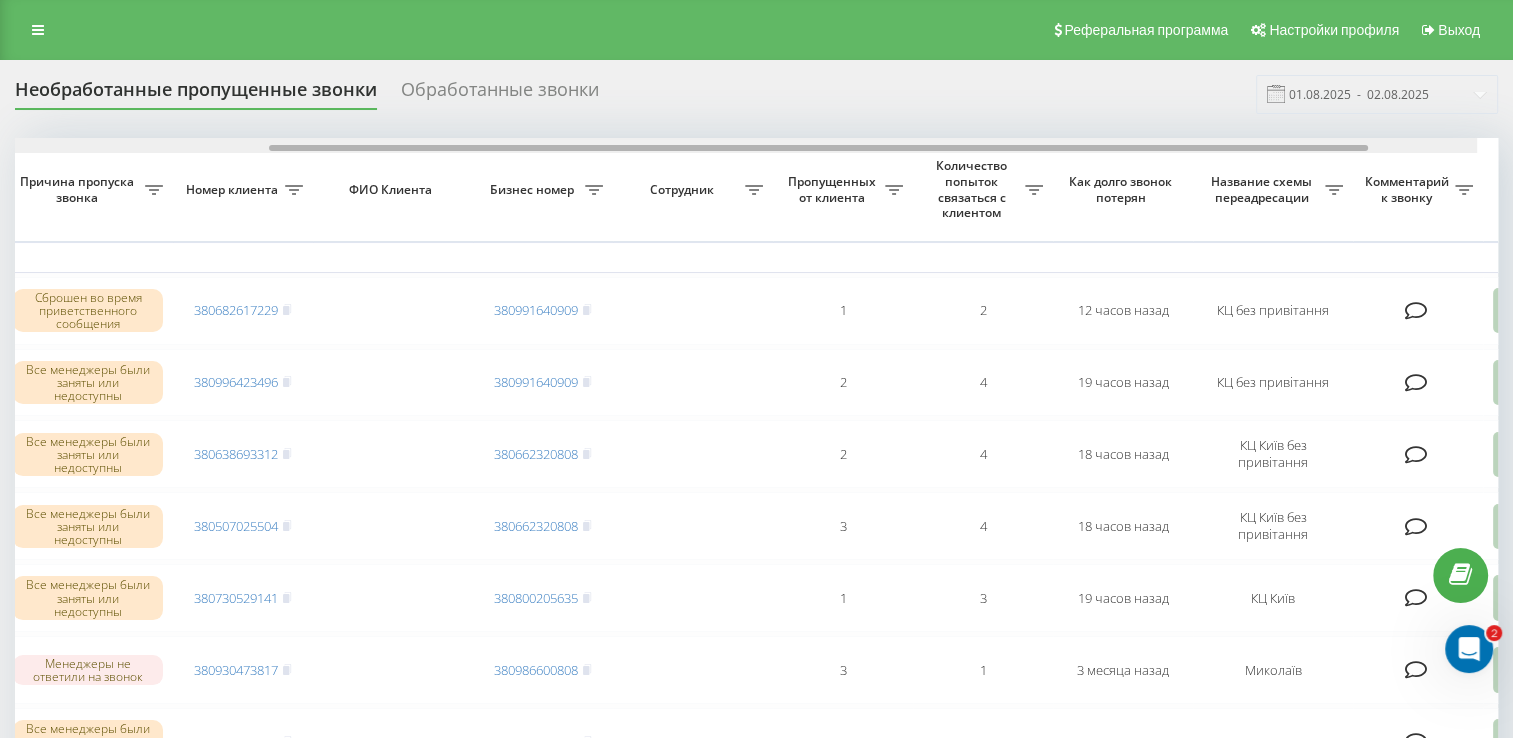 drag, startPoint x: 232, startPoint y: 146, endPoint x: 524, endPoint y: 180, distance: 293.97278 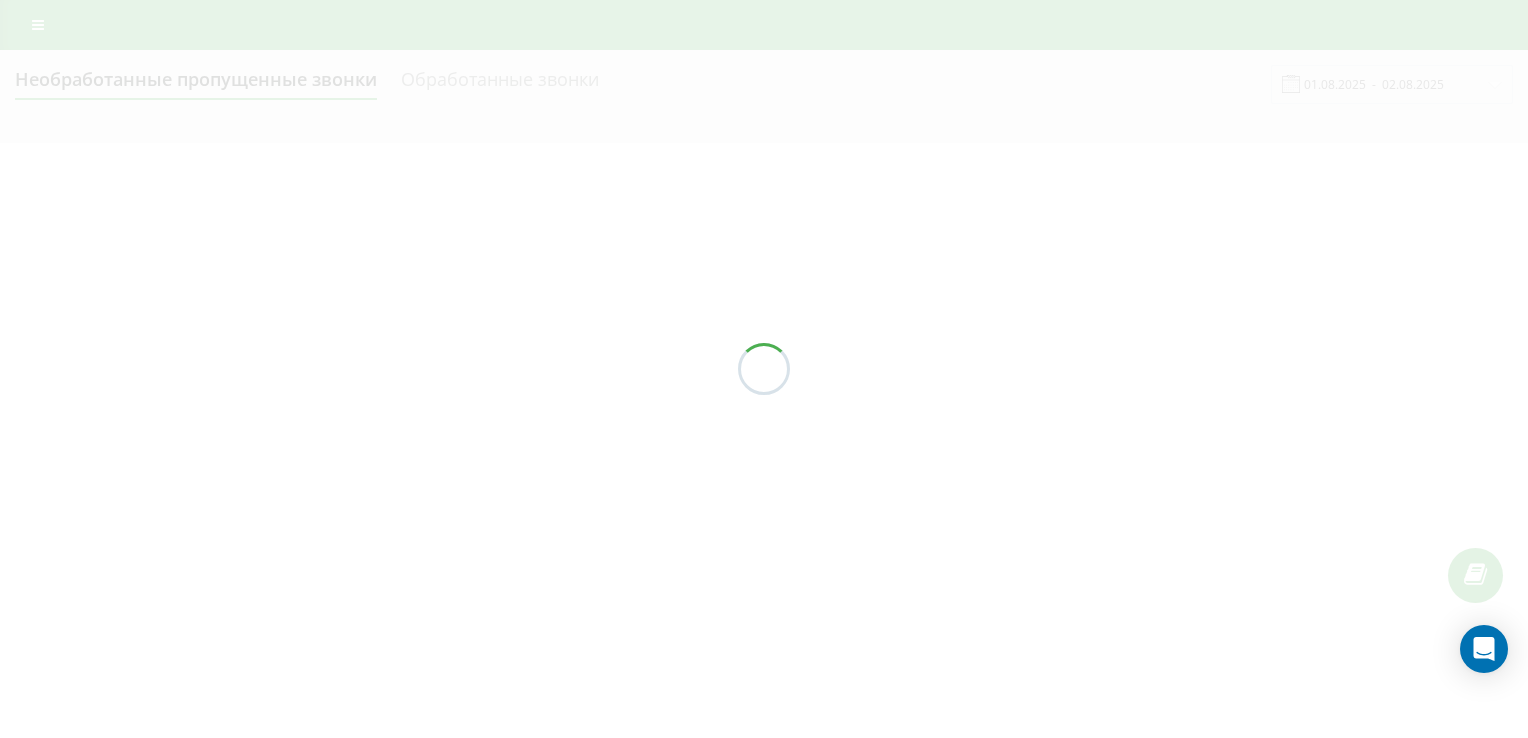 scroll, scrollTop: 0, scrollLeft: 0, axis: both 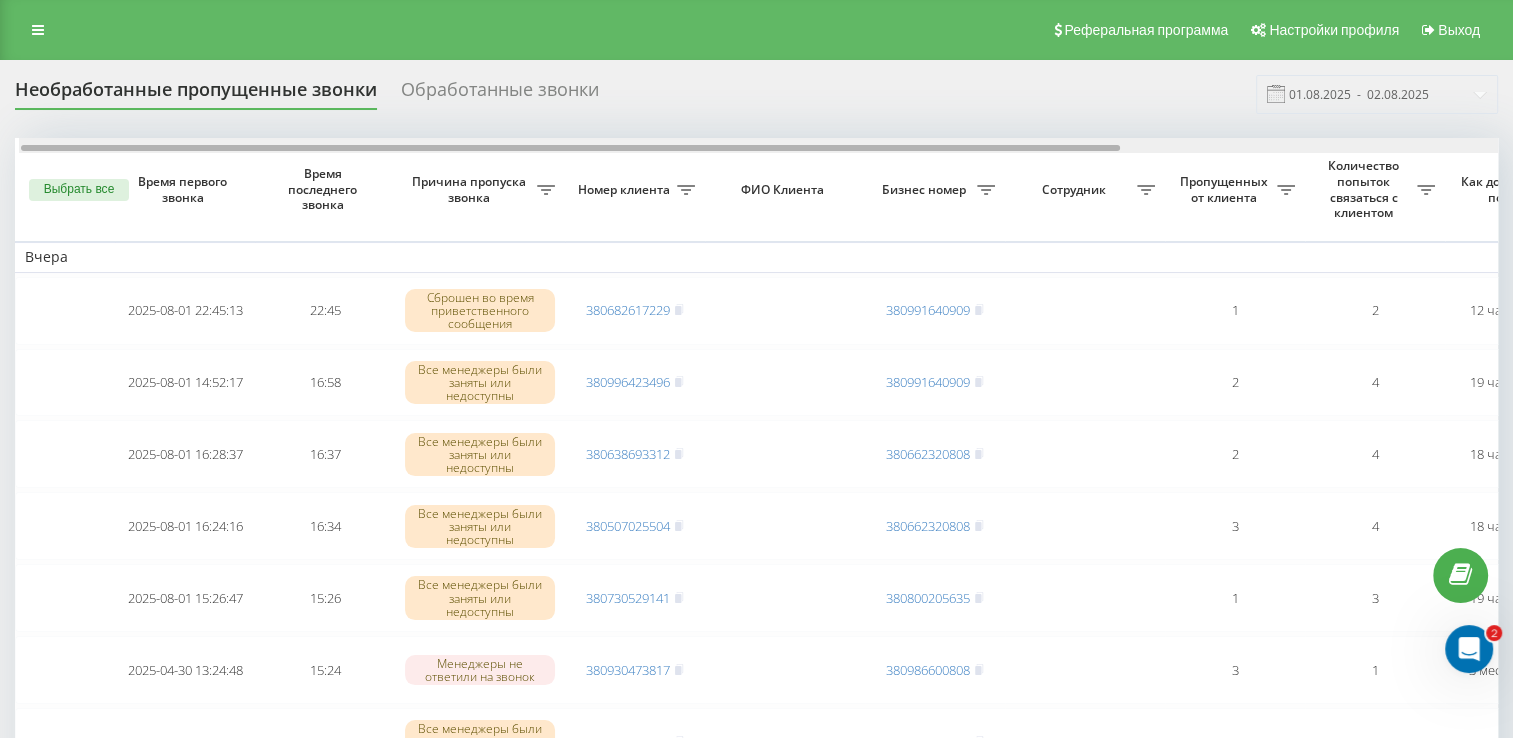 drag, startPoint x: 443, startPoint y: 146, endPoint x: 330, endPoint y: 118, distance: 116.41735 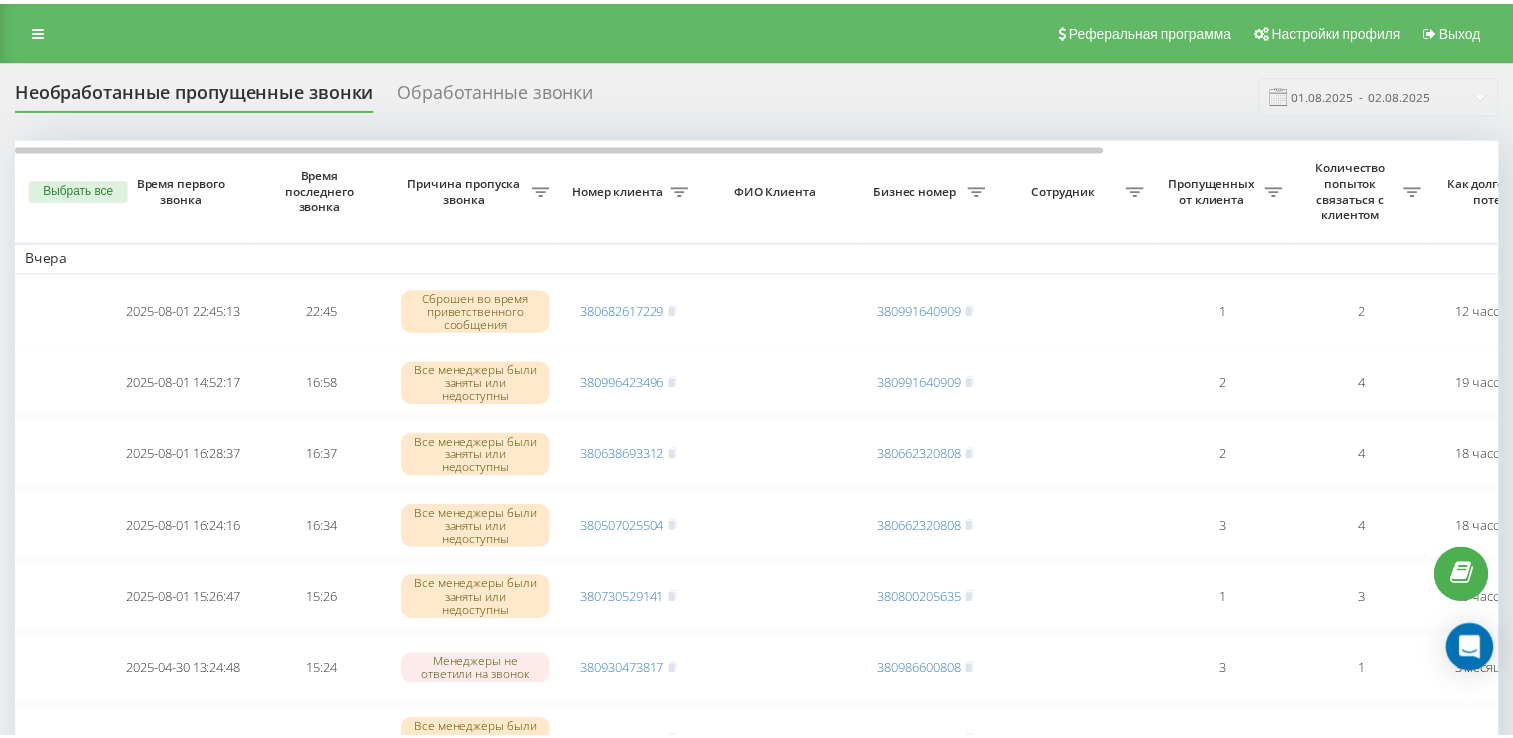 scroll, scrollTop: 0, scrollLeft: 0, axis: both 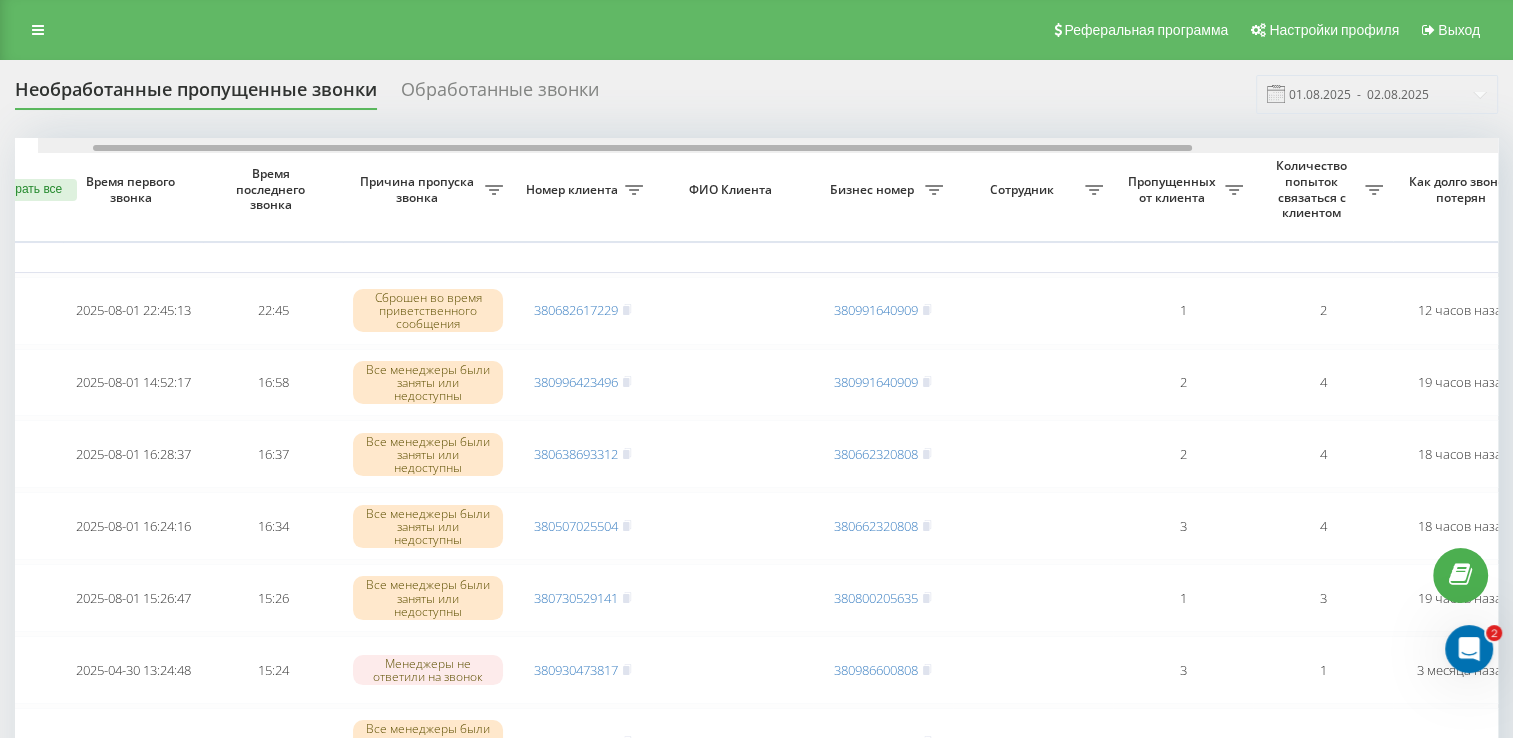 drag, startPoint x: 320, startPoint y: 149, endPoint x: 332, endPoint y: 180, distance: 33.24154 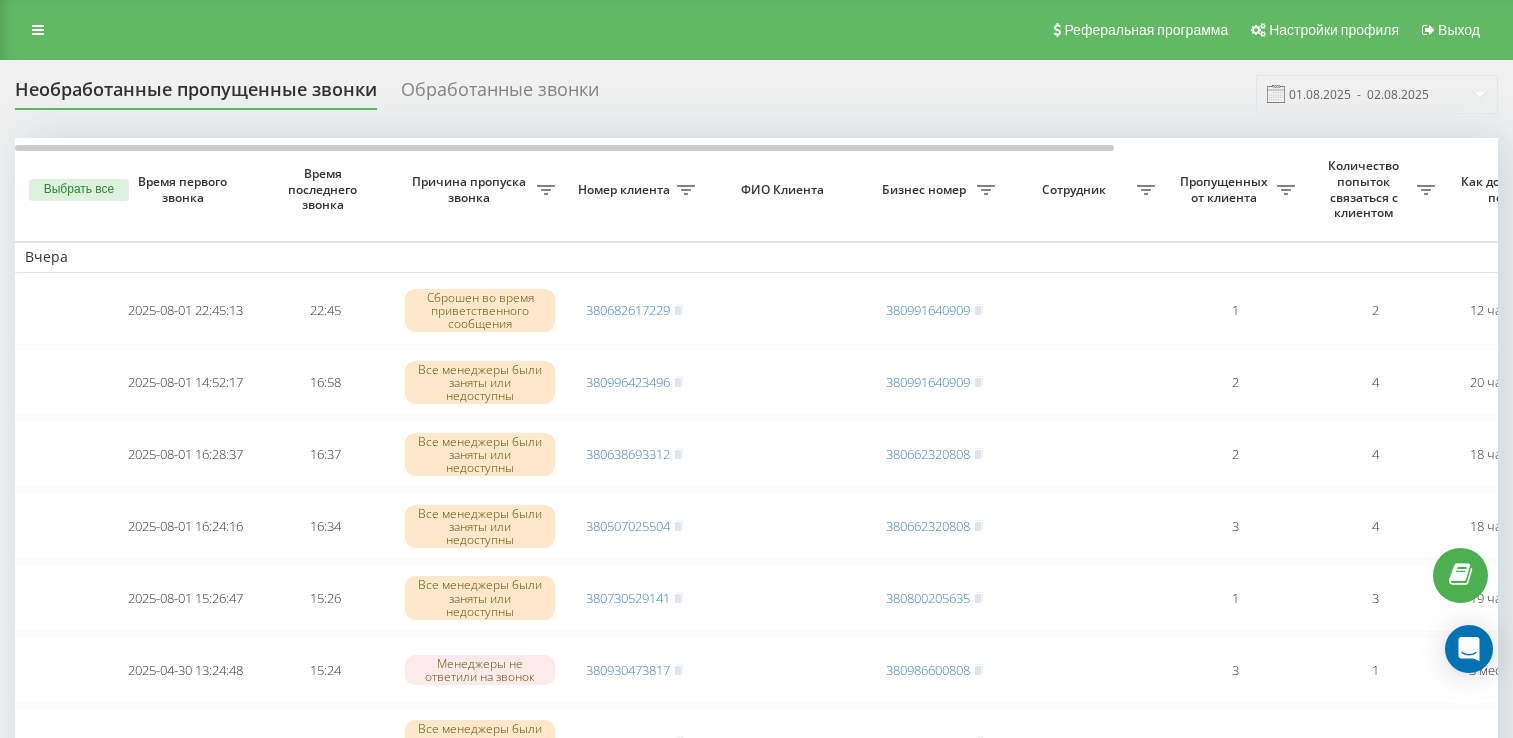 scroll, scrollTop: 0, scrollLeft: 0, axis: both 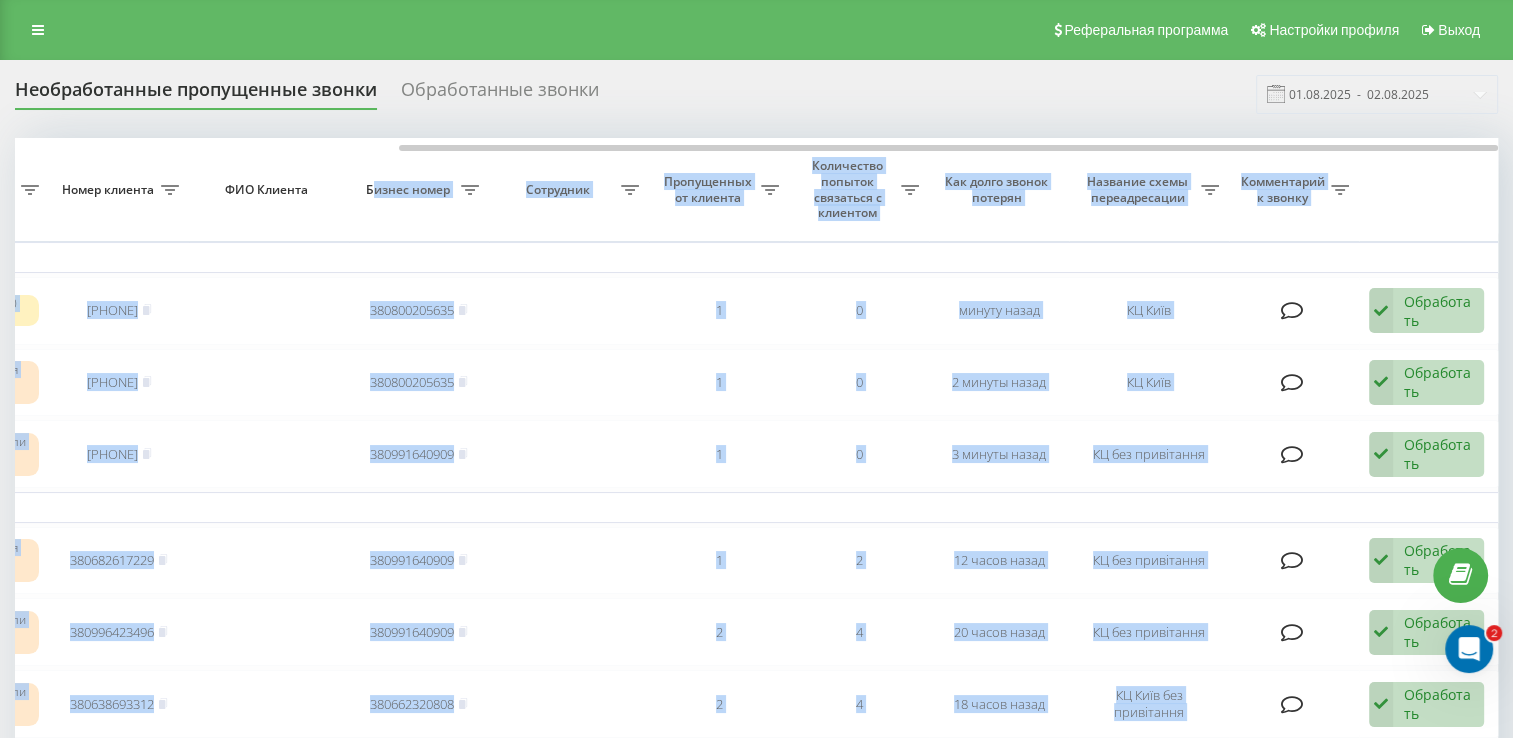 drag, startPoint x: 286, startPoint y: 151, endPoint x: 370, endPoint y: 163, distance: 84.85281 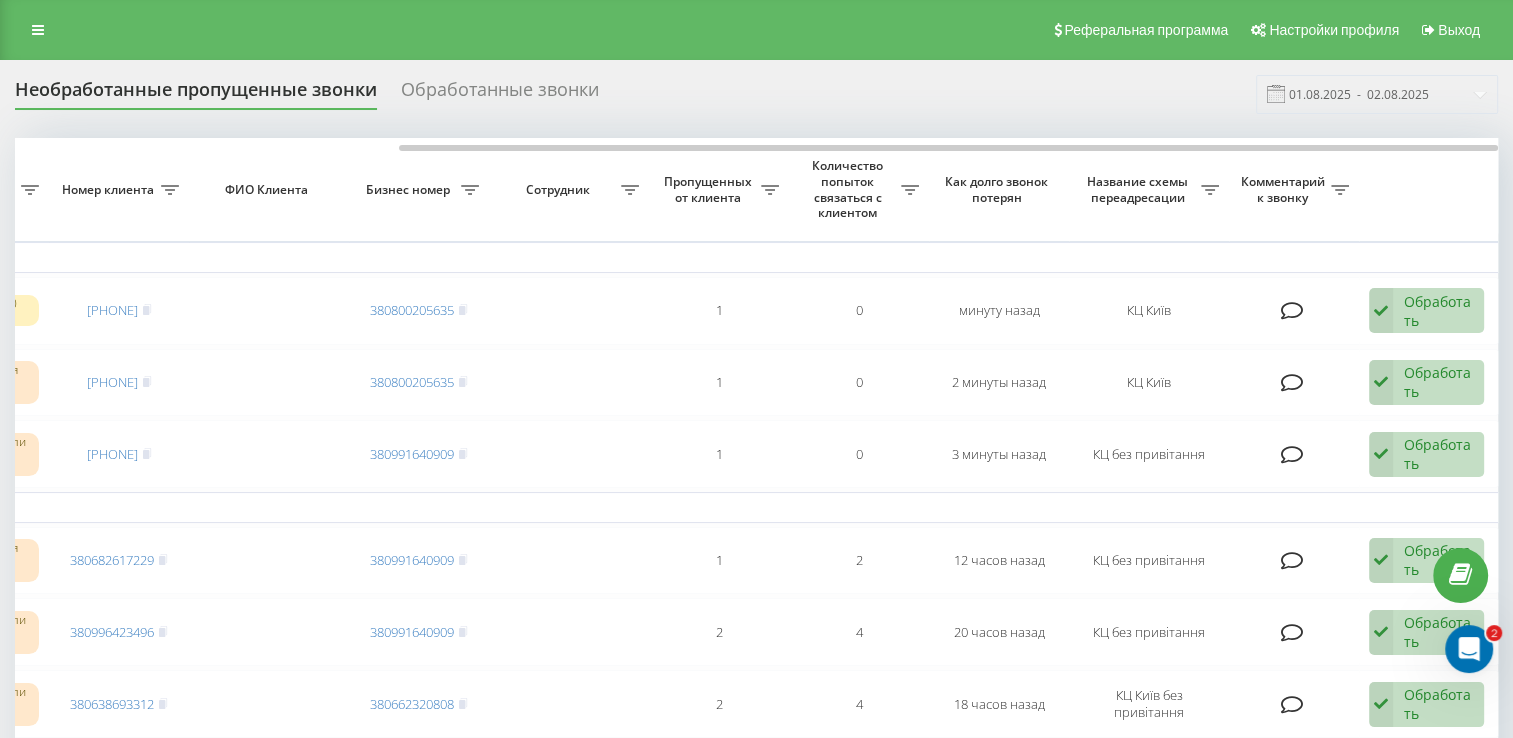 click on "Необработанные пропущенные звонки Обработанные звонки 01.08.2025  -  02.08.2025 Выбрать все Время первого звонка Время последнего звонка Причина пропуска звонка Номер клиента ФИО Клиента Бизнес номер Сотрудник Пропущенных от клиента Количество попыток связаться с клиентом Как долго звонок потерян Название схемы переадресации Комментарий к звонку Сегодня 2025-08-02 10:29:39 10:29 Сброшен ранее 10 секунд 380958873730 380800205635 1 0 минуту назад КЦ Київ Обработать Не удалось связаться Связался с клиентом с помощью другого канала Клиент перезвонил сам с другого номера Другой вариант 1" at bounding box center (756, 989) 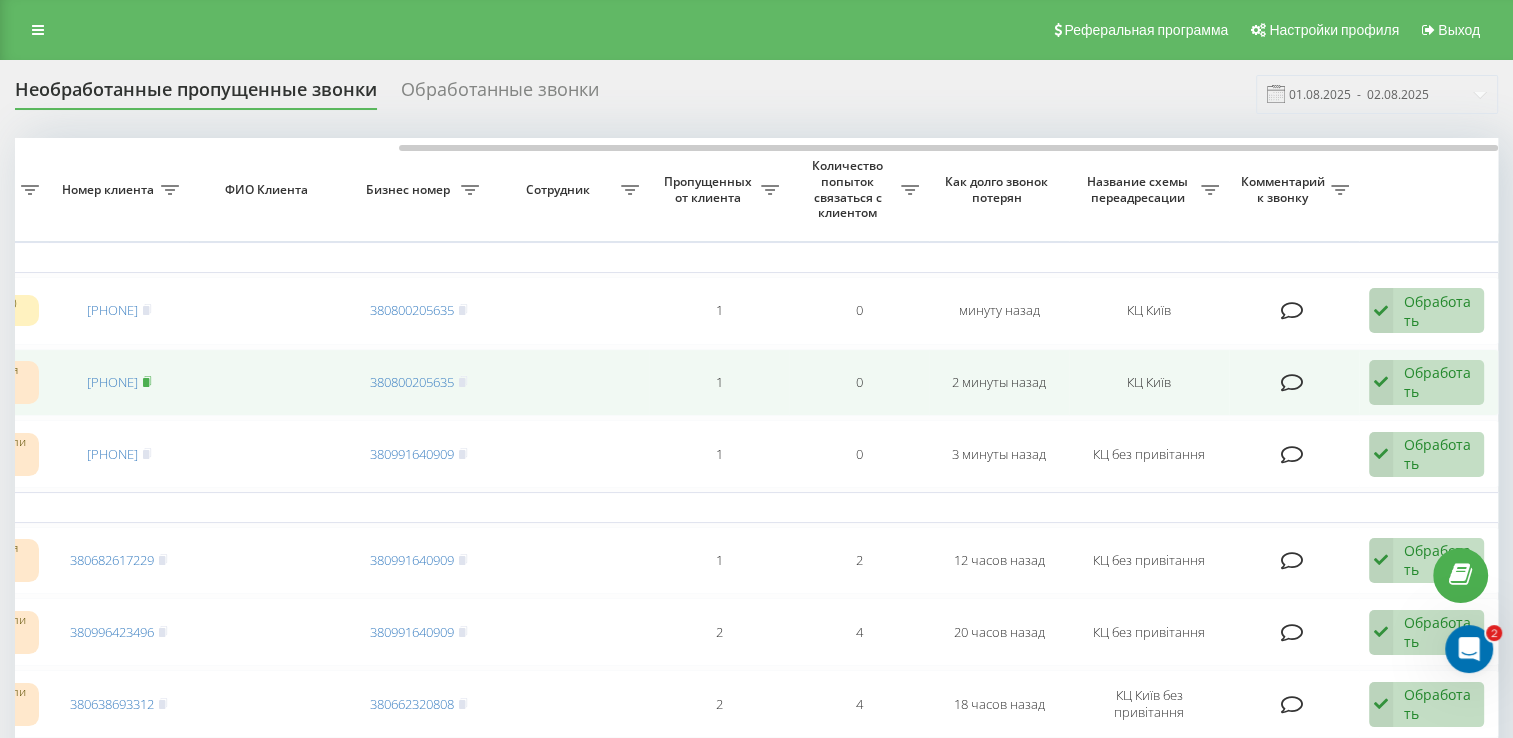 click 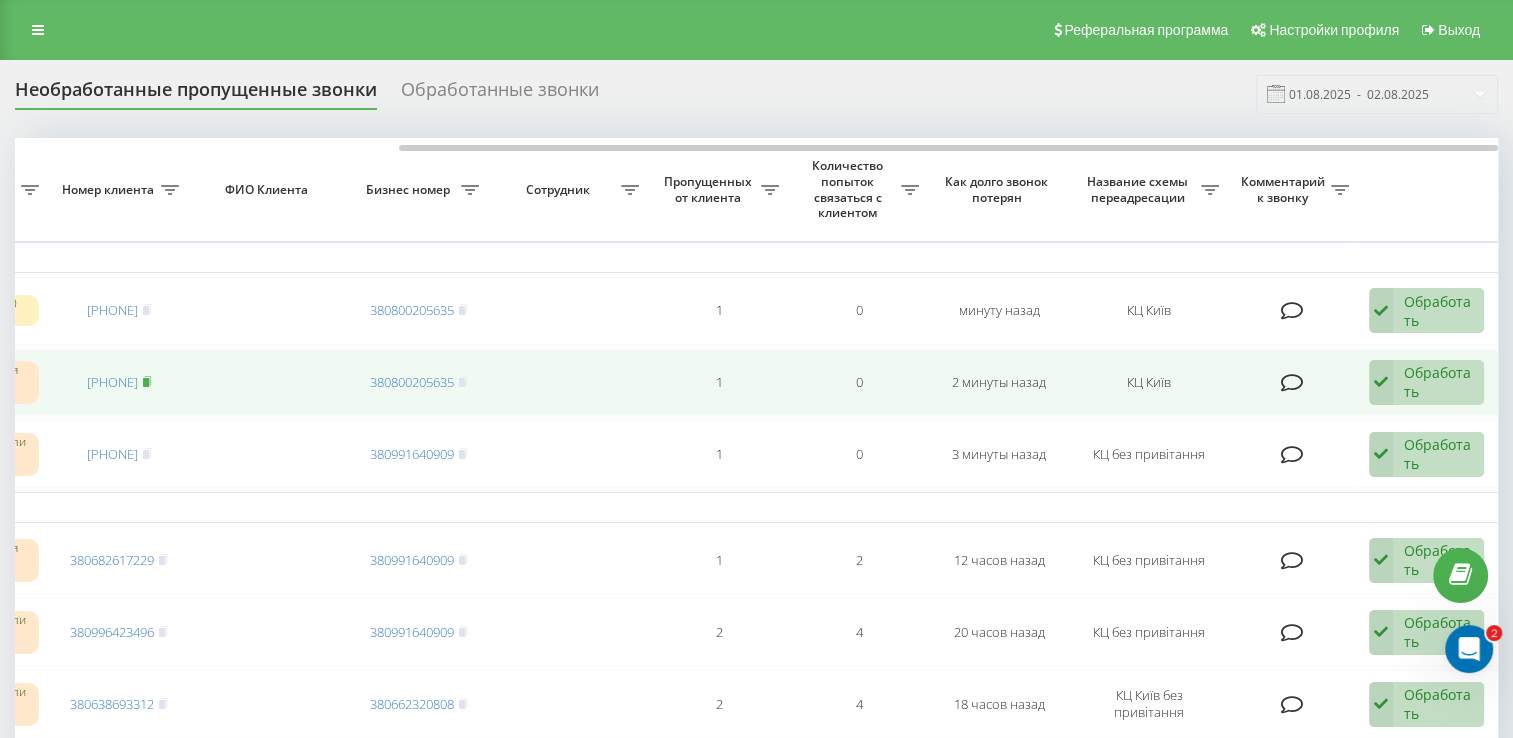 click 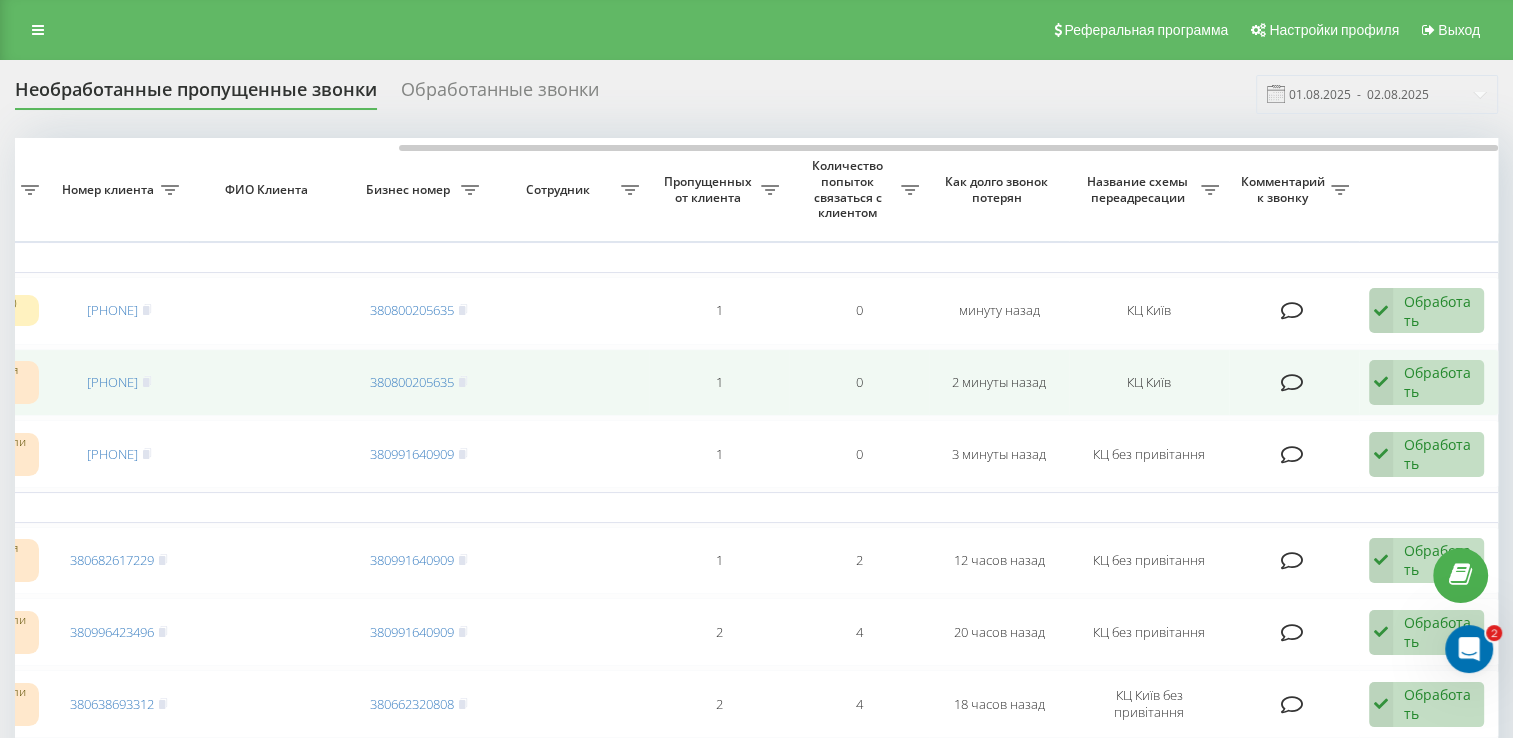 click on "380961355937" at bounding box center (119, 383) 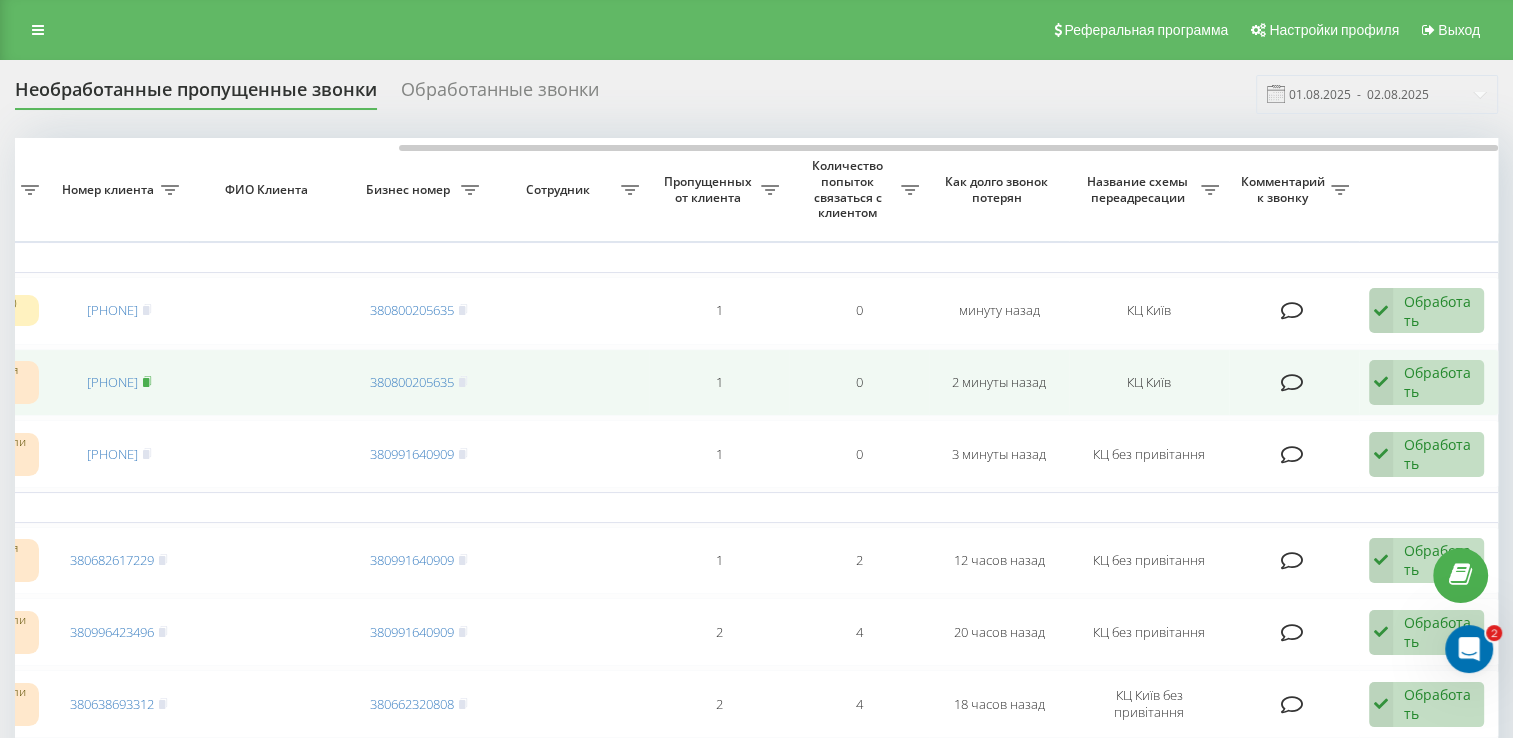 click 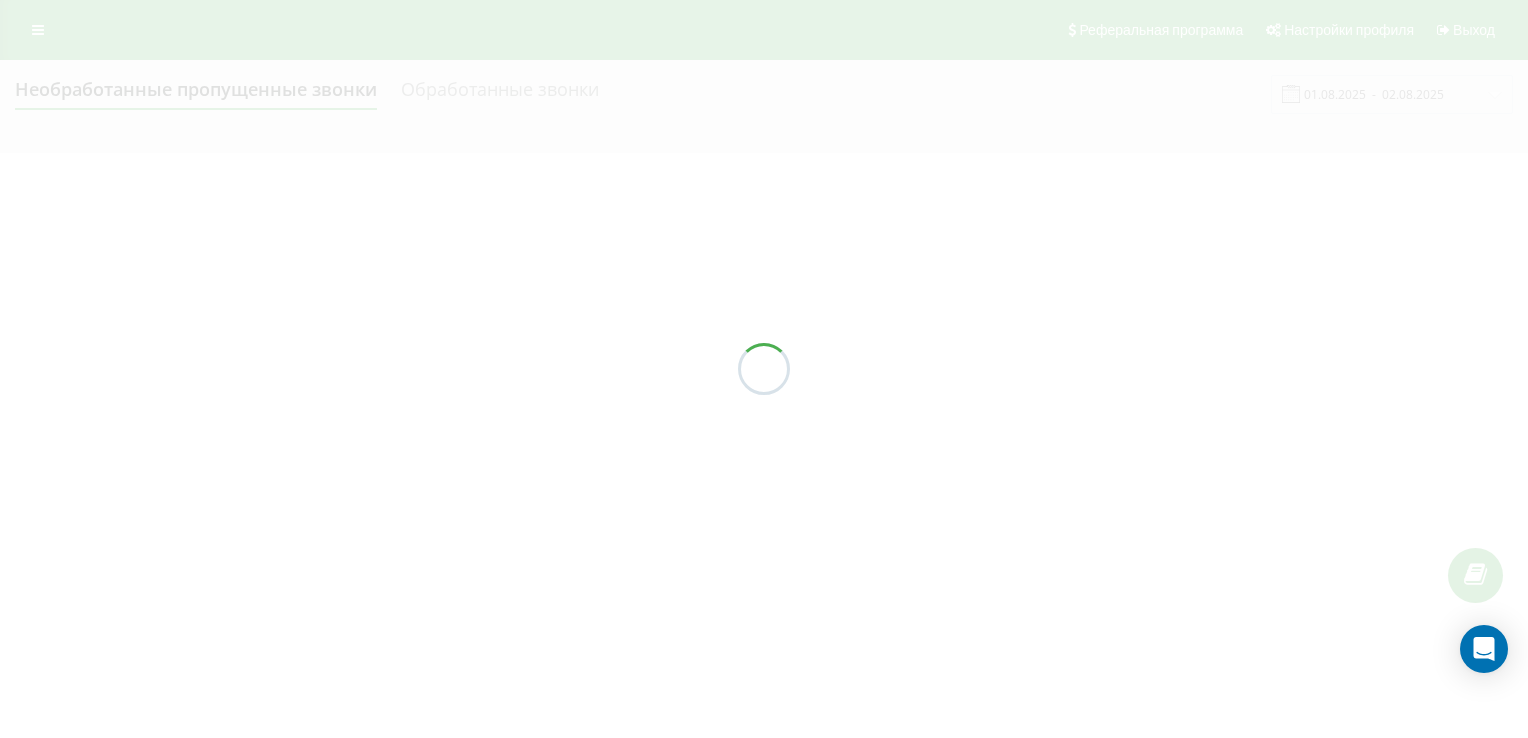 scroll, scrollTop: 0, scrollLeft: 0, axis: both 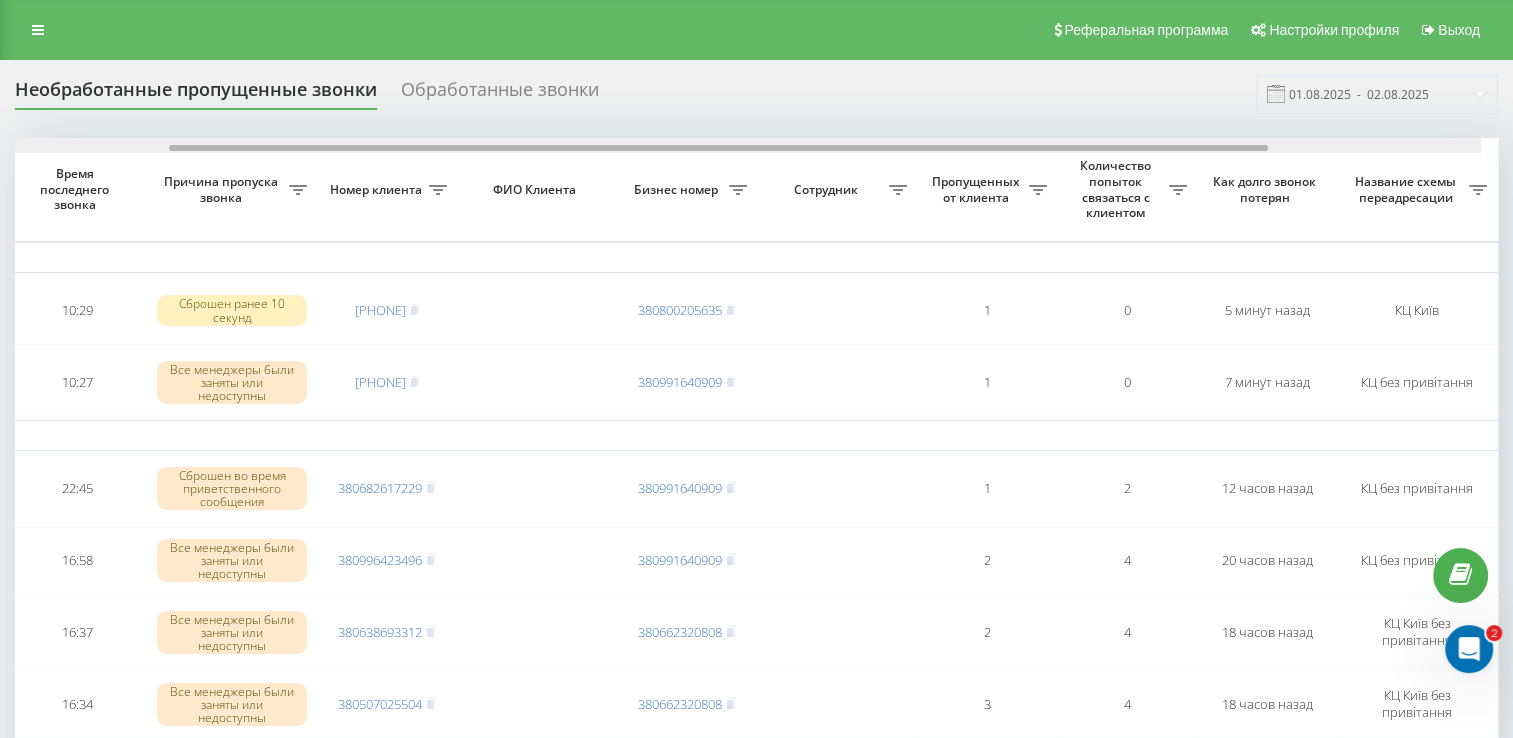 drag, startPoint x: 730, startPoint y: 146, endPoint x: 916, endPoint y: 154, distance: 186.17197 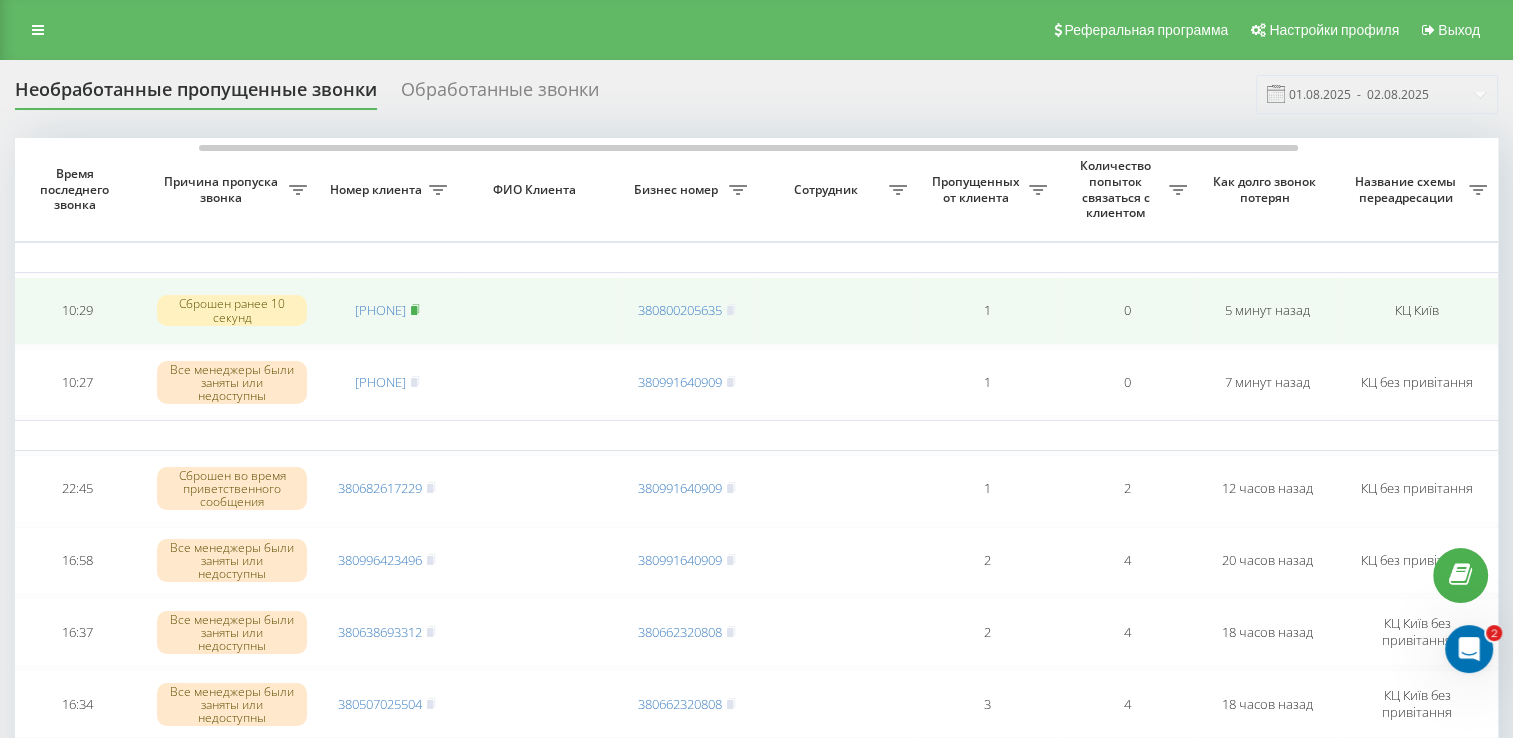 click 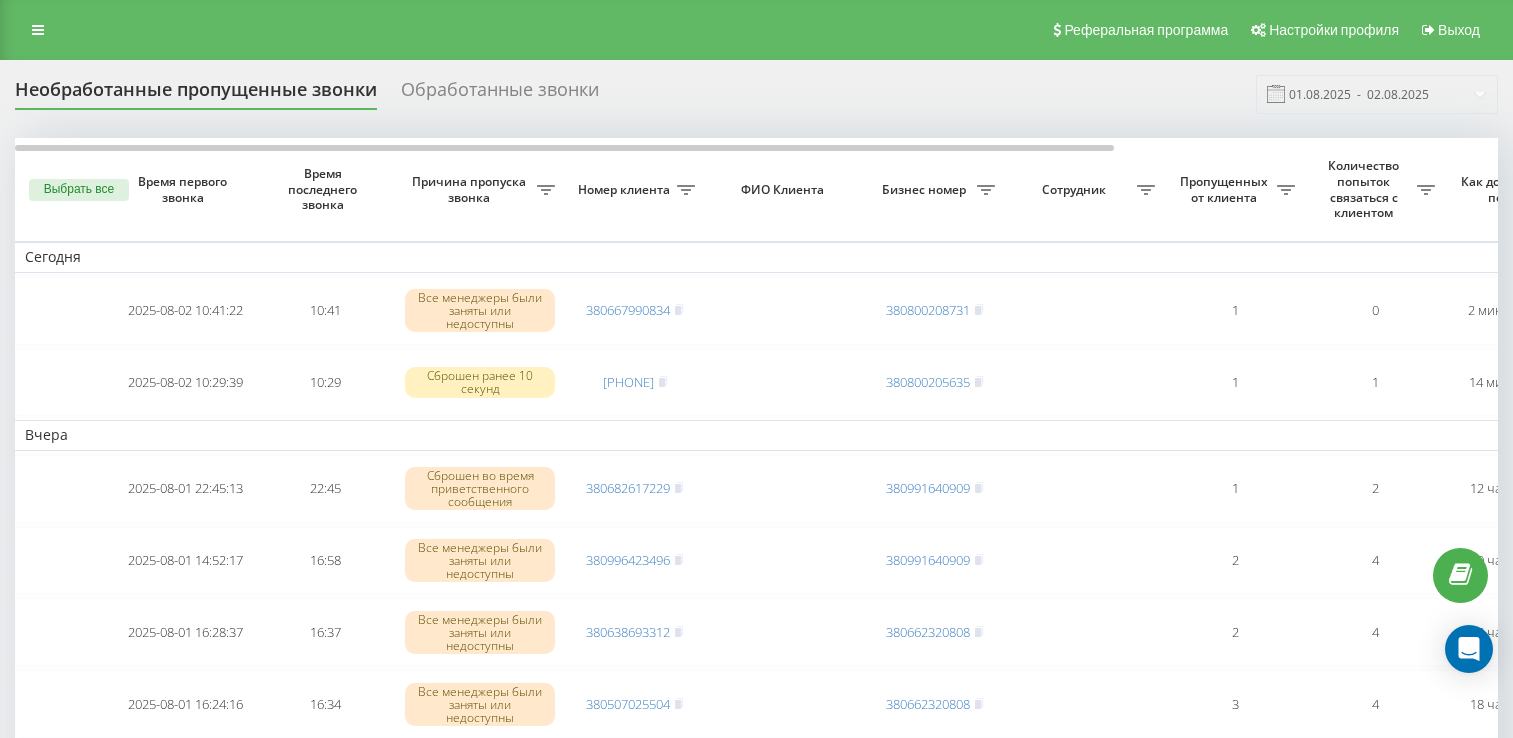 scroll, scrollTop: 0, scrollLeft: 0, axis: both 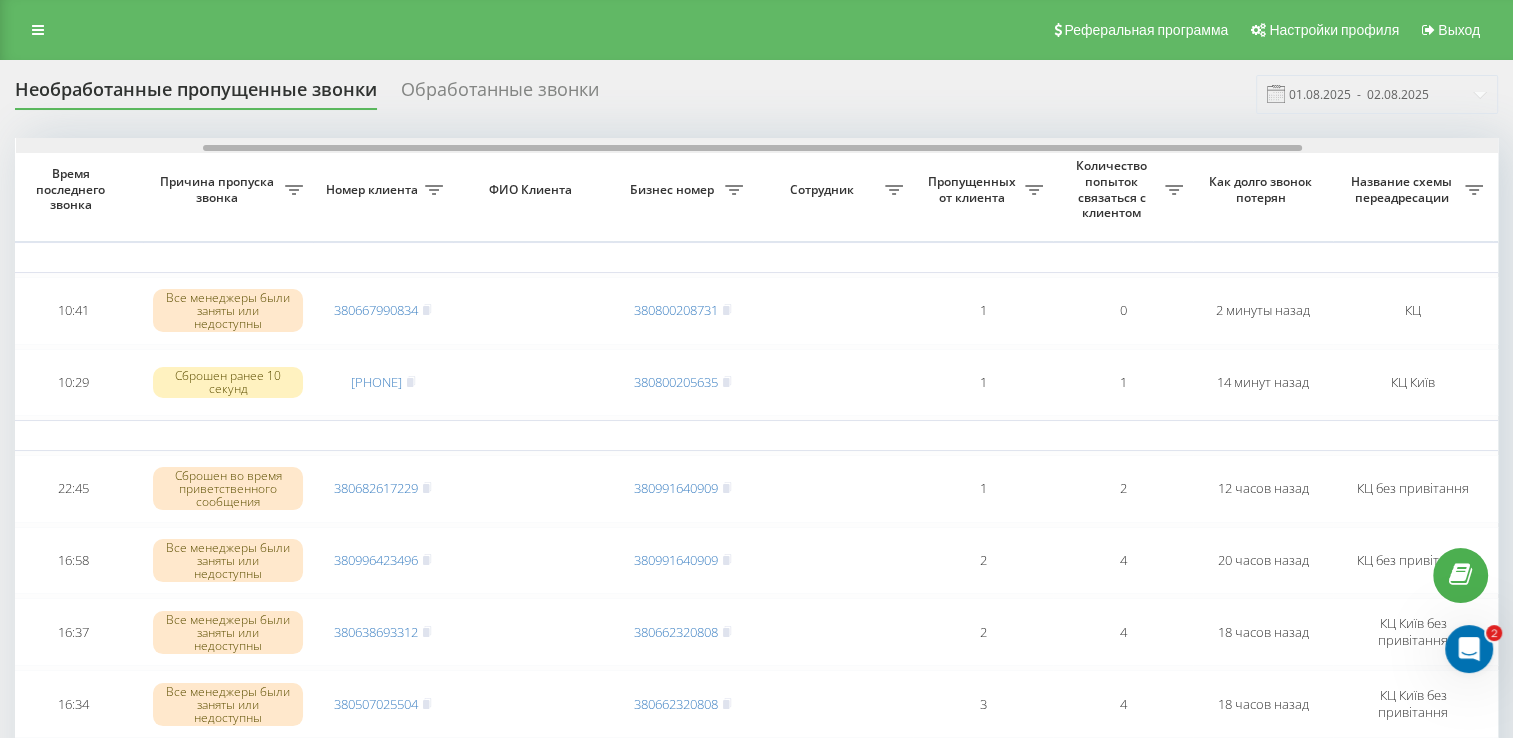 drag, startPoint x: 472, startPoint y: 147, endPoint x: 644, endPoint y: 190, distance: 177.29355 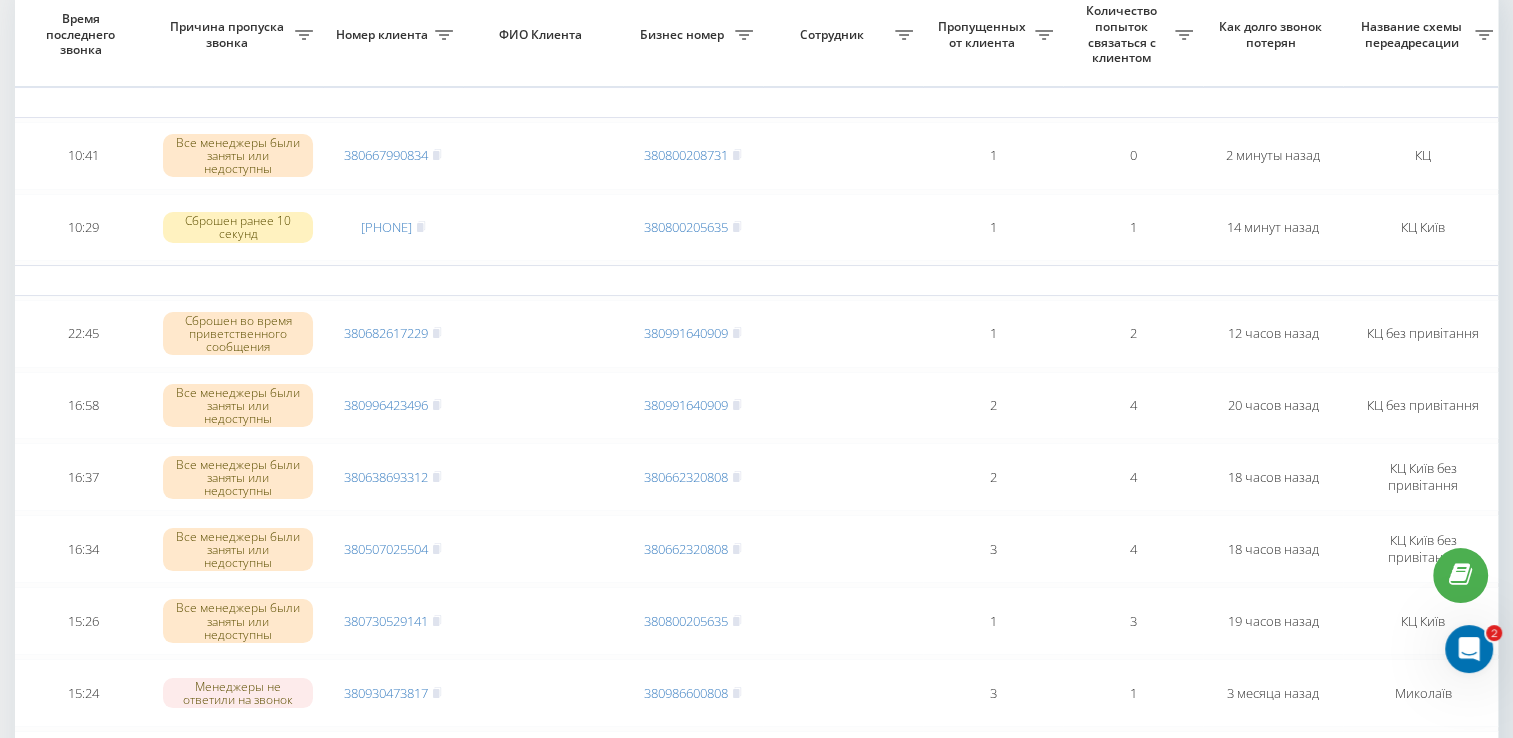 scroll, scrollTop: 0, scrollLeft: 0, axis: both 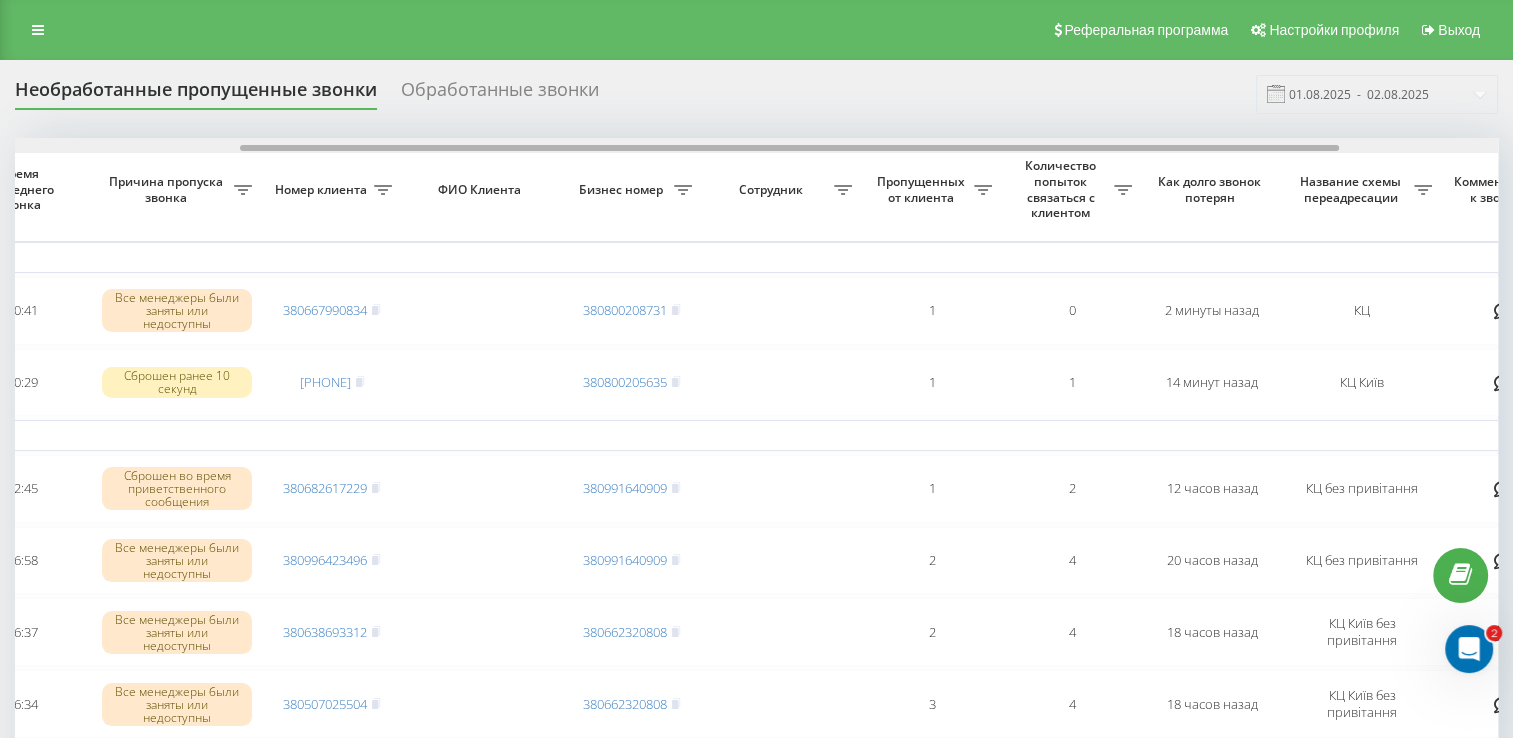 drag, startPoint x: 164, startPoint y: 146, endPoint x: 378, endPoint y: 181, distance: 216.84326 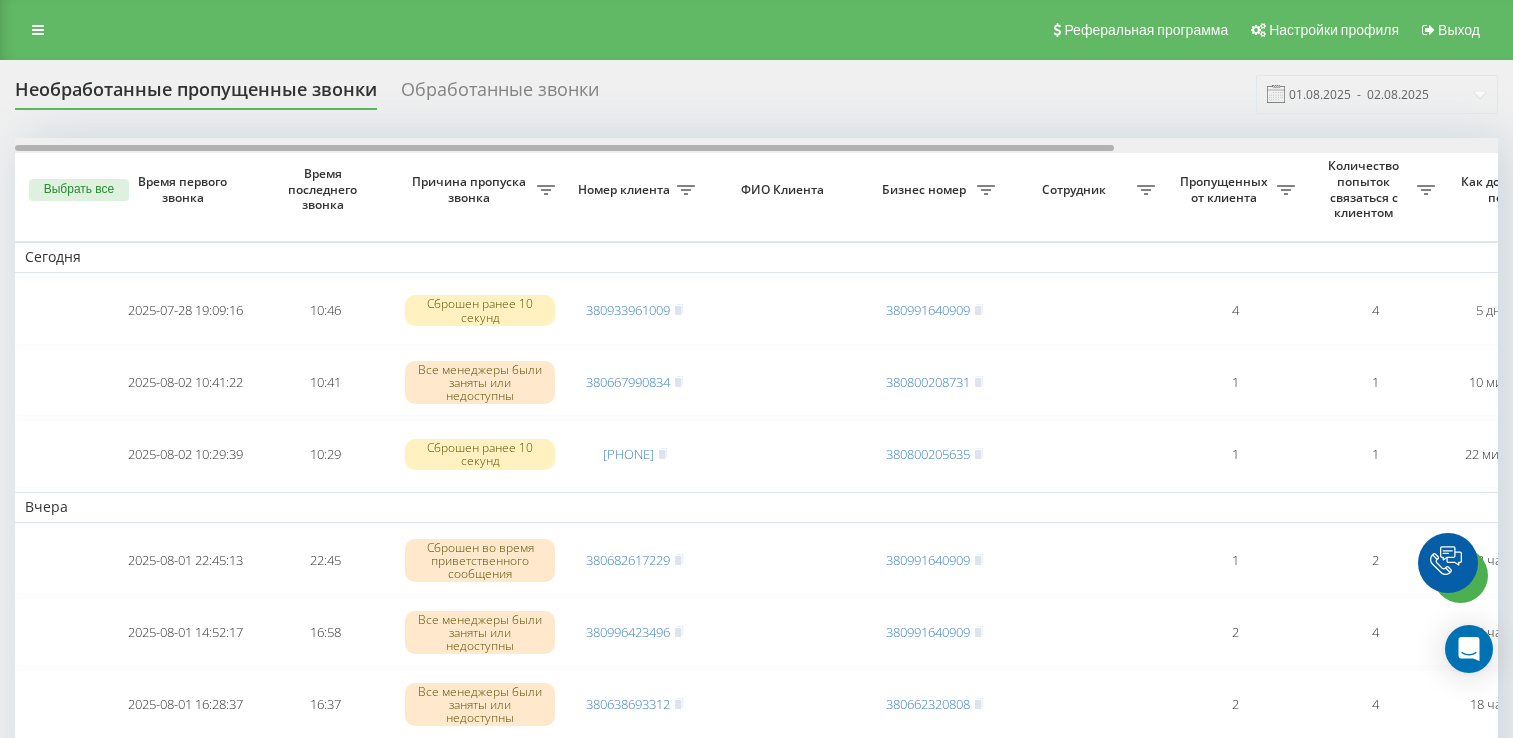 scroll, scrollTop: 0, scrollLeft: 0, axis: both 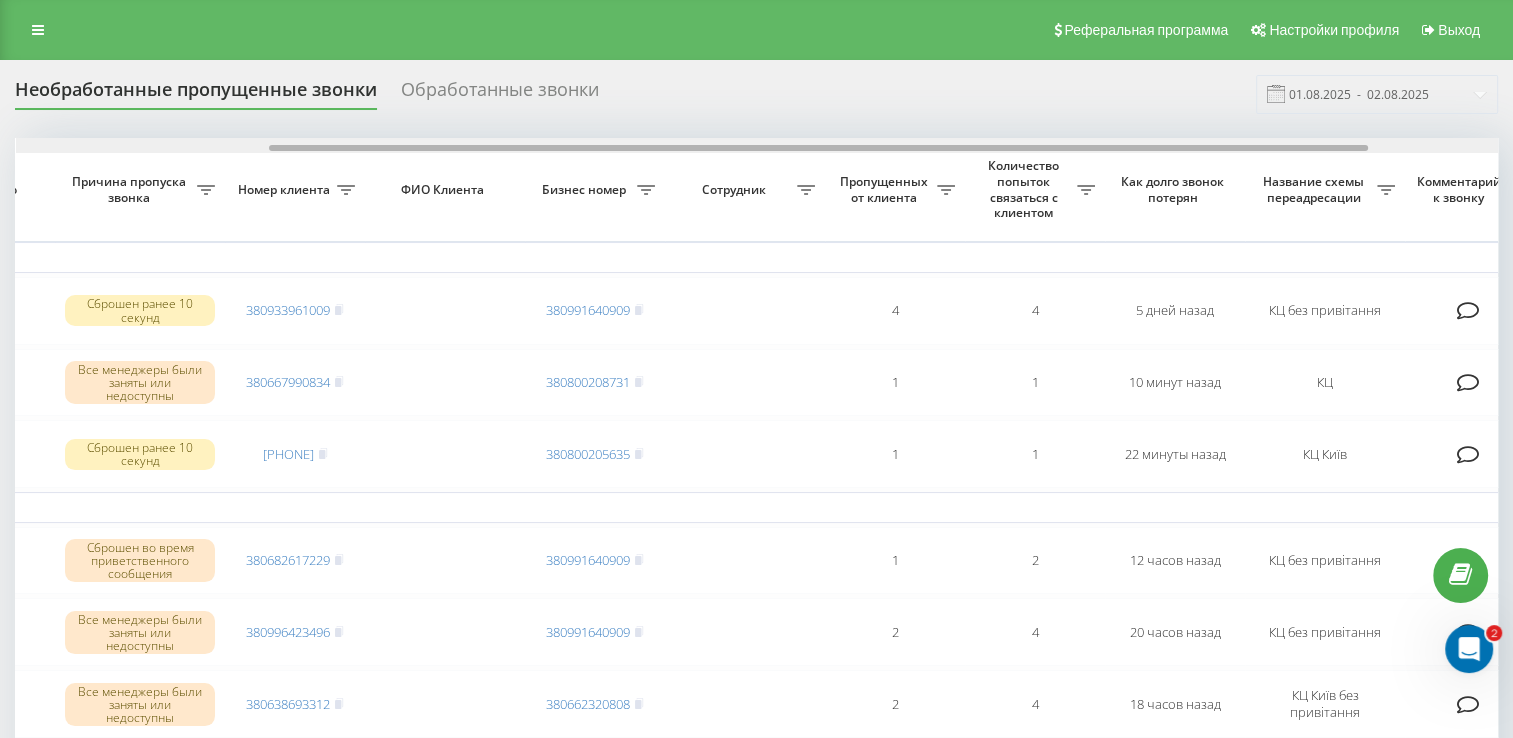 drag, startPoint x: 265, startPoint y: 147, endPoint x: 518, endPoint y: 251, distance: 273.5416 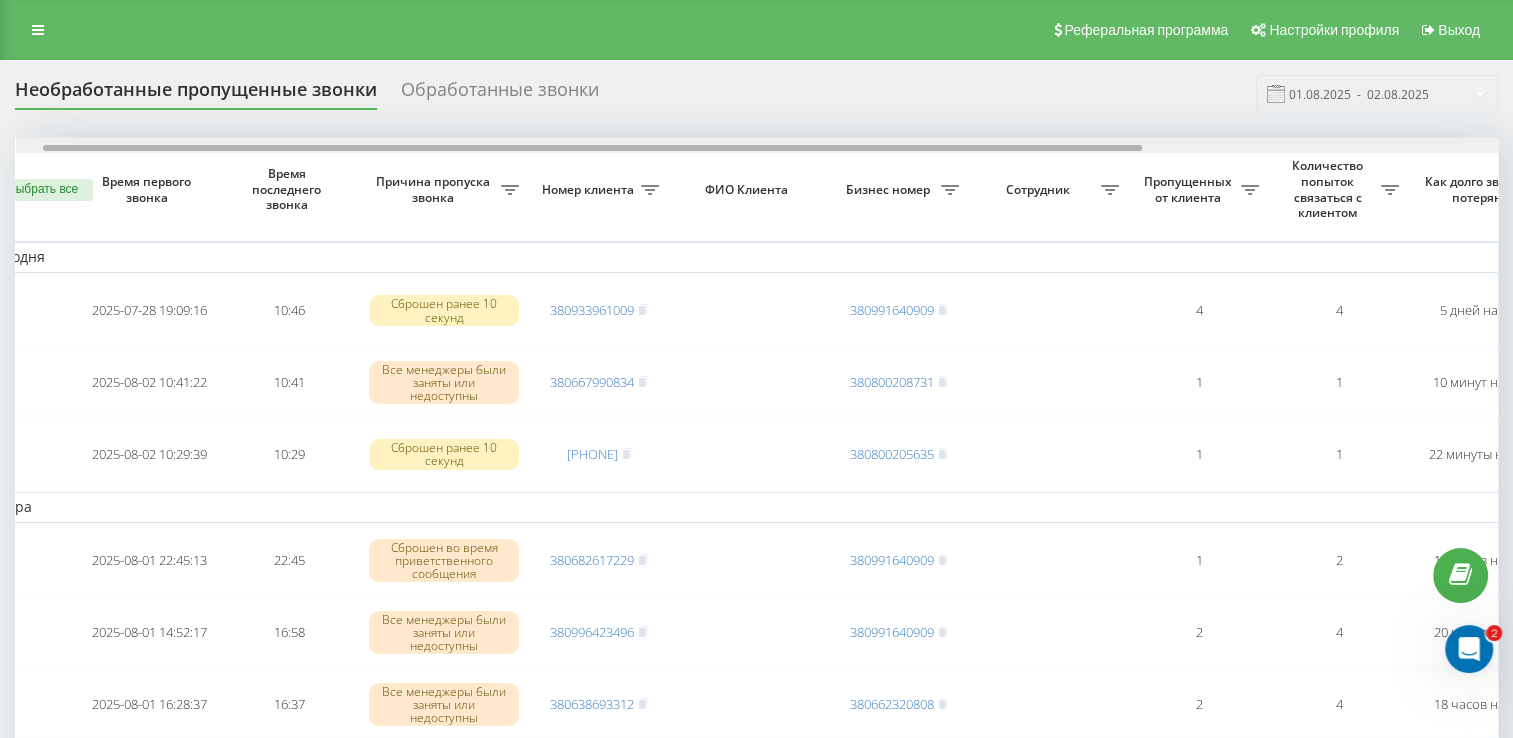 scroll, scrollTop: 0, scrollLeft: 0, axis: both 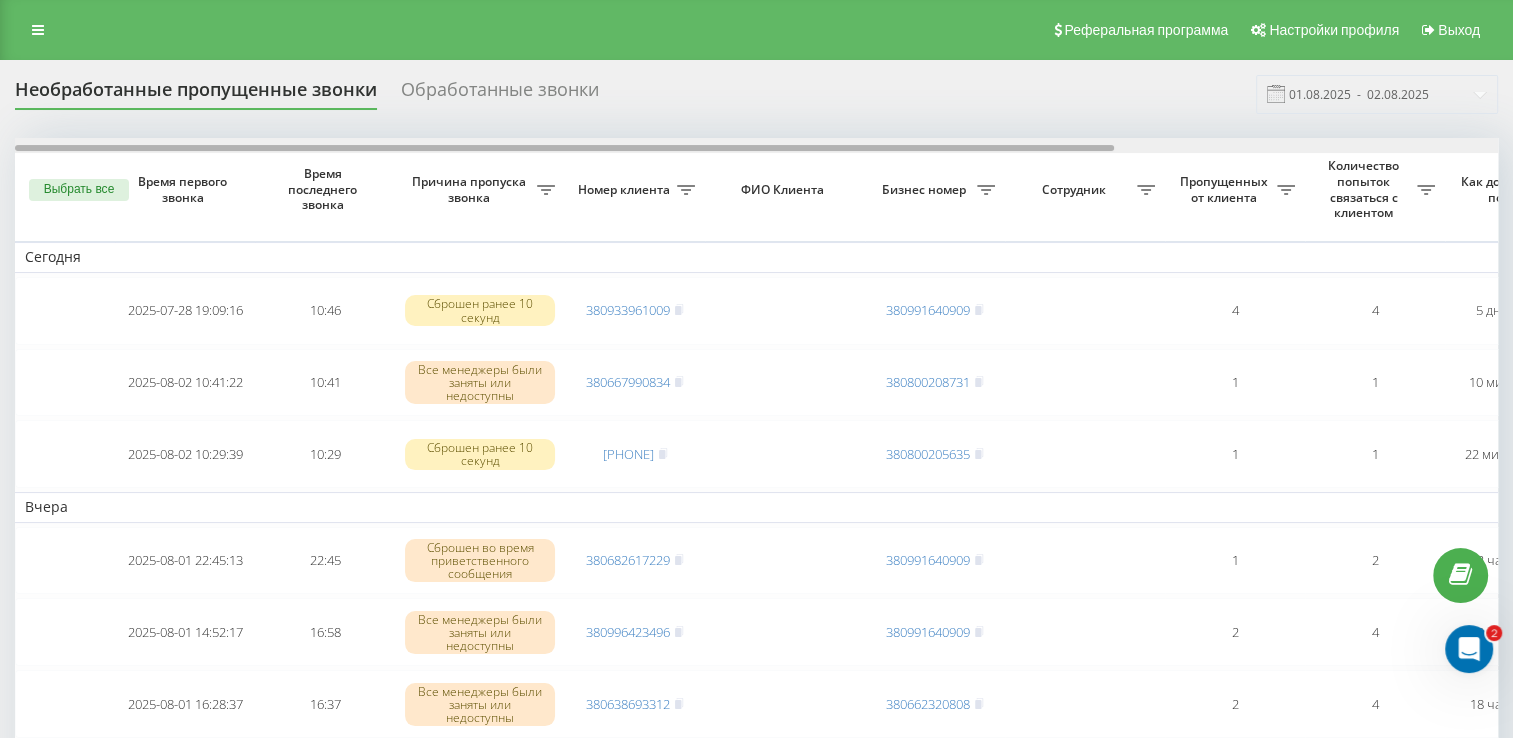 drag, startPoint x: 484, startPoint y: 148, endPoint x: 216, endPoint y: 105, distance: 271.4277 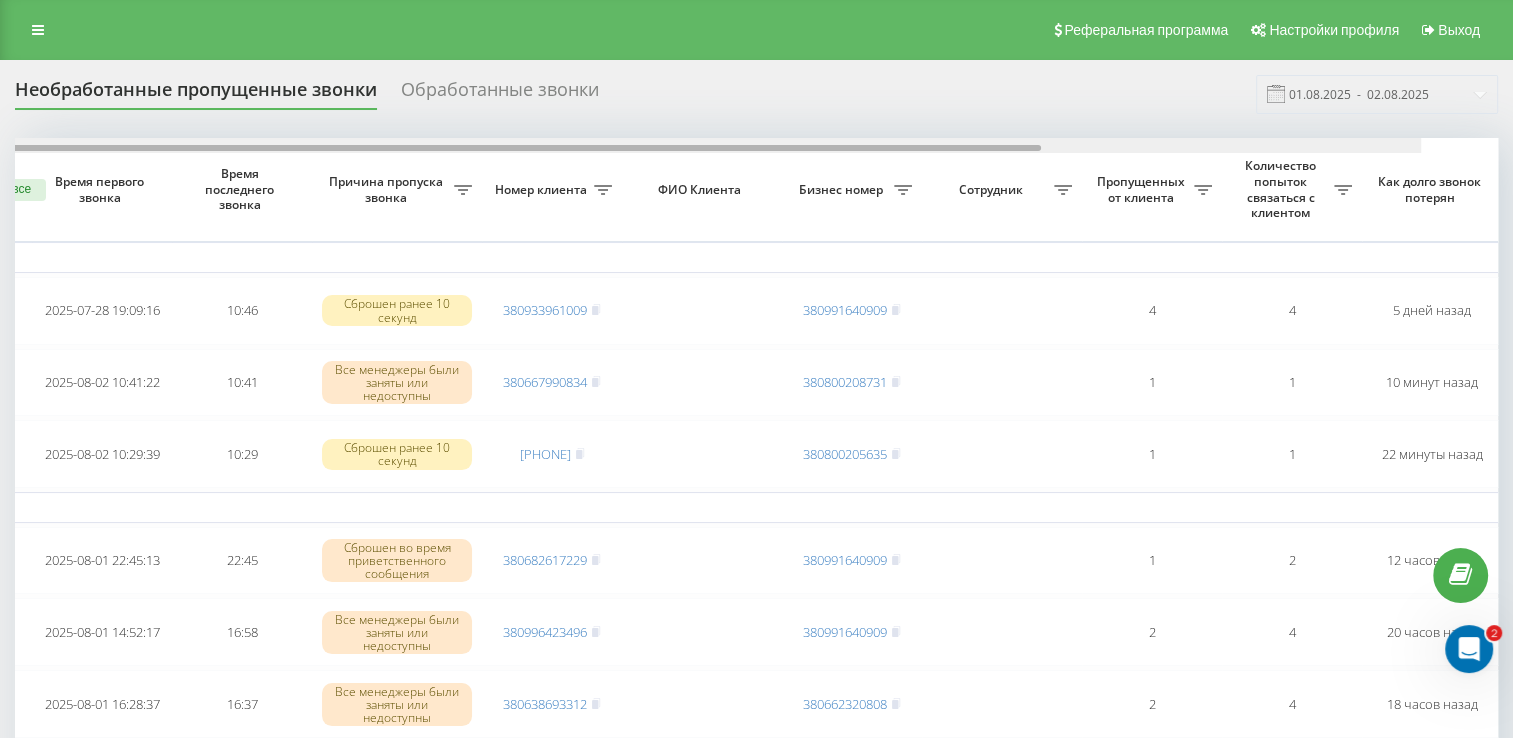 scroll, scrollTop: 0, scrollLeft: 0, axis: both 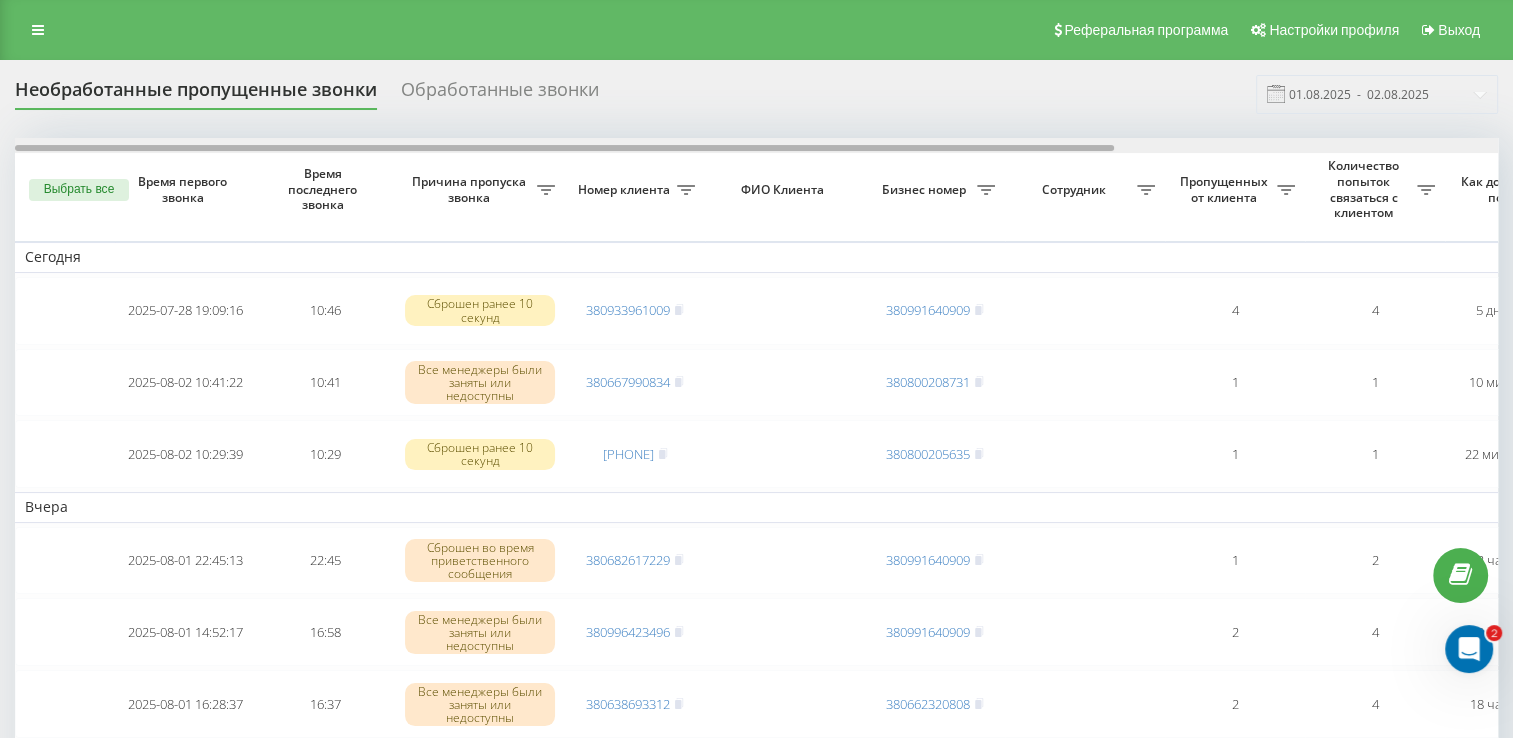 drag, startPoint x: 450, startPoint y: 146, endPoint x: 370, endPoint y: 180, distance: 86.925255 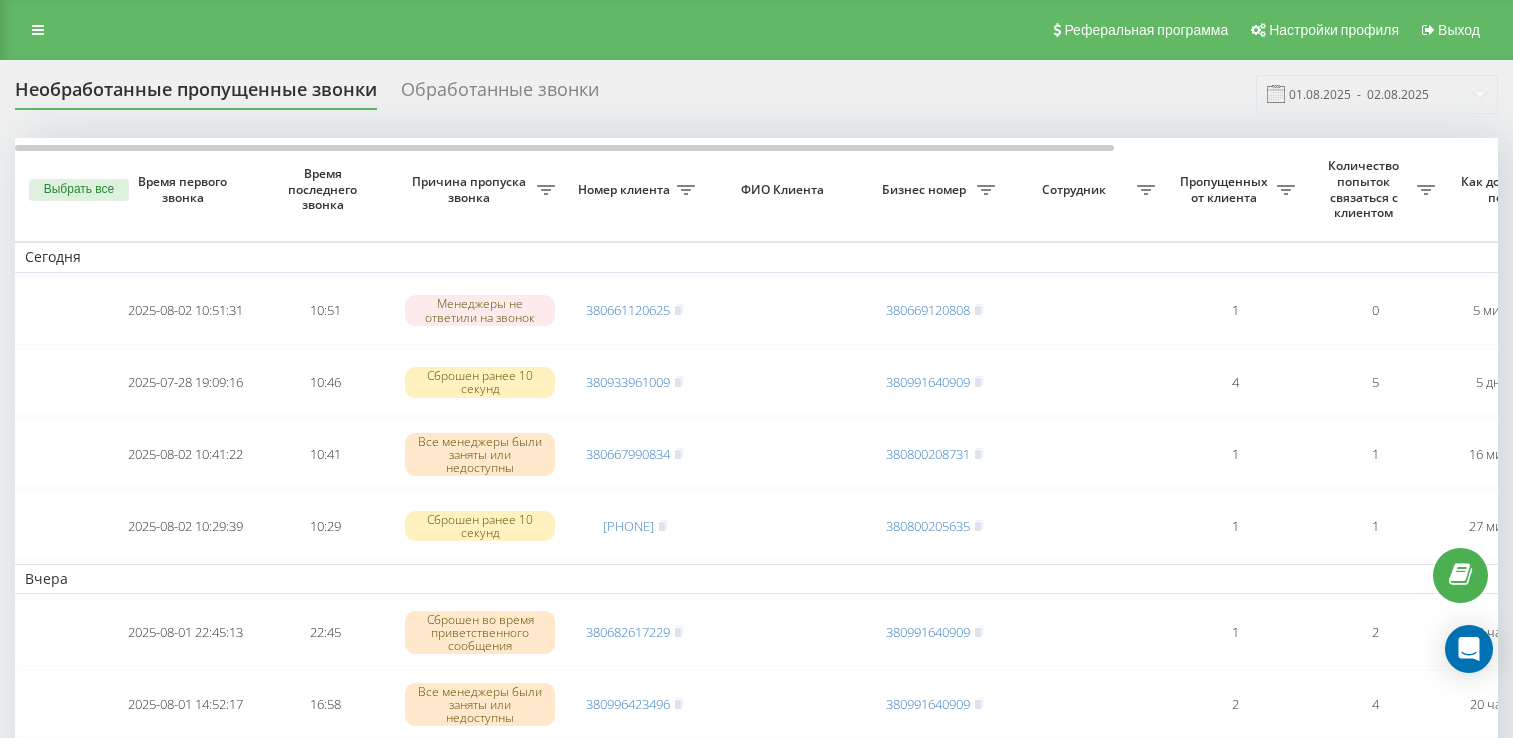 scroll, scrollTop: 0, scrollLeft: 0, axis: both 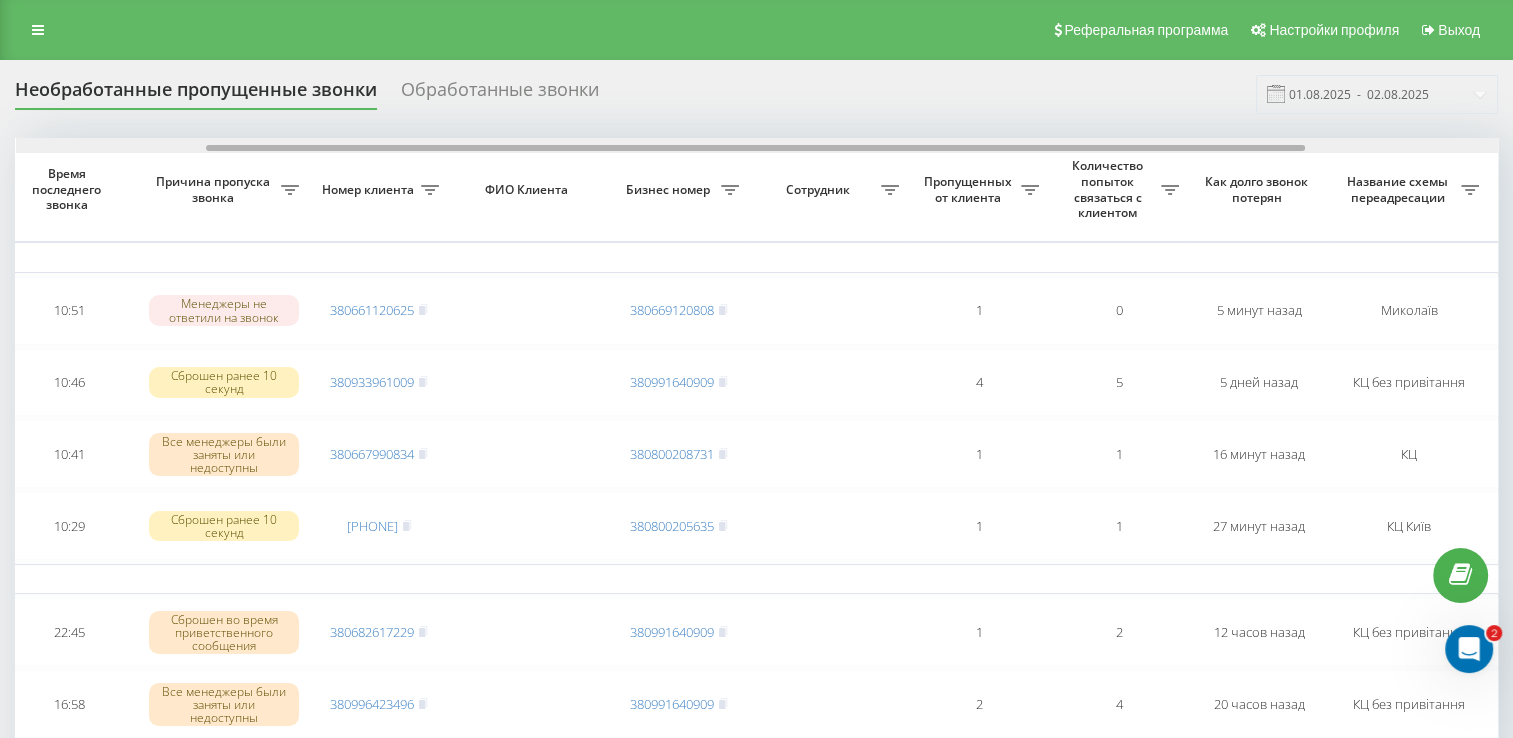 drag, startPoint x: 577, startPoint y: 147, endPoint x: 764, endPoint y: 191, distance: 192.10674 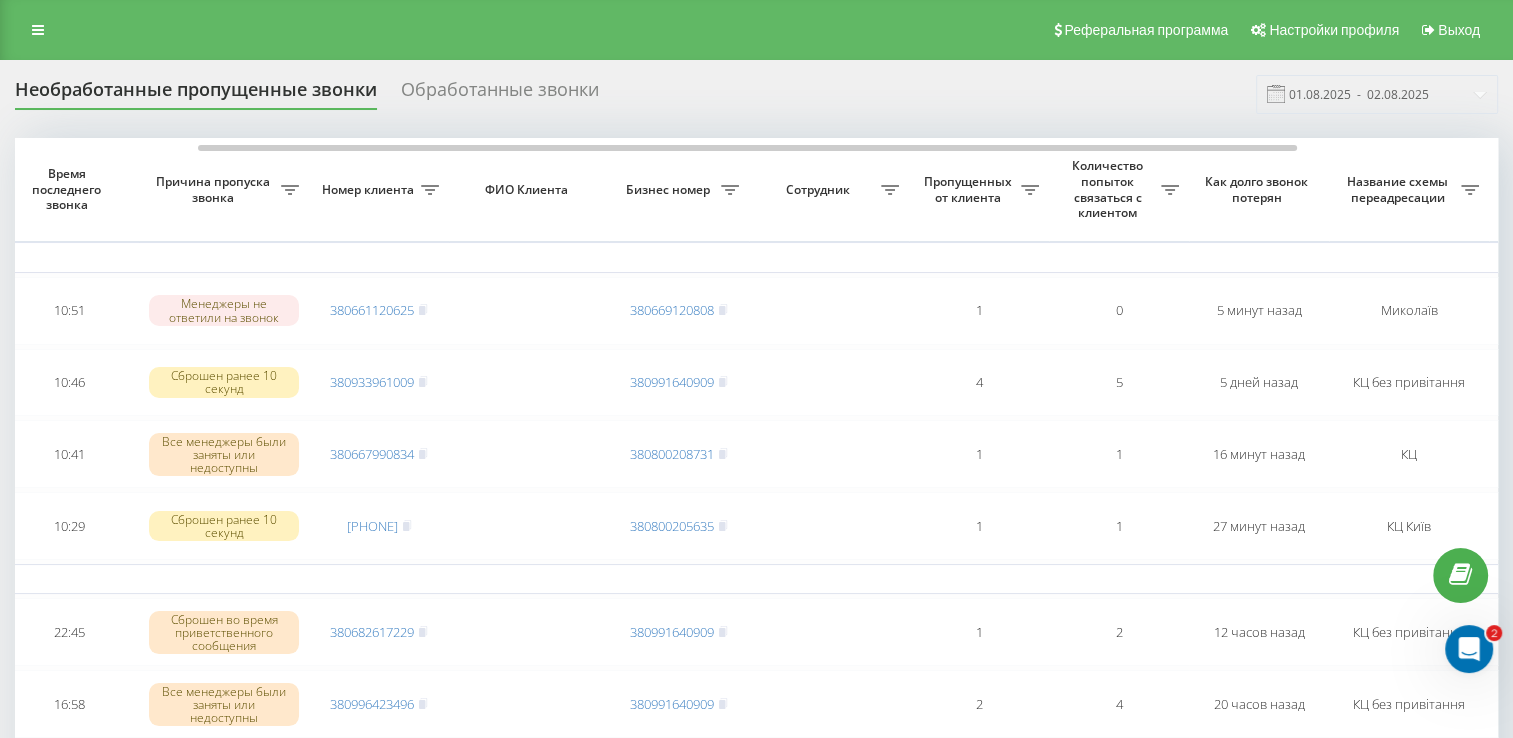 scroll, scrollTop: 0, scrollLeft: 252, axis: horizontal 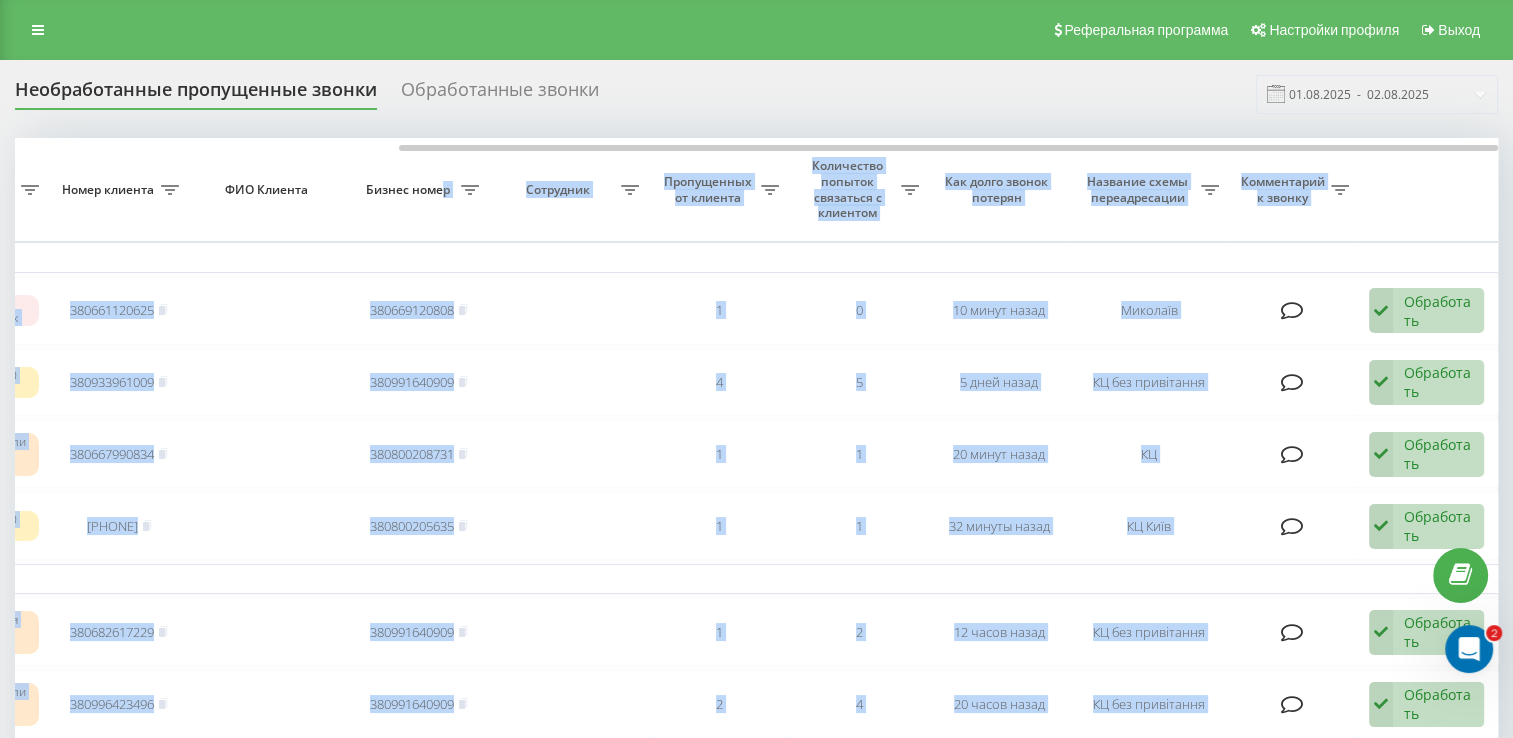 drag, startPoint x: 263, startPoint y: 142, endPoint x: 436, endPoint y: 168, distance: 174.94284 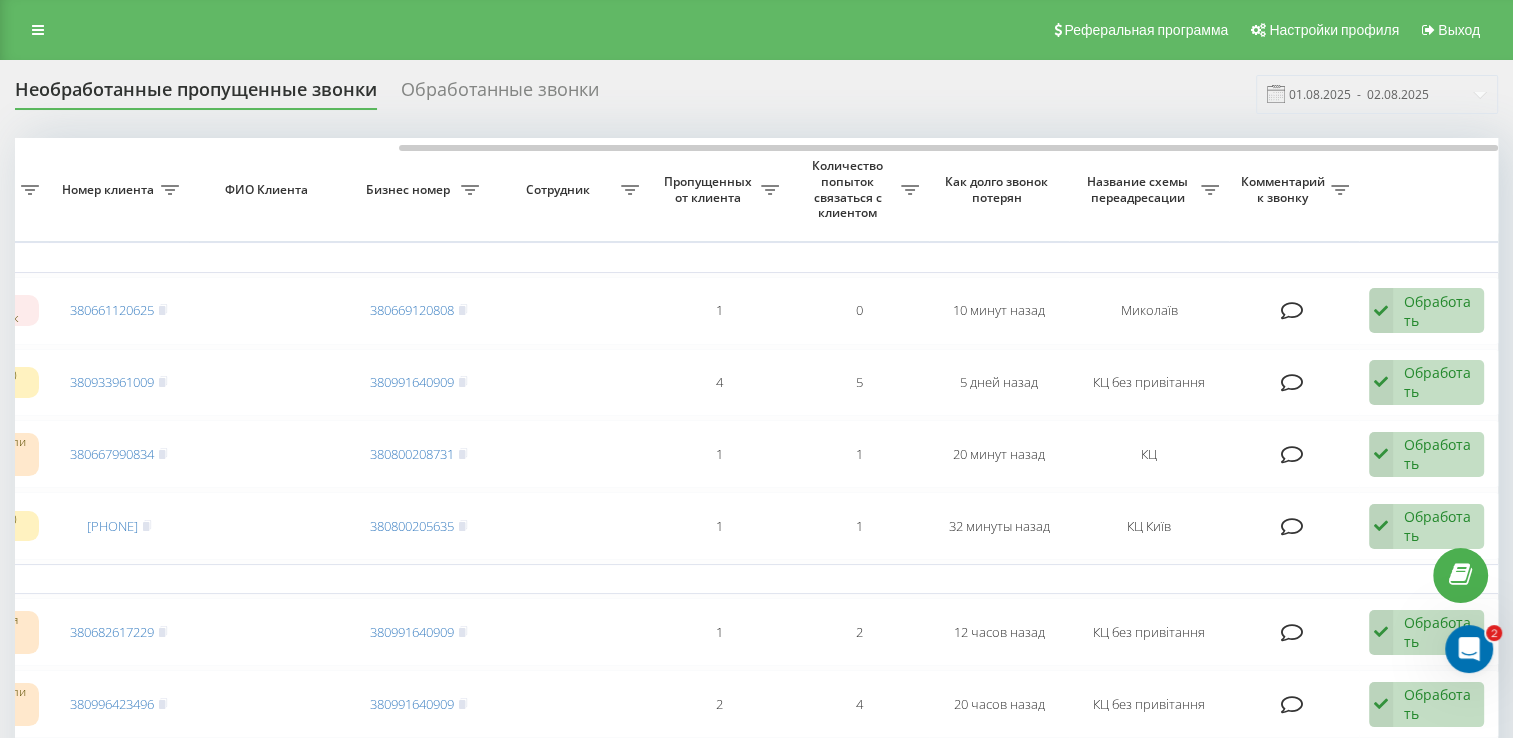 drag, startPoint x: 436, startPoint y: 168, endPoint x: 788, endPoint y: 104, distance: 357.77087 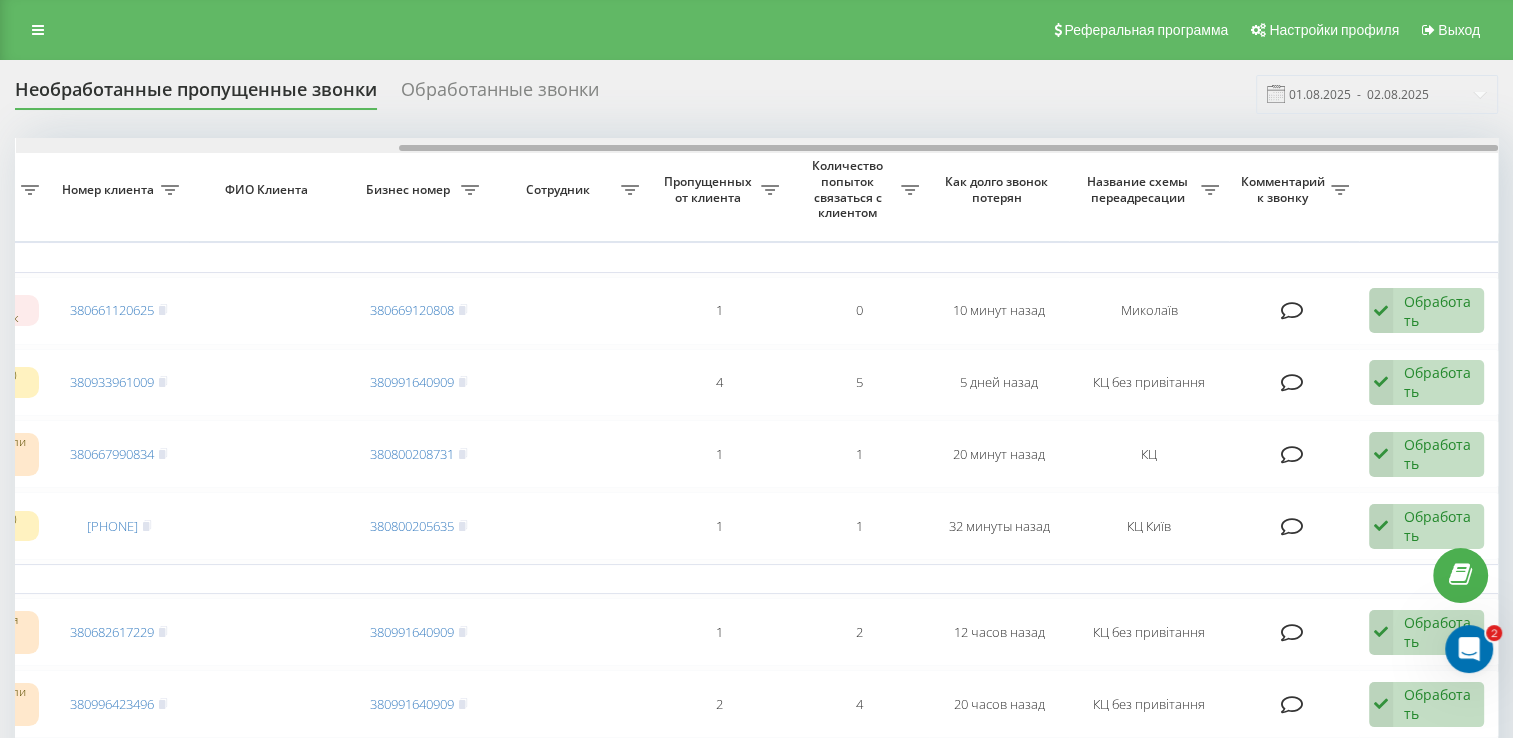 drag, startPoint x: 650, startPoint y: 147, endPoint x: 750, endPoint y: 154, distance: 100.2447 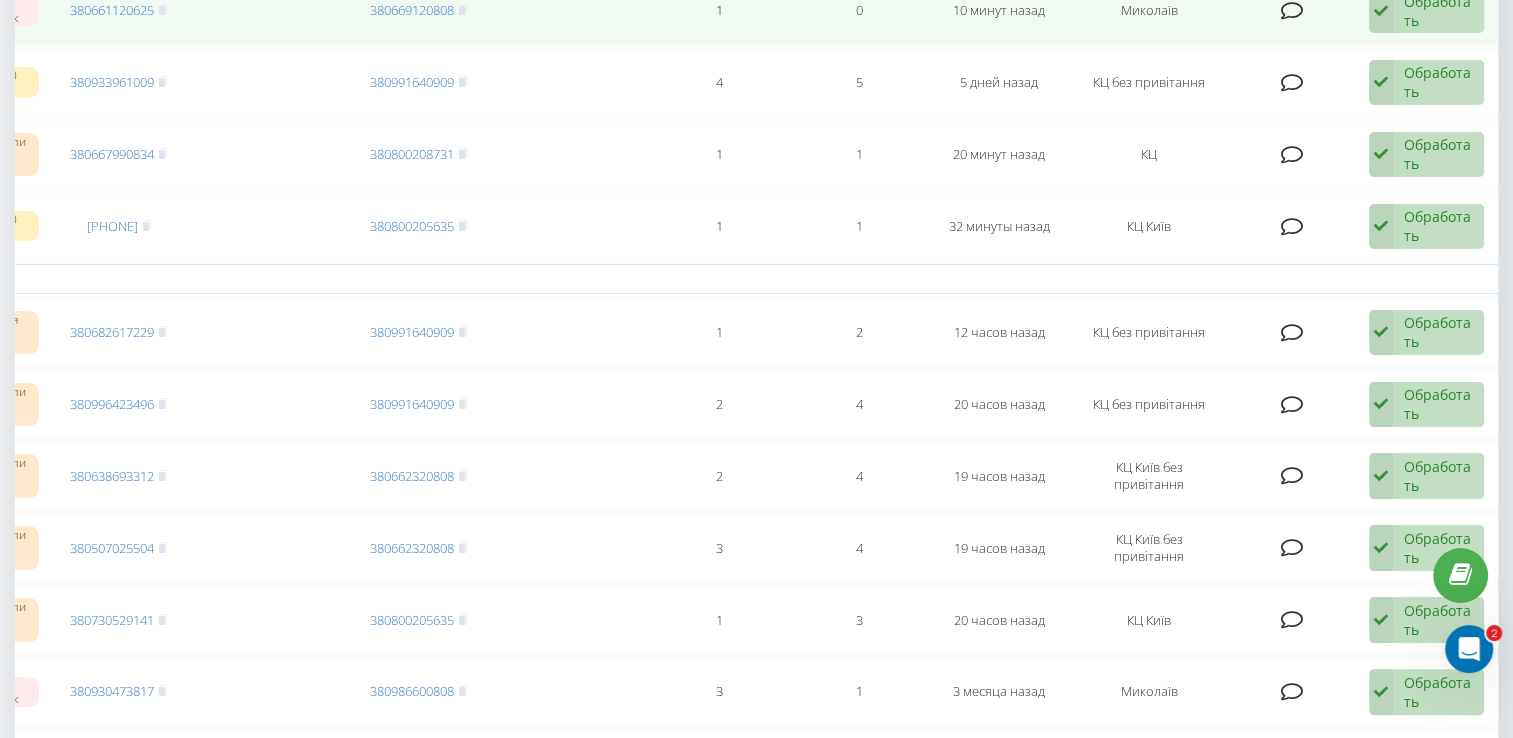 scroll, scrollTop: 0, scrollLeft: 0, axis: both 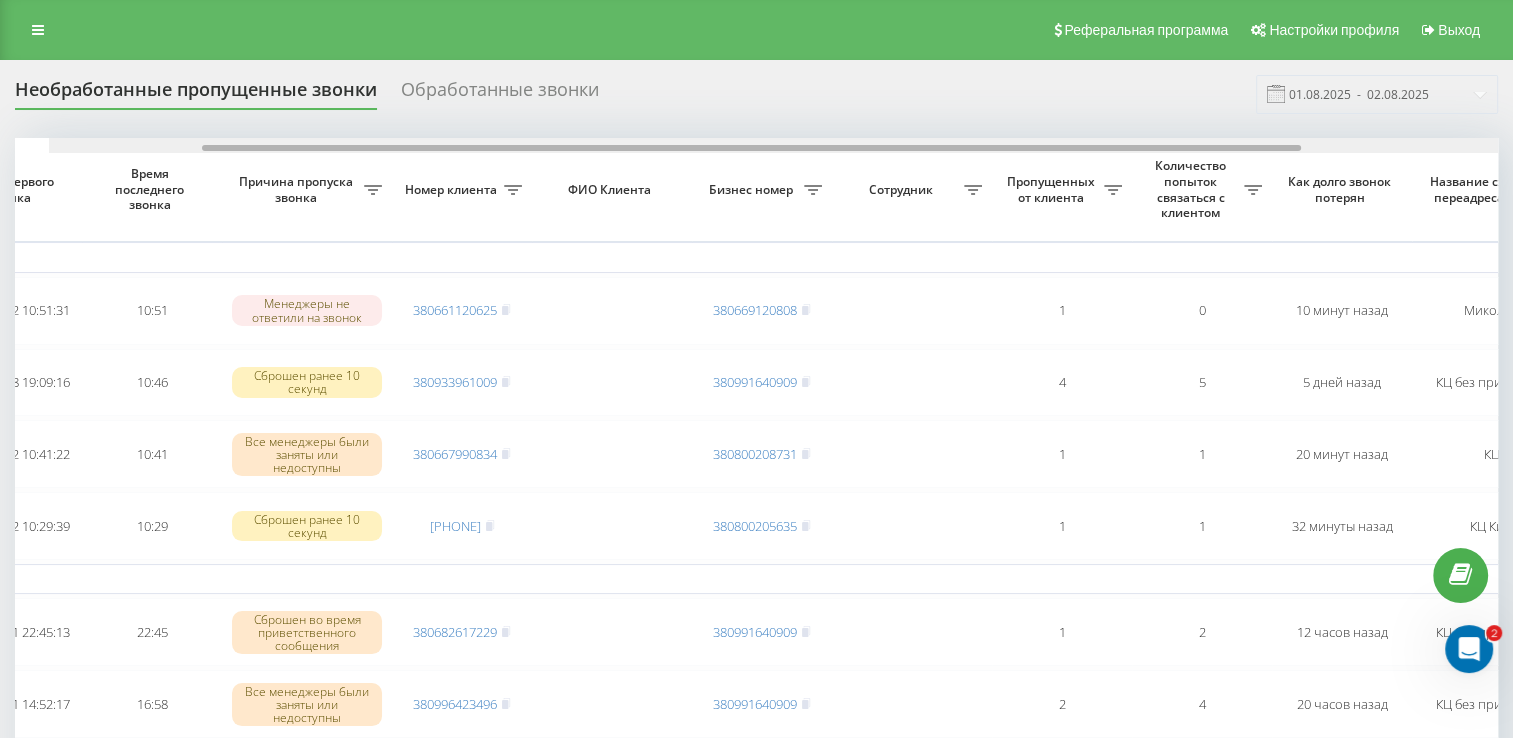 drag, startPoint x: 570, startPoint y: 150, endPoint x: 248, endPoint y: 134, distance: 322.39728 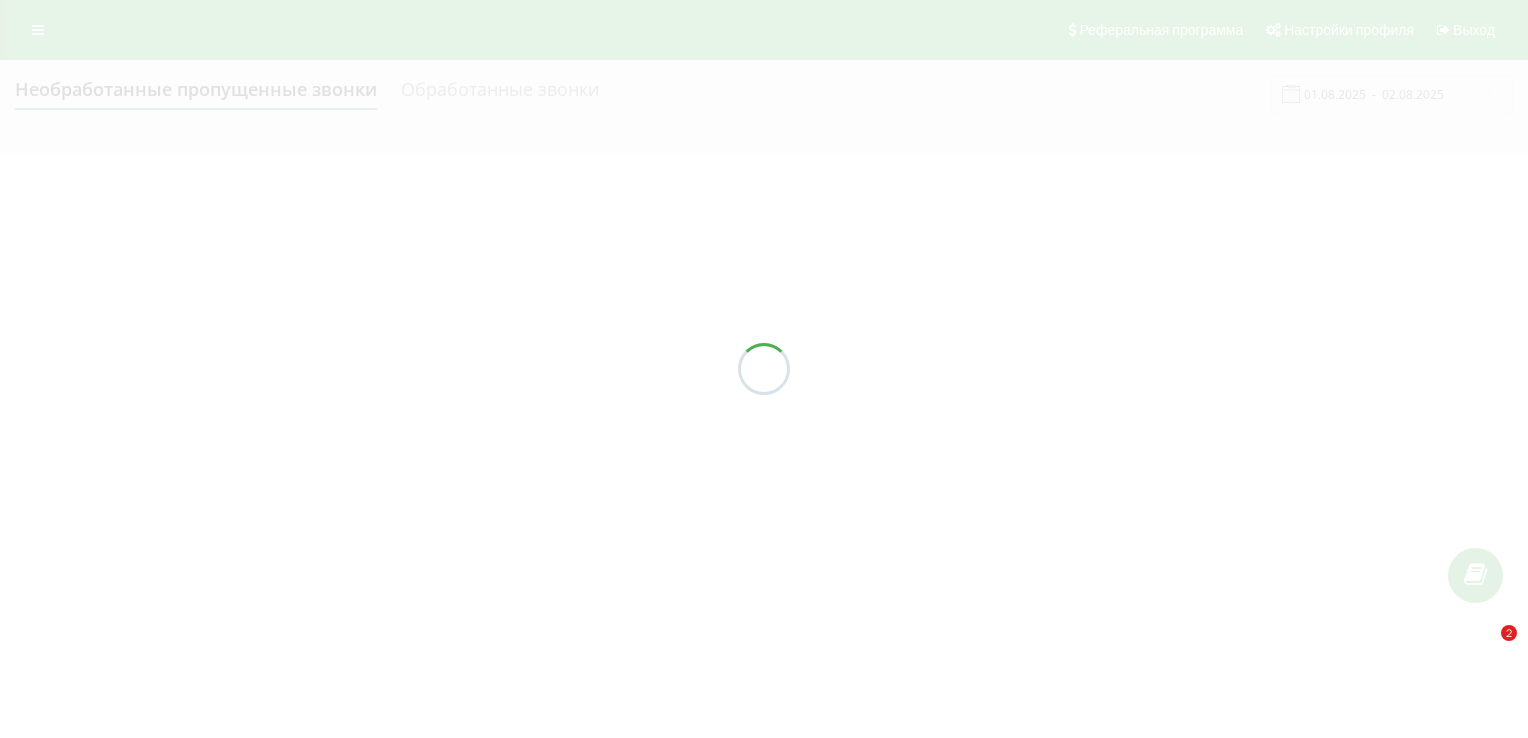 scroll, scrollTop: 0, scrollLeft: 0, axis: both 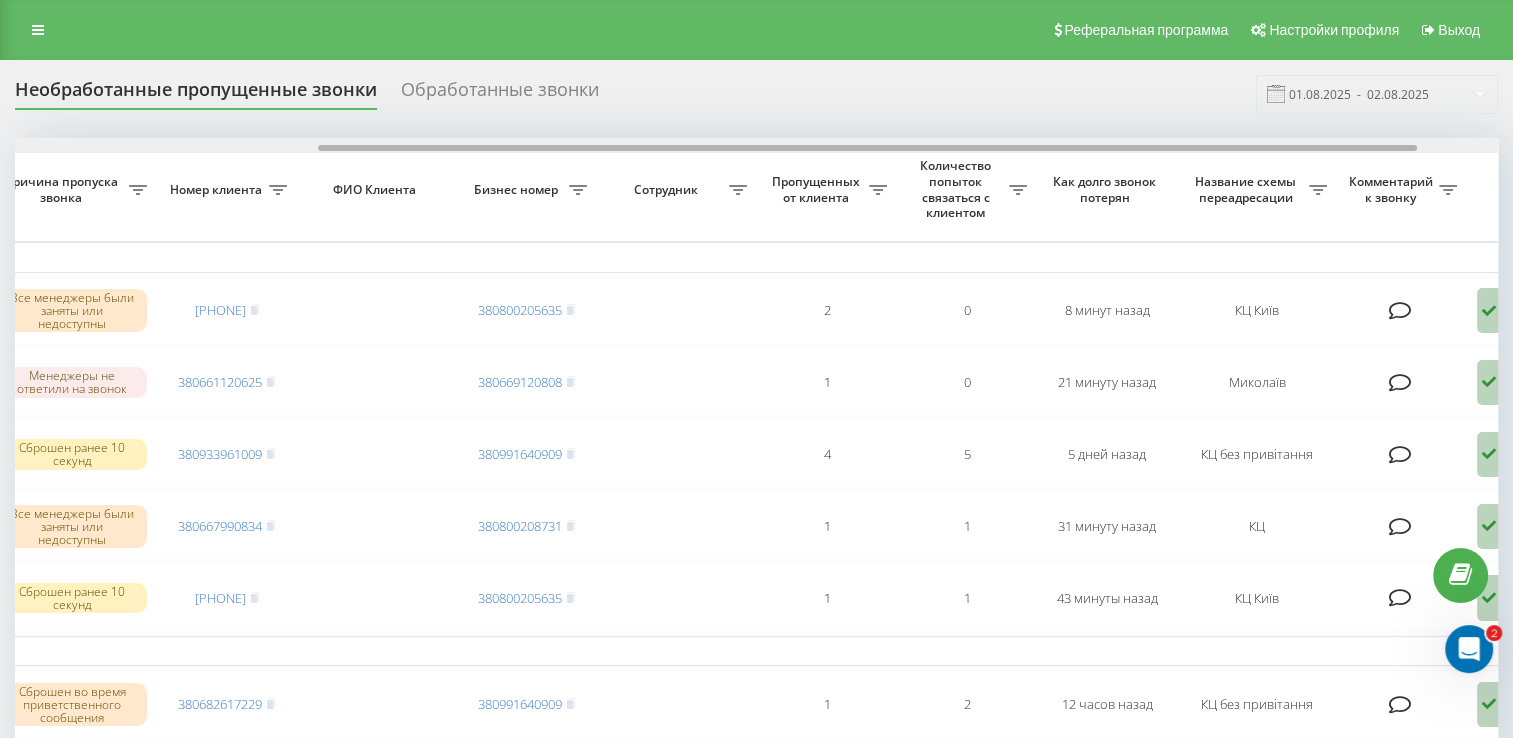 drag, startPoint x: 369, startPoint y: 149, endPoint x: 672, endPoint y: 166, distance: 303.47653 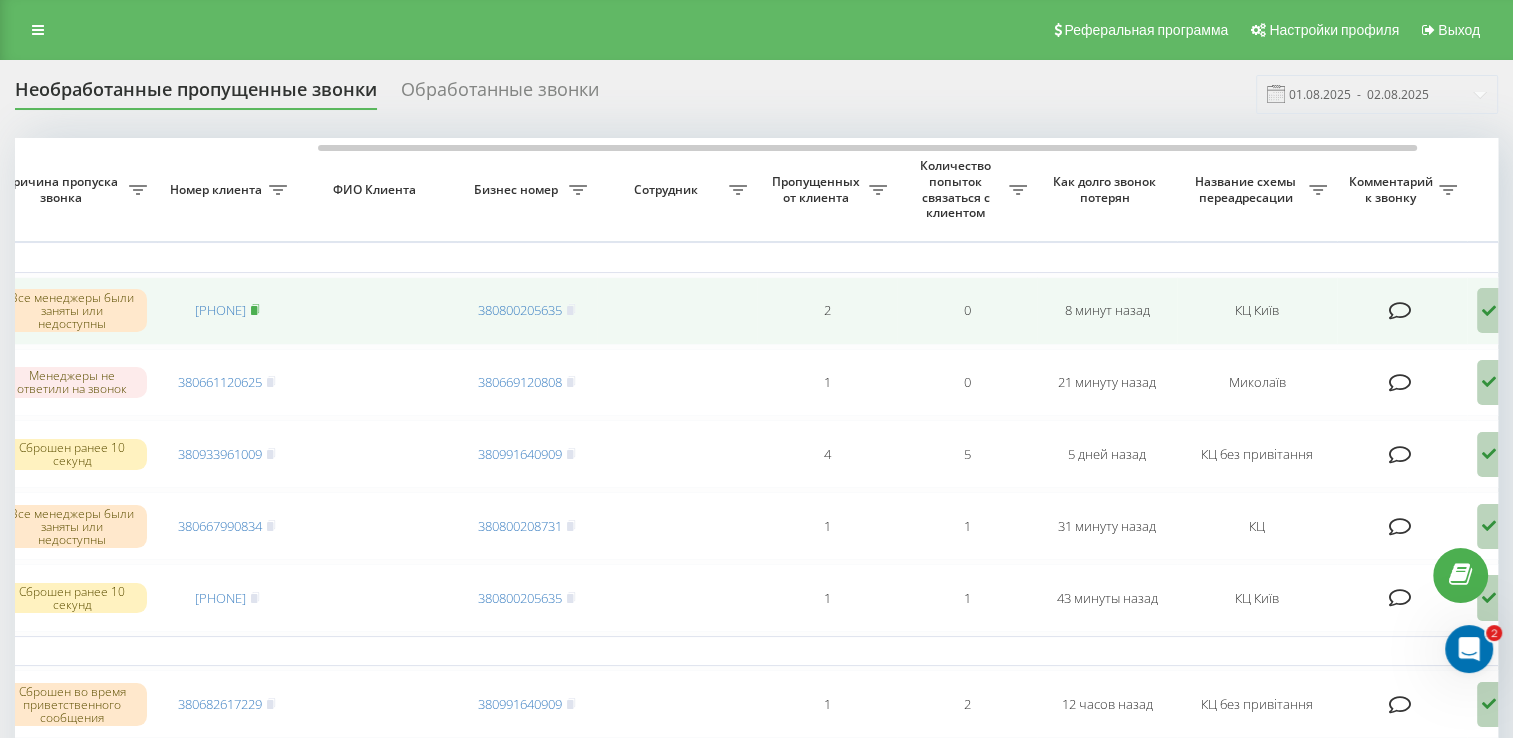 click 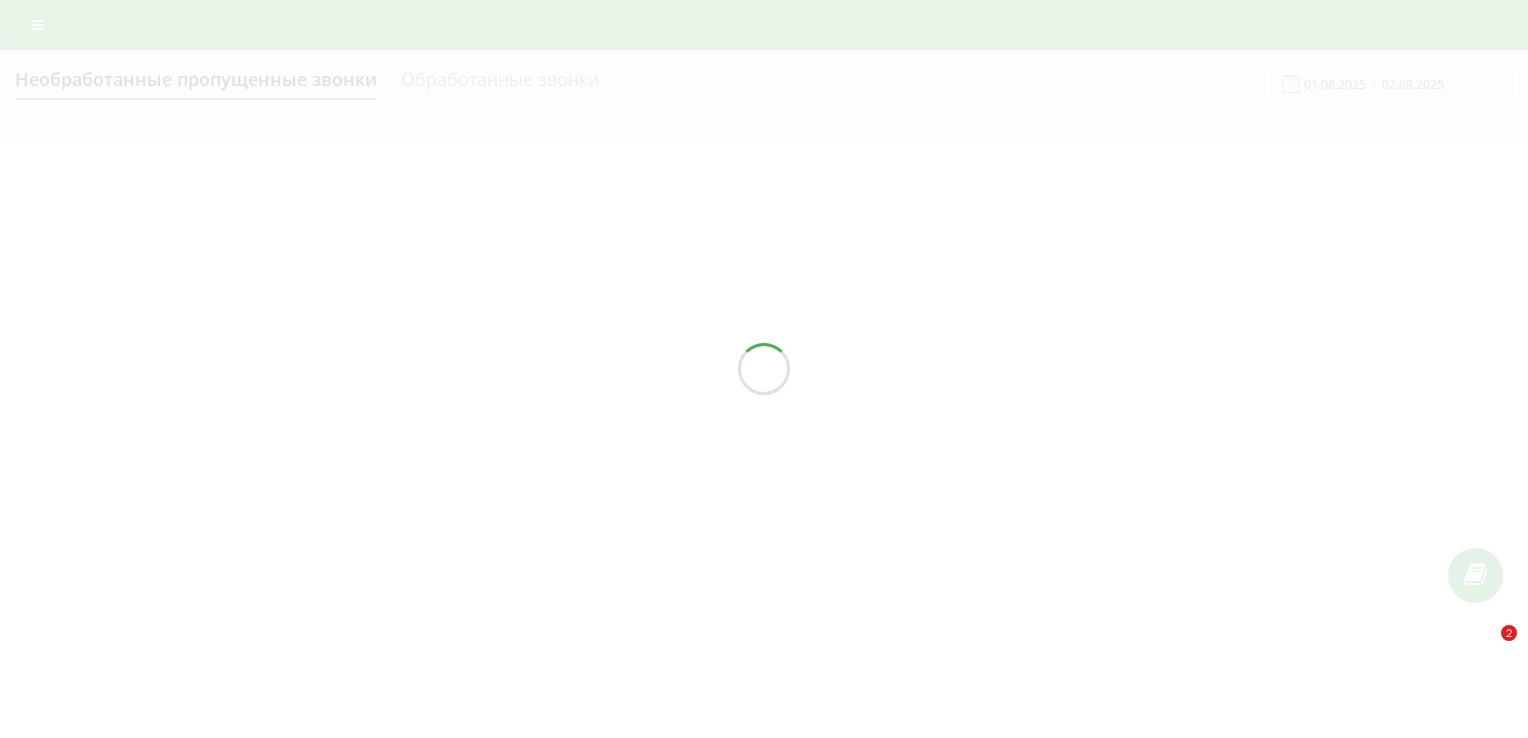 scroll, scrollTop: 0, scrollLeft: 0, axis: both 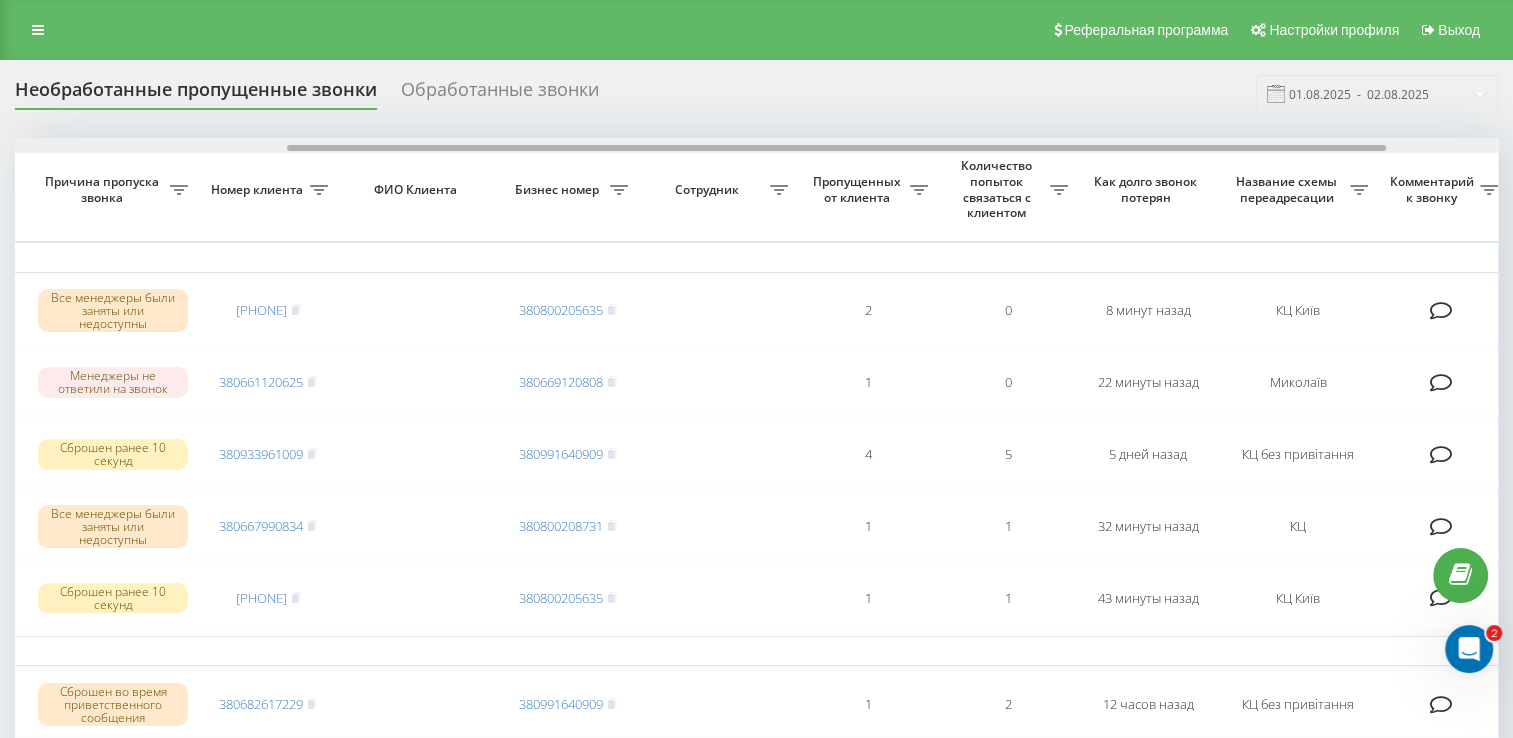 drag, startPoint x: 394, startPoint y: 148, endPoint x: 667, endPoint y: 176, distance: 274.43213 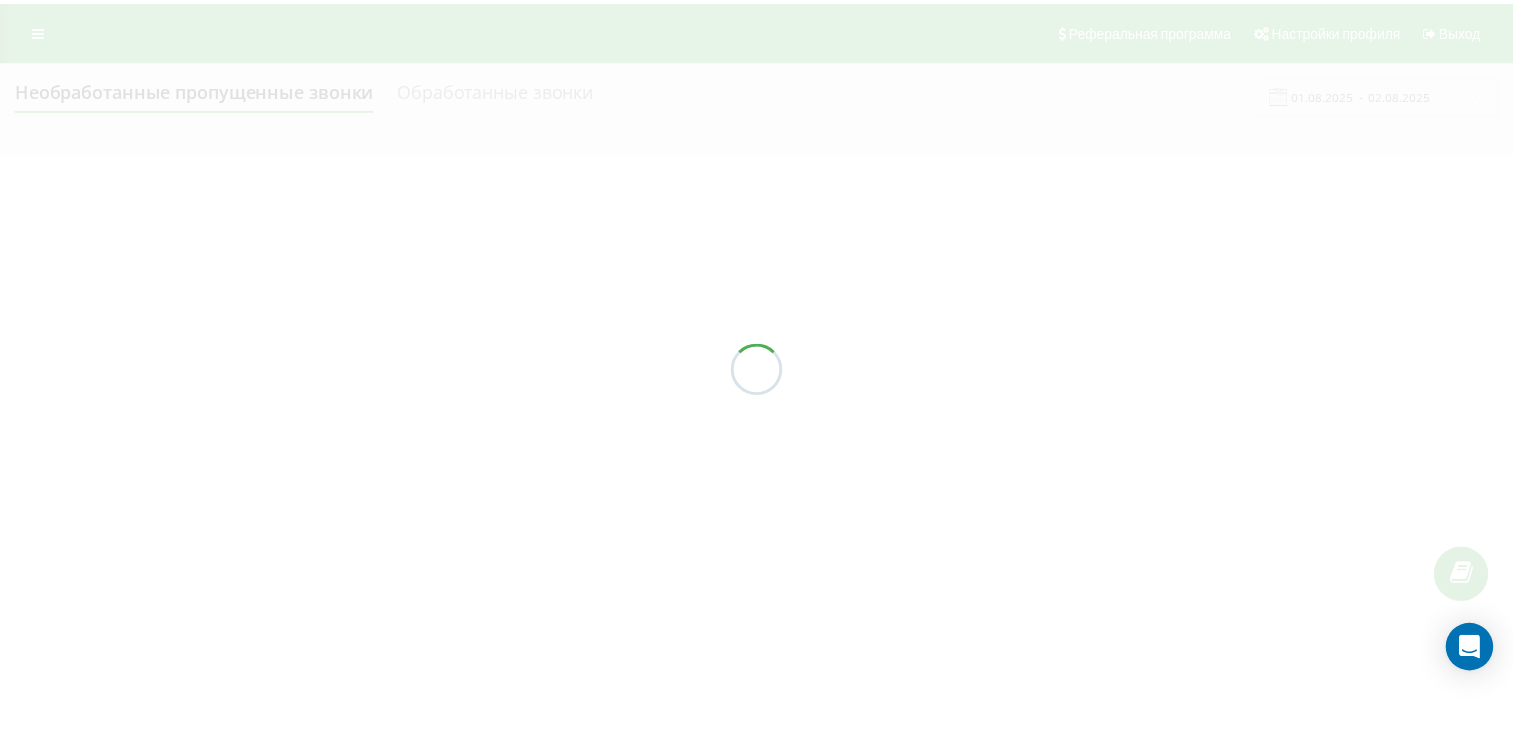 scroll, scrollTop: 0, scrollLeft: 0, axis: both 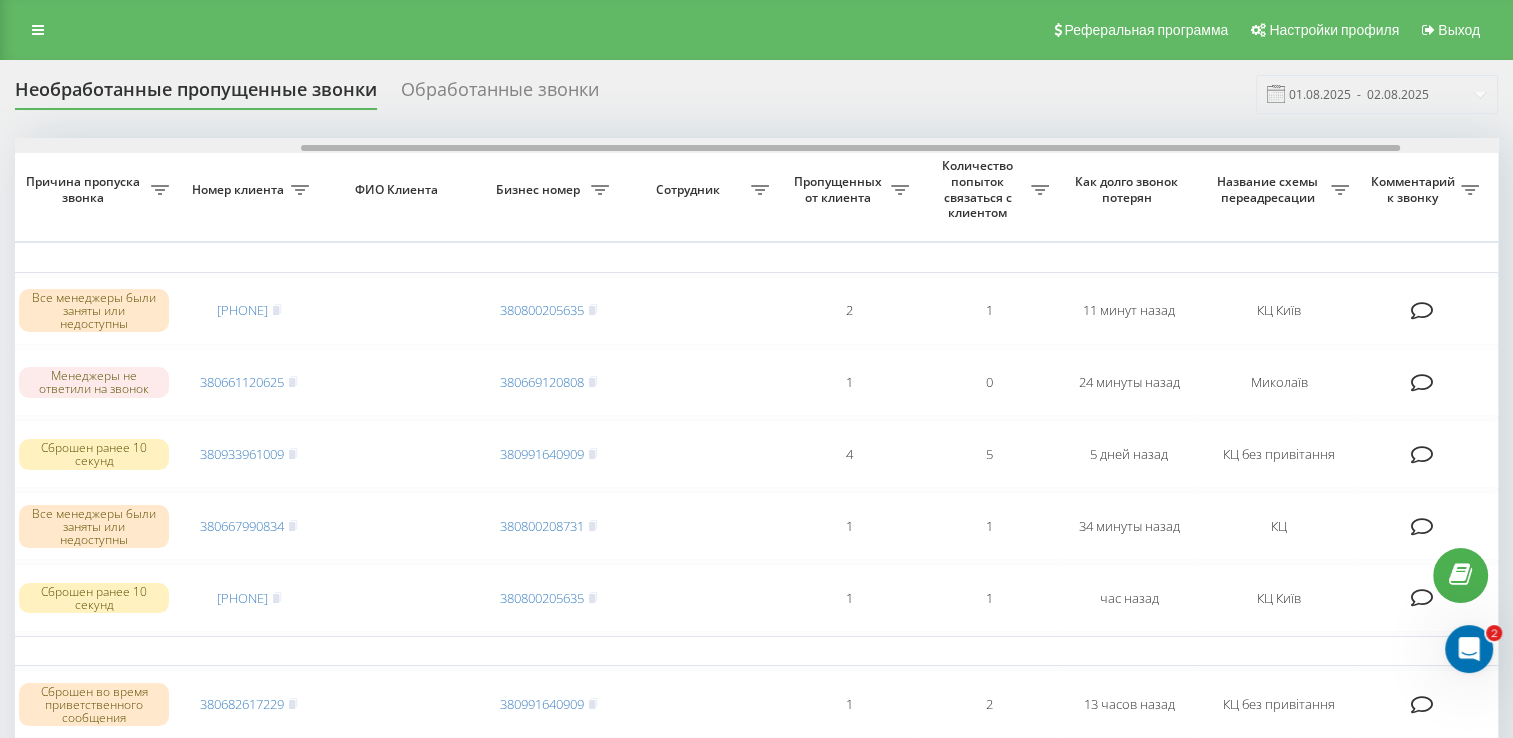 drag, startPoint x: 410, startPoint y: 148, endPoint x: 697, endPoint y: 182, distance: 289.00693 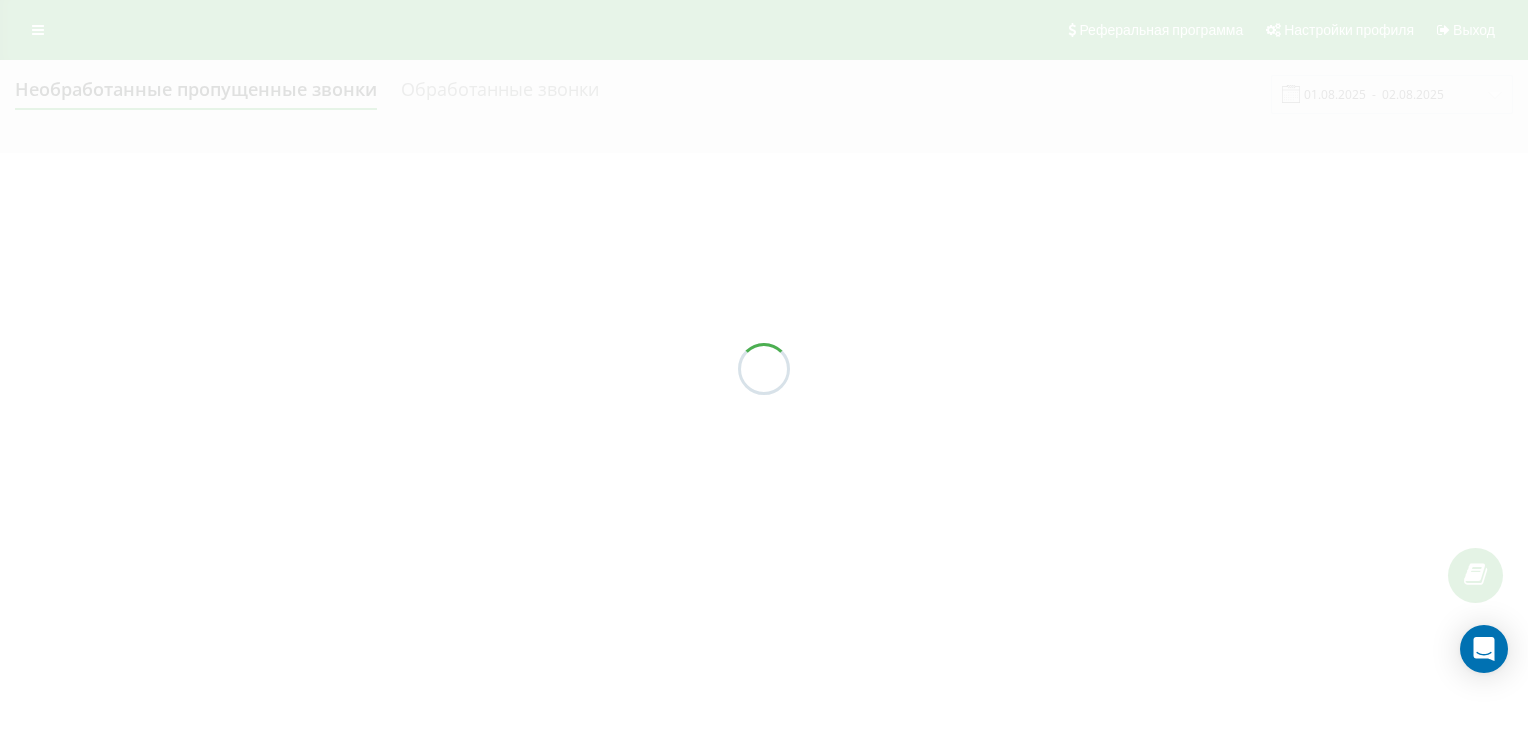 scroll, scrollTop: 0, scrollLeft: 0, axis: both 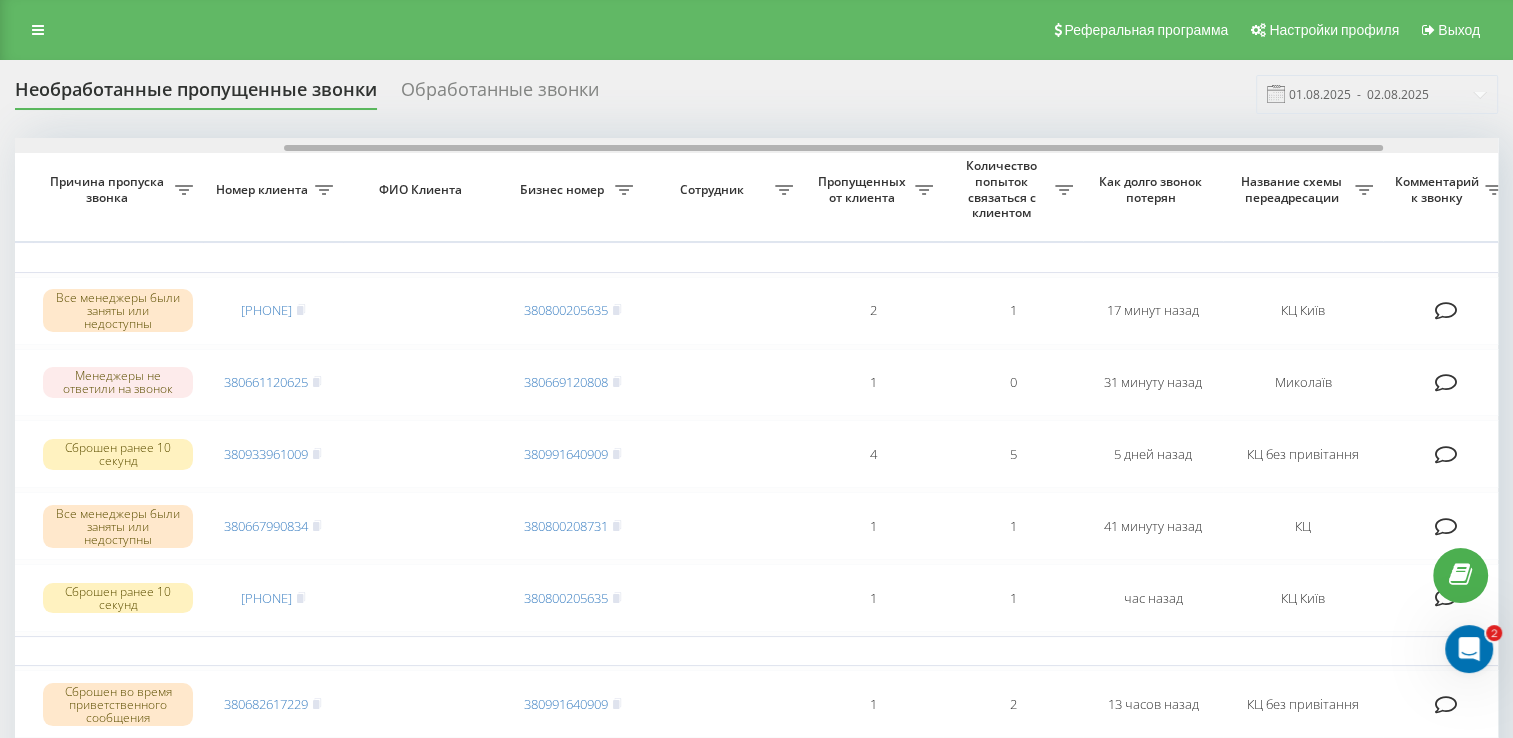 drag, startPoint x: 296, startPoint y: 150, endPoint x: 565, endPoint y: 176, distance: 270.25357 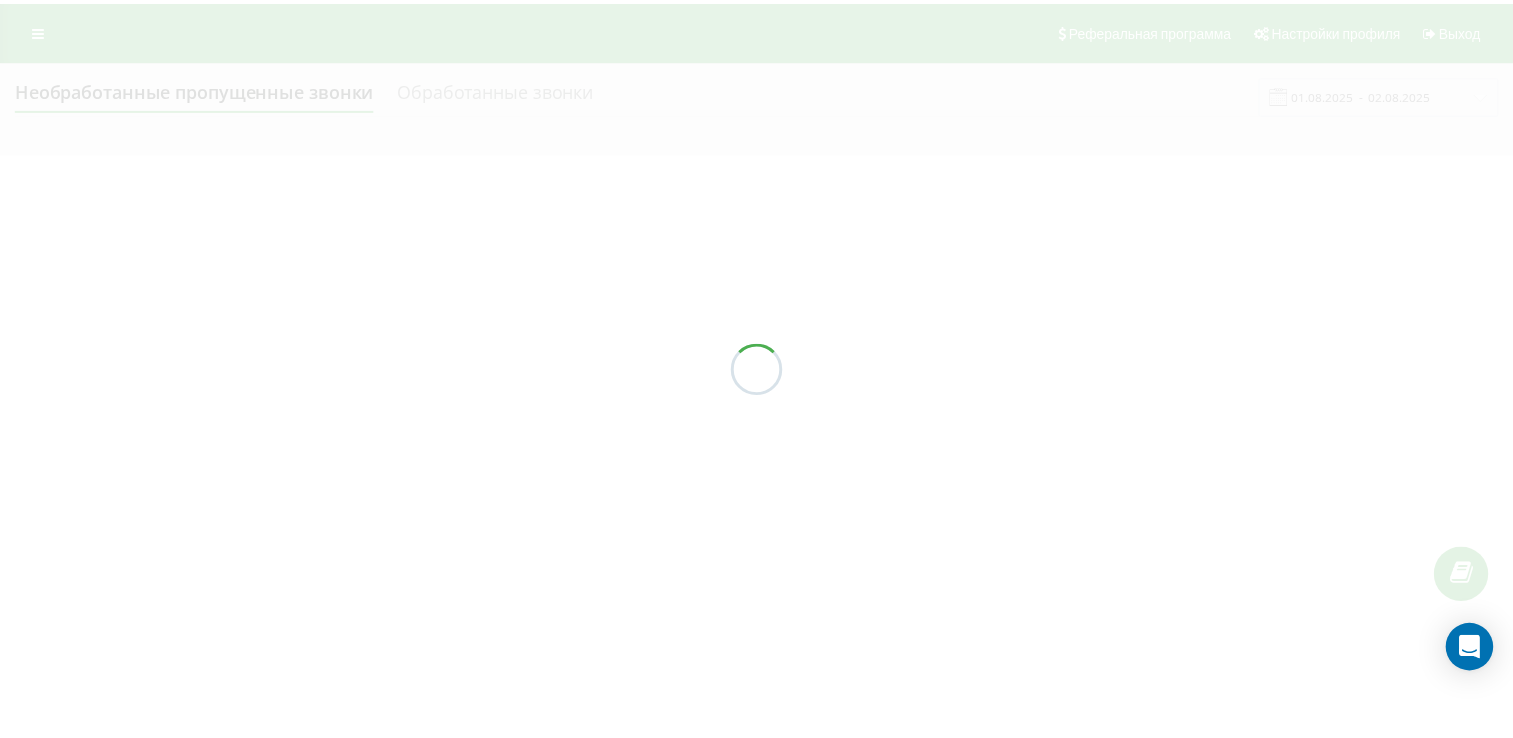 scroll, scrollTop: 0, scrollLeft: 0, axis: both 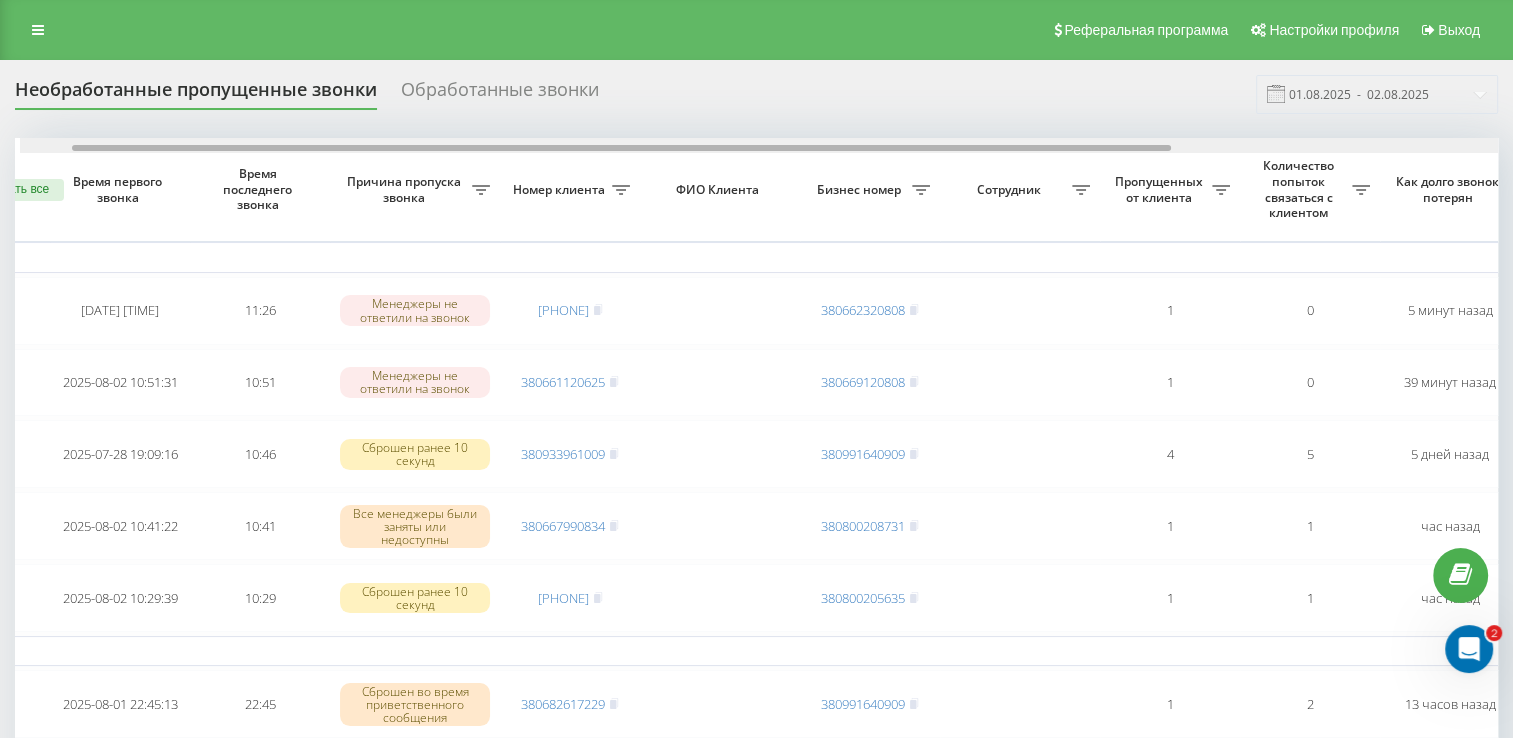 drag, startPoint x: 600, startPoint y: 148, endPoint x: 647, endPoint y: 202, distance: 71.5891 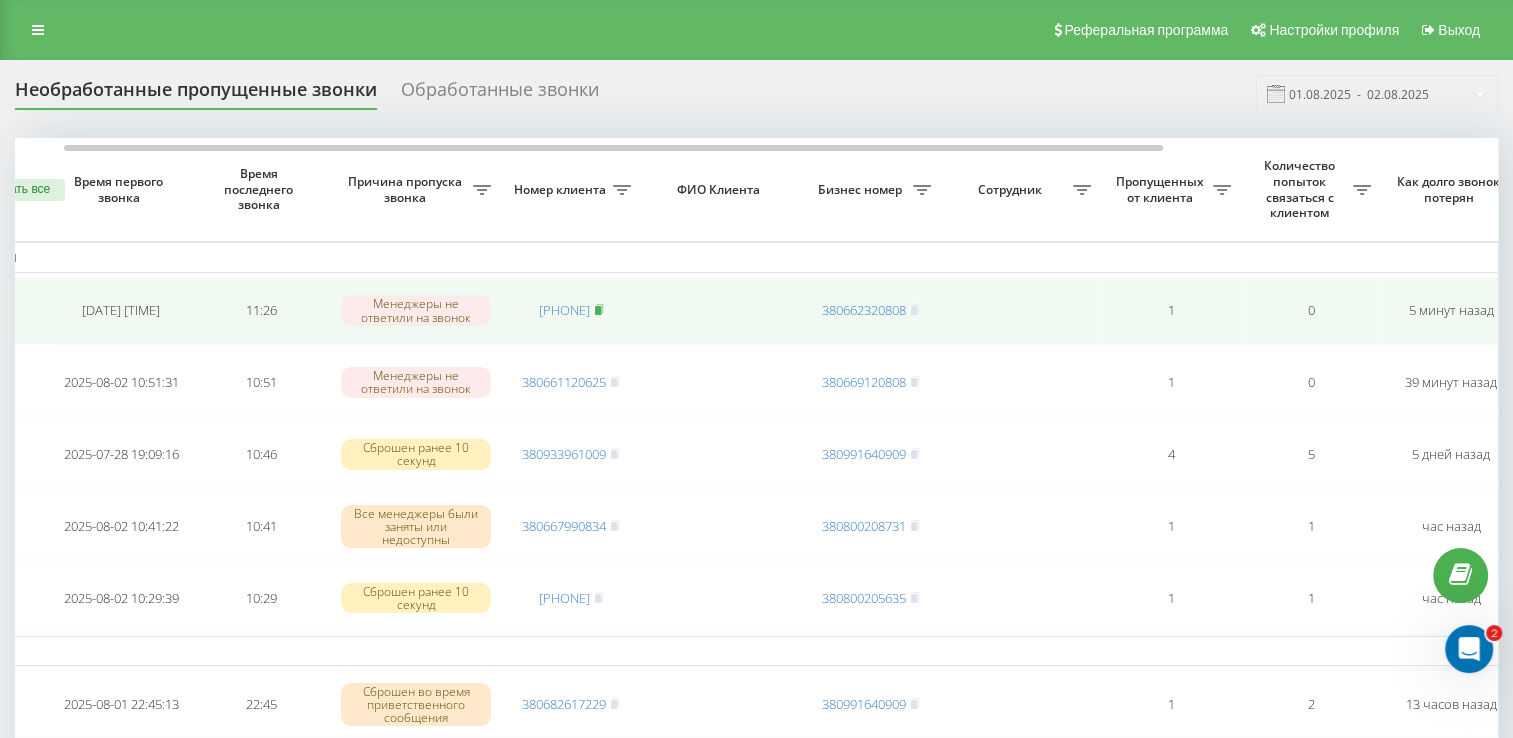 click 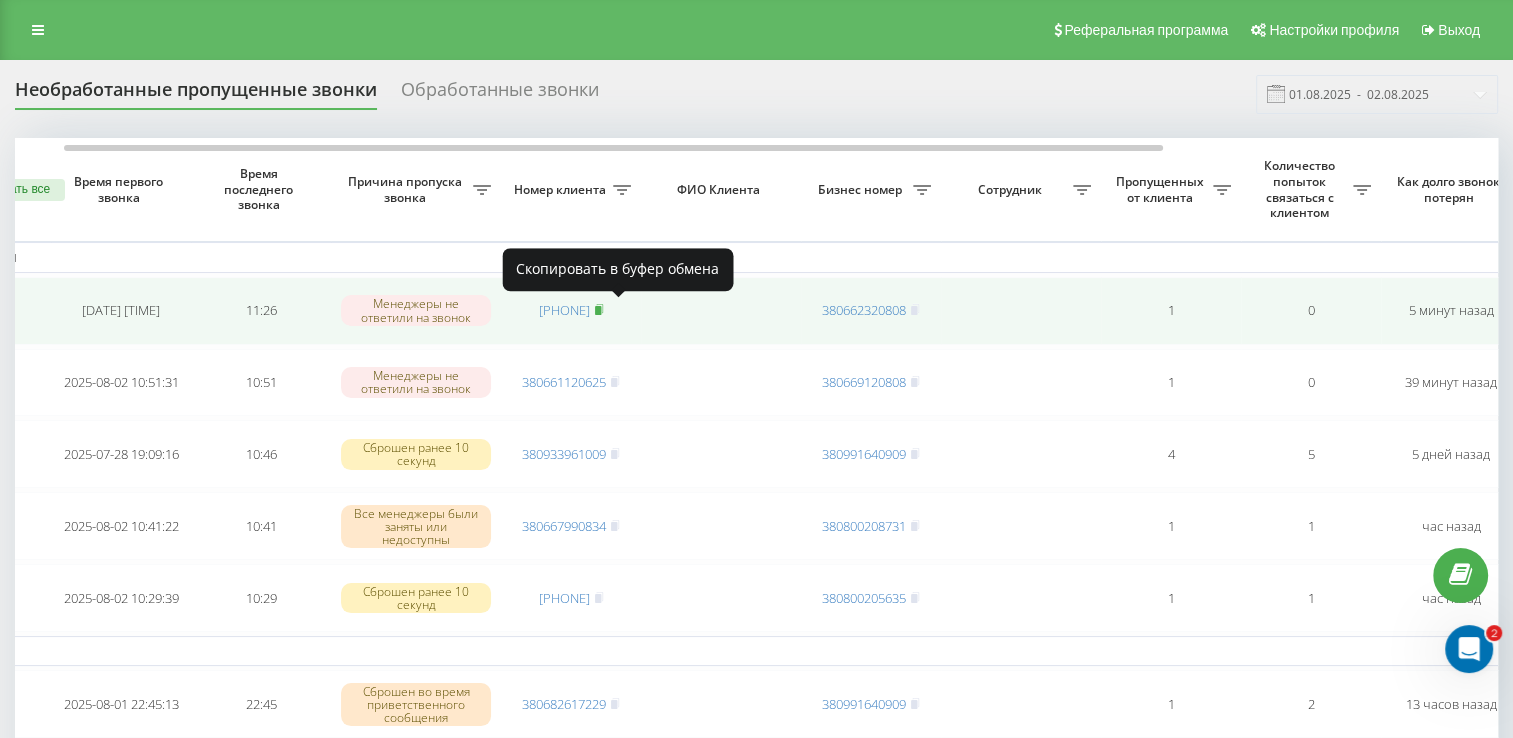click 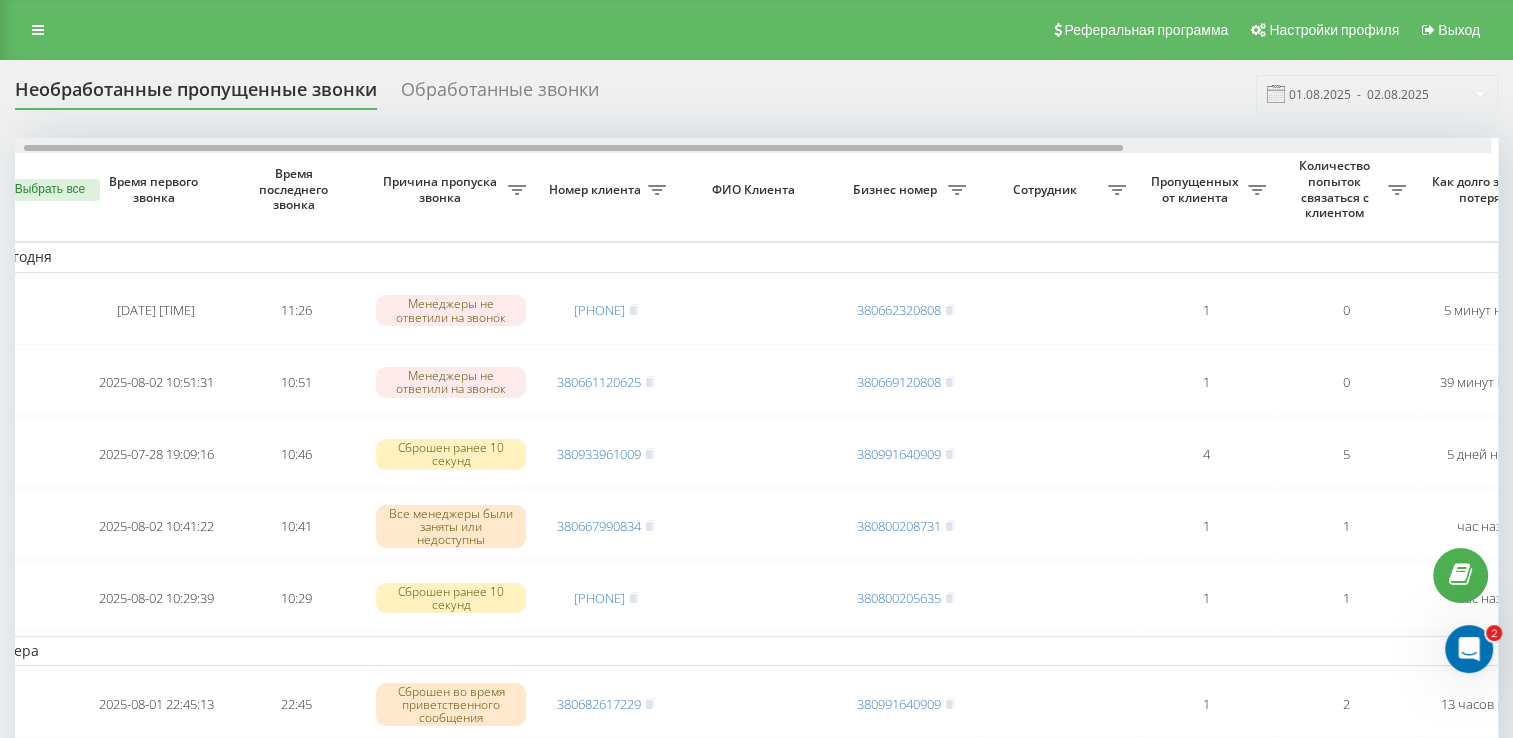scroll, scrollTop: 0, scrollLeft: 20, axis: horizontal 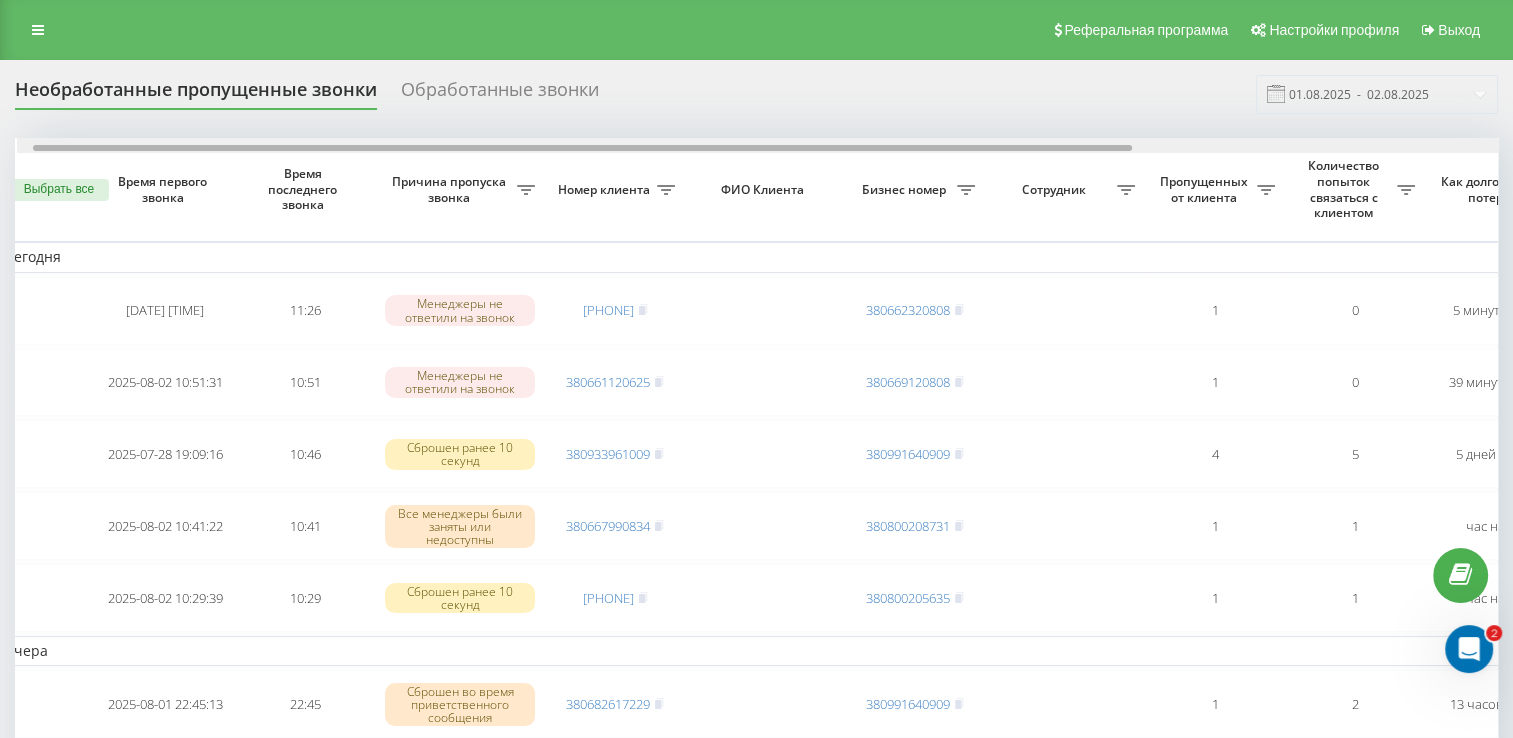 drag, startPoint x: 682, startPoint y: 149, endPoint x: 649, endPoint y: 186, distance: 49.57822 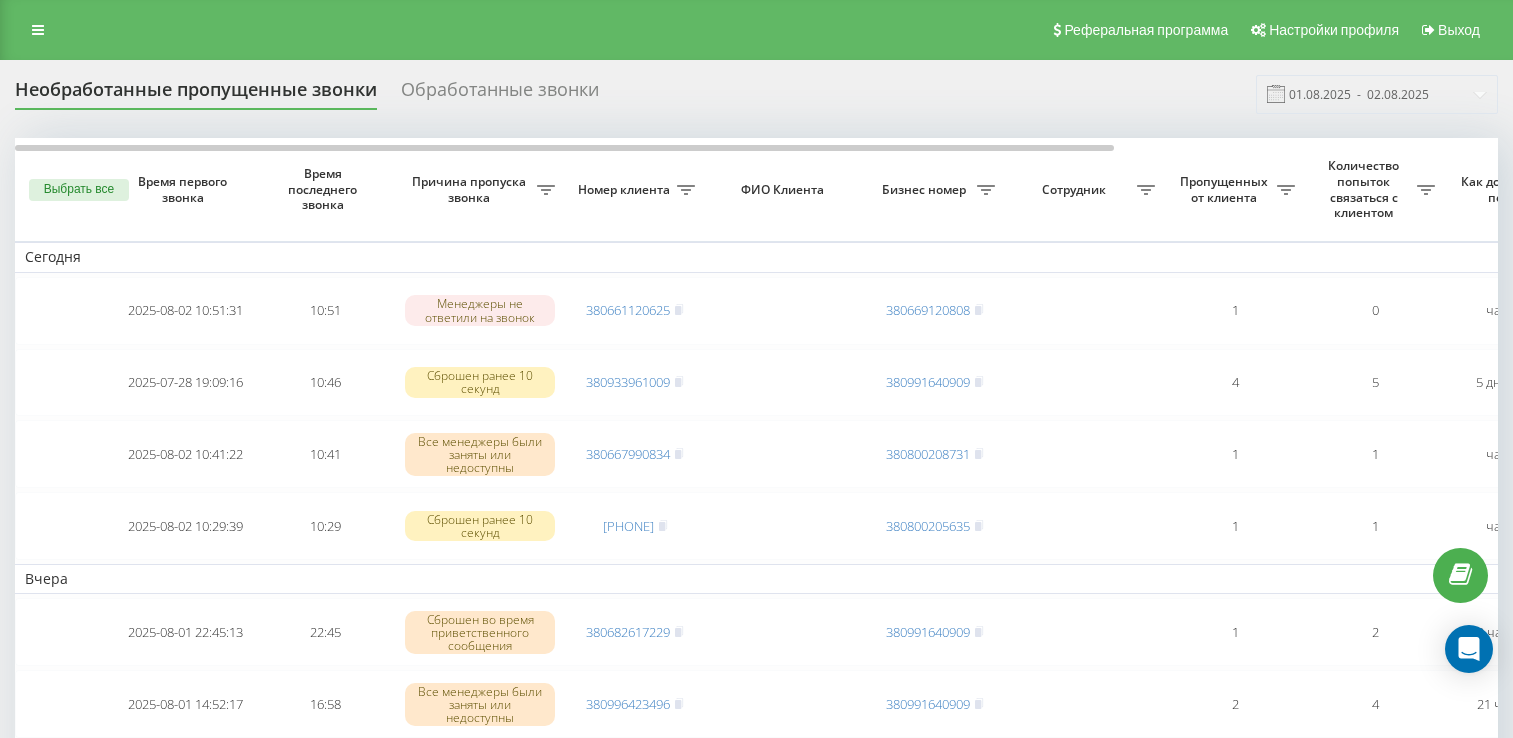 scroll, scrollTop: 0, scrollLeft: 0, axis: both 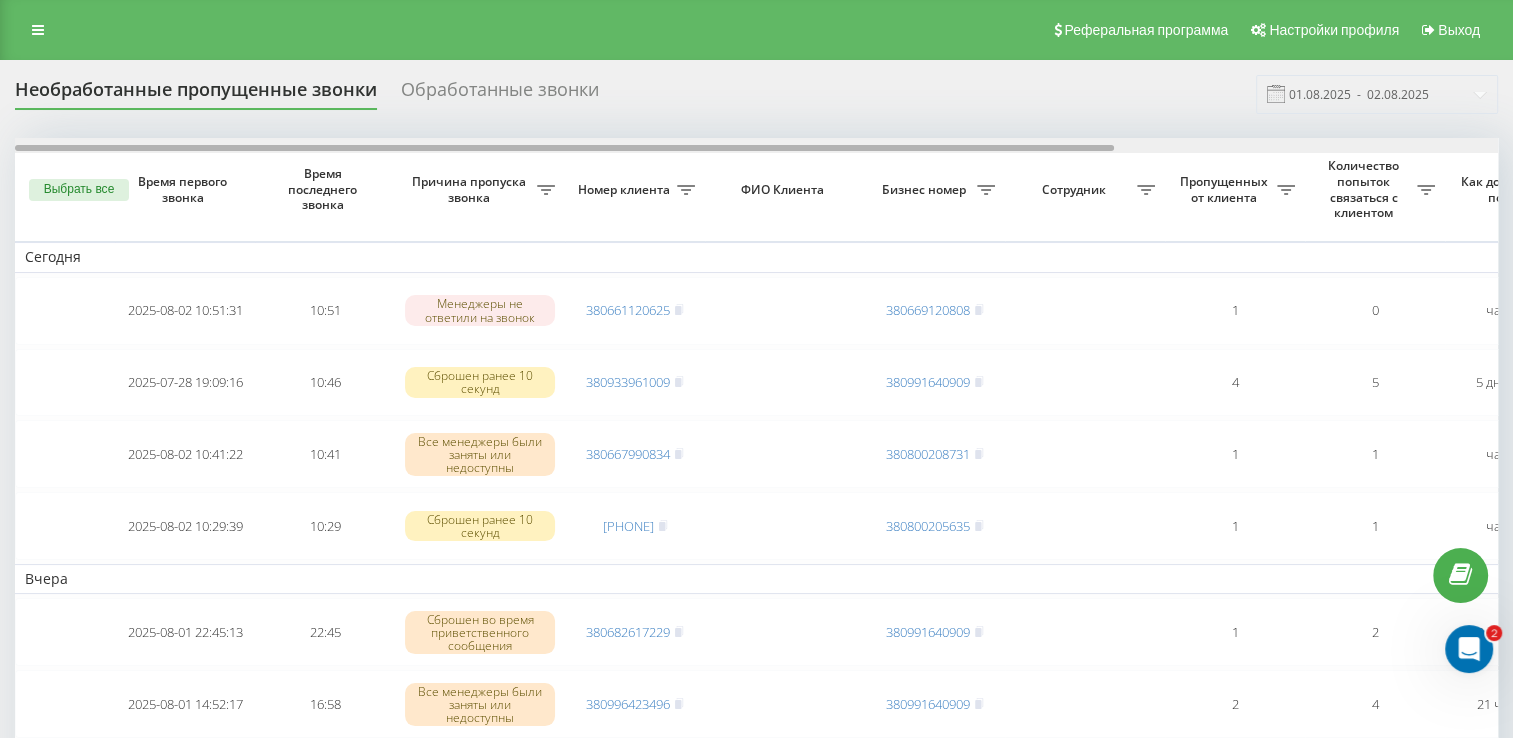 drag, startPoint x: 0, startPoint y: 0, endPoint x: 202, endPoint y: 168, distance: 262.7318 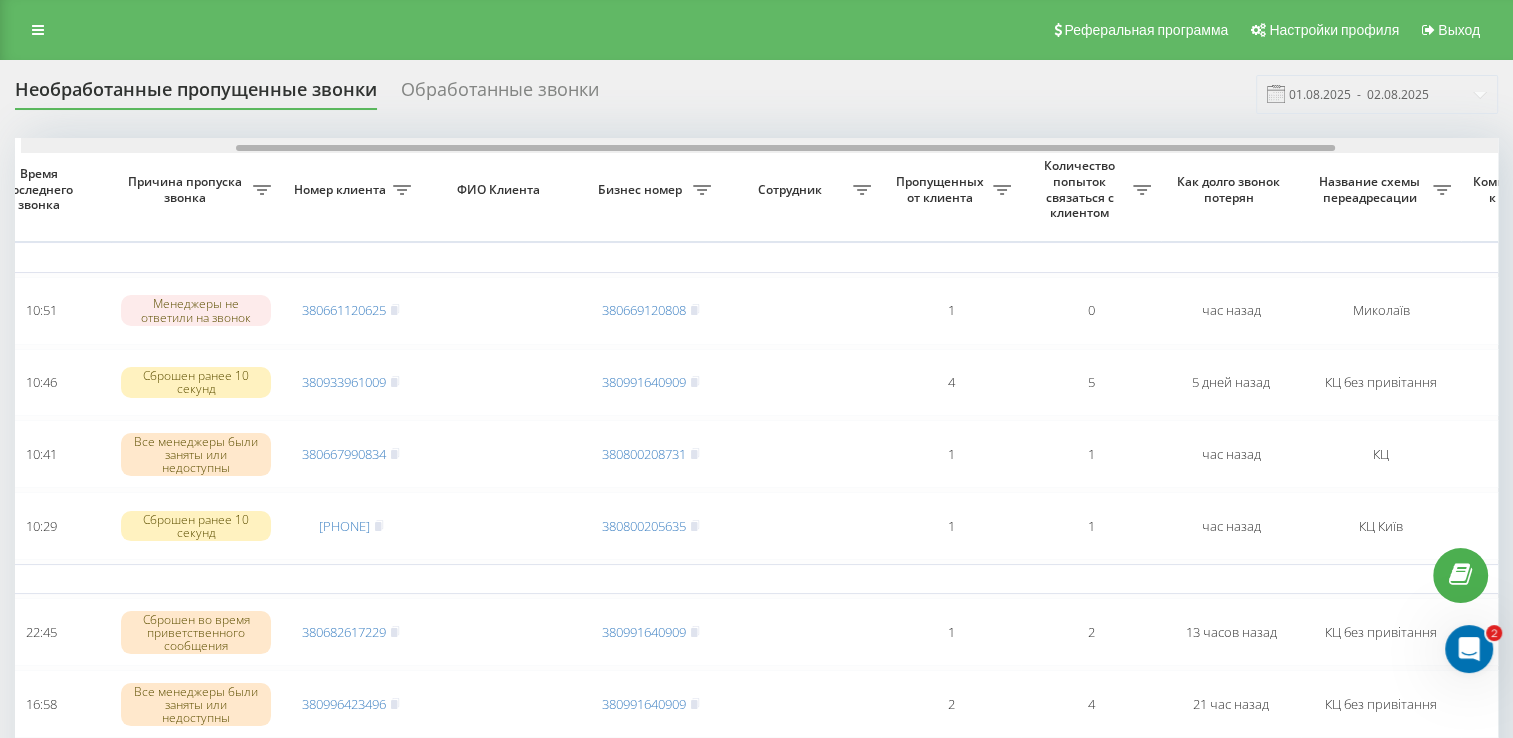 scroll, scrollTop: 0, scrollLeft: 289, axis: horizontal 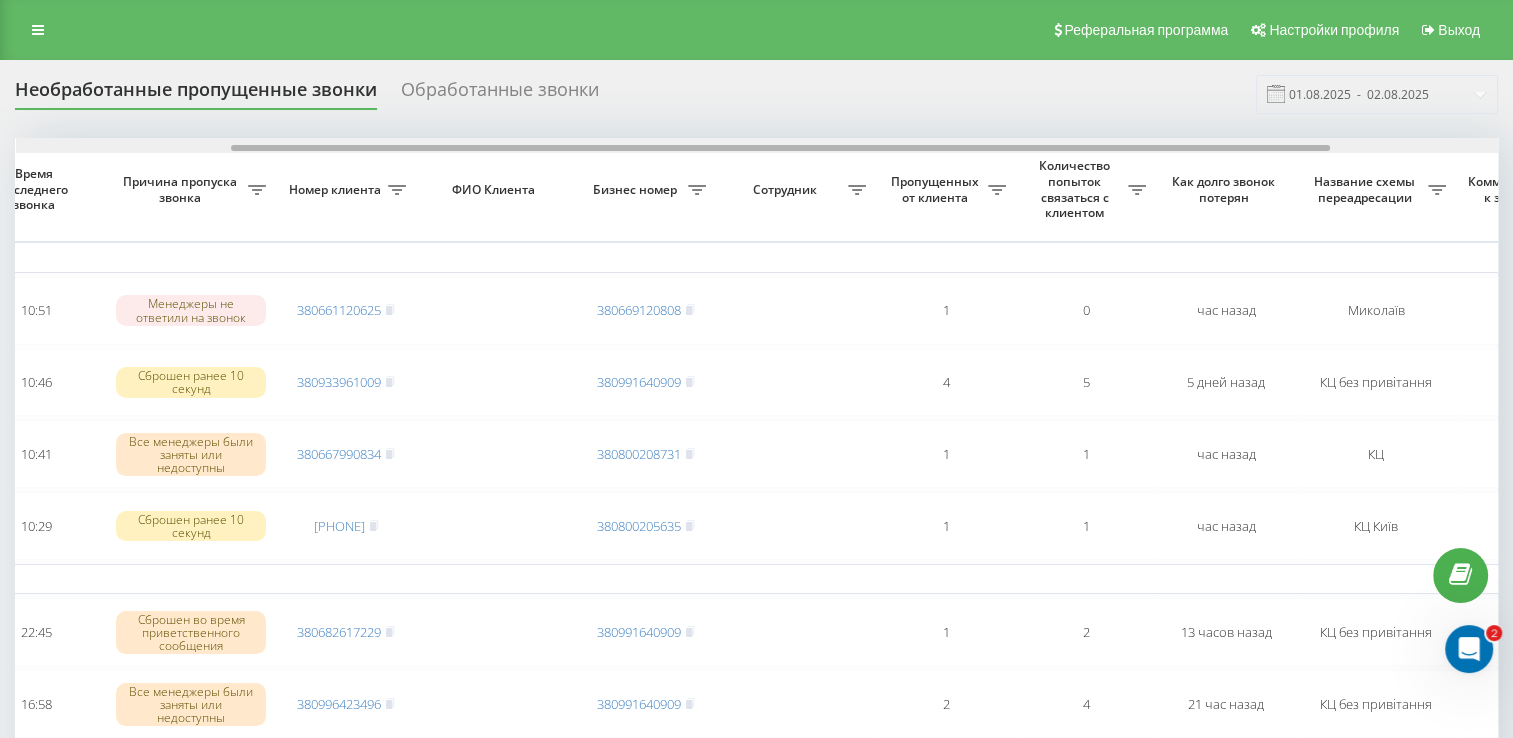 drag, startPoint x: 505, startPoint y: 146, endPoint x: 720, endPoint y: 174, distance: 216.81558 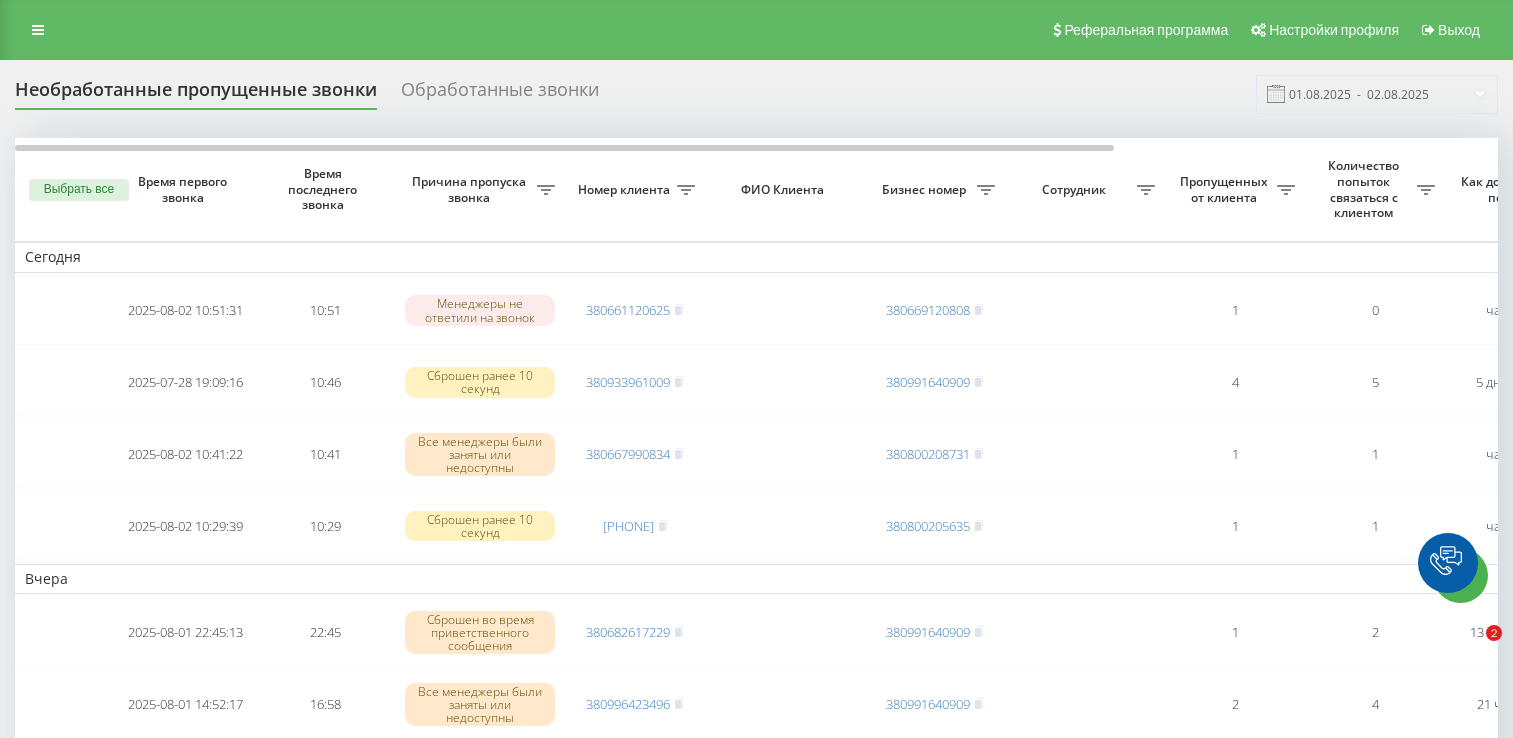 scroll, scrollTop: 0, scrollLeft: 0, axis: both 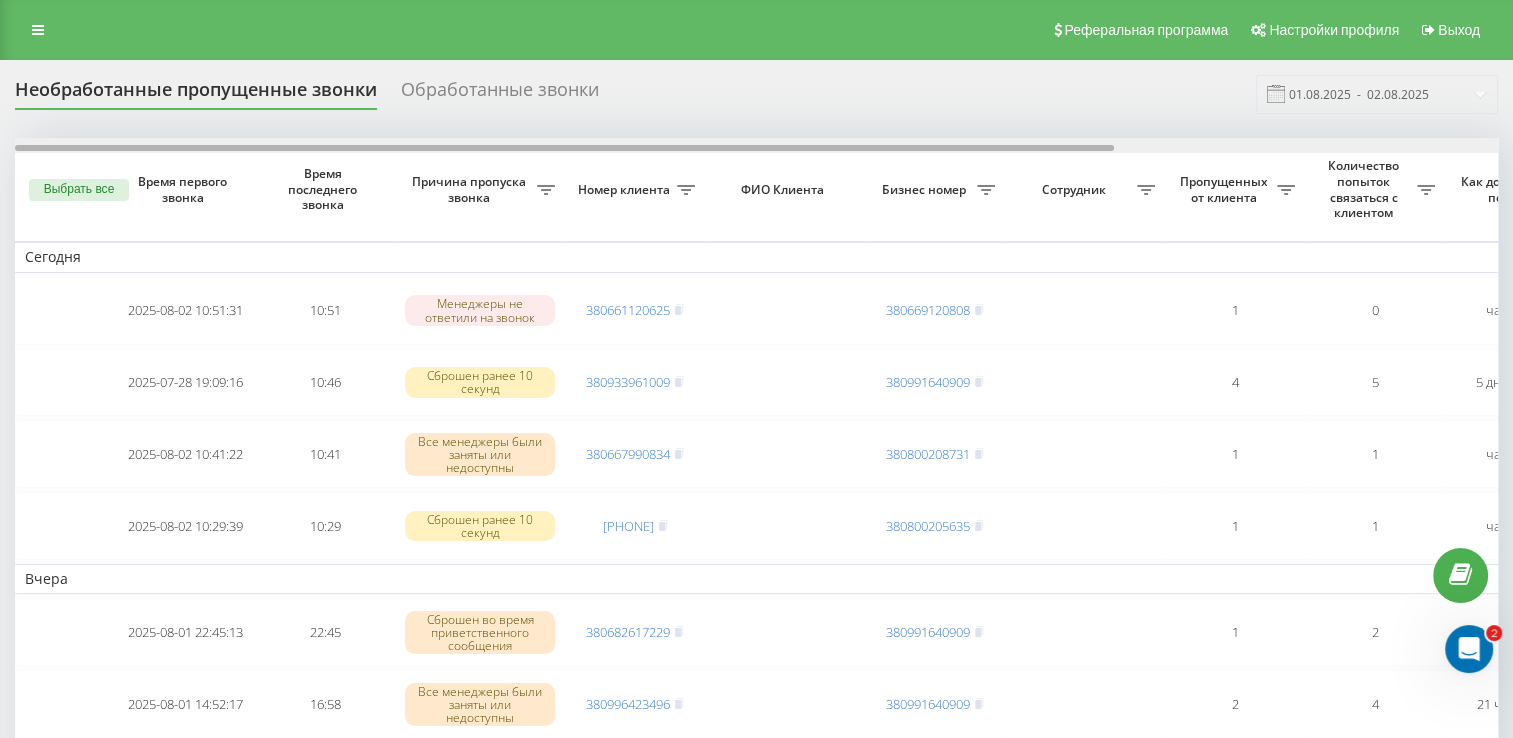 drag, startPoint x: 328, startPoint y: 146, endPoint x: 217, endPoint y: 170, distance: 113.56496 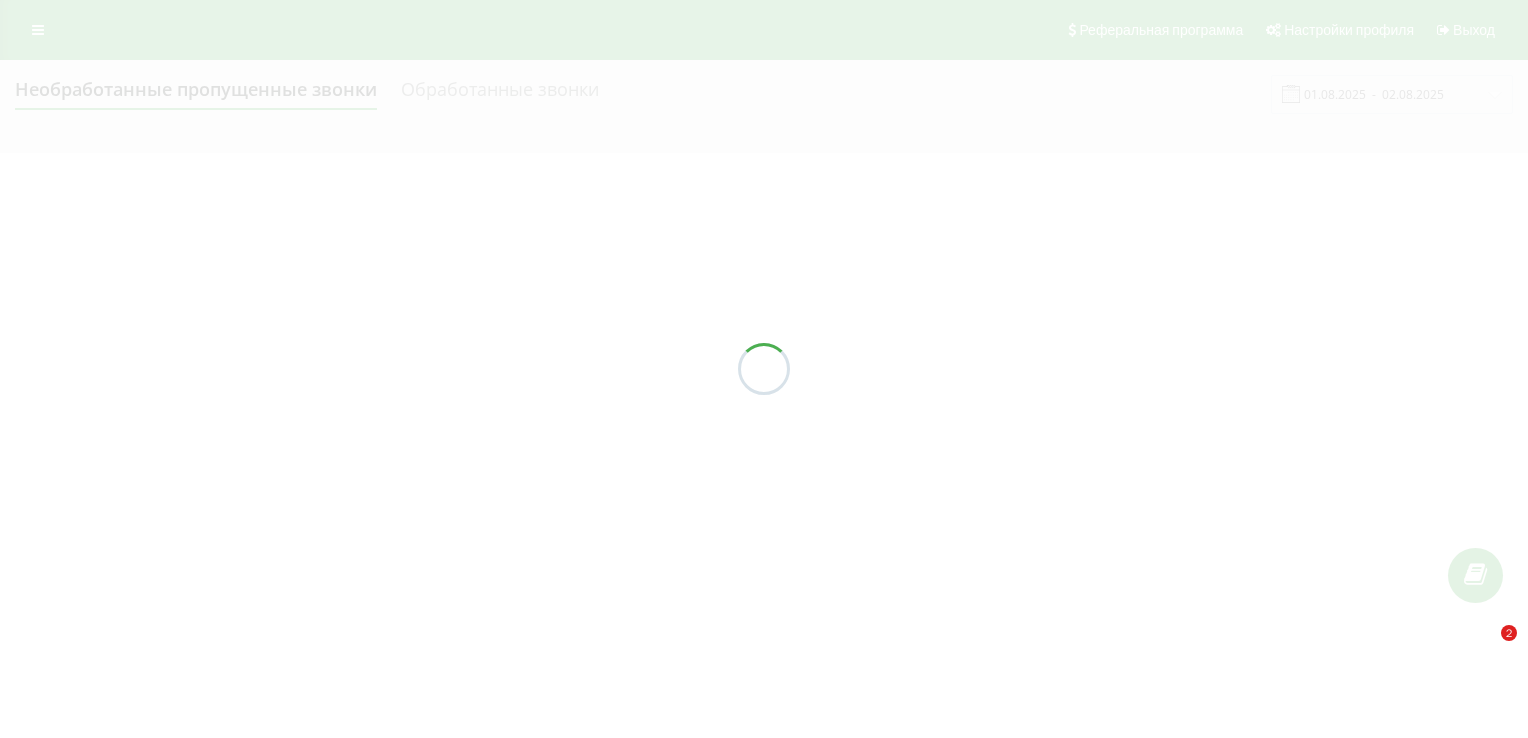 scroll, scrollTop: 0, scrollLeft: 0, axis: both 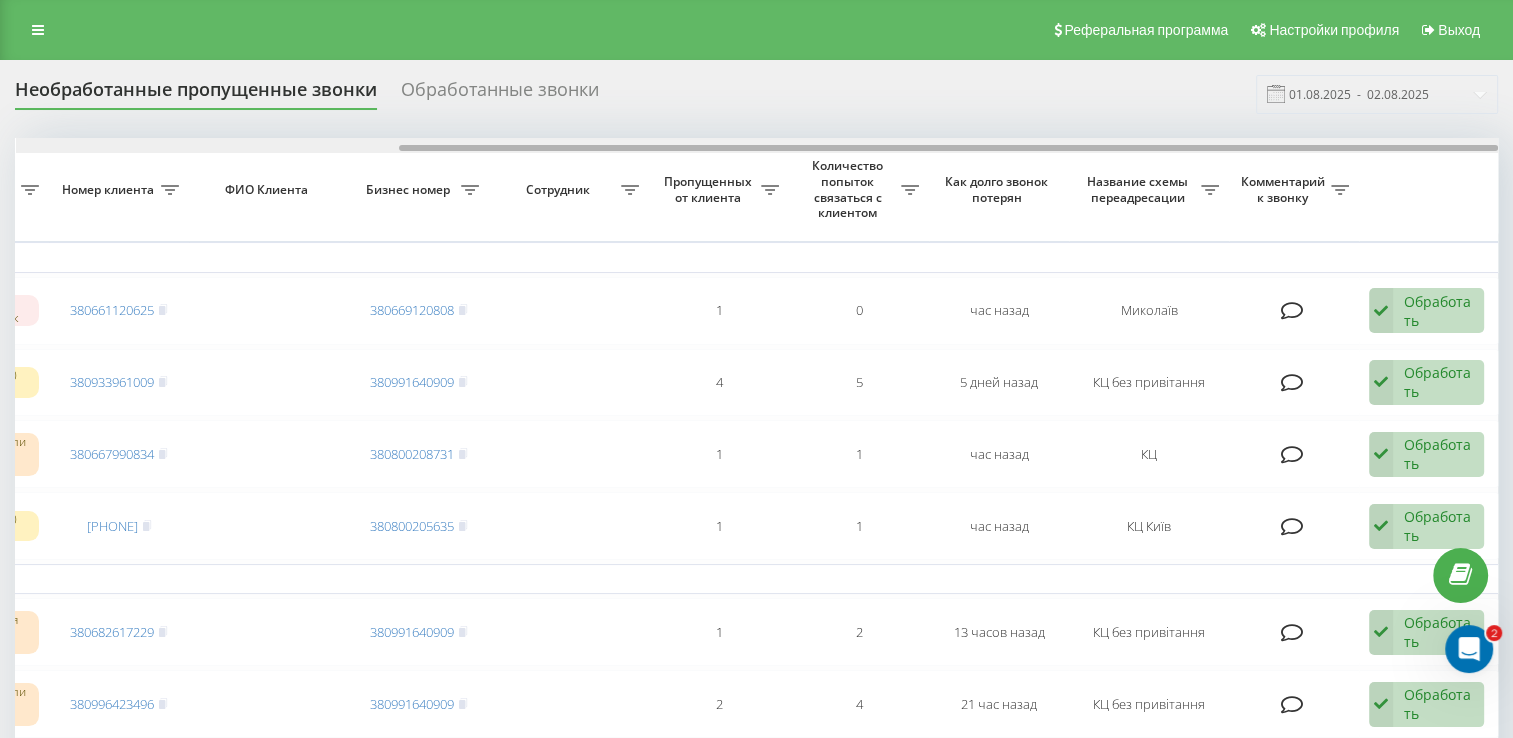 drag, startPoint x: 428, startPoint y: 149, endPoint x: 870, endPoint y: 216, distance: 447.04922 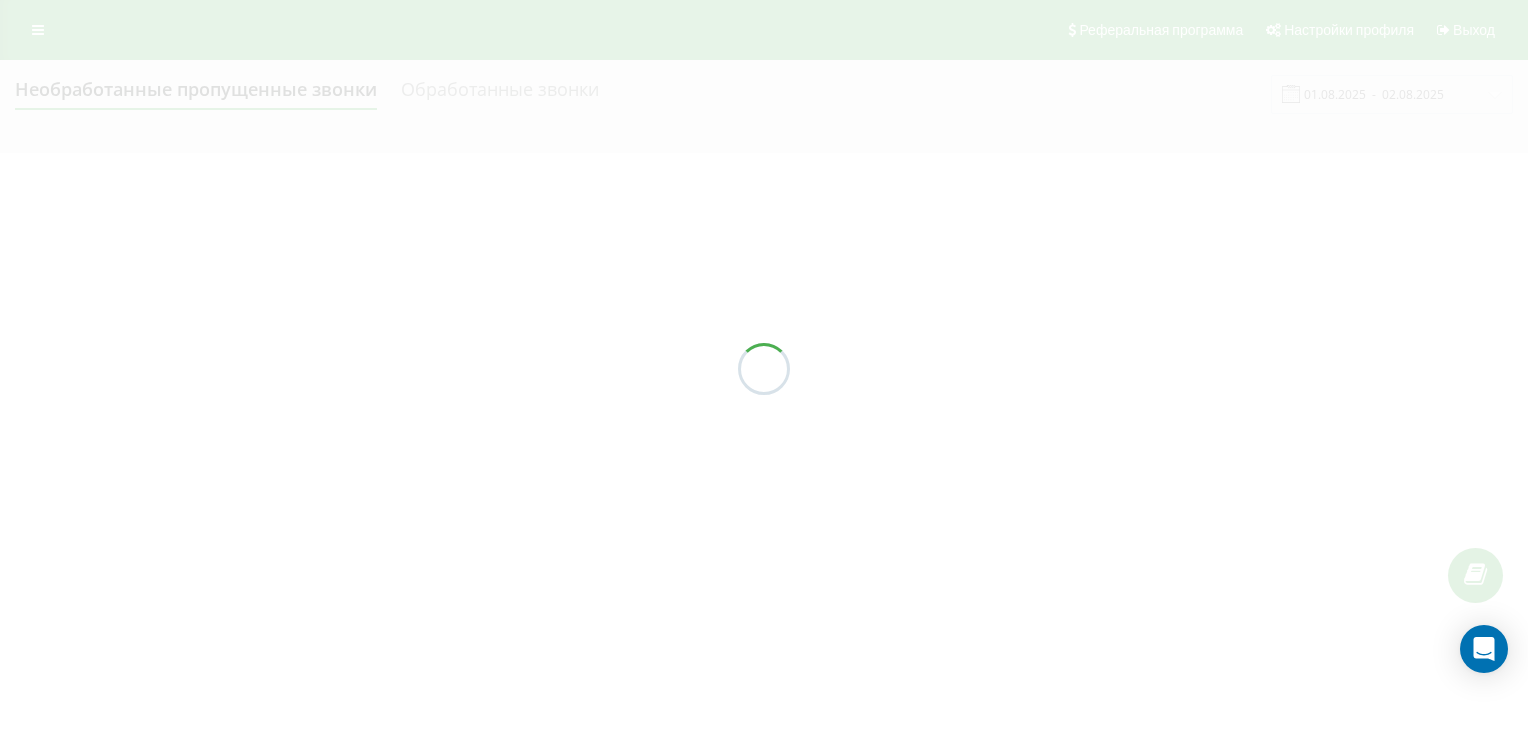 scroll, scrollTop: 0, scrollLeft: 0, axis: both 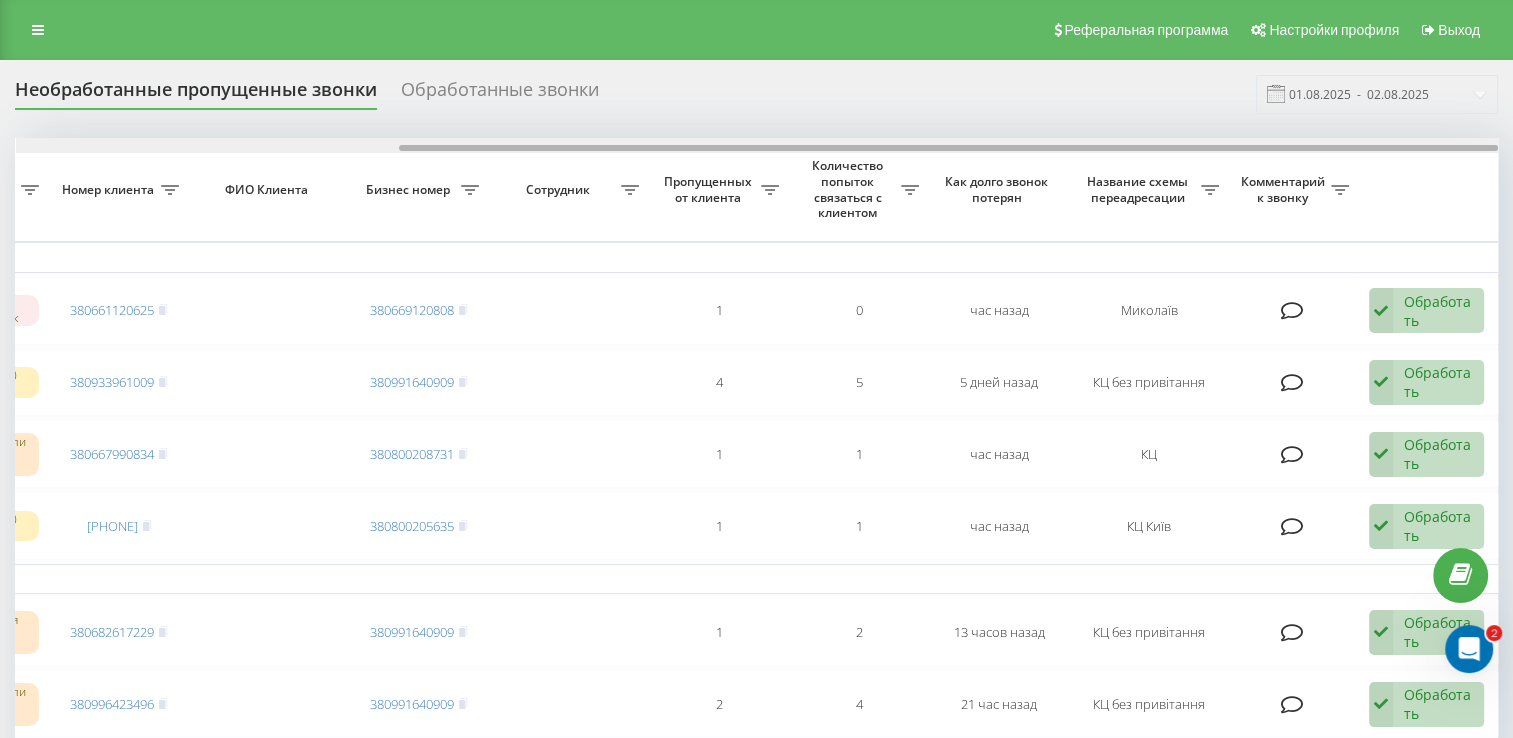 drag, startPoint x: 814, startPoint y: 142, endPoint x: 909, endPoint y: 142, distance: 95 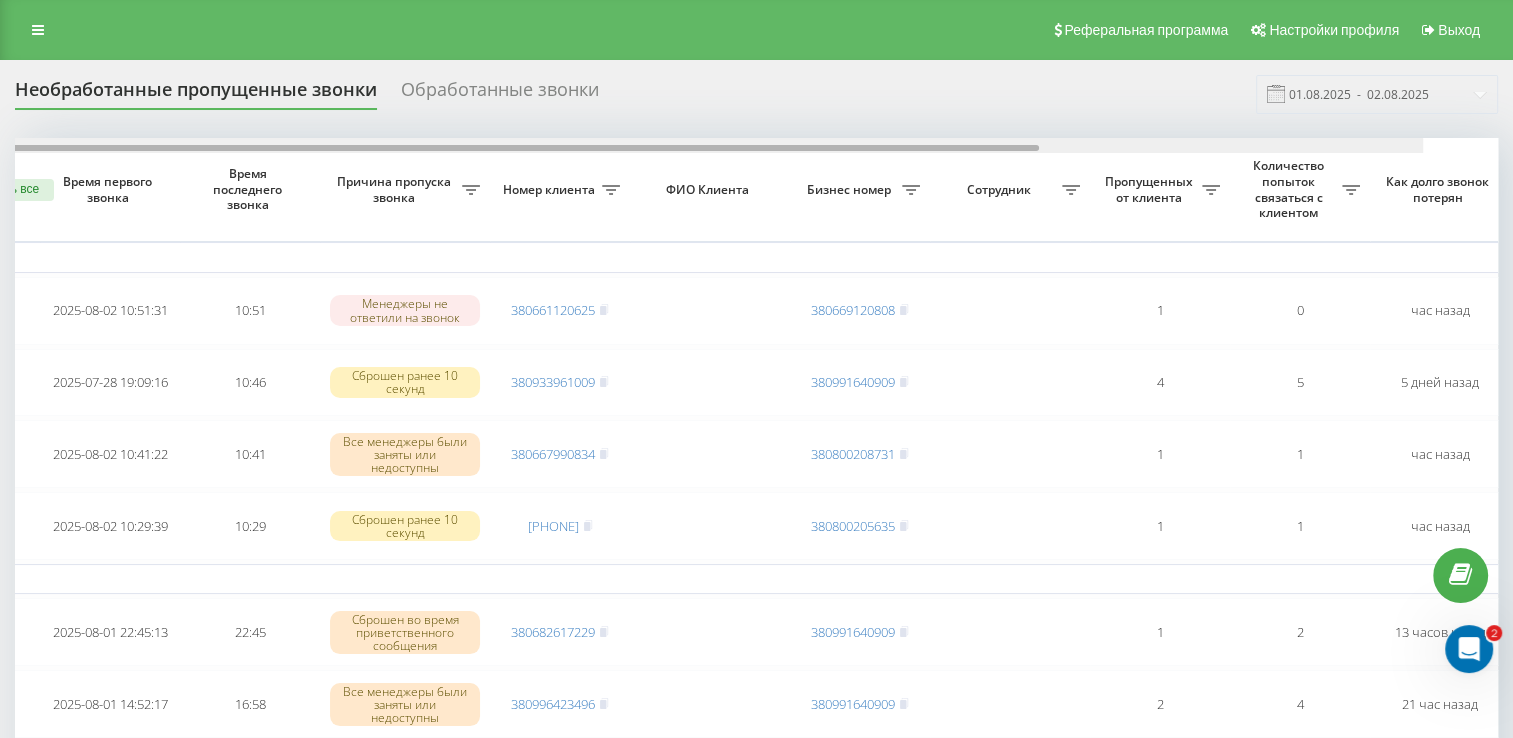 scroll, scrollTop: 0, scrollLeft: 0, axis: both 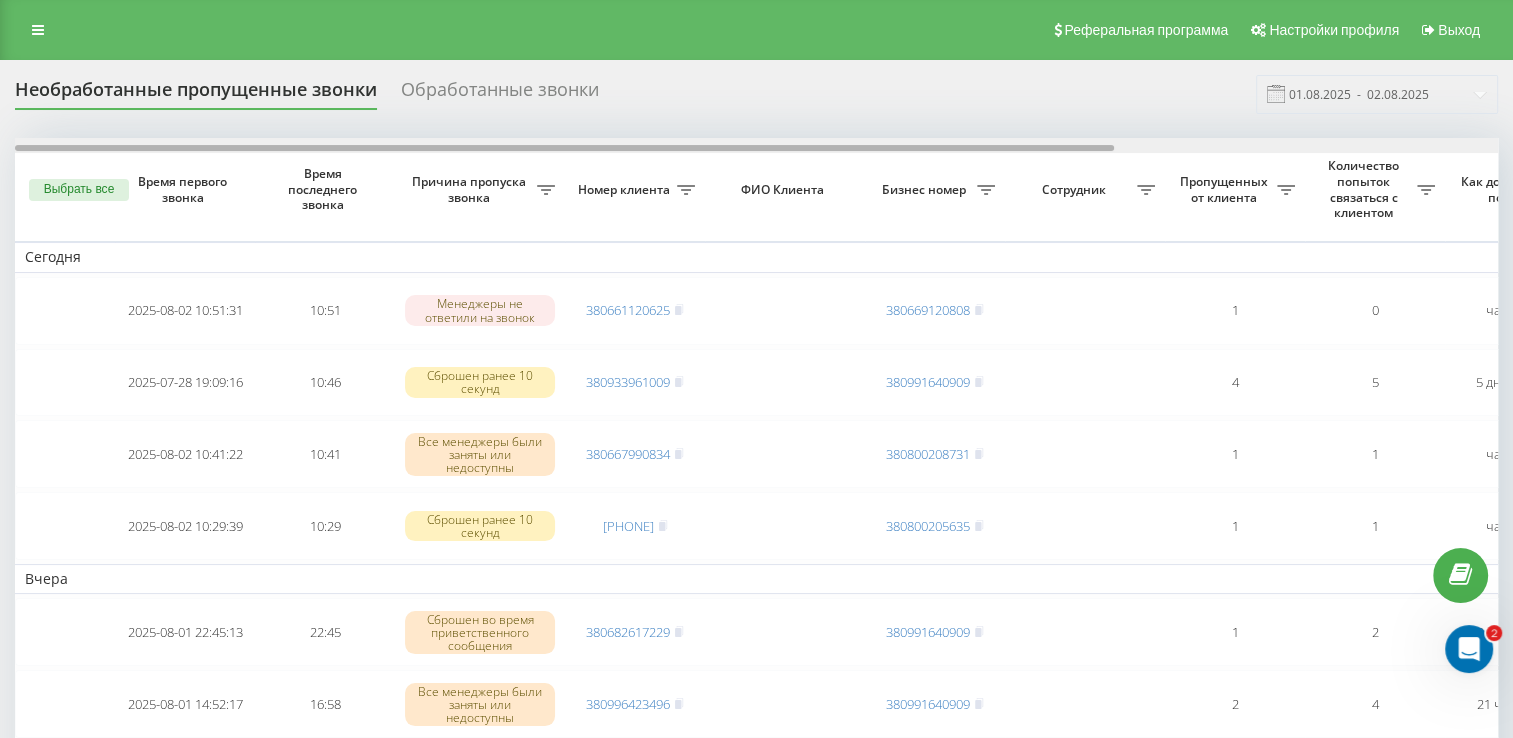 drag, startPoint x: 868, startPoint y: 144, endPoint x: 442, endPoint y: 179, distance: 427.43536 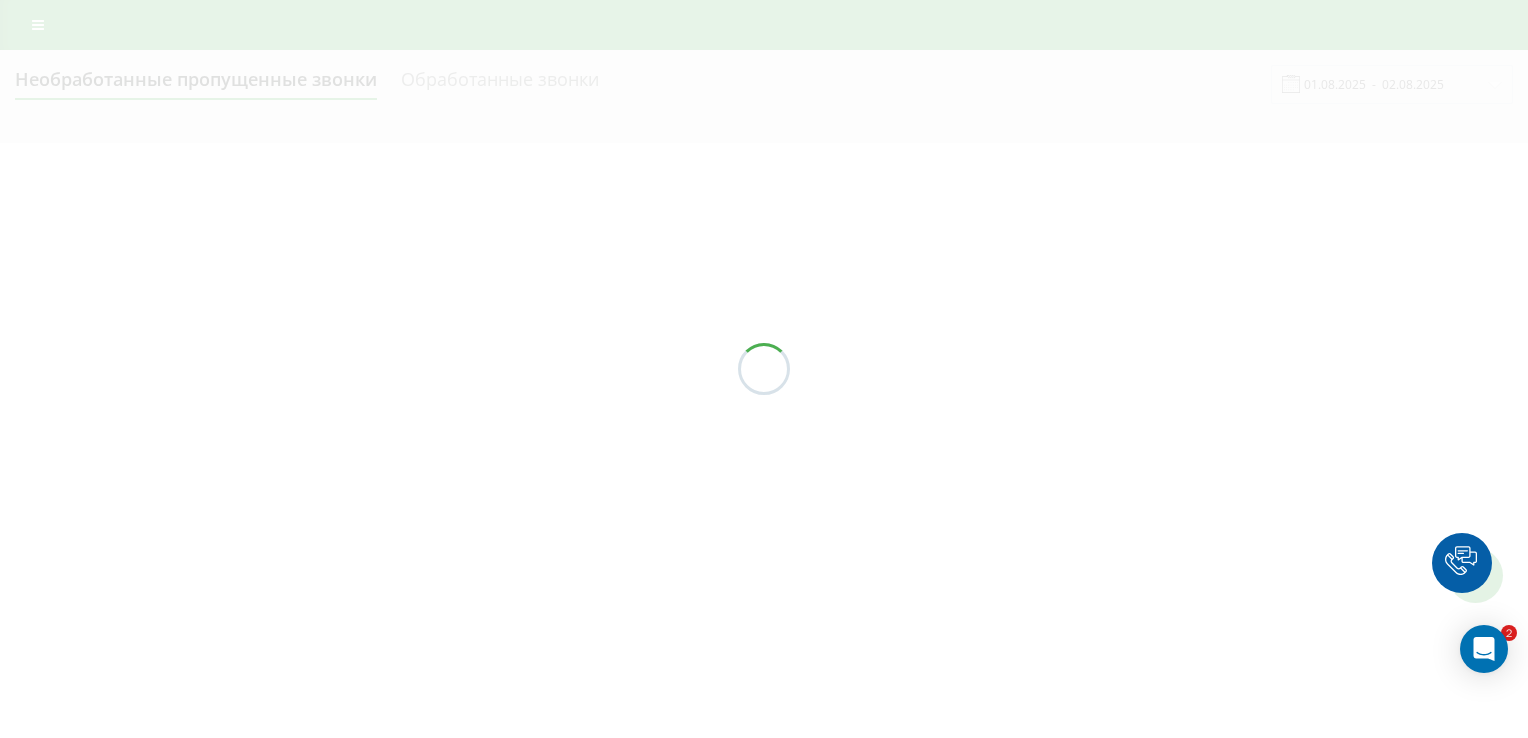 scroll, scrollTop: 0, scrollLeft: 0, axis: both 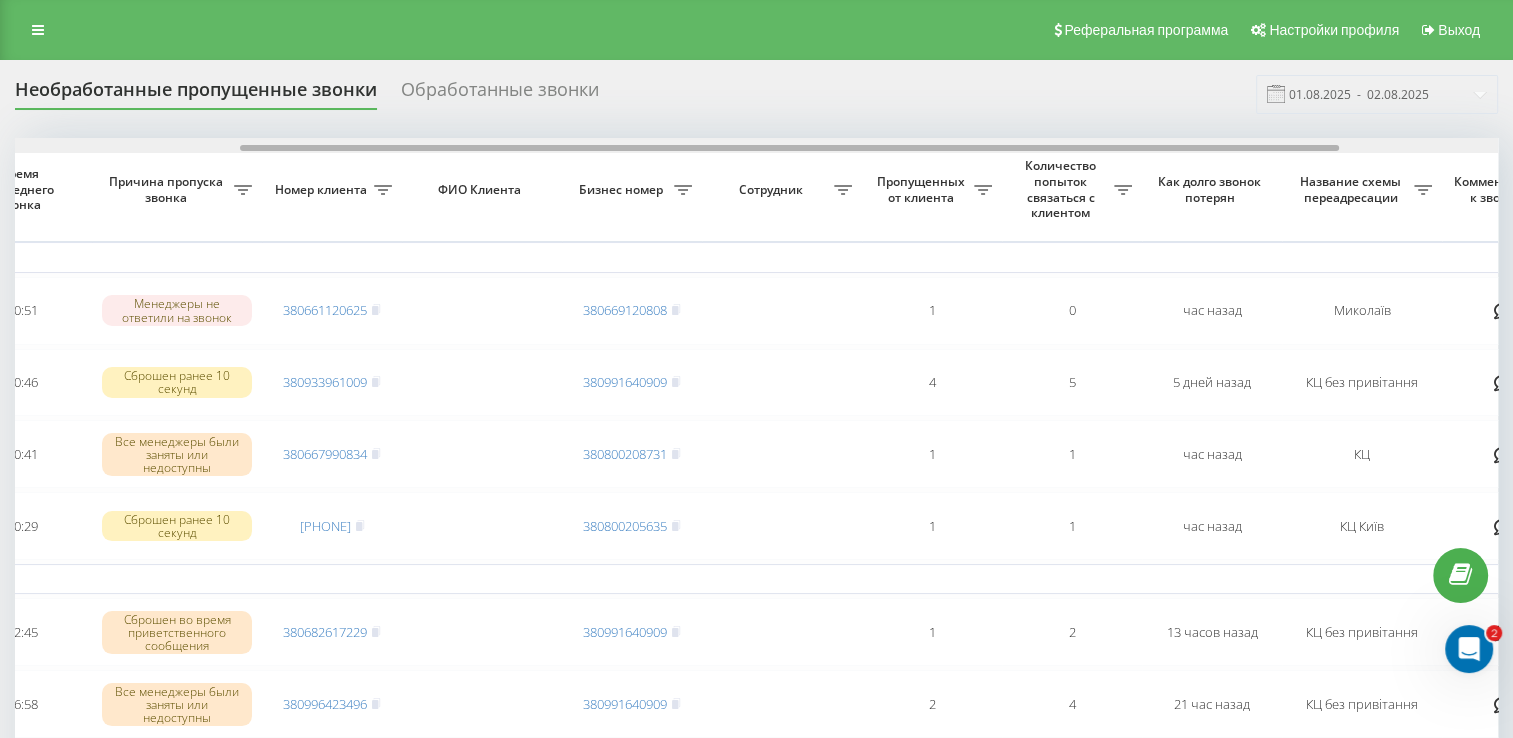 drag, startPoint x: 384, startPoint y: 154, endPoint x: 597, endPoint y: 138, distance: 213.6001 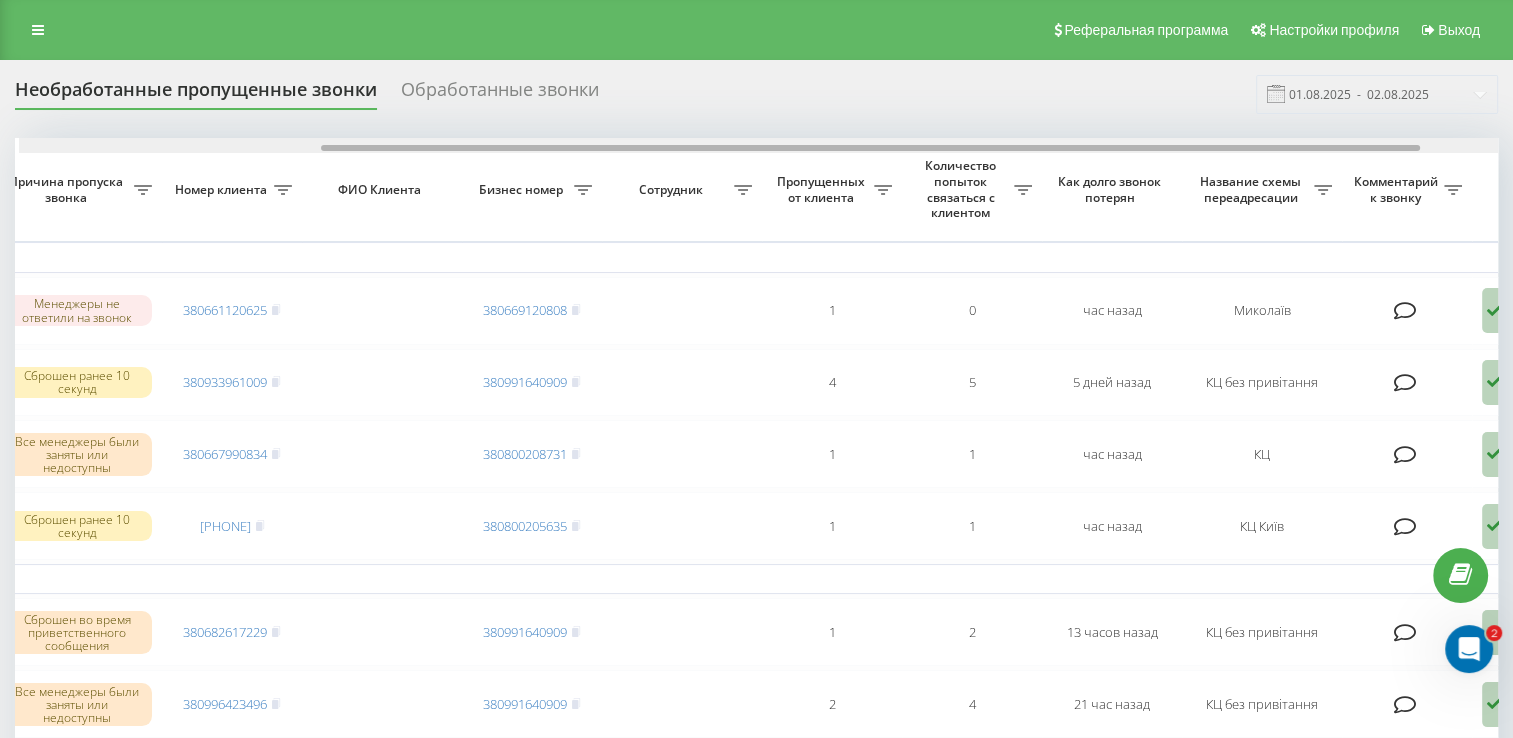 drag, startPoint x: 598, startPoint y: 149, endPoint x: 675, endPoint y: 142, distance: 77.31753 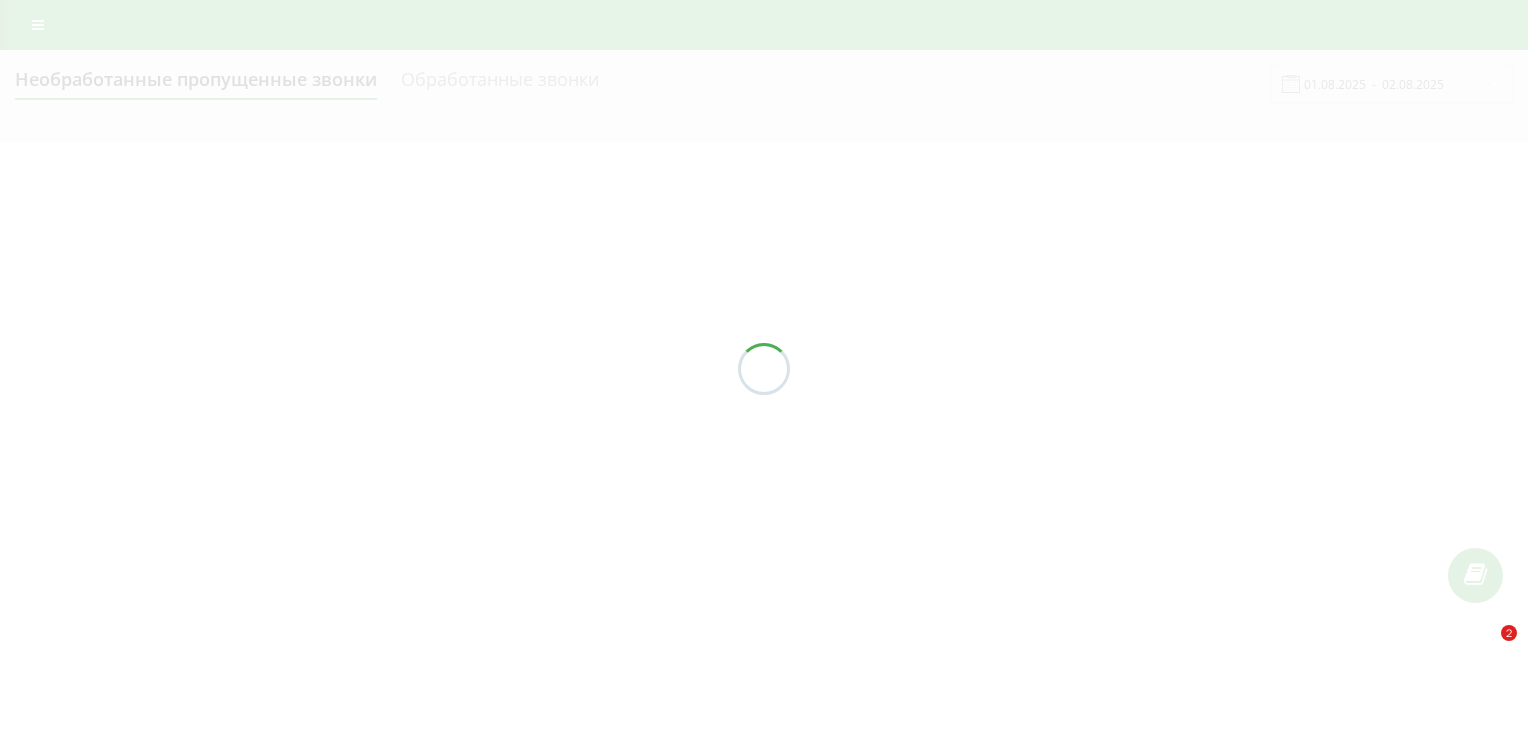 scroll, scrollTop: 0, scrollLeft: 0, axis: both 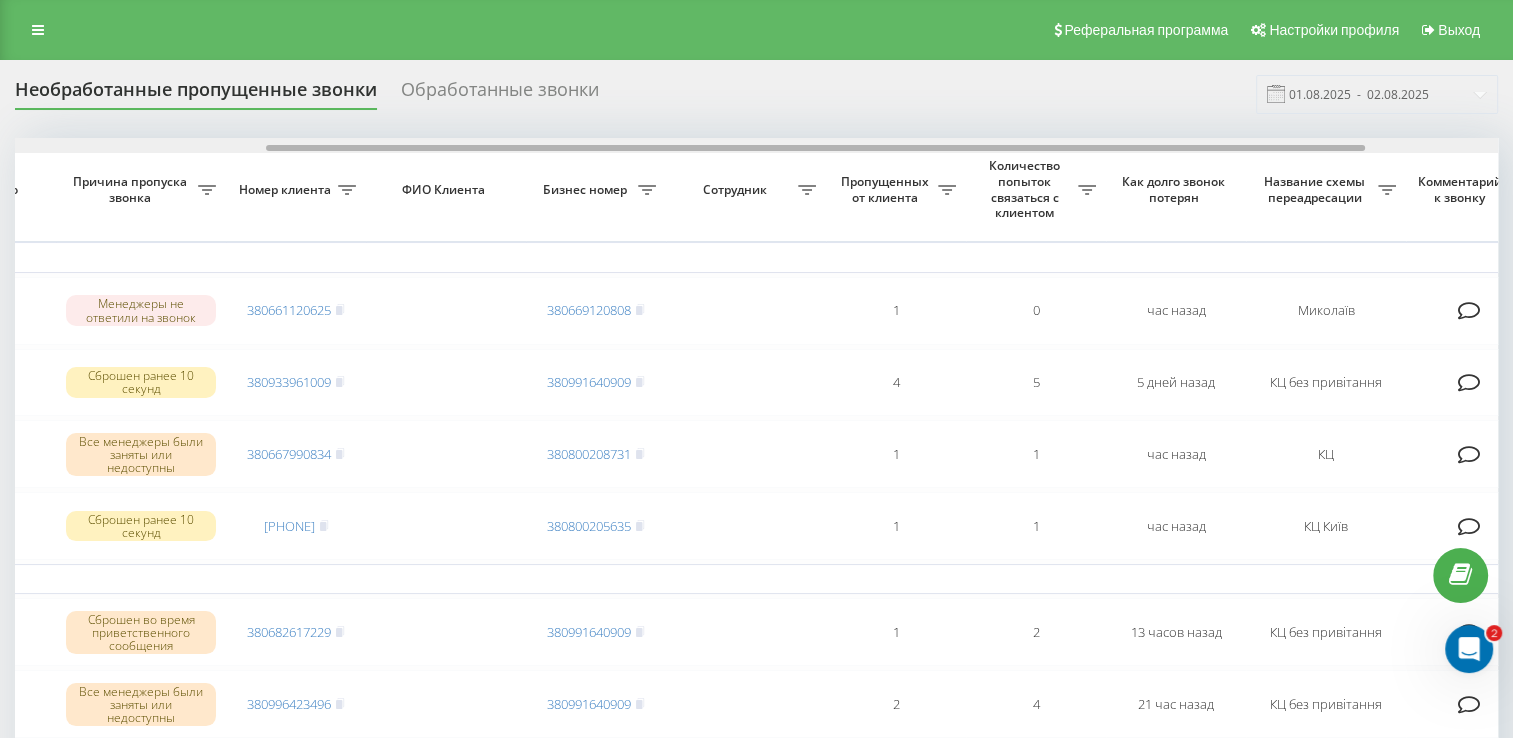 drag, startPoint x: 540, startPoint y: 147, endPoint x: 792, endPoint y: 155, distance: 252.12695 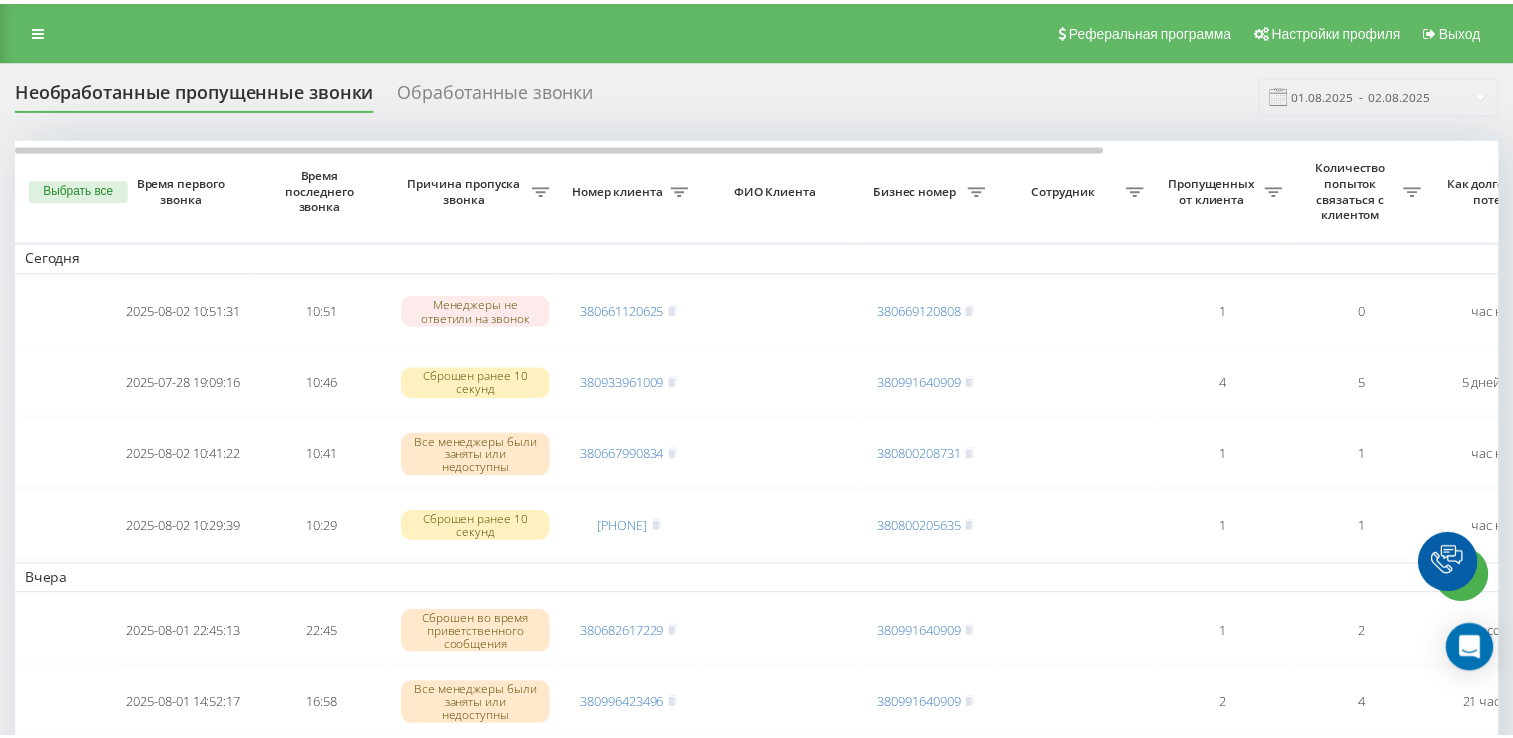 scroll, scrollTop: 0, scrollLeft: 0, axis: both 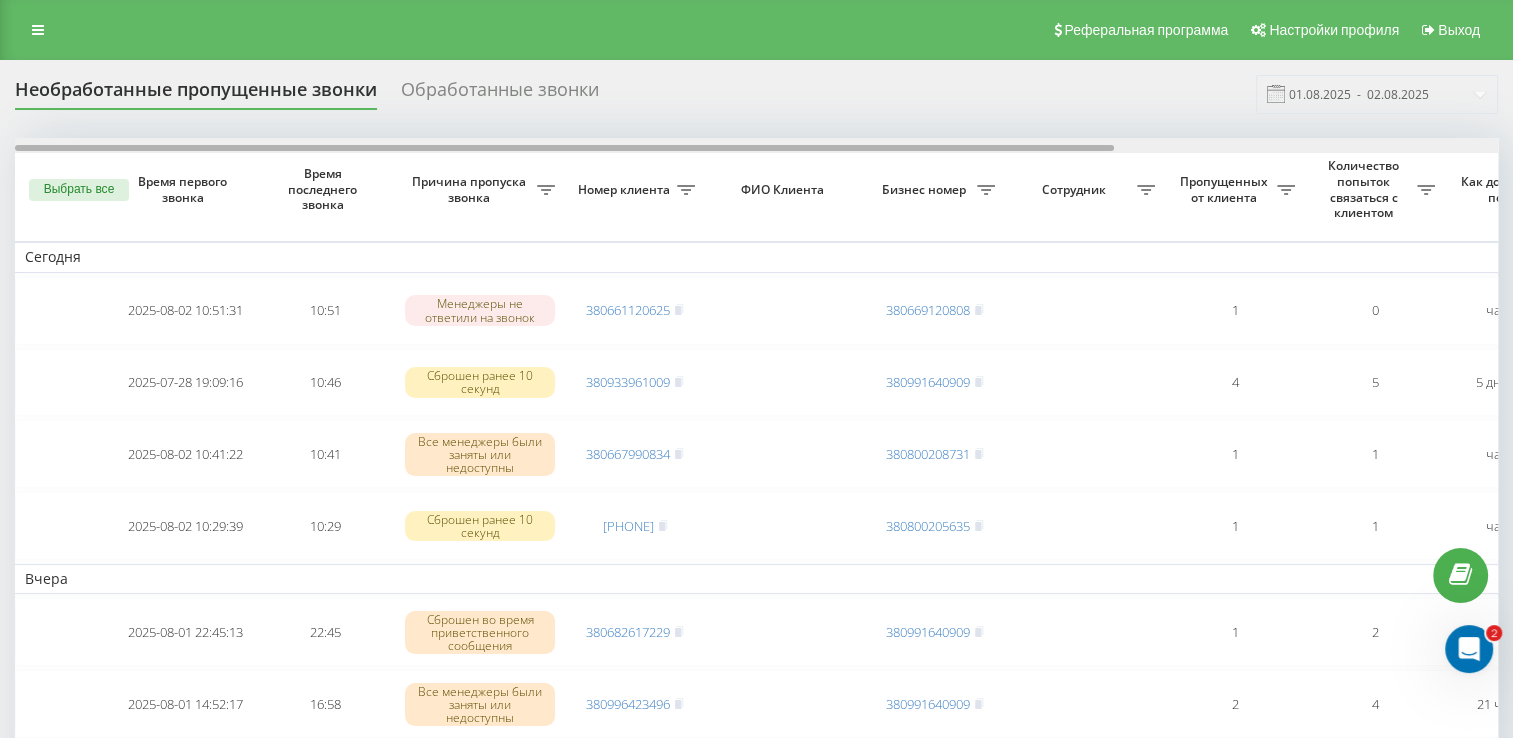 drag, startPoint x: 283, startPoint y: 144, endPoint x: 233, endPoint y: 234, distance: 102.9563 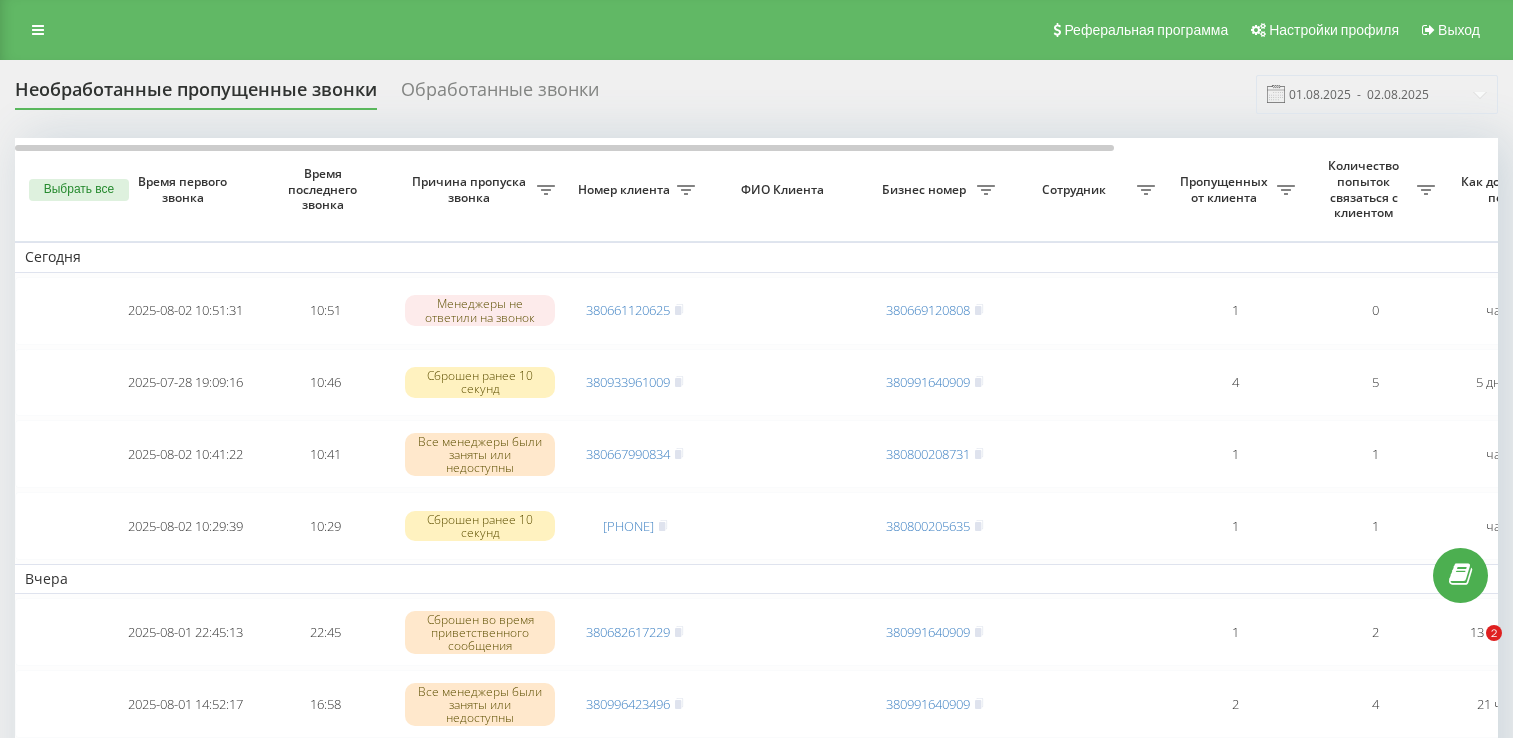 scroll, scrollTop: 0, scrollLeft: 0, axis: both 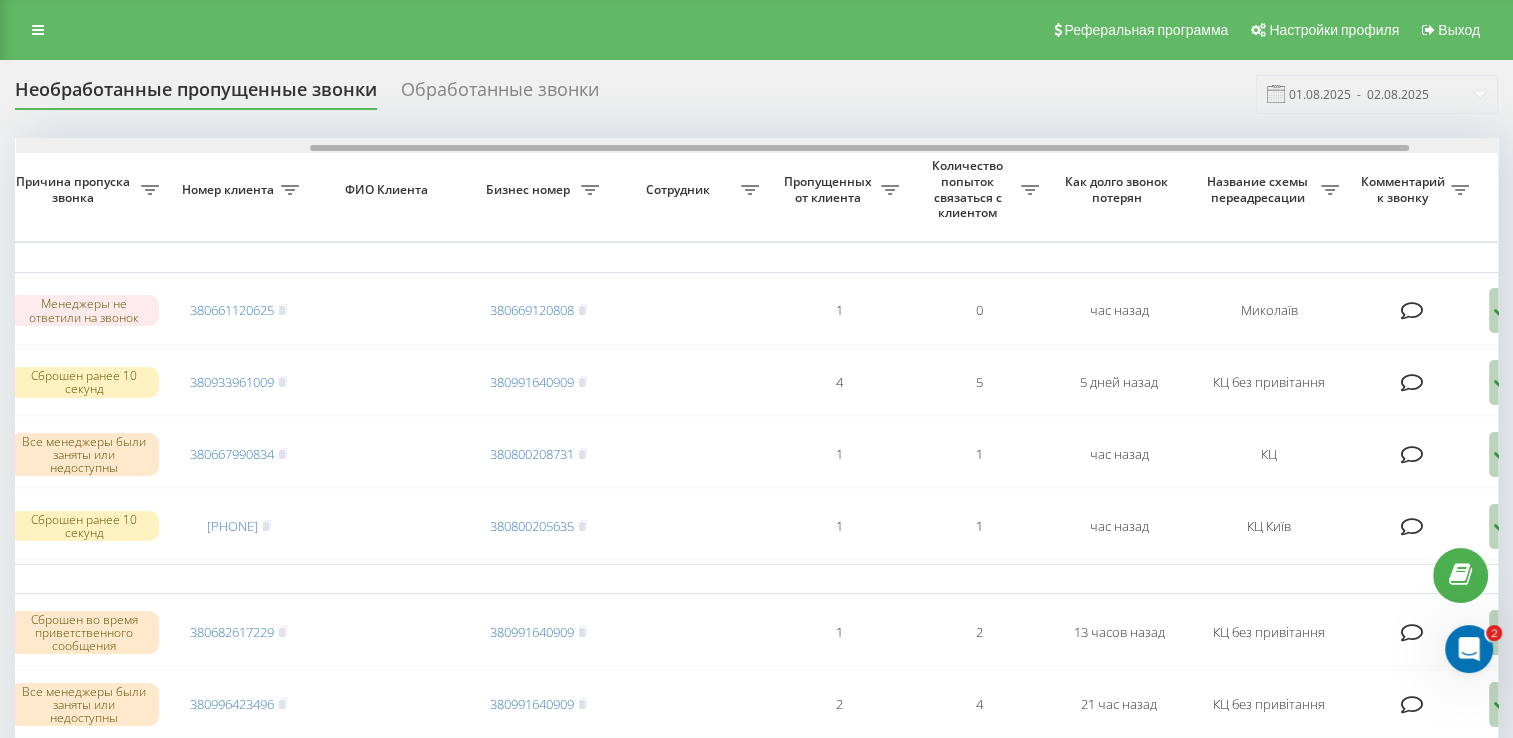 drag, startPoint x: 512, startPoint y: 149, endPoint x: 807, endPoint y: 162, distance: 295.28632 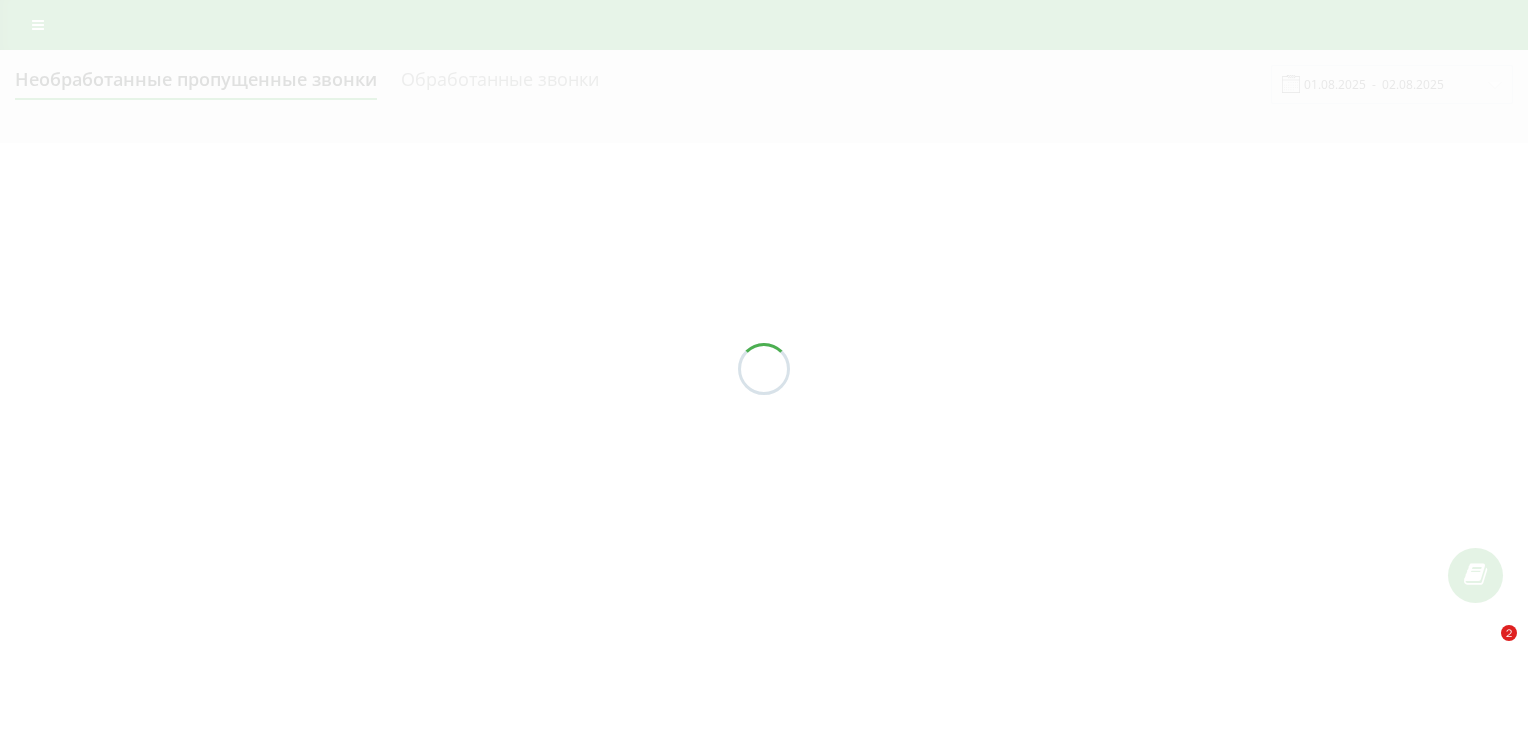 scroll, scrollTop: 0, scrollLeft: 0, axis: both 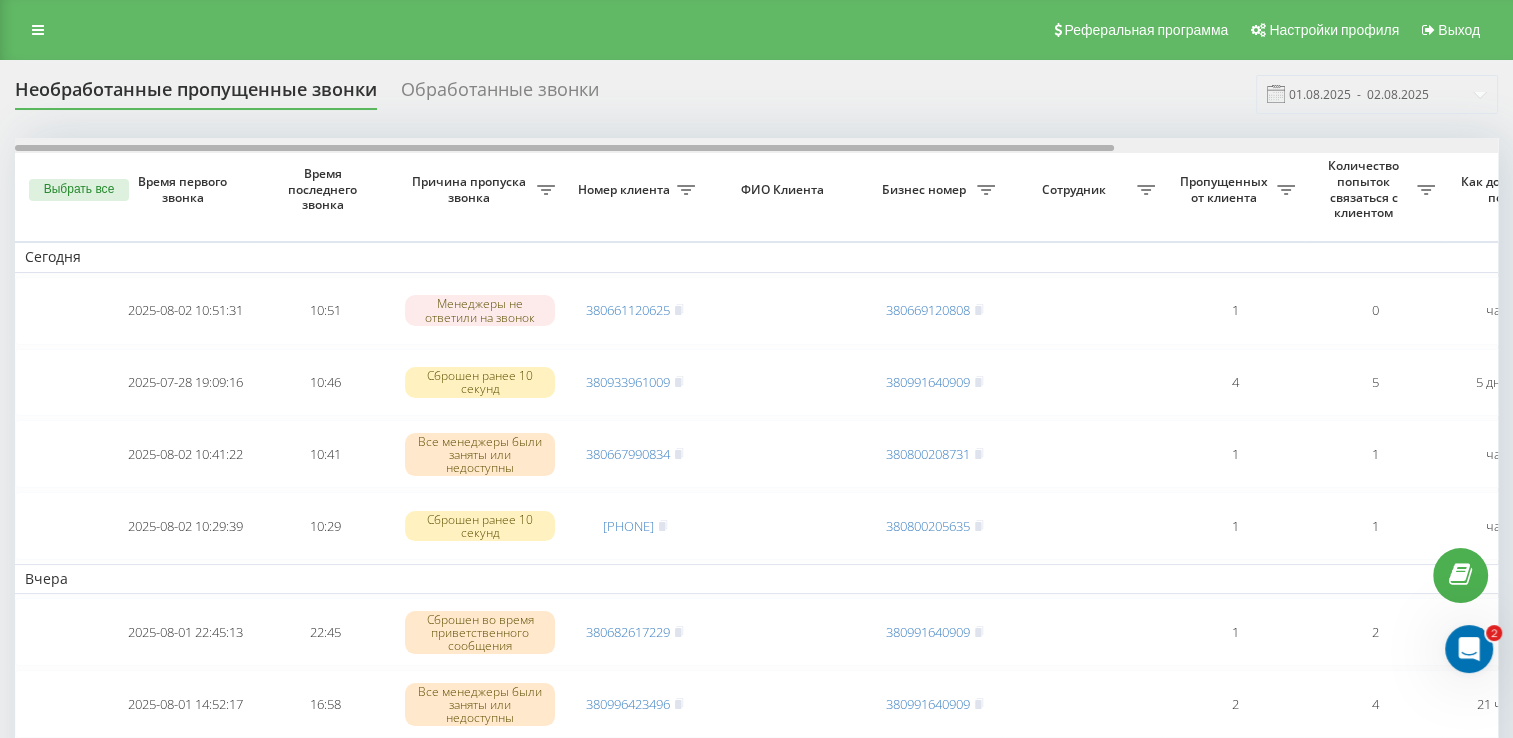 drag, startPoint x: 338, startPoint y: 146, endPoint x: 288, endPoint y: 181, distance: 61.03278 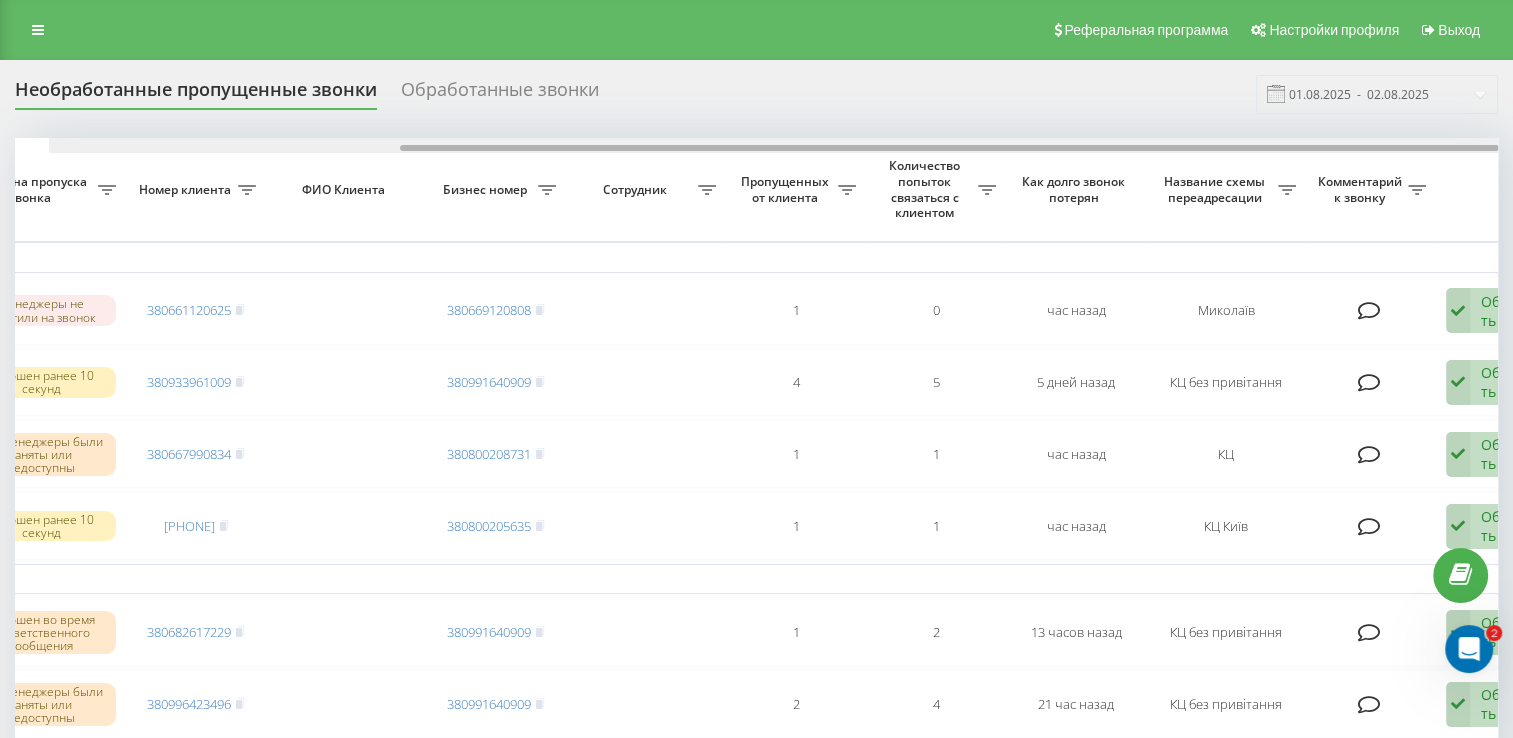 scroll, scrollTop: 0, scrollLeft: 0, axis: both 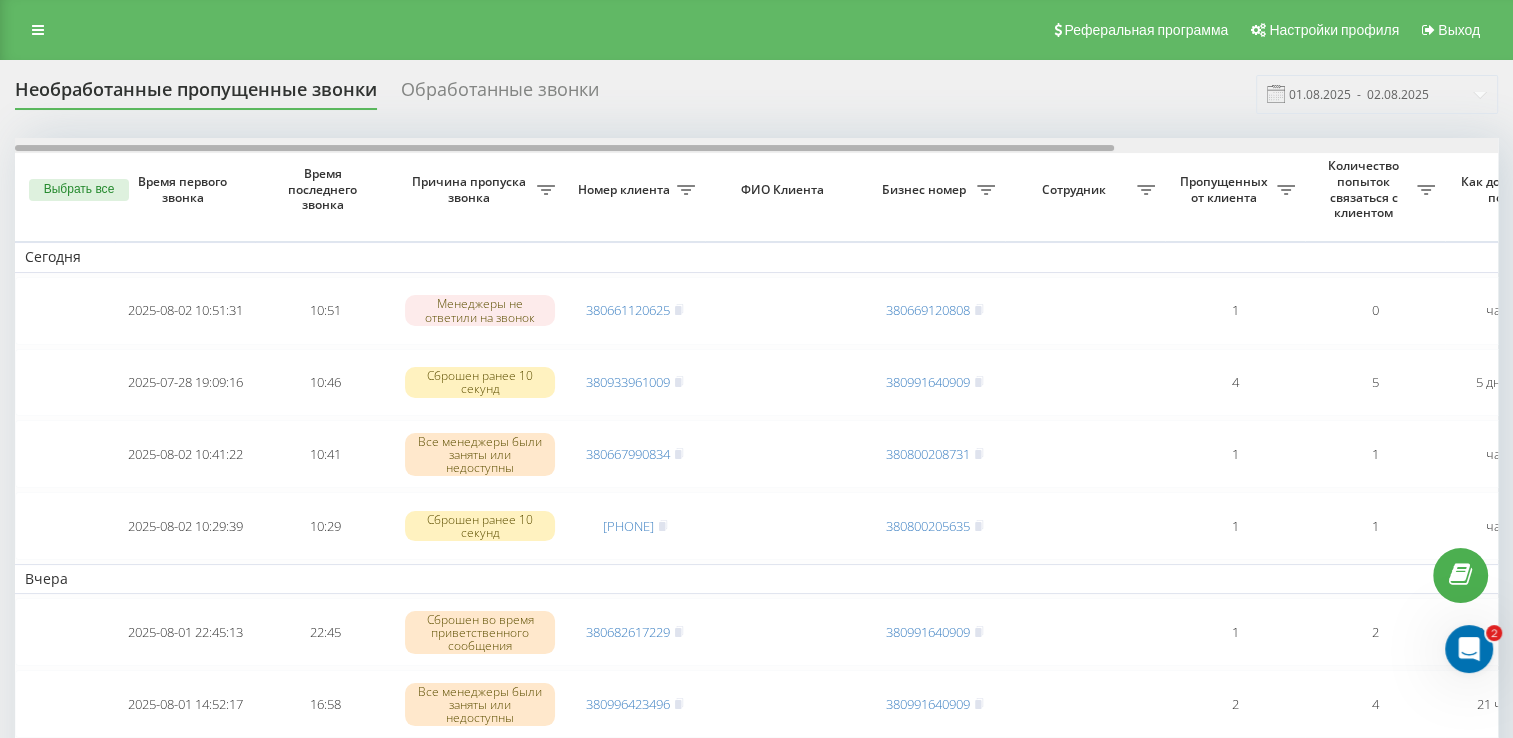 drag, startPoint x: 327, startPoint y: 149, endPoint x: 194, endPoint y: 169, distance: 134.49535 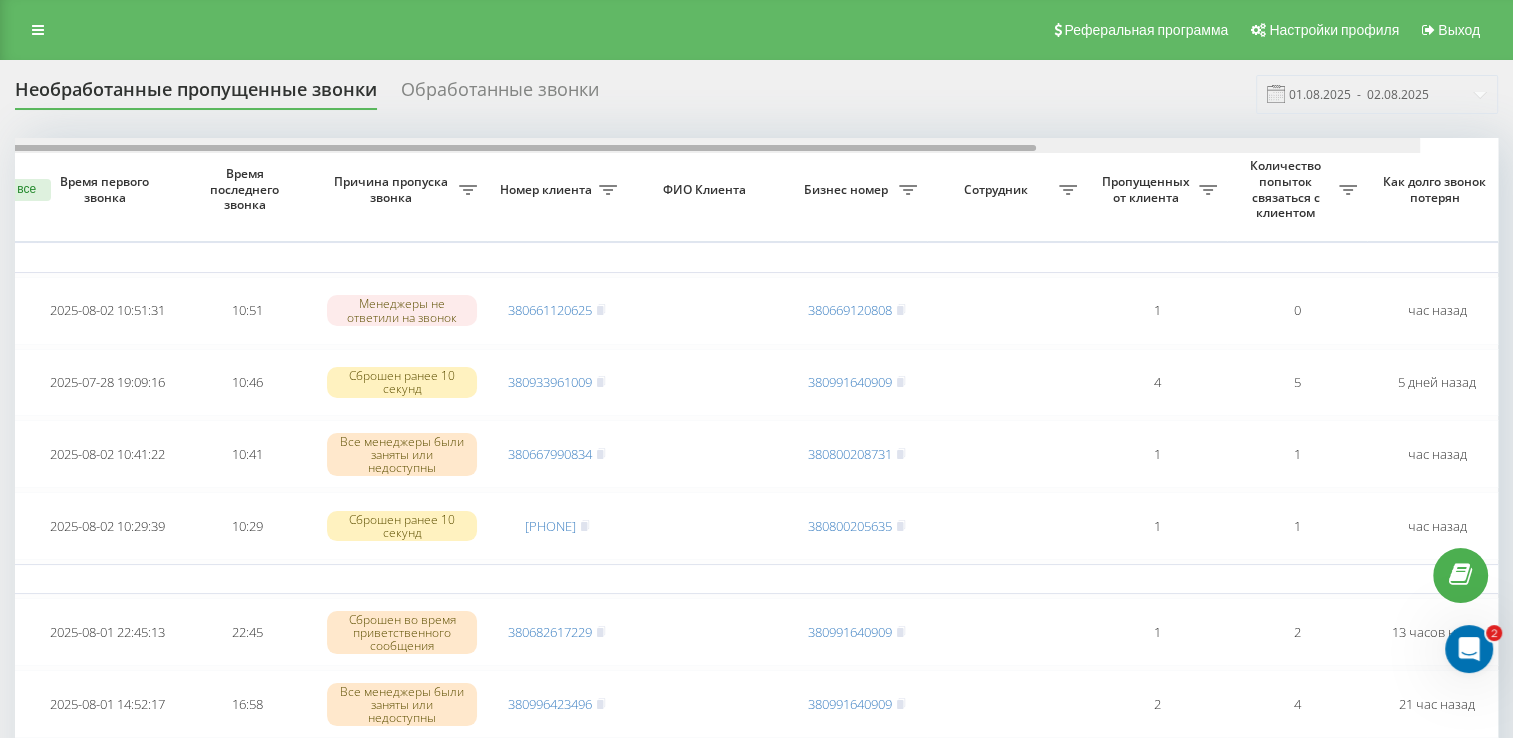 scroll, scrollTop: 0, scrollLeft: 0, axis: both 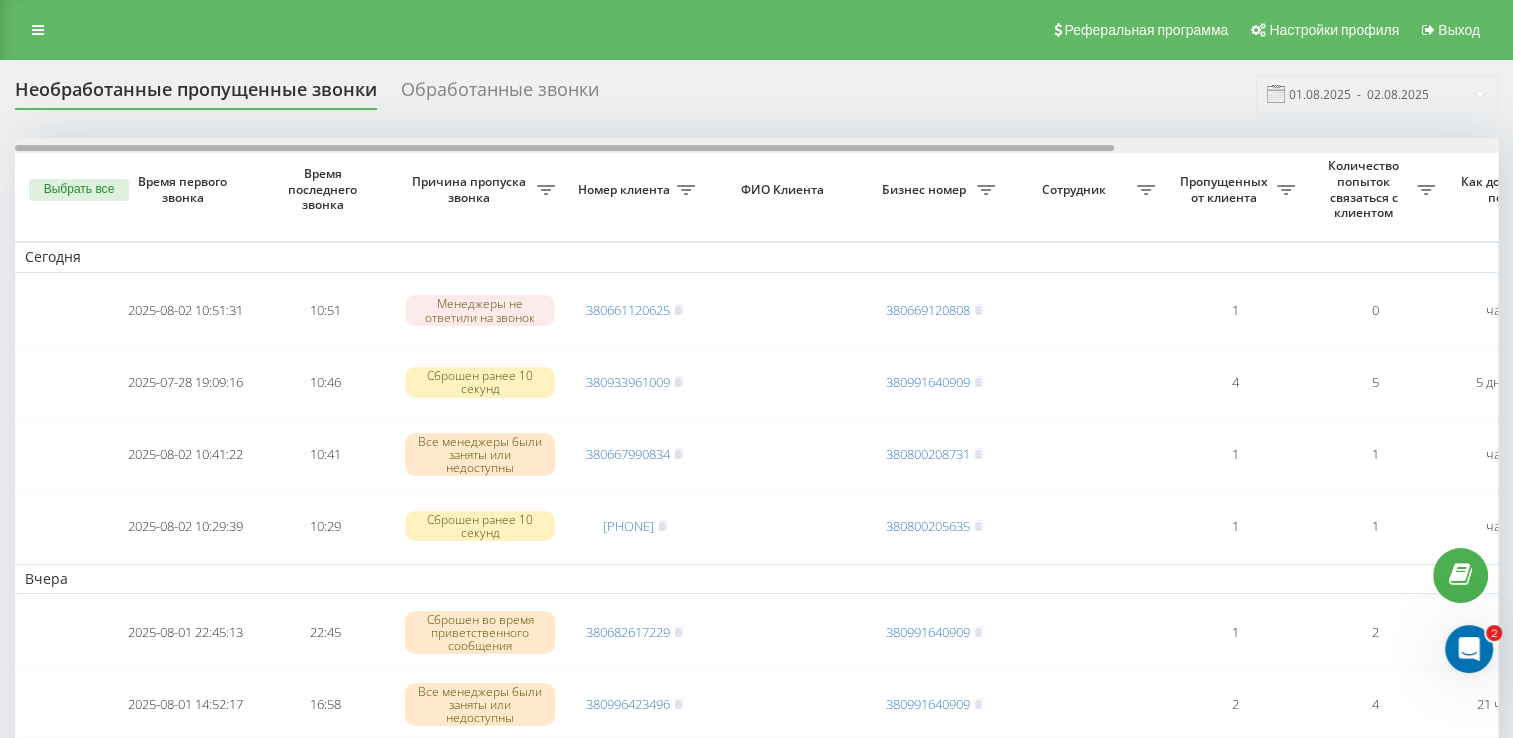 drag, startPoint x: 460, startPoint y: 149, endPoint x: 360, endPoint y: 107, distance: 108.461975 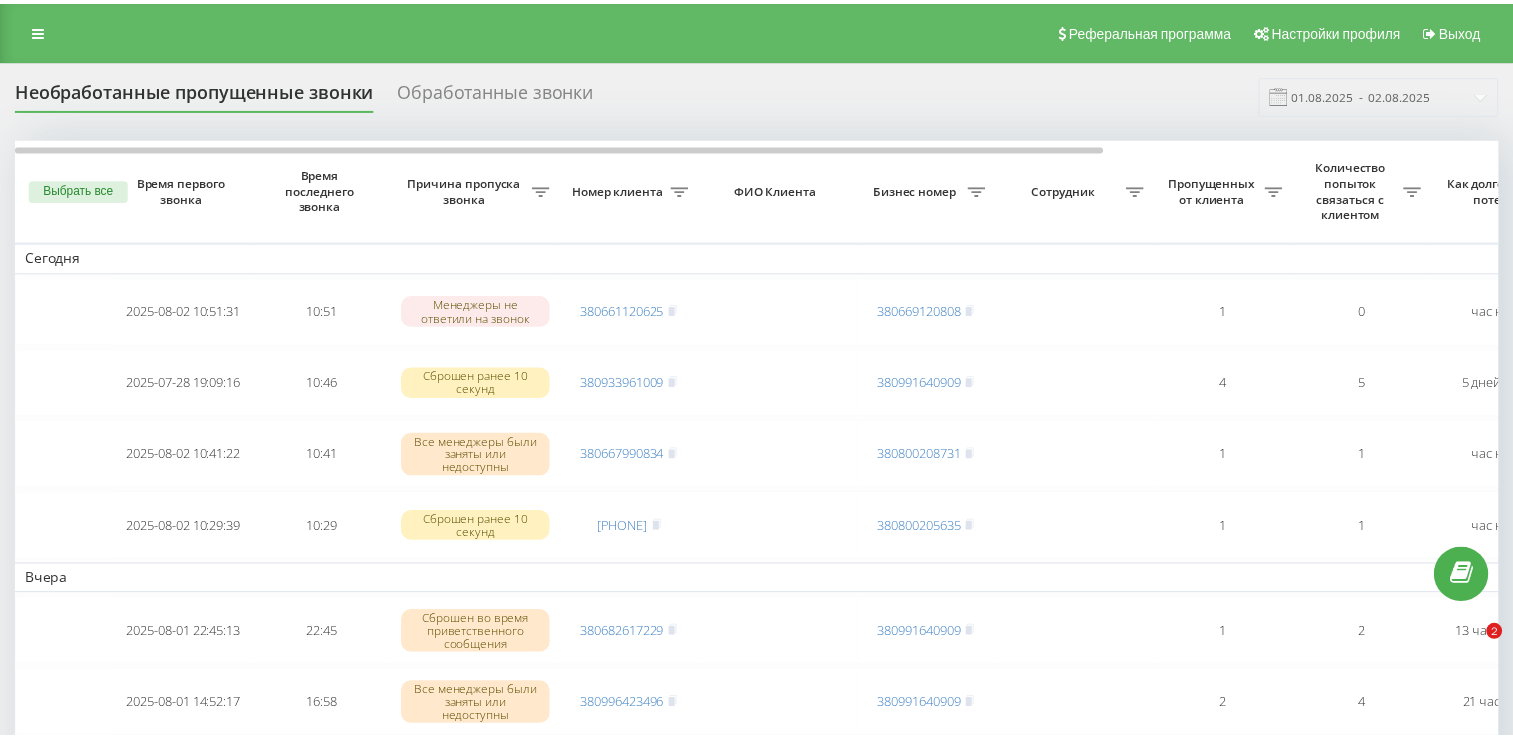 scroll, scrollTop: 0, scrollLeft: 0, axis: both 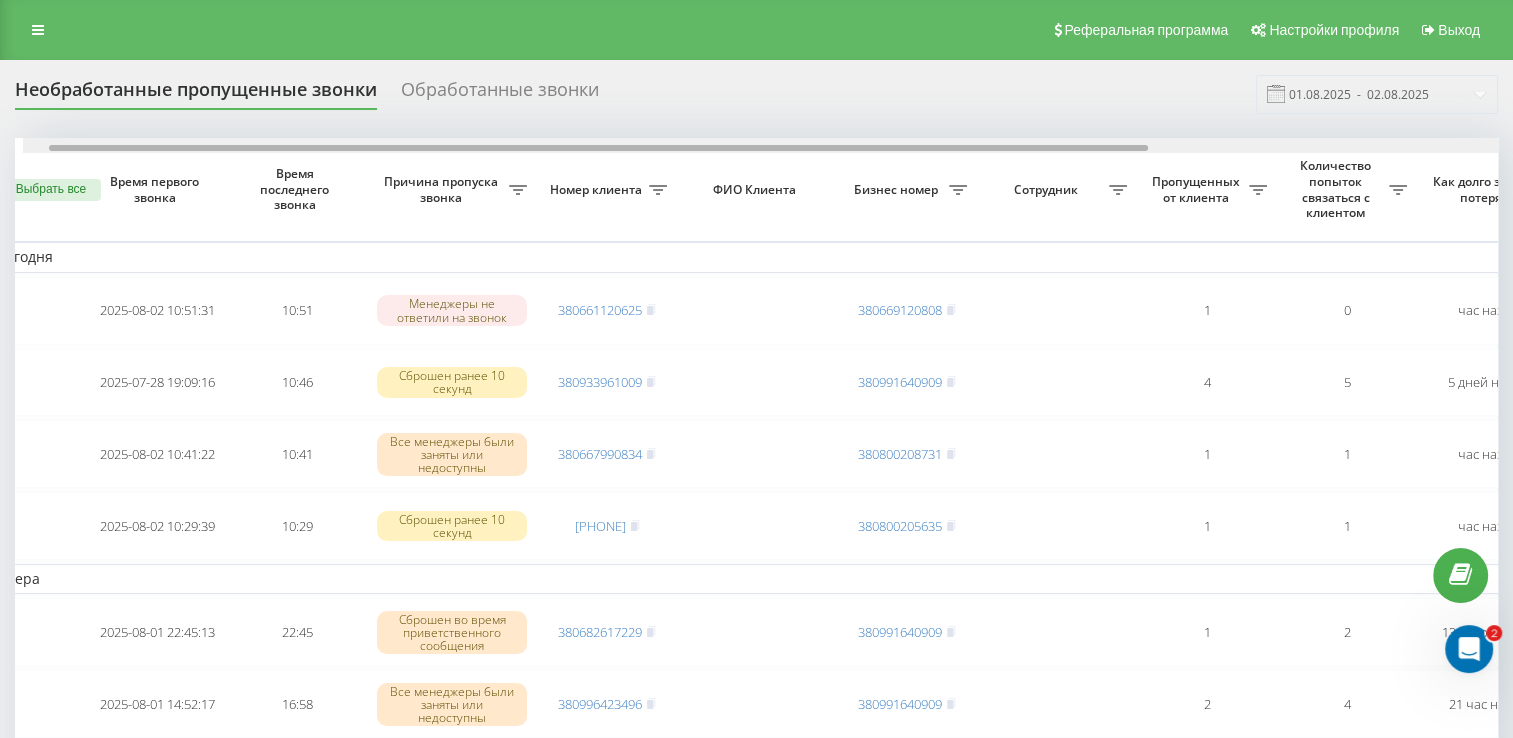 drag, startPoint x: 276, startPoint y: 150, endPoint x: 297, endPoint y: 222, distance: 75 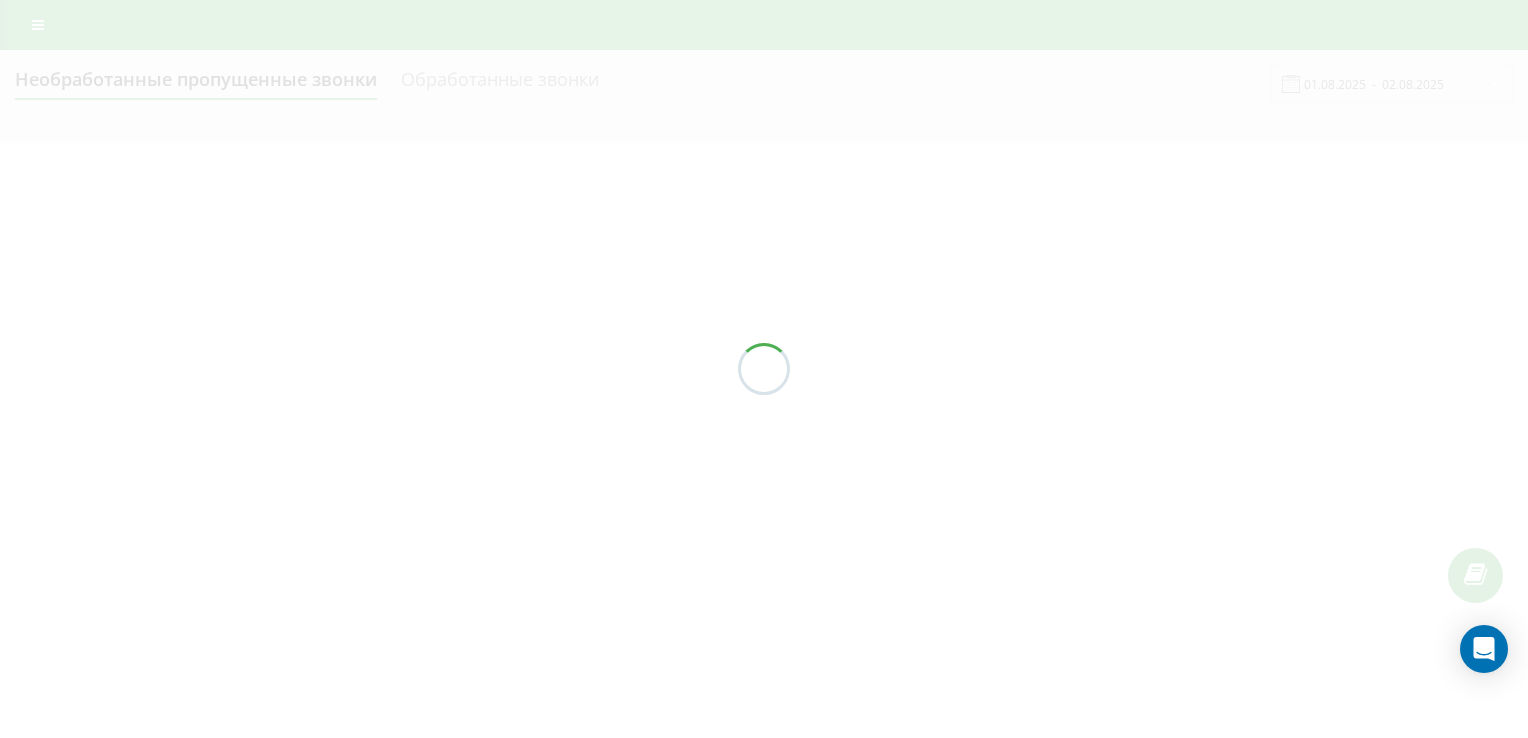 scroll, scrollTop: 0, scrollLeft: 0, axis: both 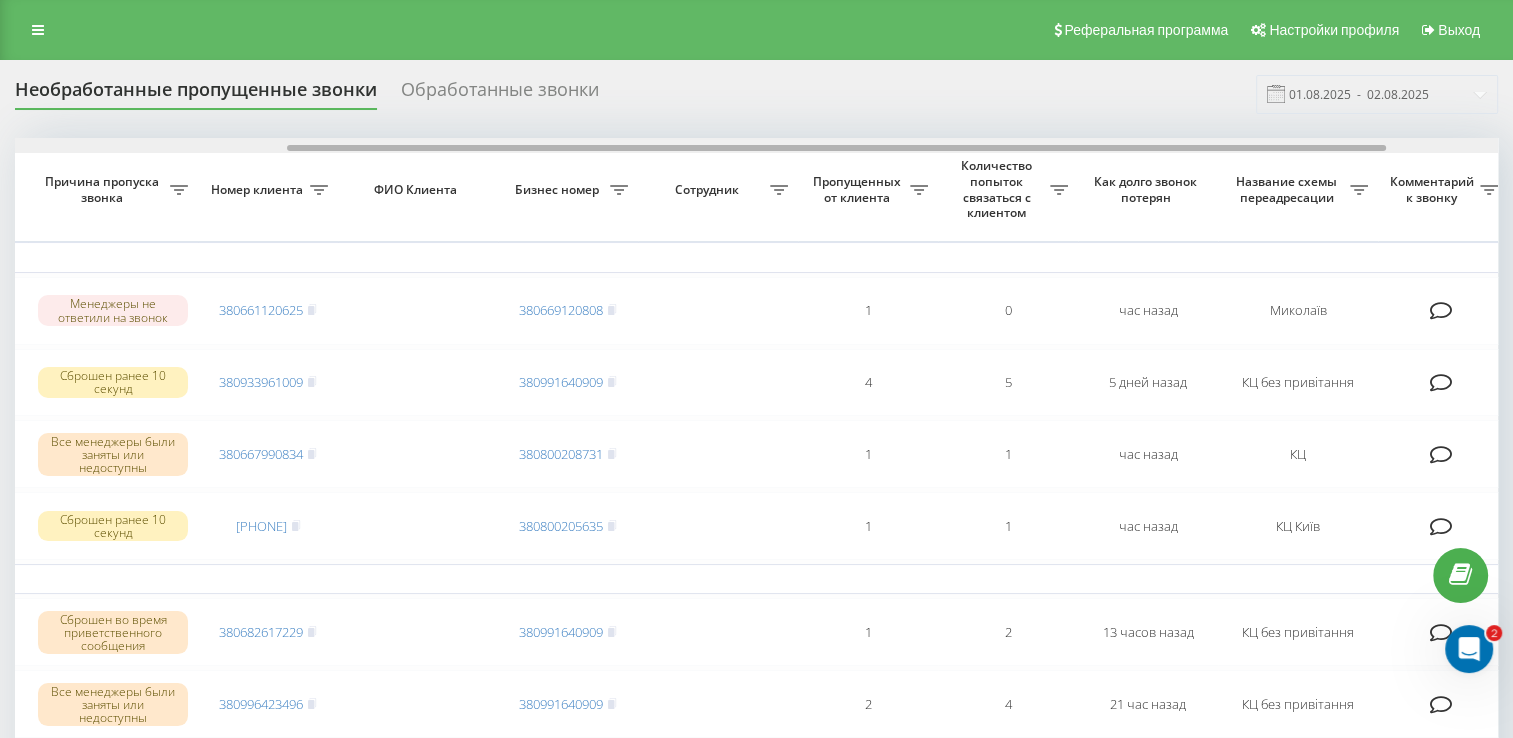 drag, startPoint x: 478, startPoint y: 154, endPoint x: 734, endPoint y: 190, distance: 258.51886 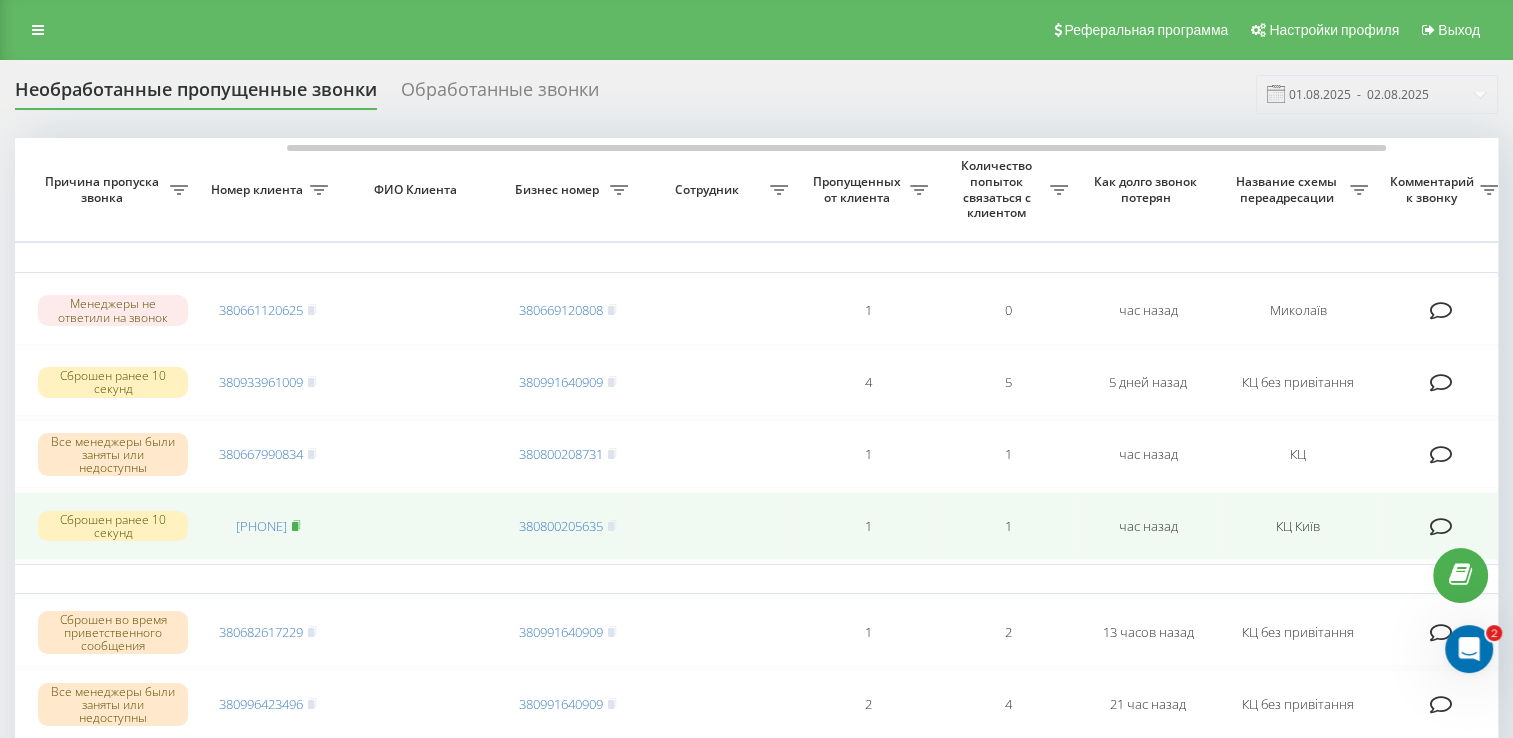 click 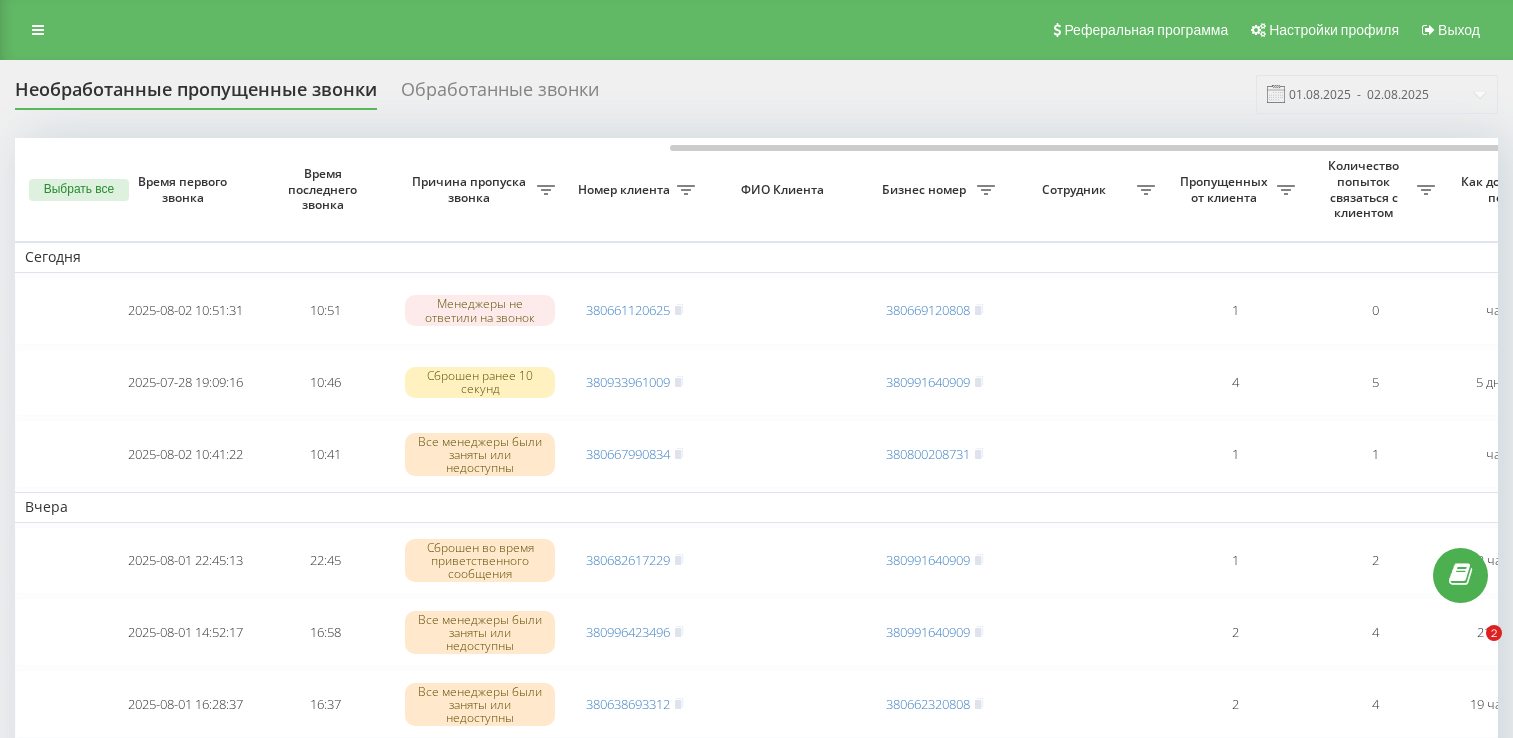scroll, scrollTop: 0, scrollLeft: 0, axis: both 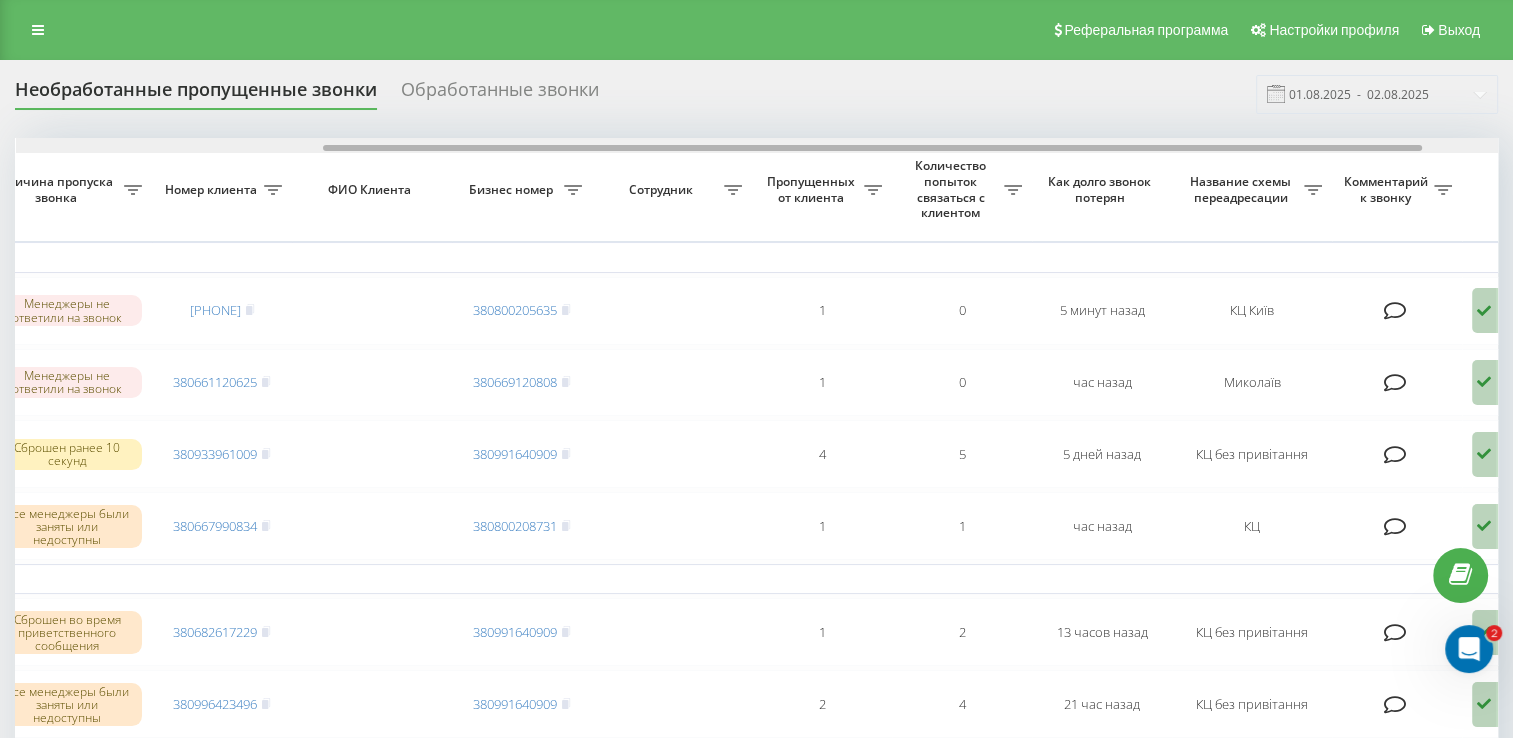 drag, startPoint x: 365, startPoint y: 151, endPoint x: 664, endPoint y: 190, distance: 301.53275 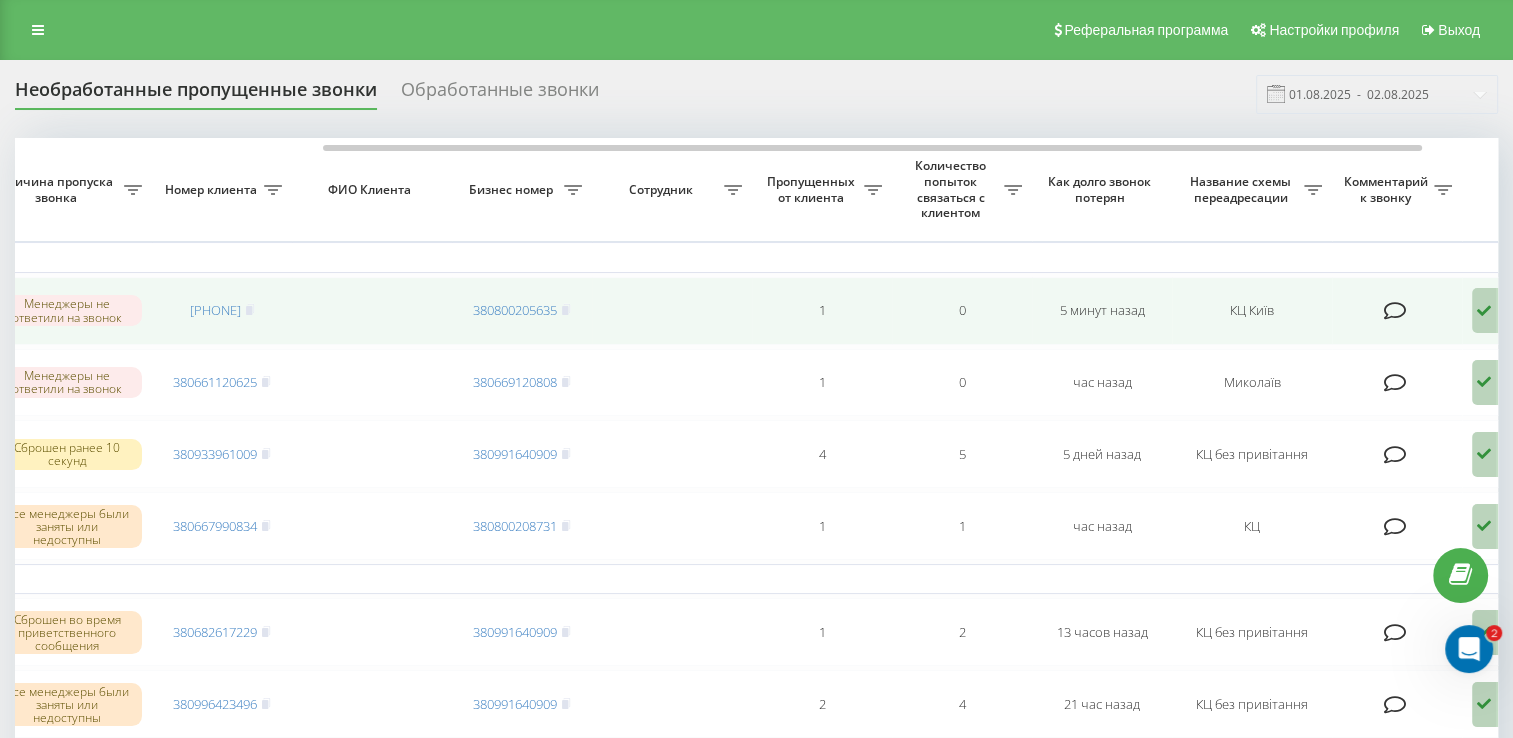 click on "[PHONE]" at bounding box center (222, 311) 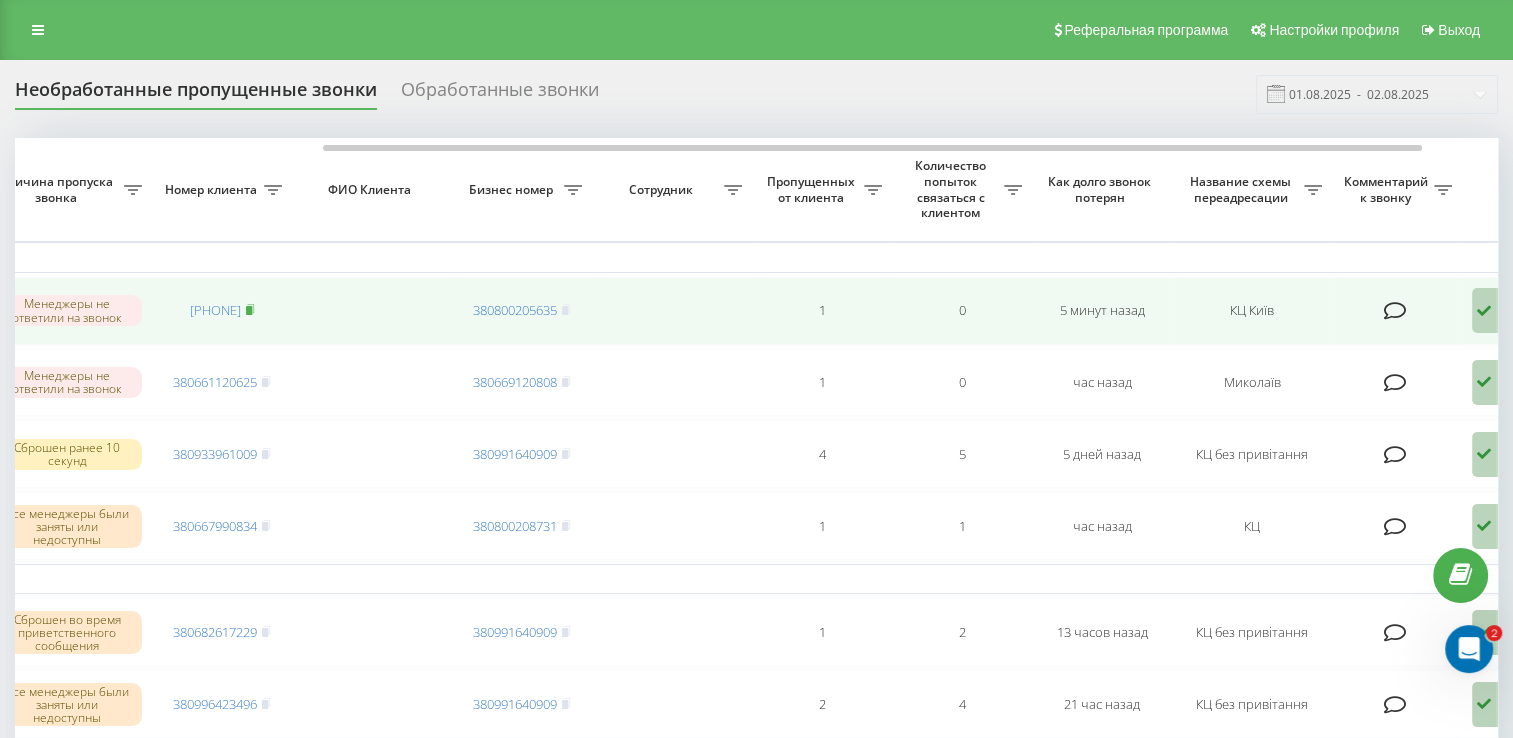 click 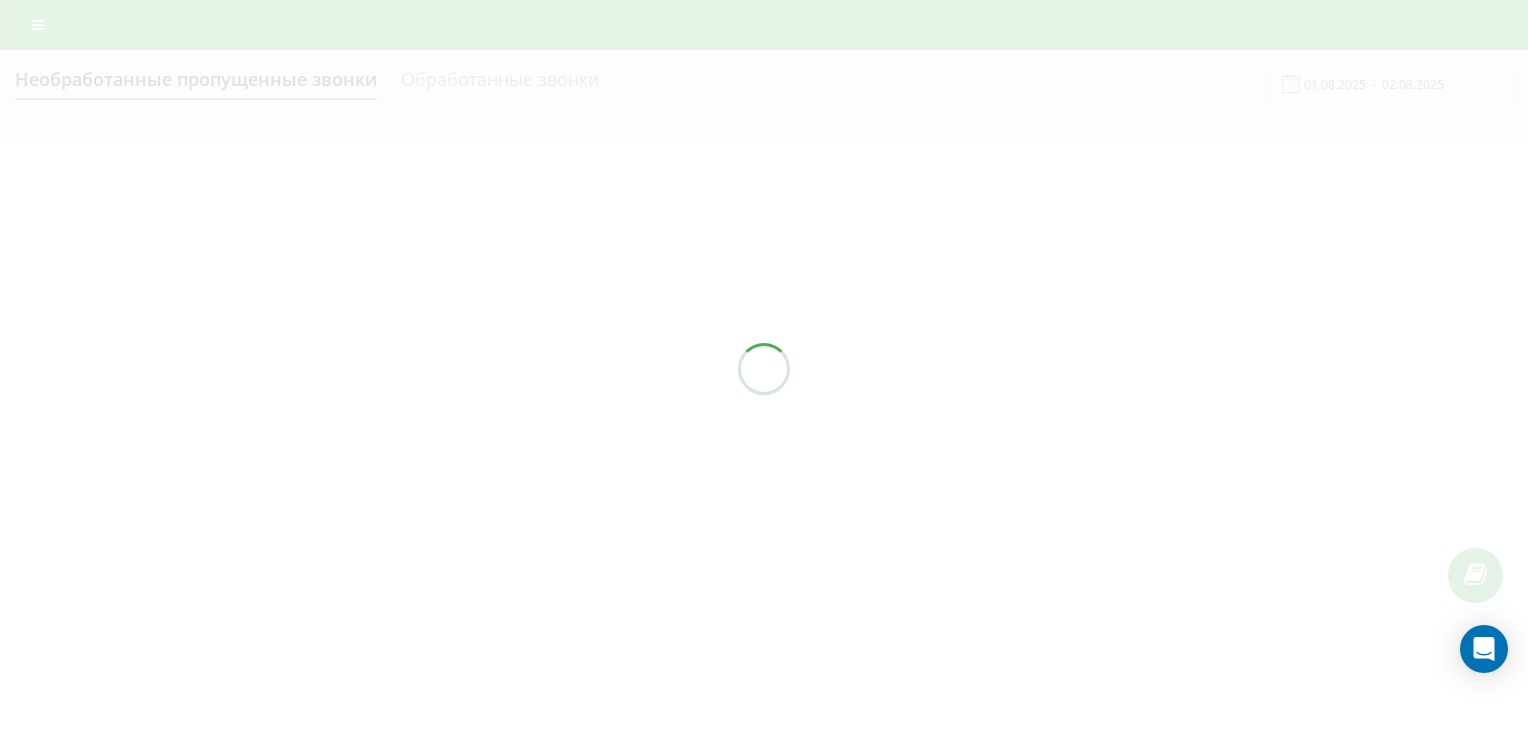 scroll, scrollTop: 0, scrollLeft: 0, axis: both 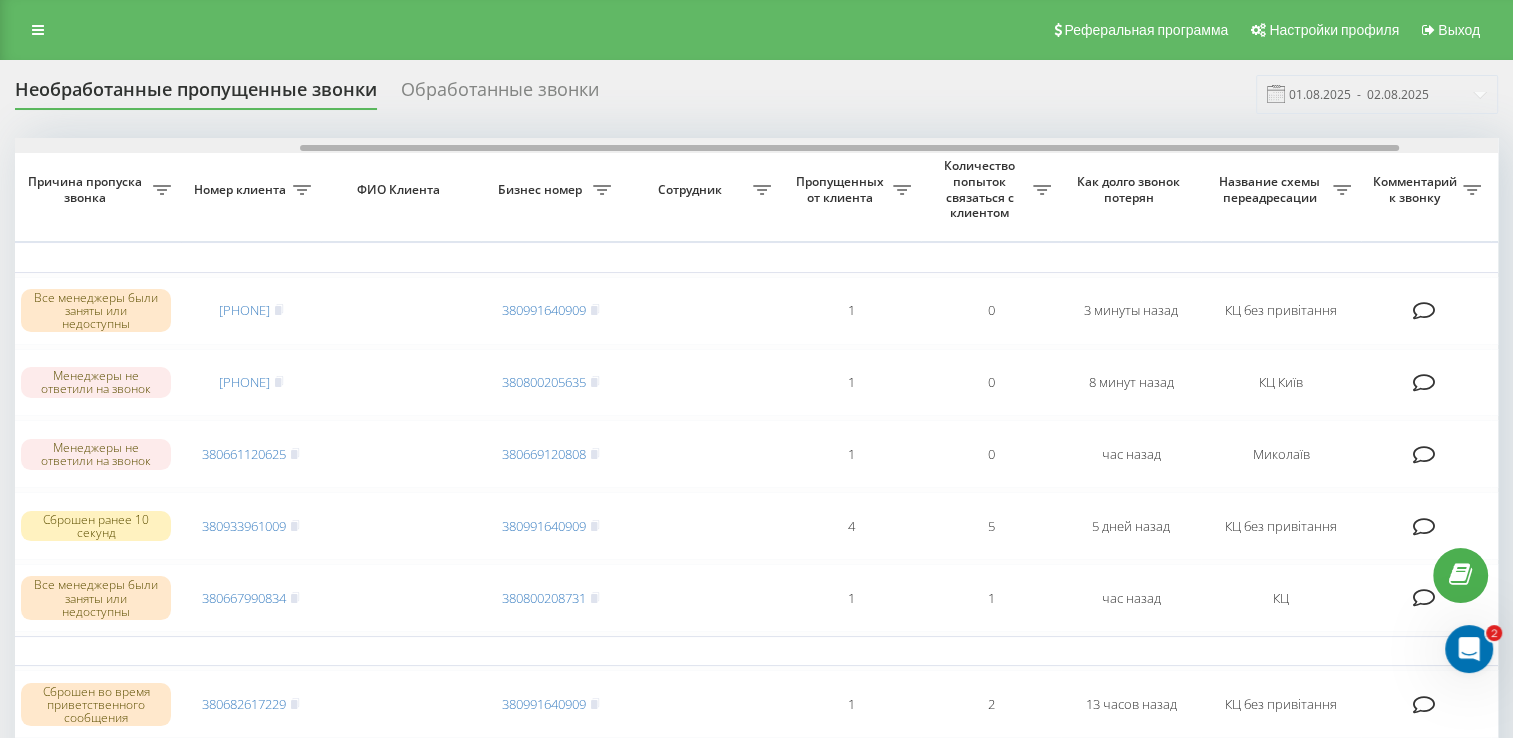 drag, startPoint x: 705, startPoint y: 144, endPoint x: 990, endPoint y: 190, distance: 288.68842 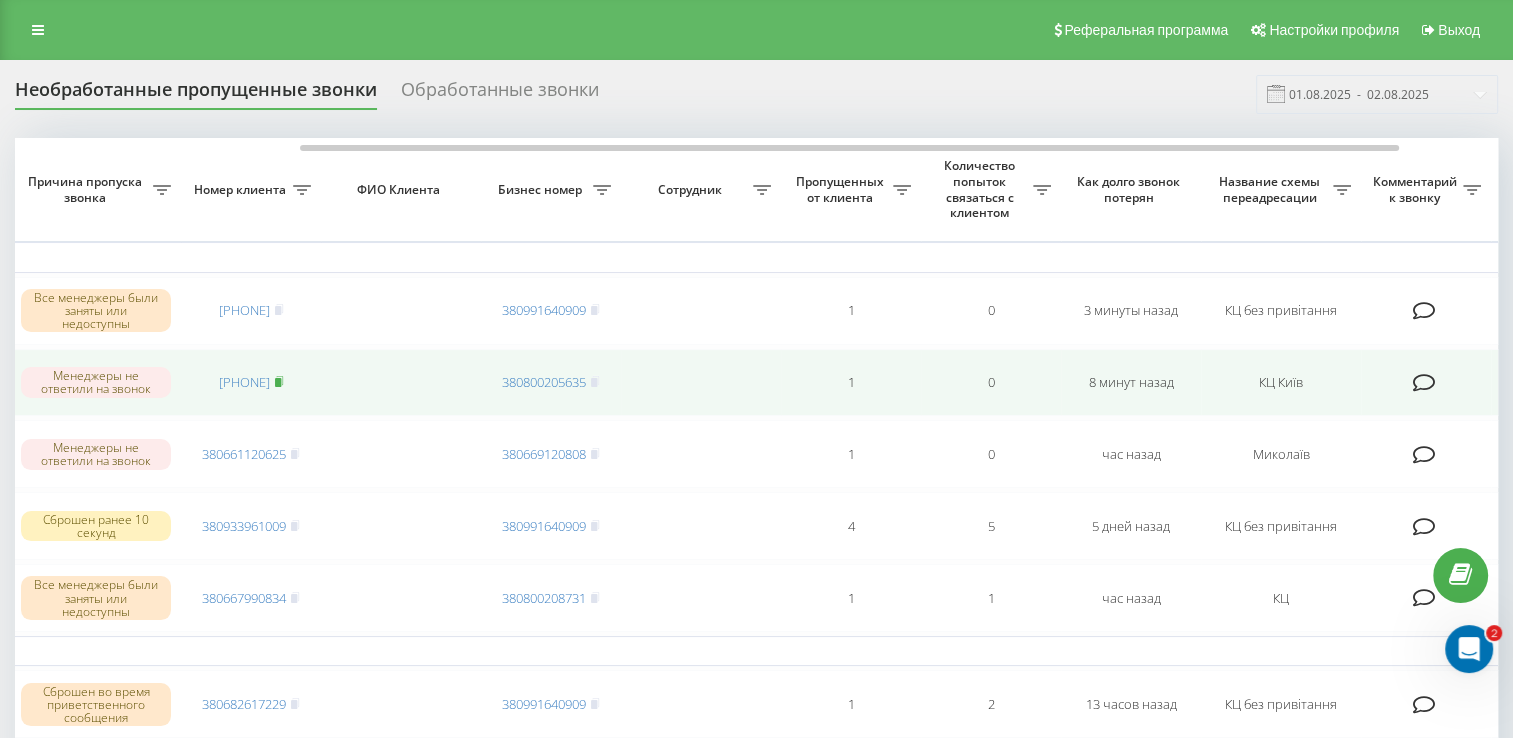 click 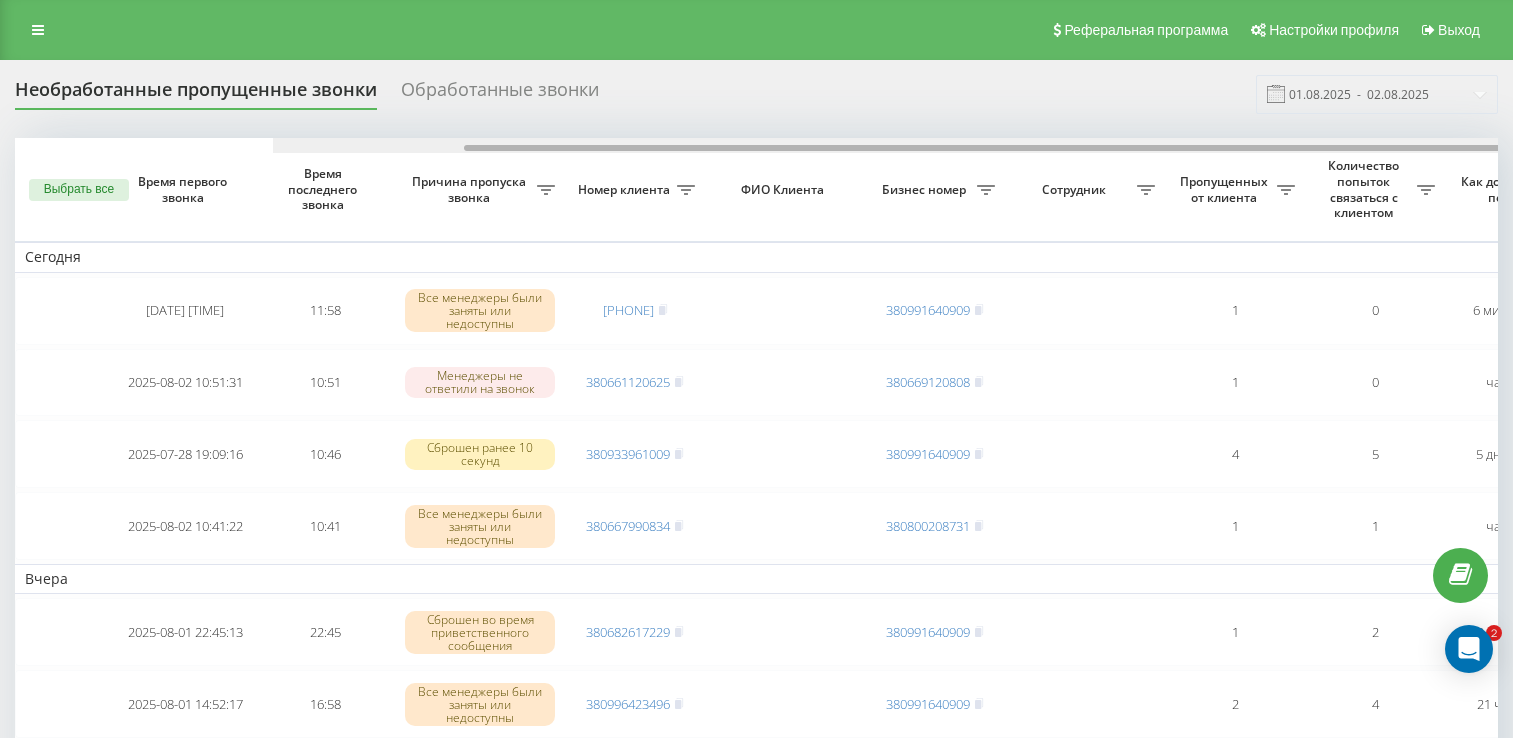 scroll, scrollTop: 0, scrollLeft: 0, axis: both 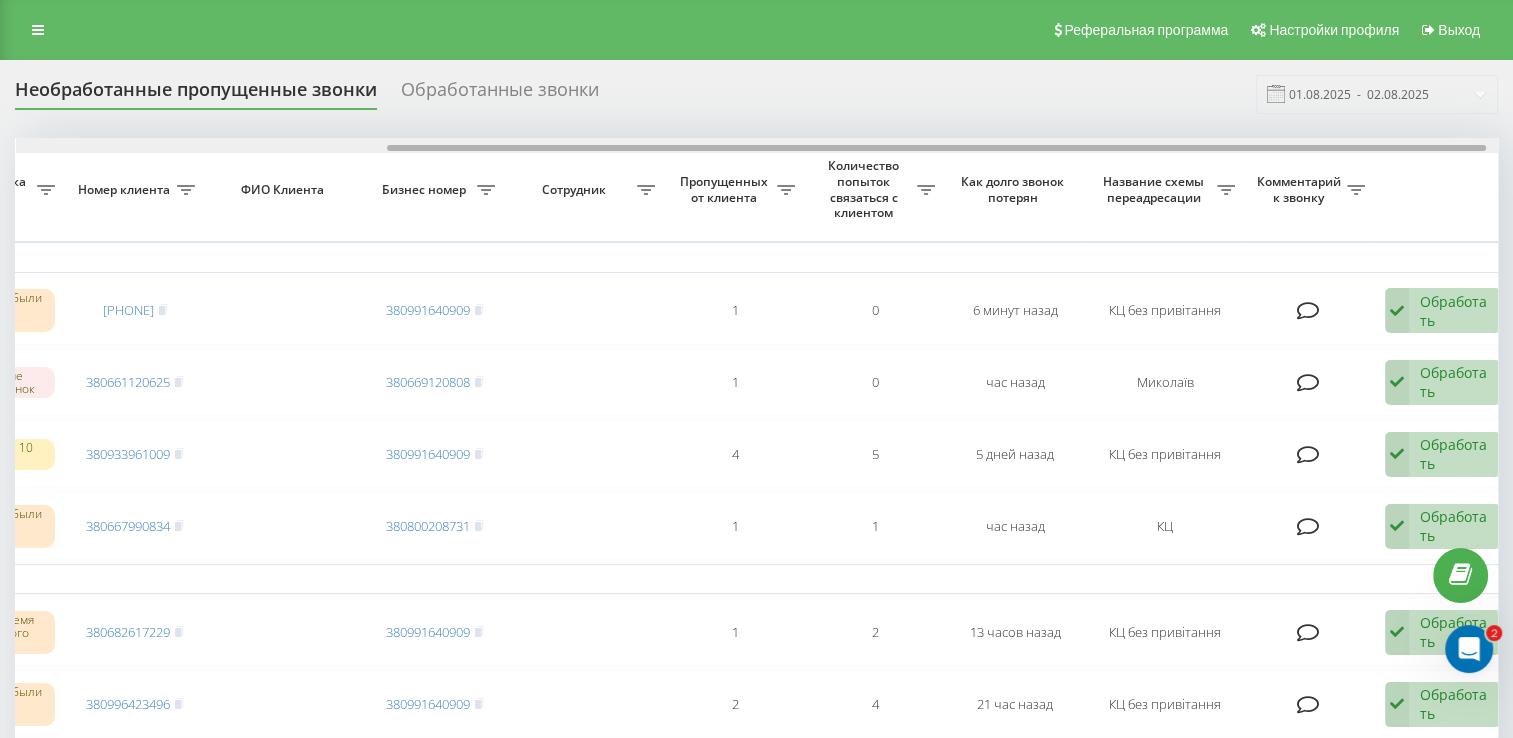 click on "Выбрать все Время первого звонка Время последнего звонка Причина пропуска звонка Номер клиента ФИО Клиента Бизнес номер Сотрудник Пропущенных от клиента Количество попыток связаться с клиентом Как долго звонок потерян Название схемы переадресации Комментарий к звонку Сегодня [DATE] [TIME] [TIME] Все менеджеры были заняты или недоступны [PHONE] [PHONE] 1 0 [TIME_AGO] [TIME_AGO] 4 5" at bounding box center [756, 977] 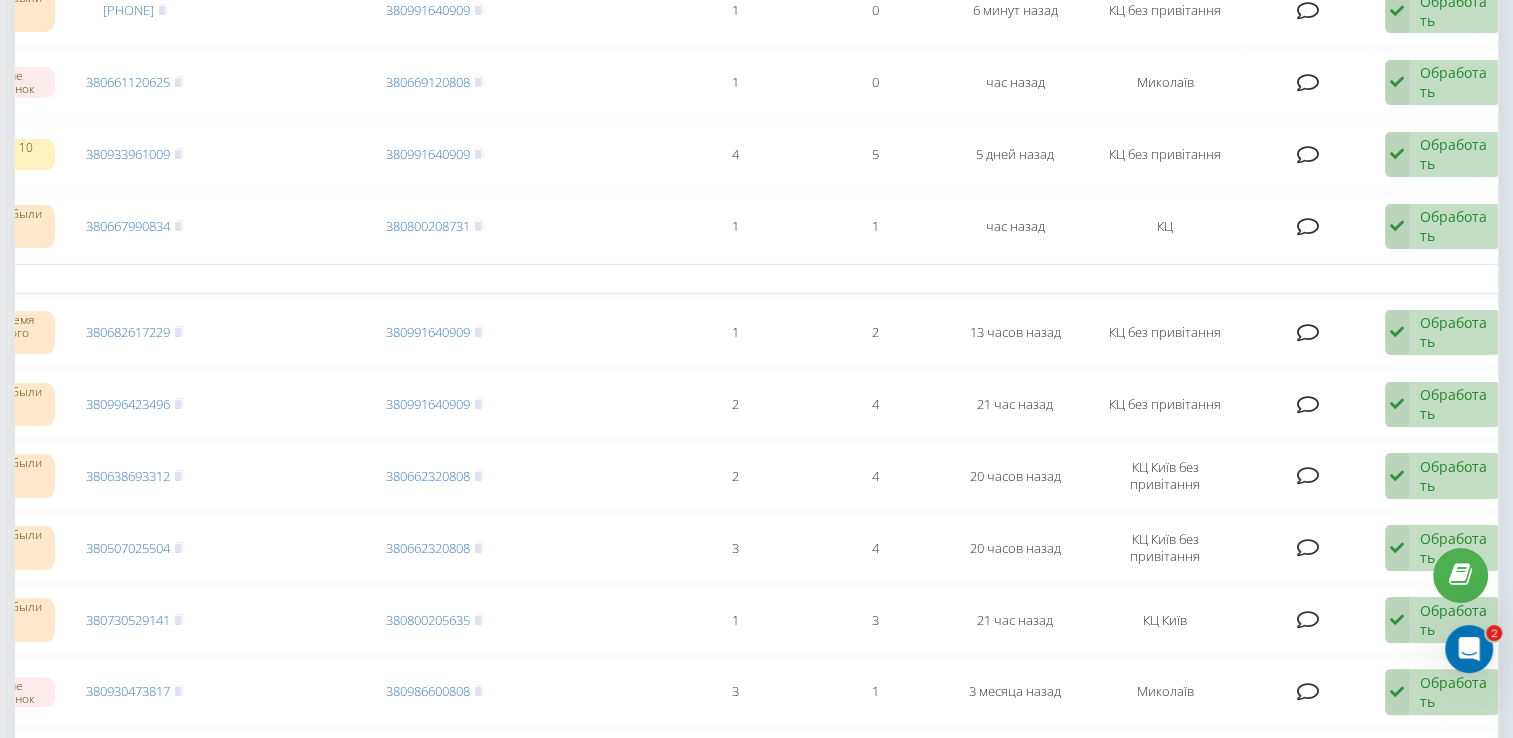 scroll, scrollTop: 0, scrollLeft: 0, axis: both 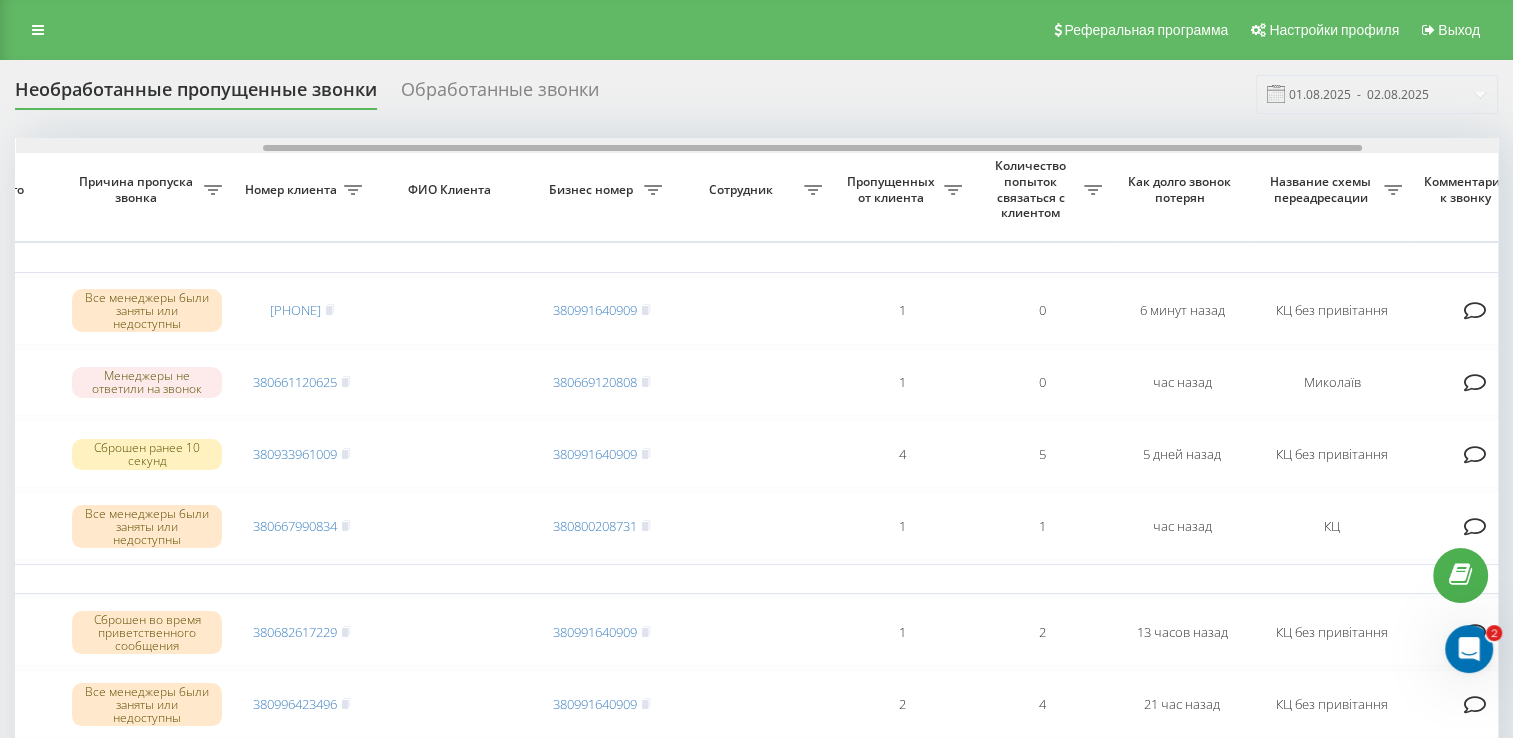drag, startPoint x: 364, startPoint y: 150, endPoint x: 612, endPoint y: 171, distance: 248.88753 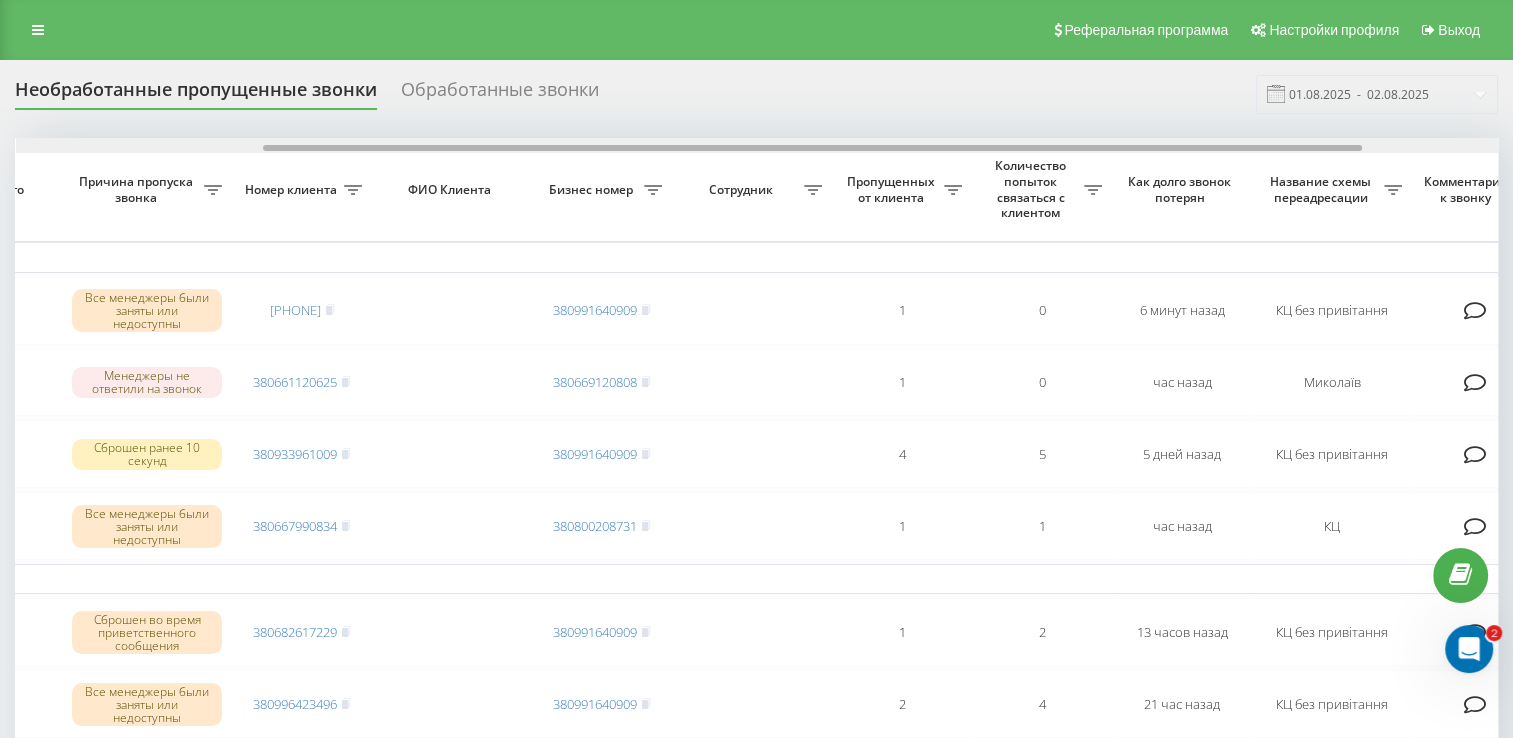 click on "Выбрать все Время первого звонка Время последнего звонка Причина пропуска звонка Номер клиента ФИО Клиента Бизнес номер Сотрудник Пропущенных от клиента Количество попыток связаться с клиентом Как долго звонок потерян Название схемы переадресации Комментарий к звонку Сегодня [DATE] [TIME] [TIME] Все менеджеры были заняты или недоступны [PHONE] [PHONE] 1 0 [TIME_AGO] [PHONE] [PHONE] 1 0 [TIME_AGO] 4 5" at bounding box center [756, 977] 